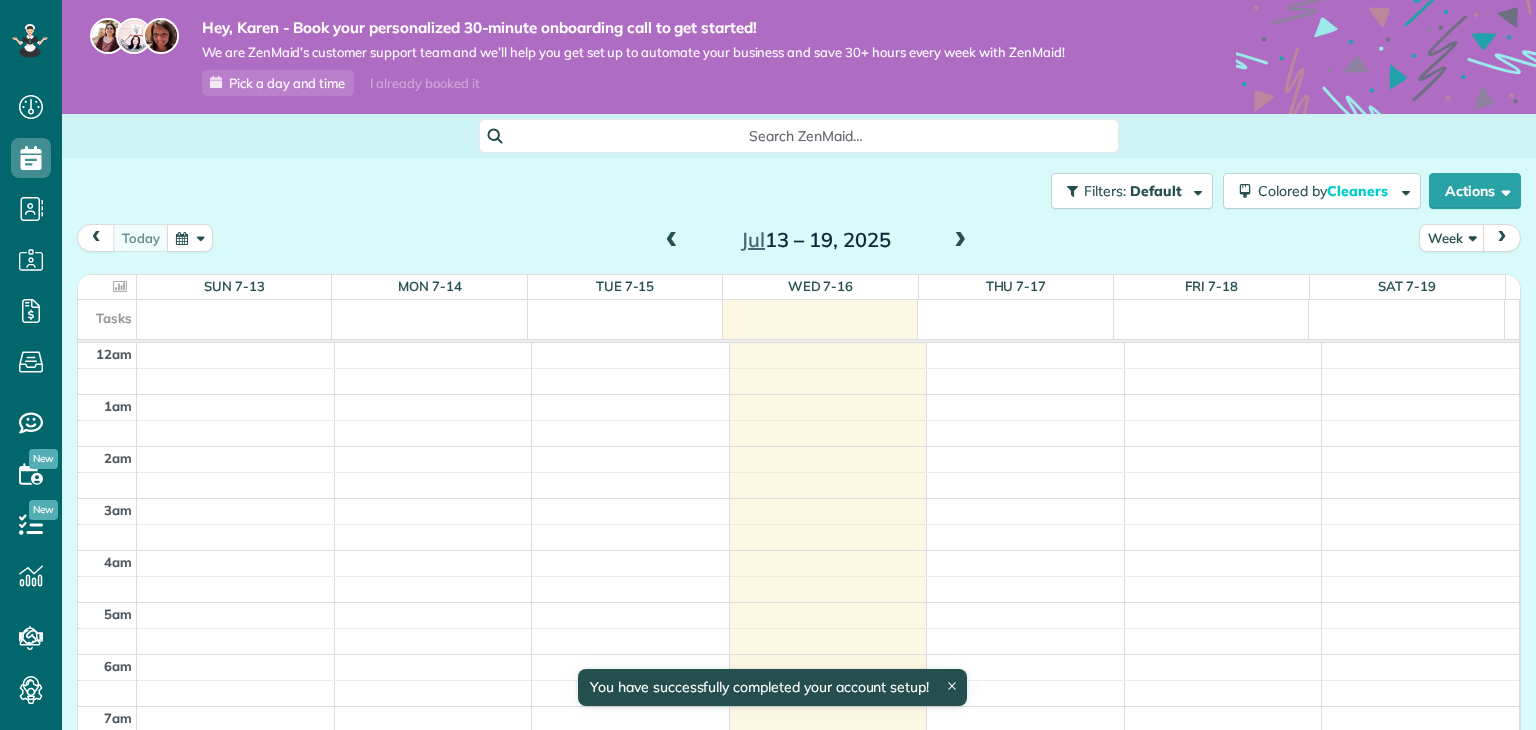 scroll, scrollTop: 0, scrollLeft: 0, axis: both 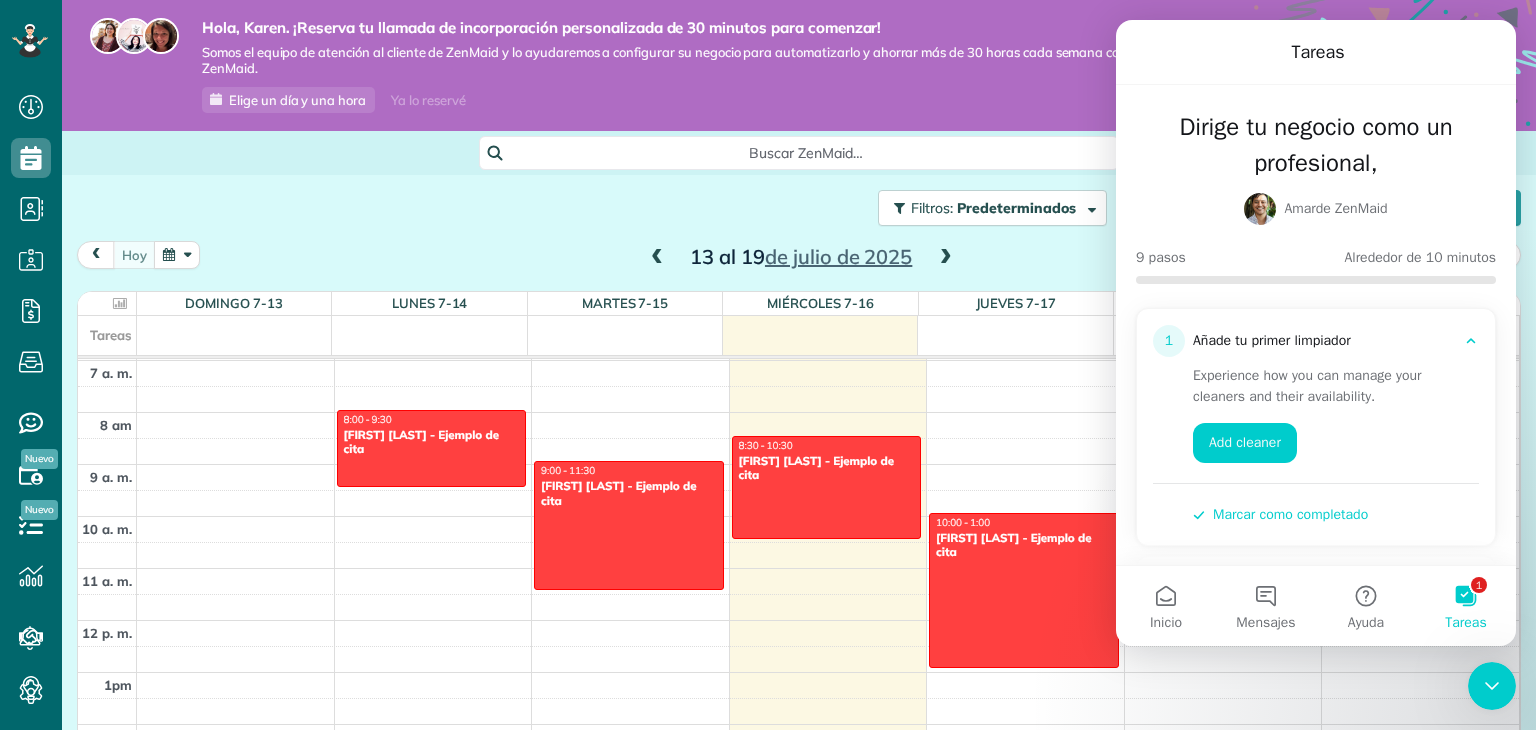 click 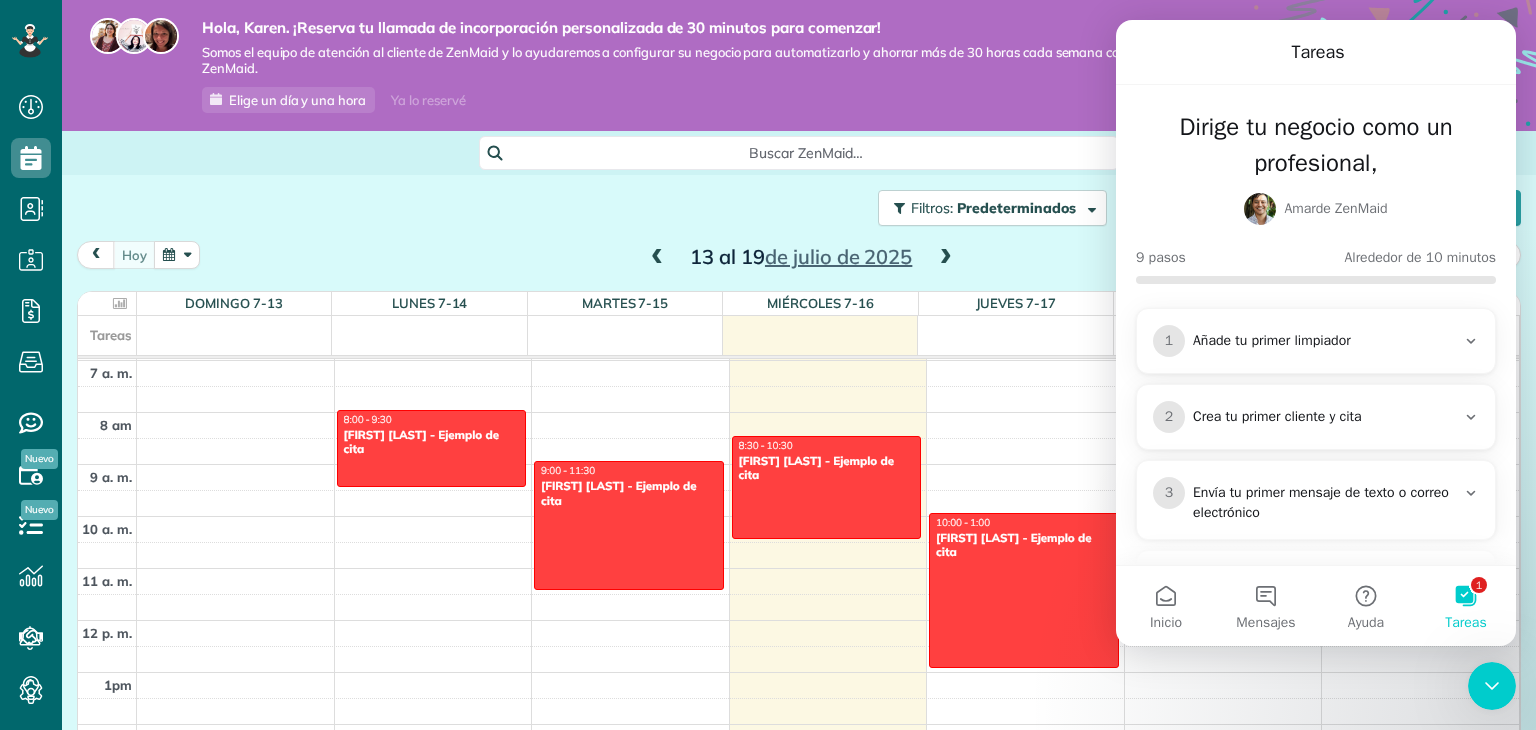 click on "Crea tu primer cliente y cita" at bounding box center (1324, 417) 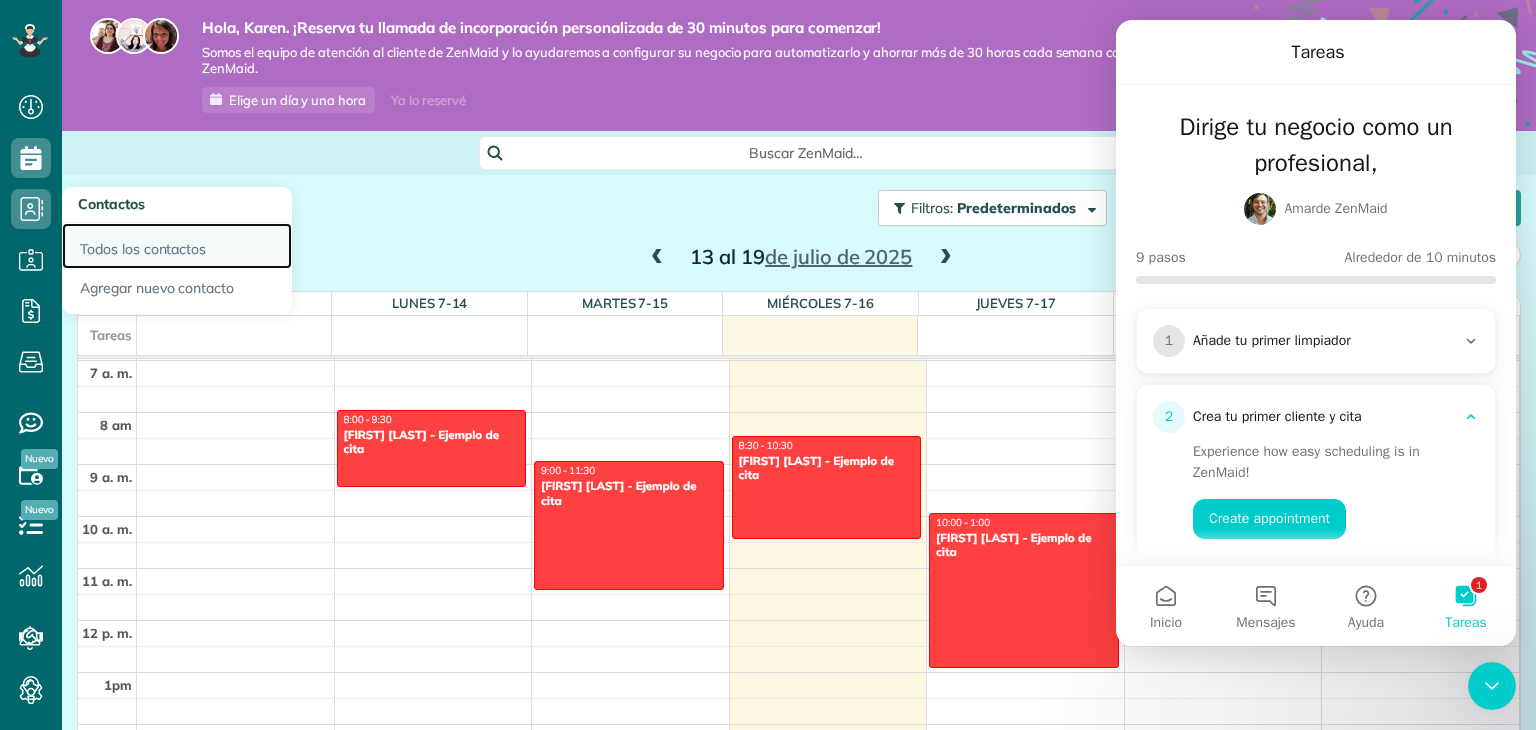 click on "Todos los contactos" at bounding box center (177, 246) 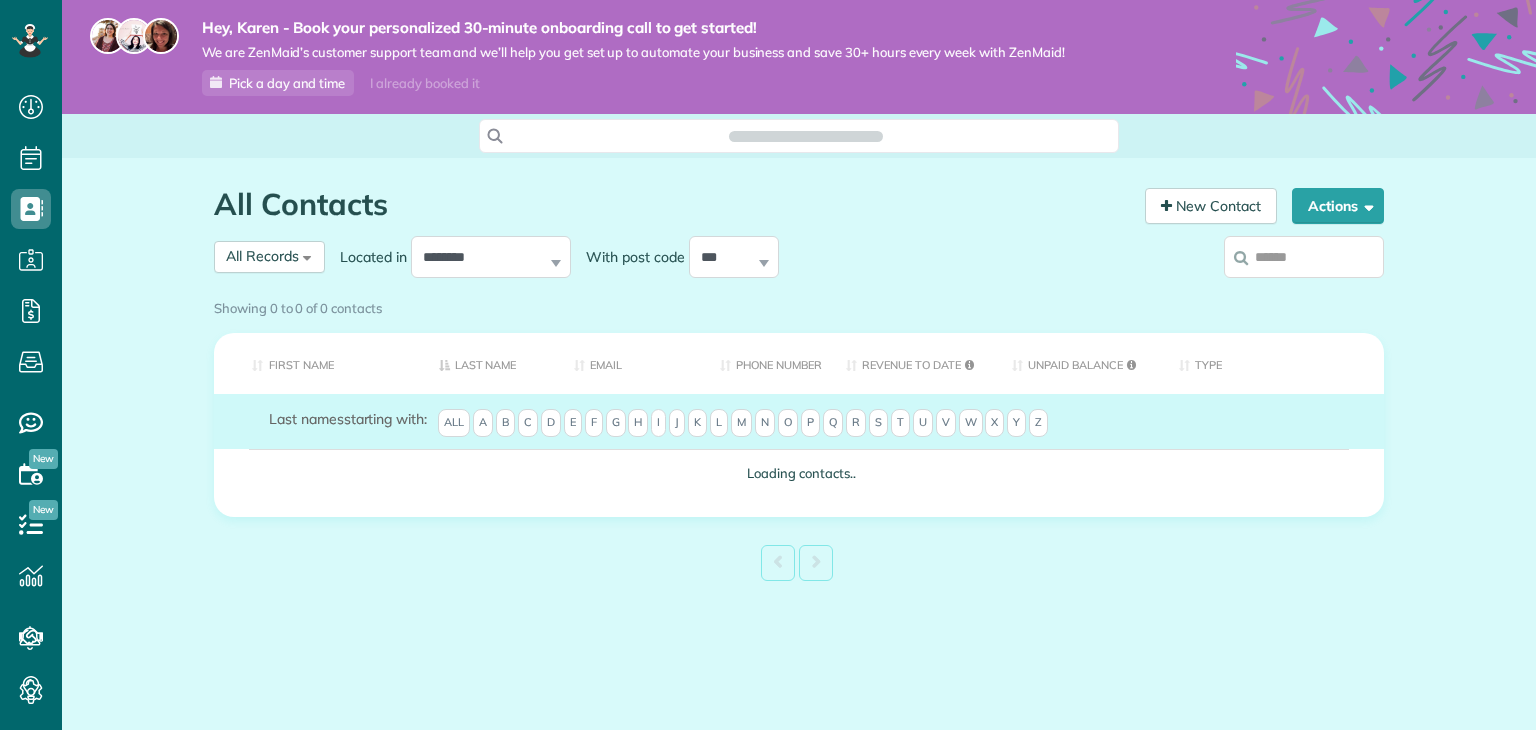 scroll, scrollTop: 0, scrollLeft: 0, axis: both 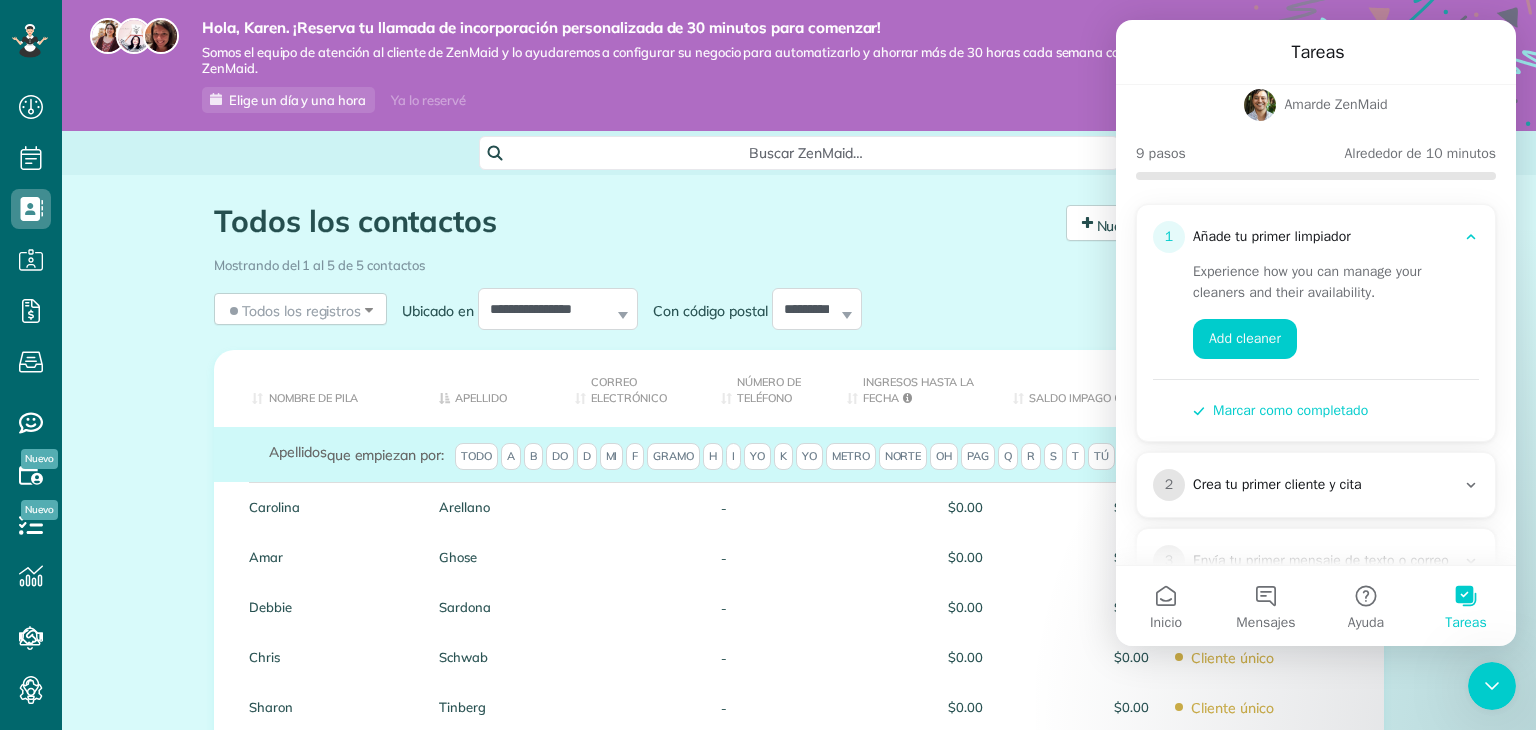 click on "2 Crea tu primer cliente y cita" at bounding box center [1316, 485] 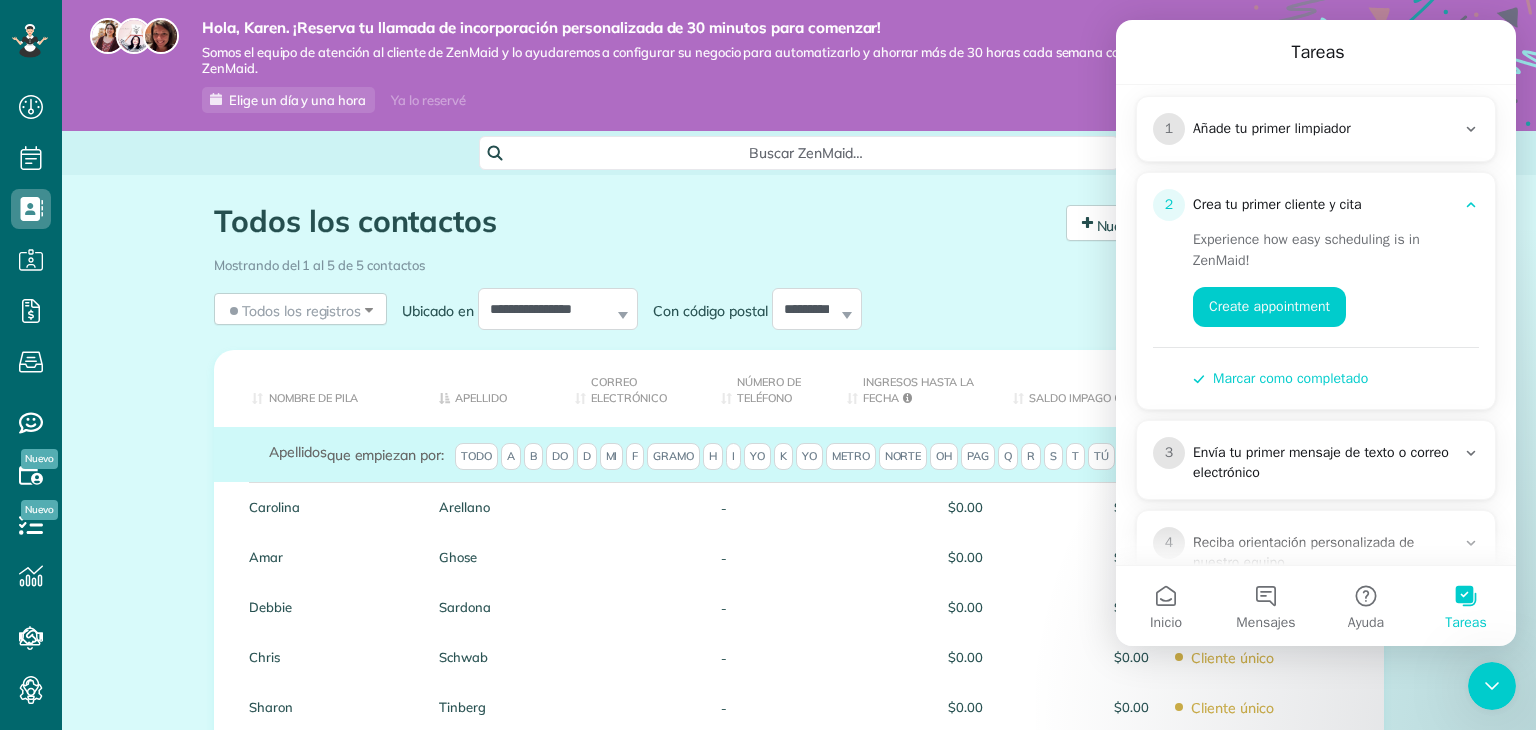 scroll, scrollTop: 215, scrollLeft: 0, axis: vertical 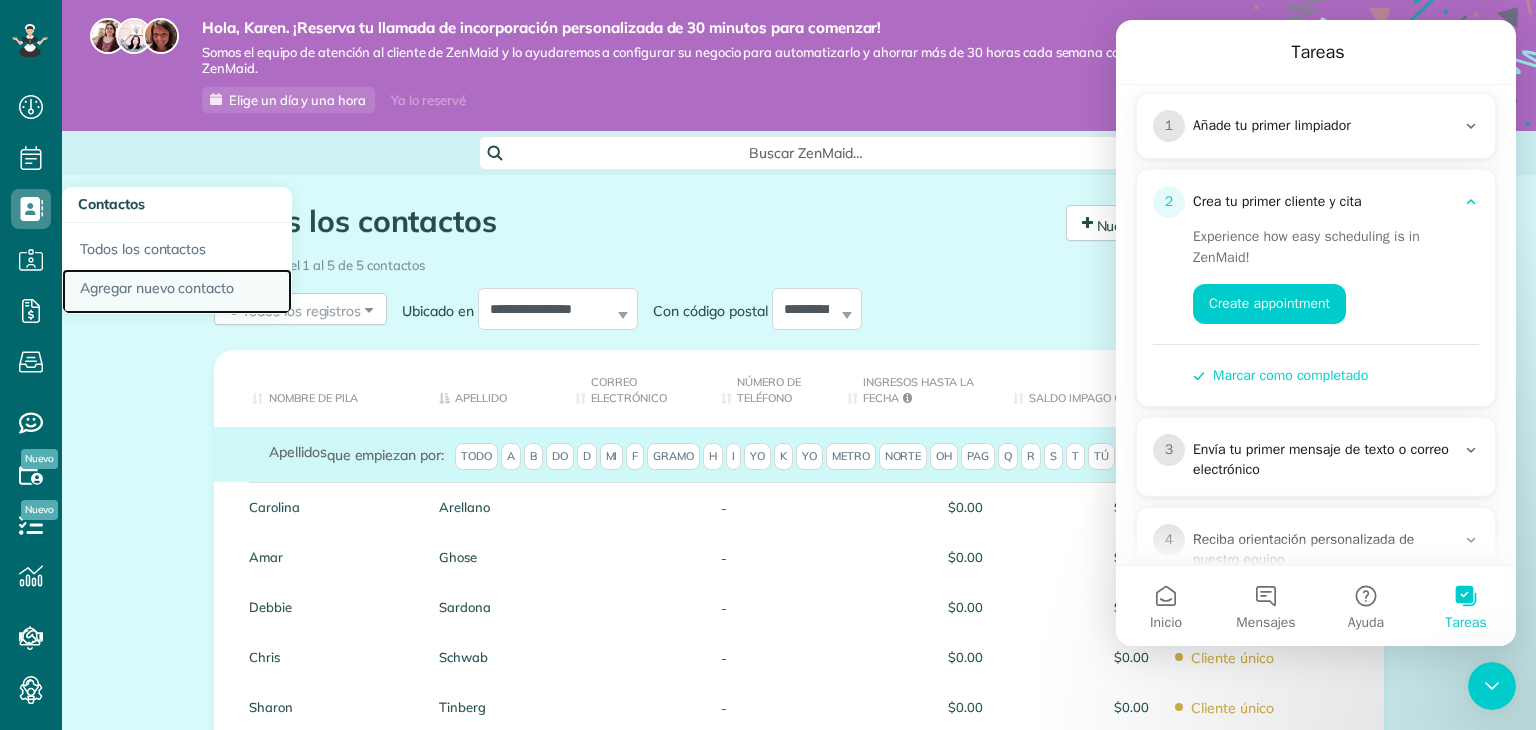 click on "Agregar nuevo contacto" at bounding box center (157, 288) 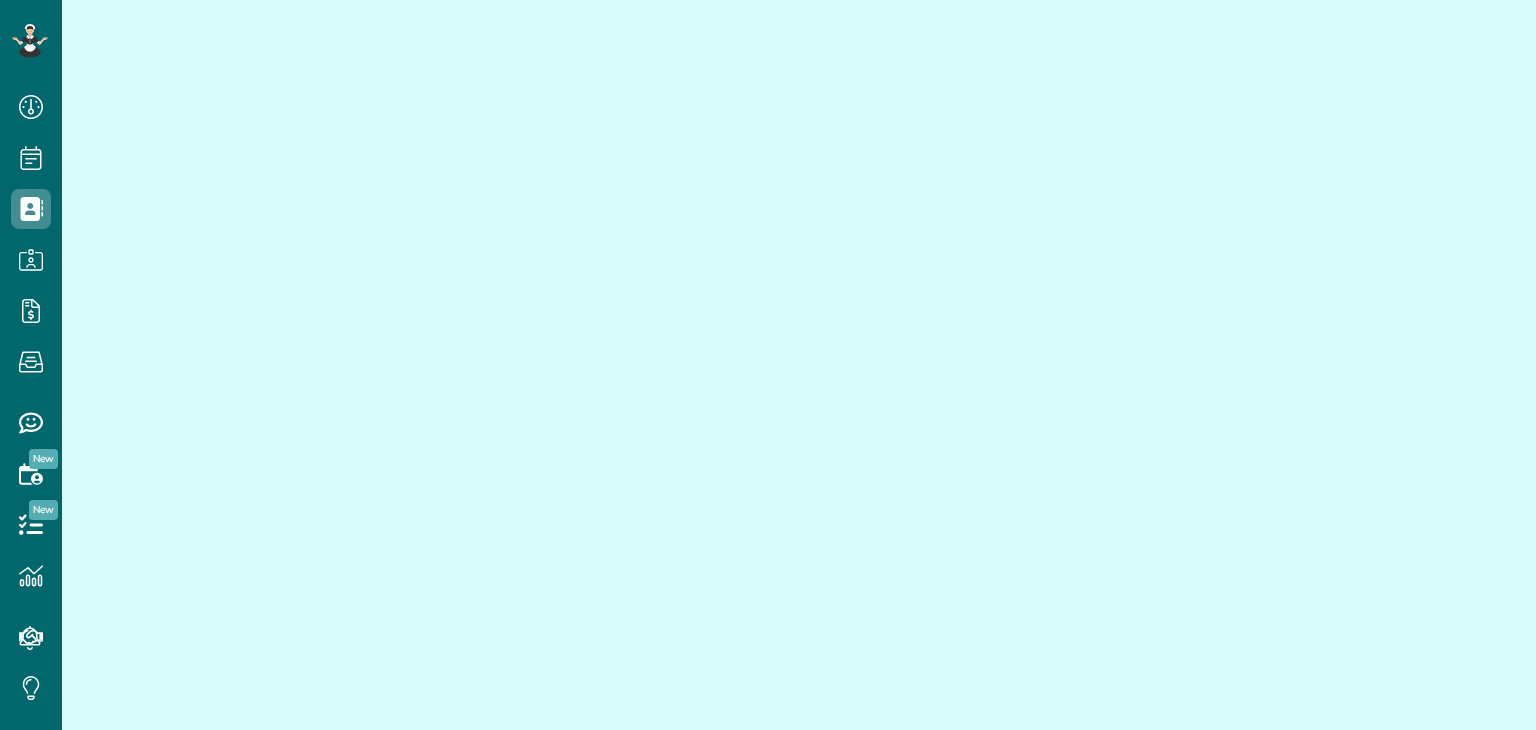 scroll, scrollTop: 0, scrollLeft: 0, axis: both 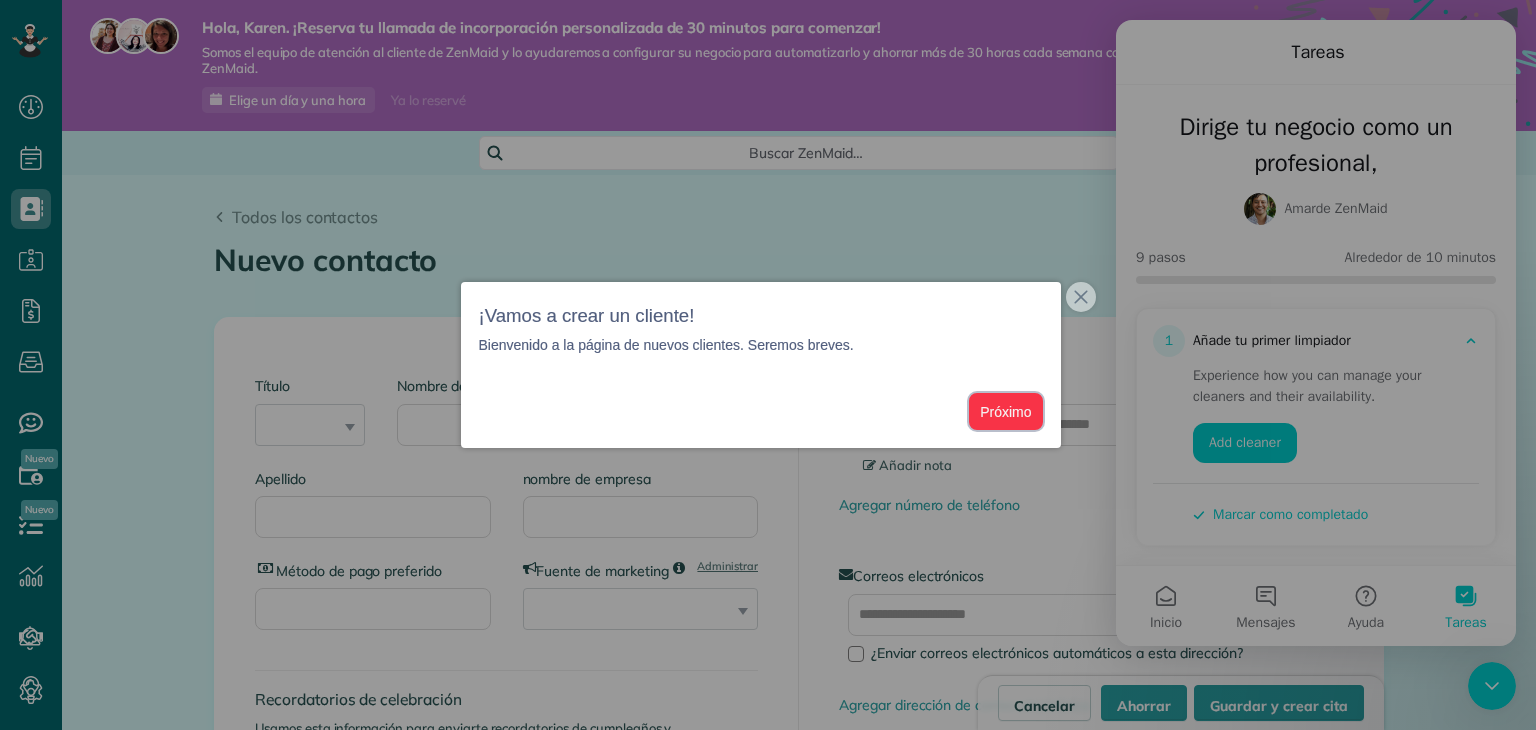 click on "Próximo" at bounding box center [1005, 411] 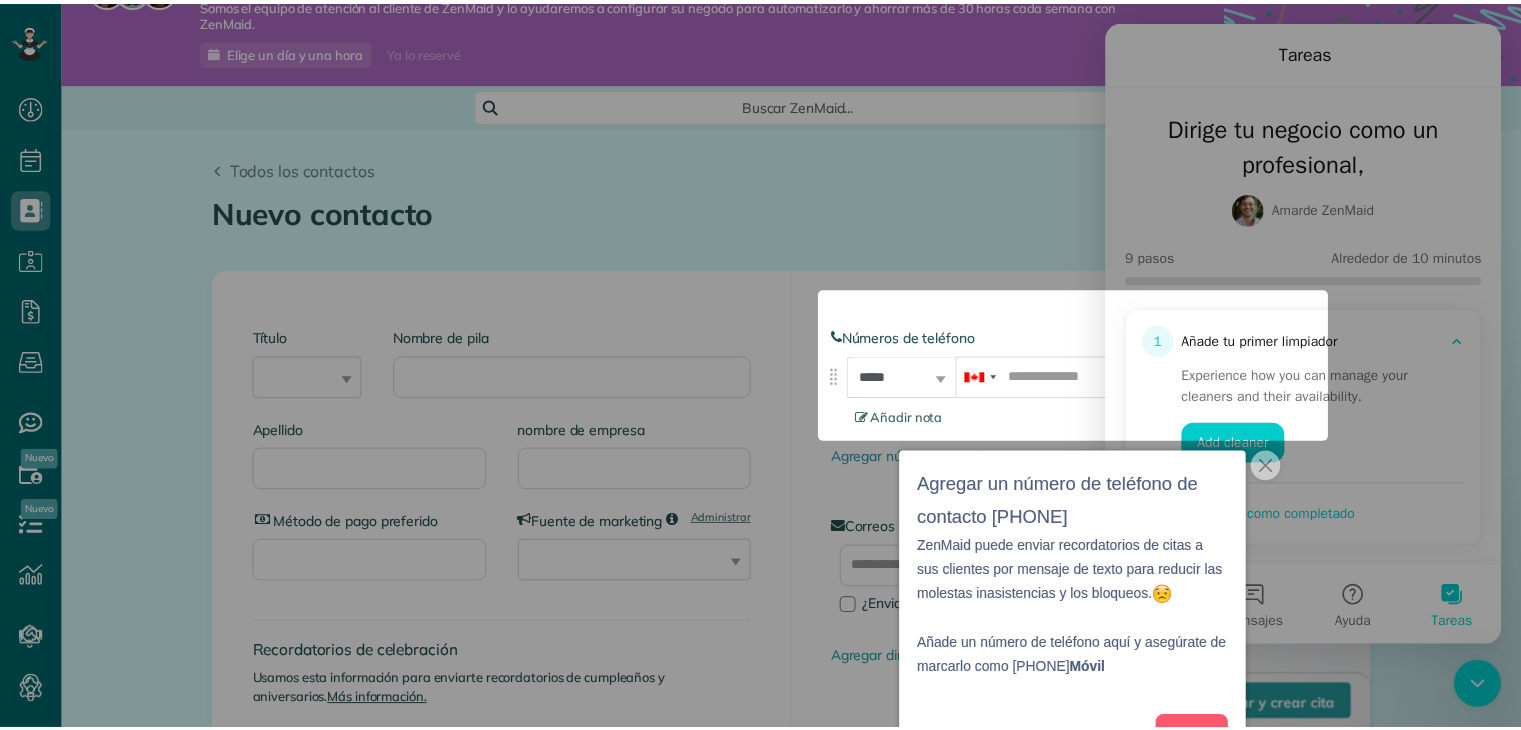 scroll, scrollTop: 79, scrollLeft: 0, axis: vertical 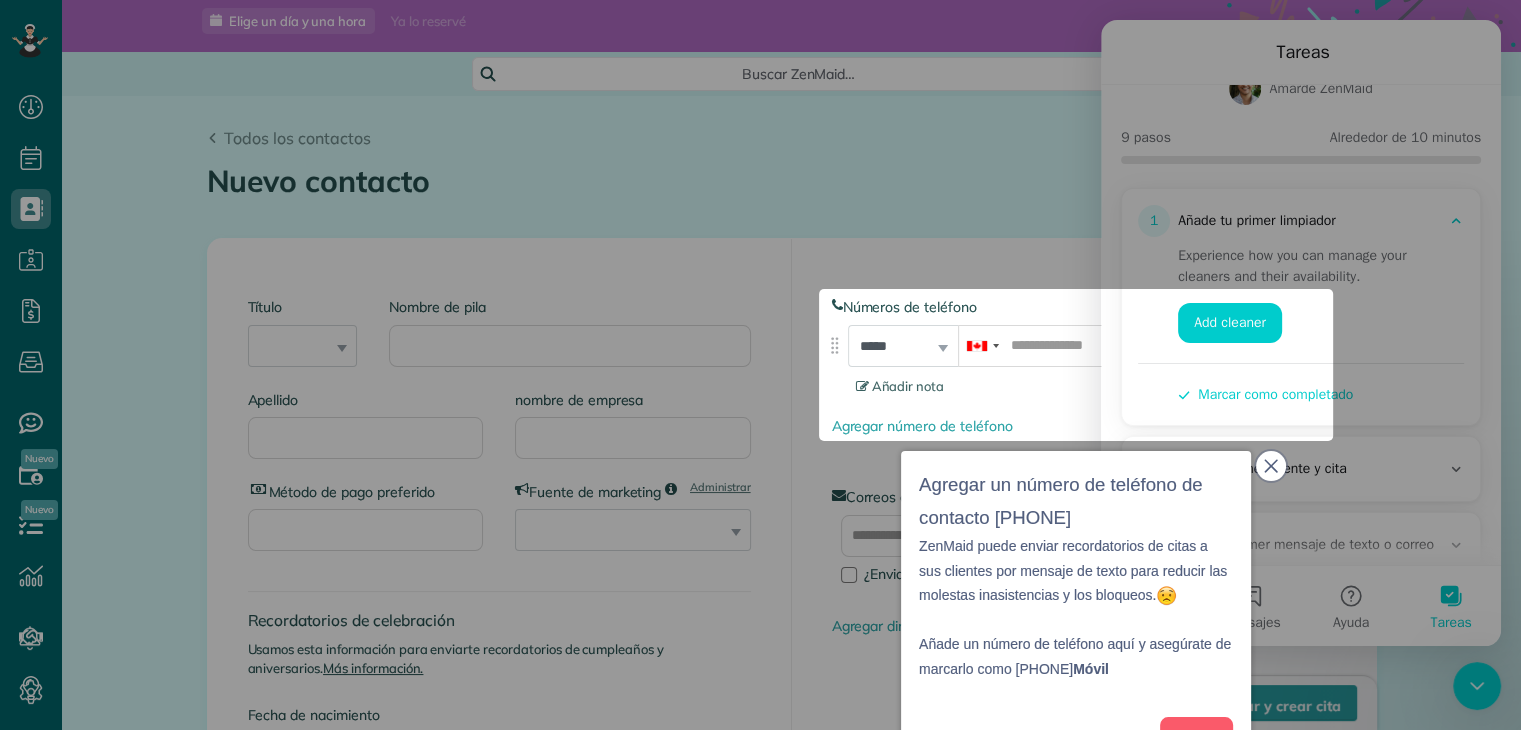 click 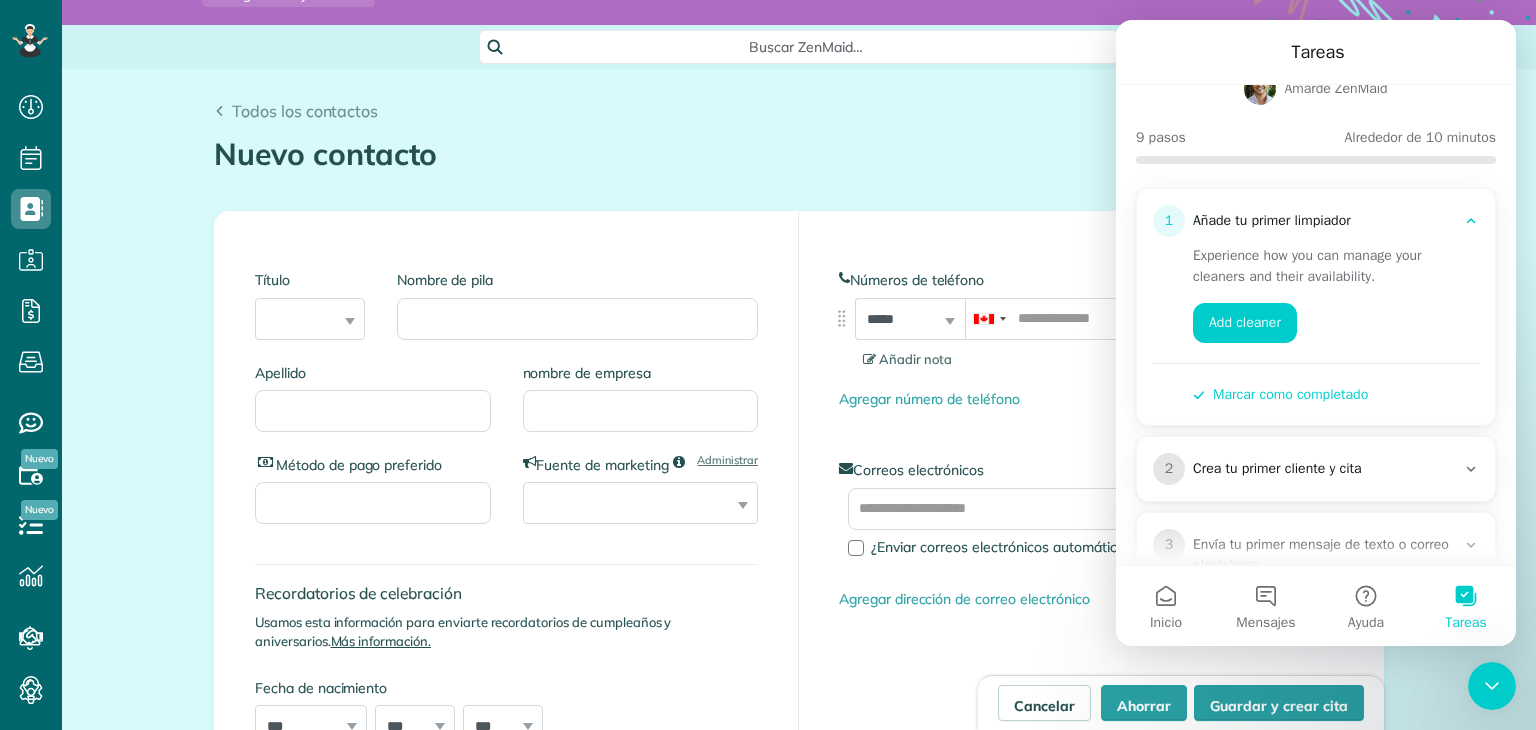 scroll, scrollTop: 101, scrollLeft: 0, axis: vertical 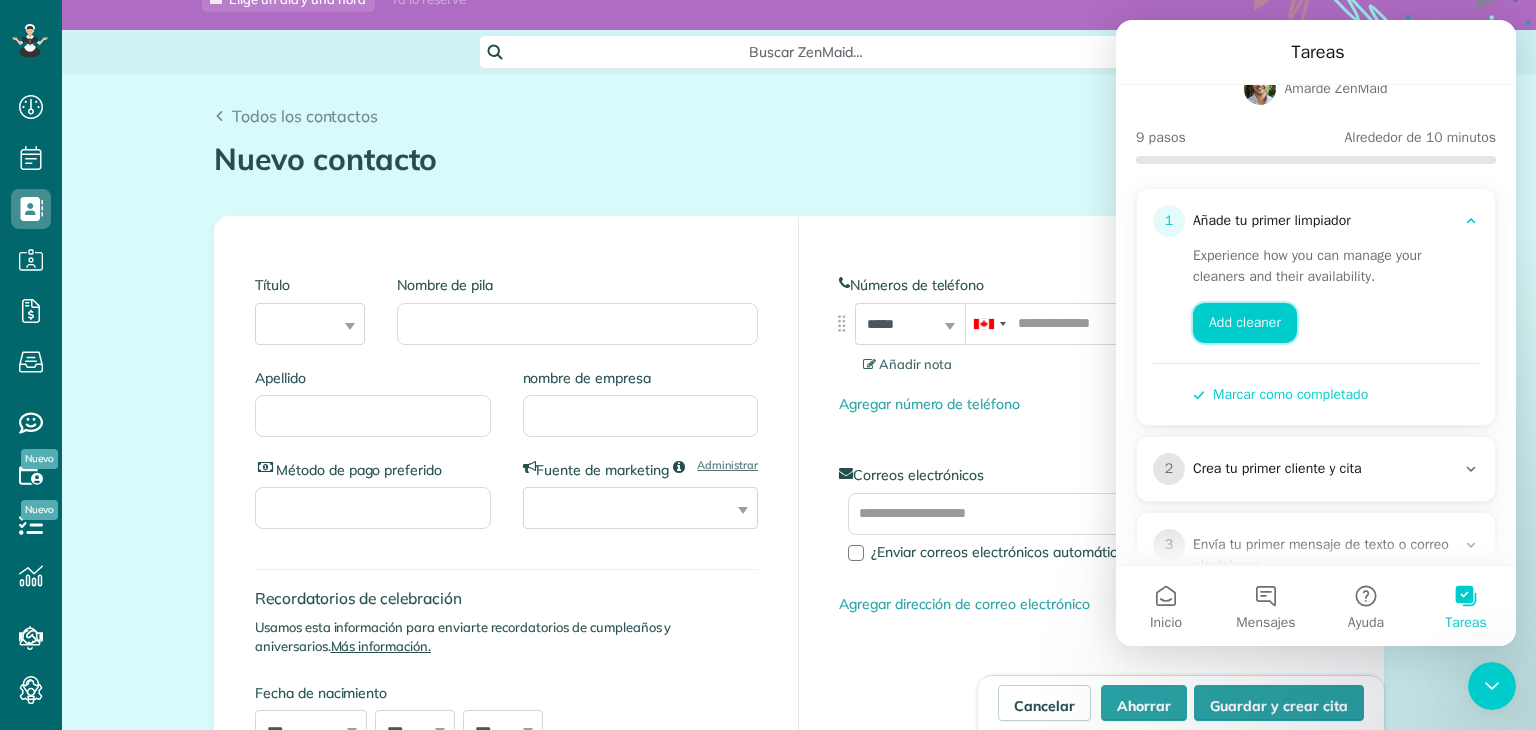 click on "Add cleaner" at bounding box center [1245, 323] 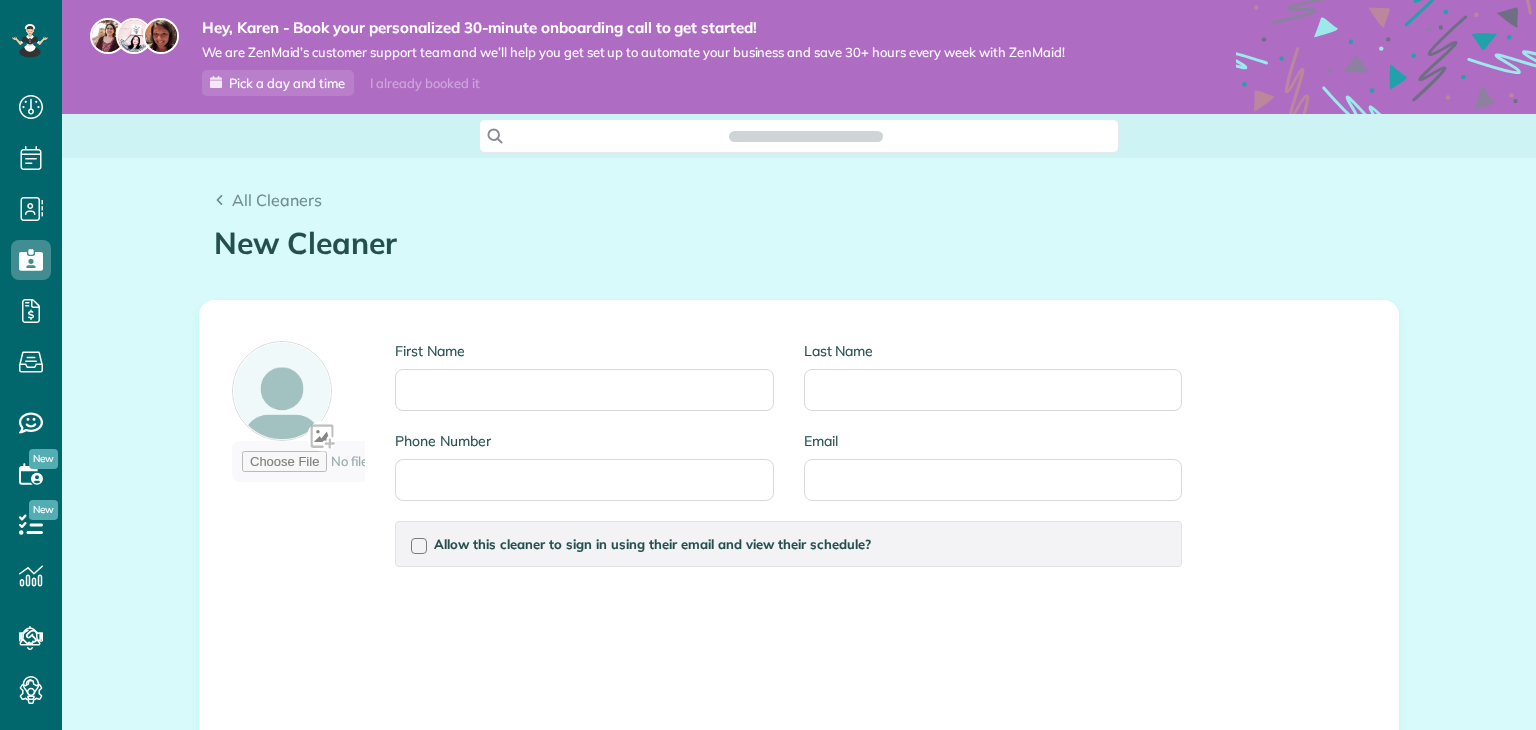 scroll, scrollTop: 0, scrollLeft: 0, axis: both 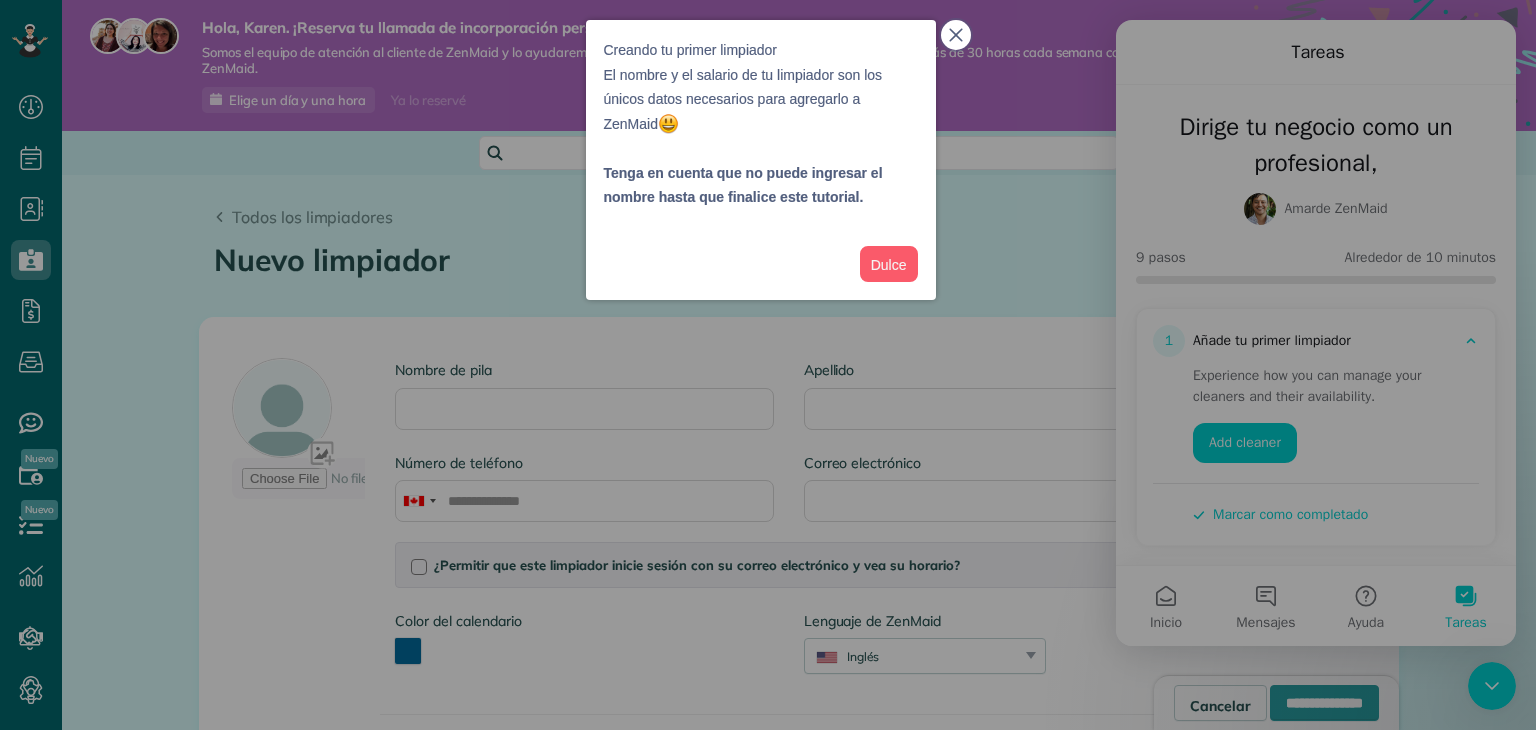 click at bounding box center (956, 35) 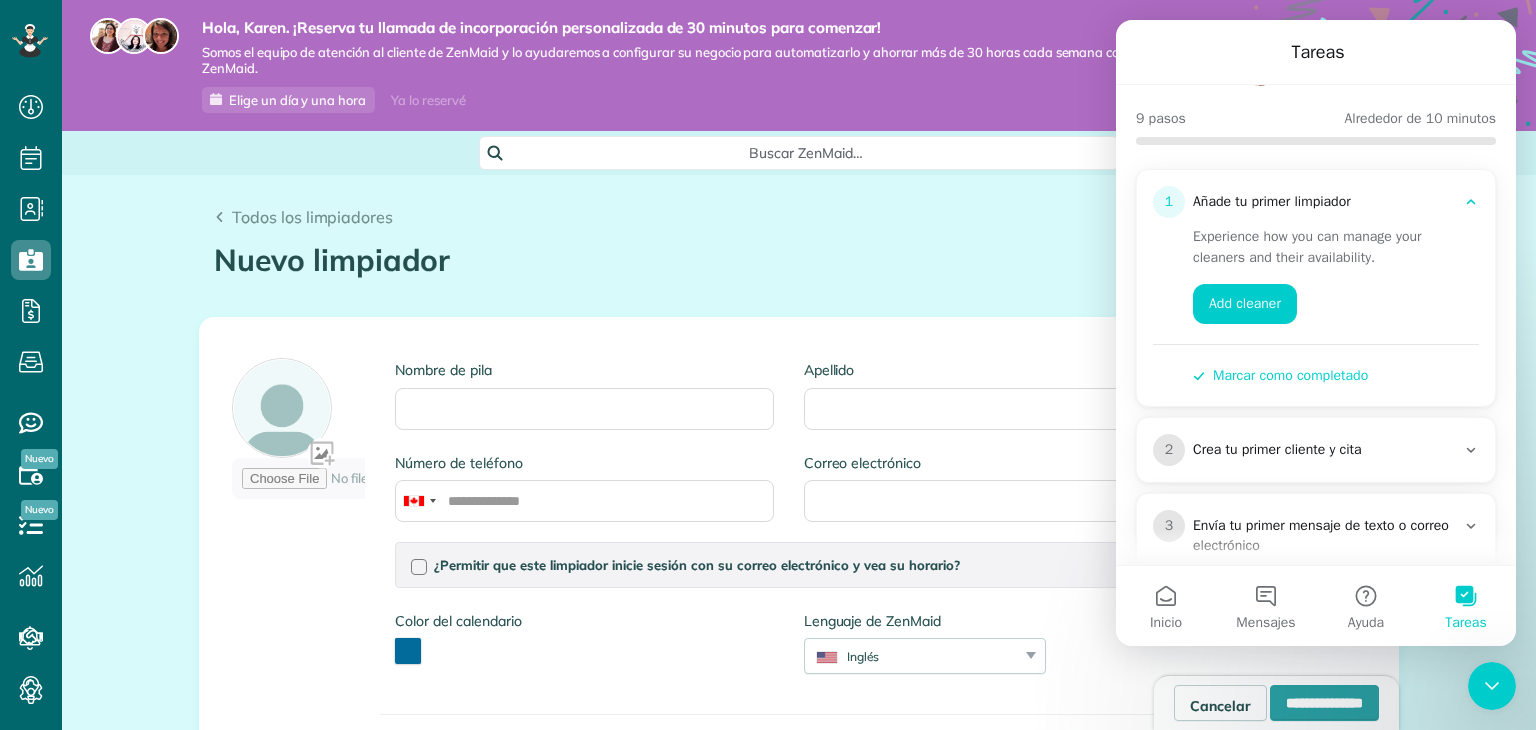 scroll, scrollTop: 160, scrollLeft: 0, axis: vertical 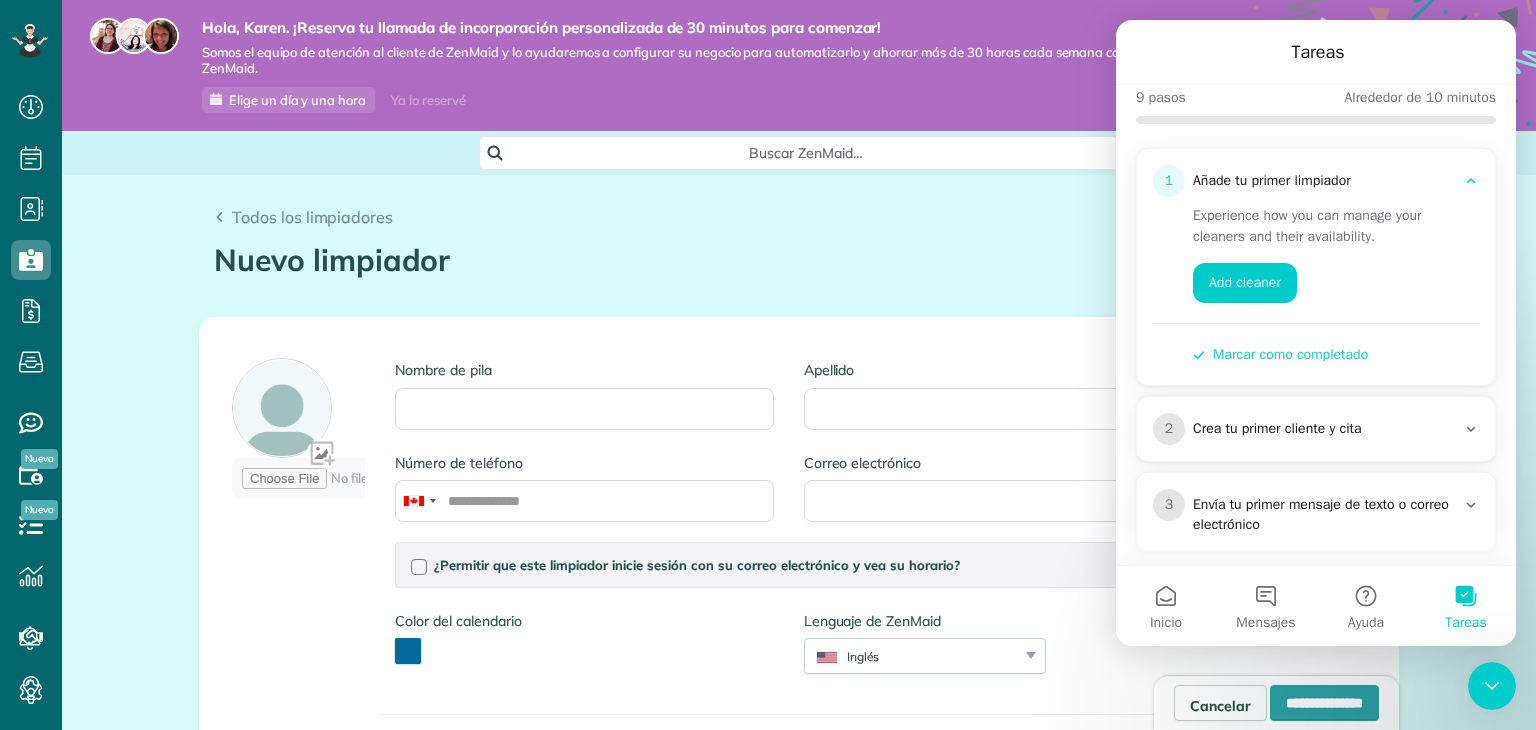 click on "Crea tu primer cliente y cita" at bounding box center (1324, 429) 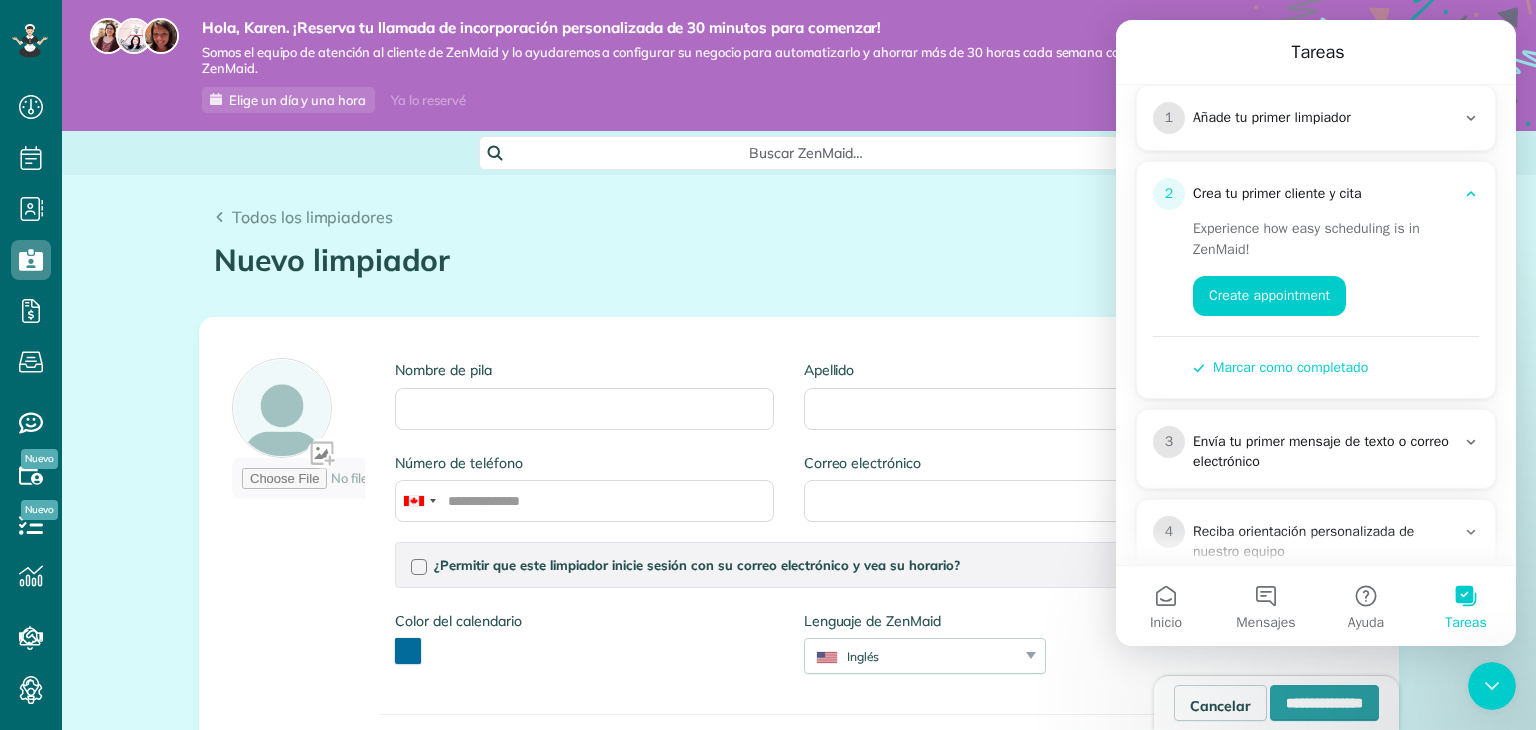 scroll, scrollTop: 224, scrollLeft: 0, axis: vertical 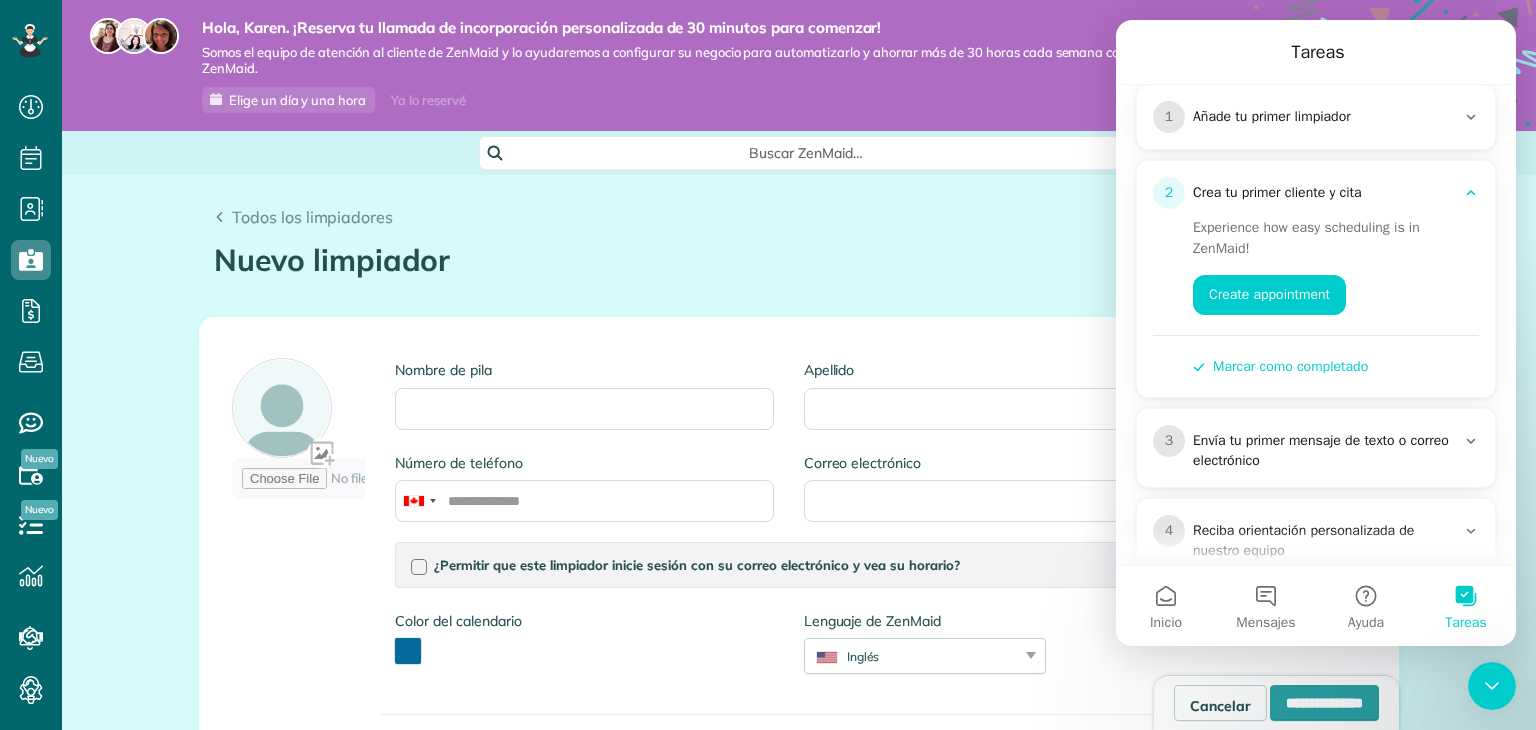 click on "Experience how easy scheduling is in ZenMaid! Create appointment" at bounding box center [1328, 264] 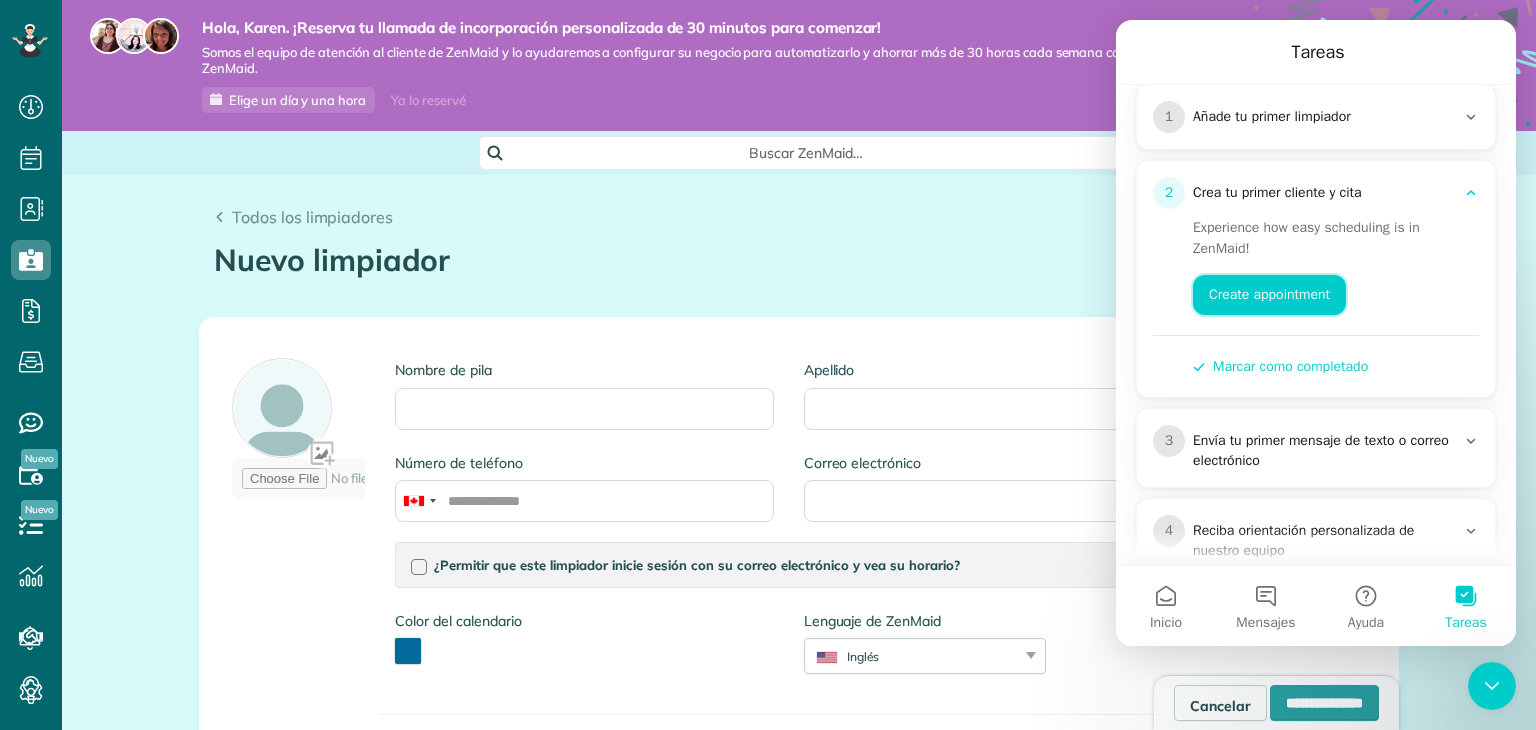 click on "Create appointment" at bounding box center [1269, 295] 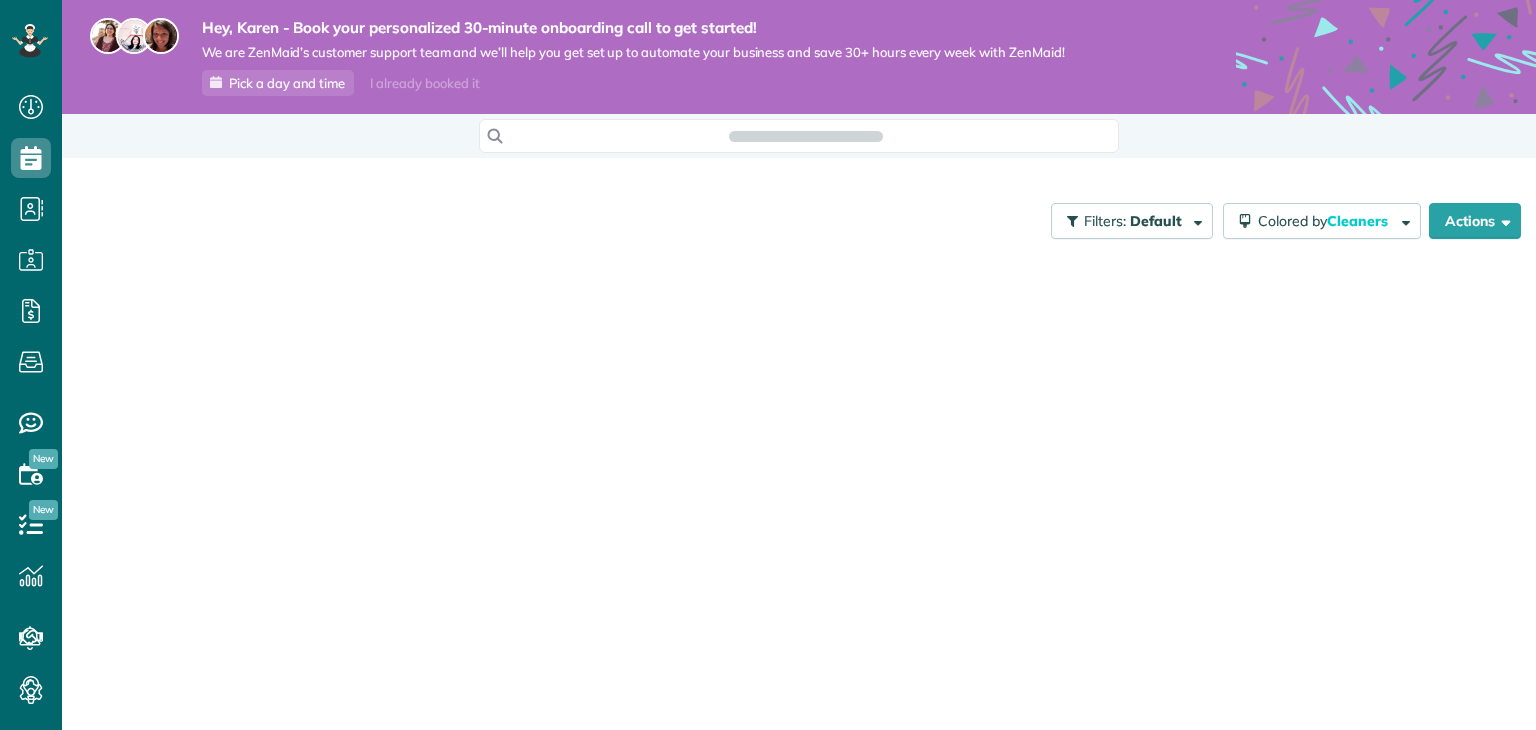 scroll, scrollTop: 0, scrollLeft: 0, axis: both 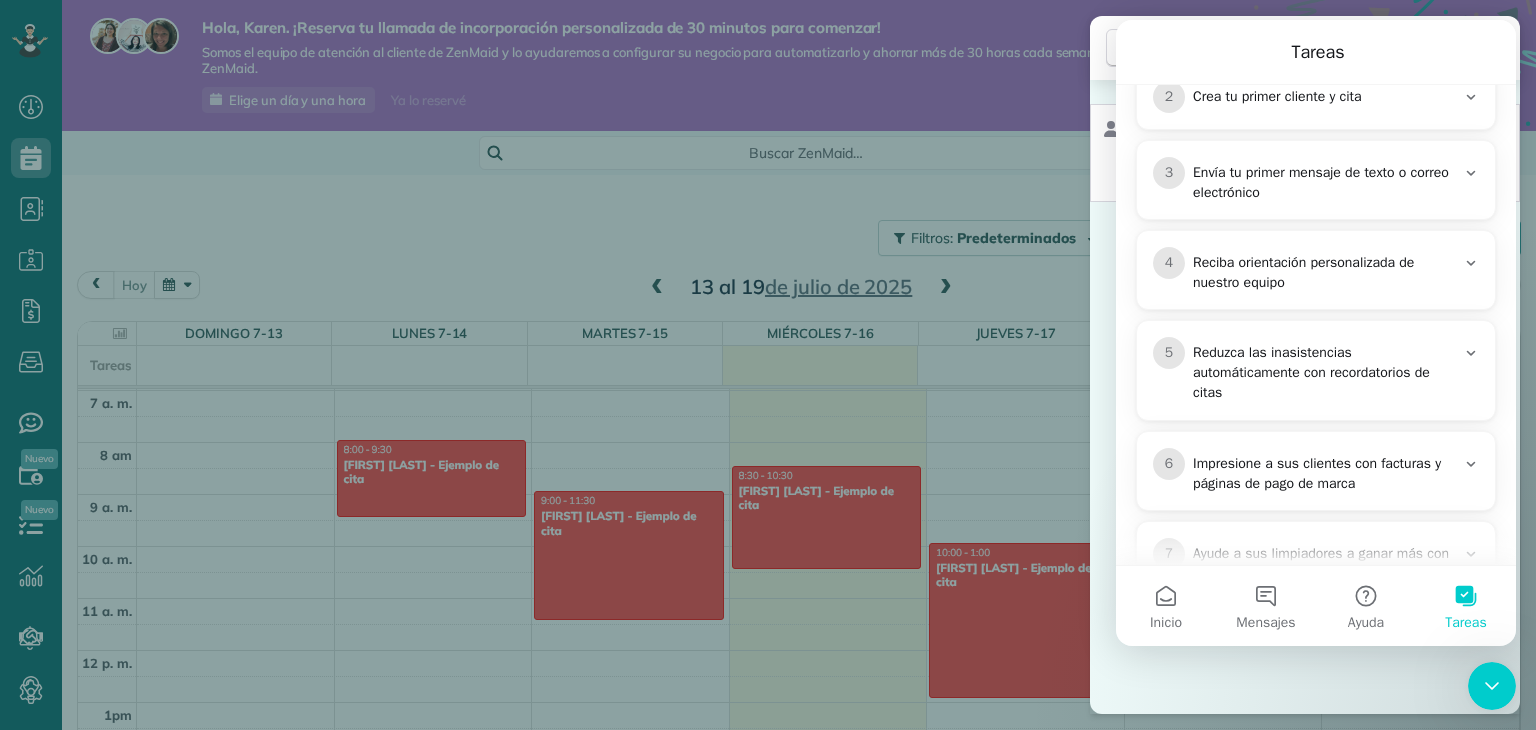 click at bounding box center (1492, 686) 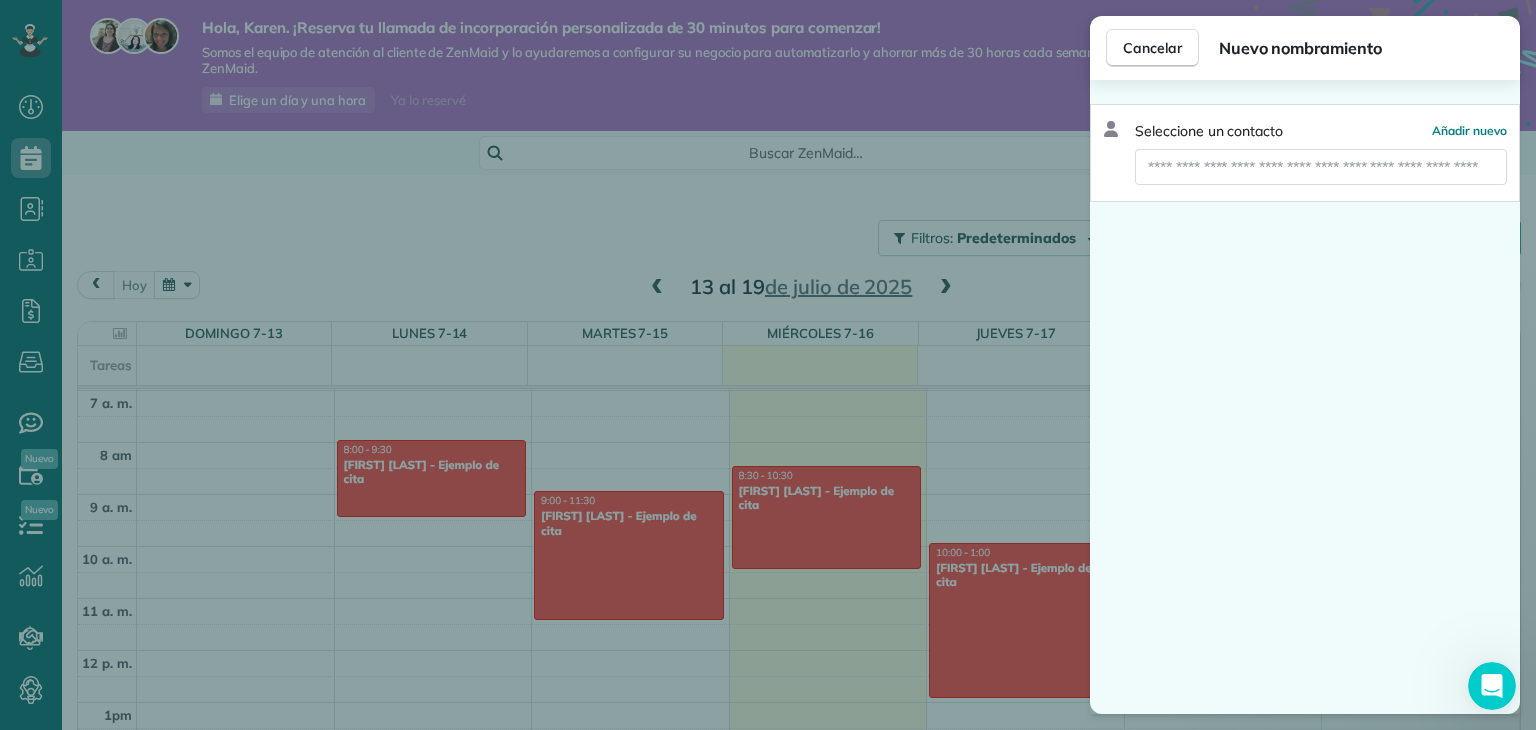 scroll, scrollTop: 0, scrollLeft: 0, axis: both 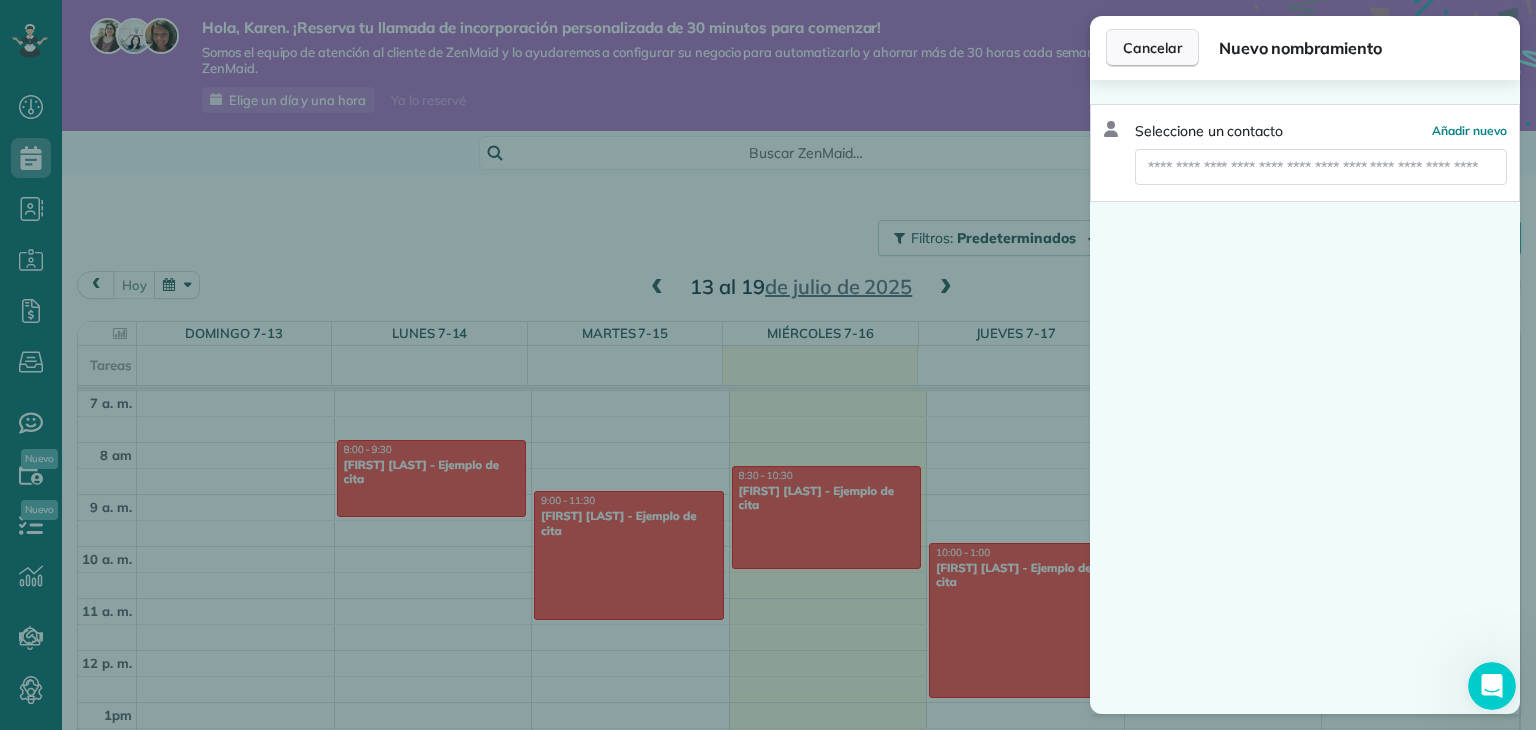 click on "Cancelar" at bounding box center [1152, 48] 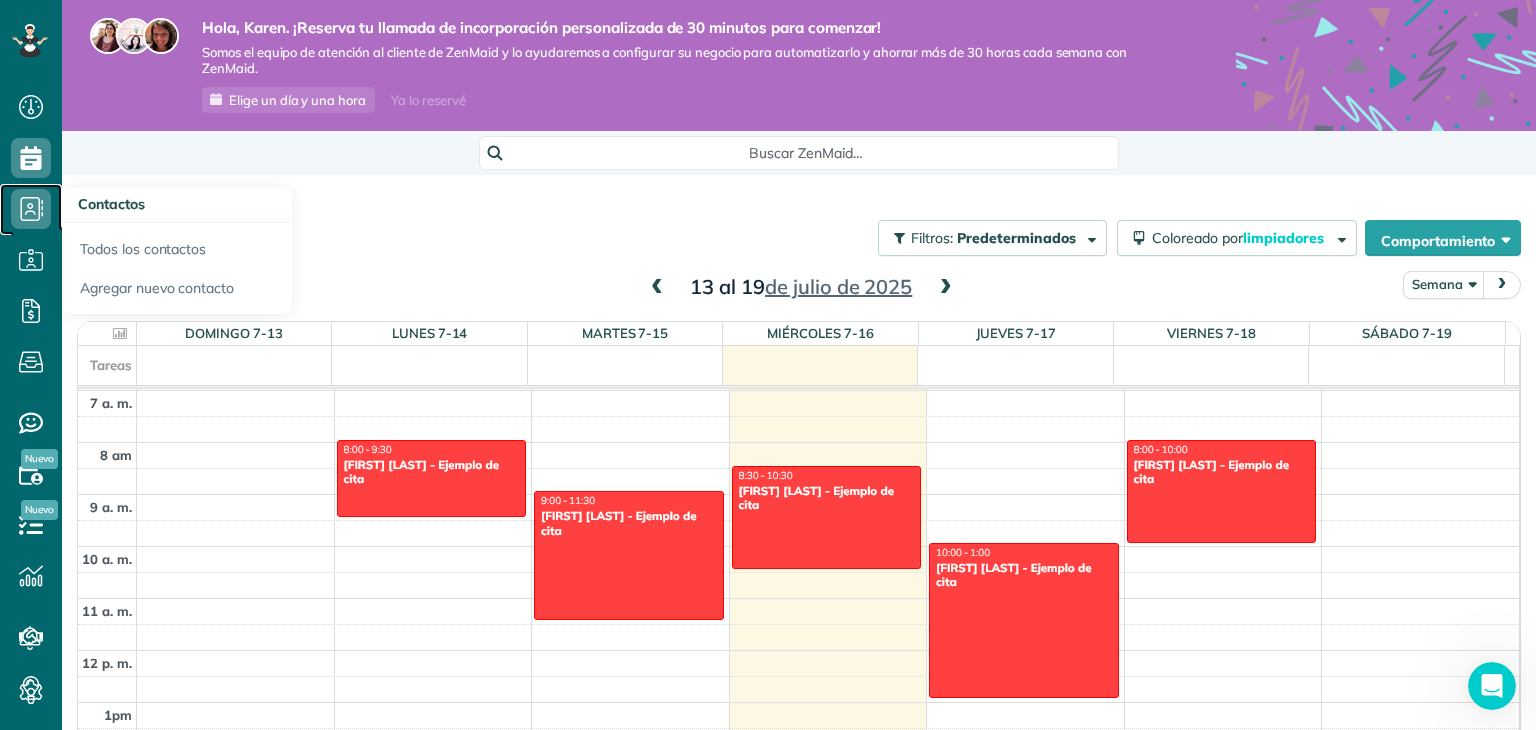 click 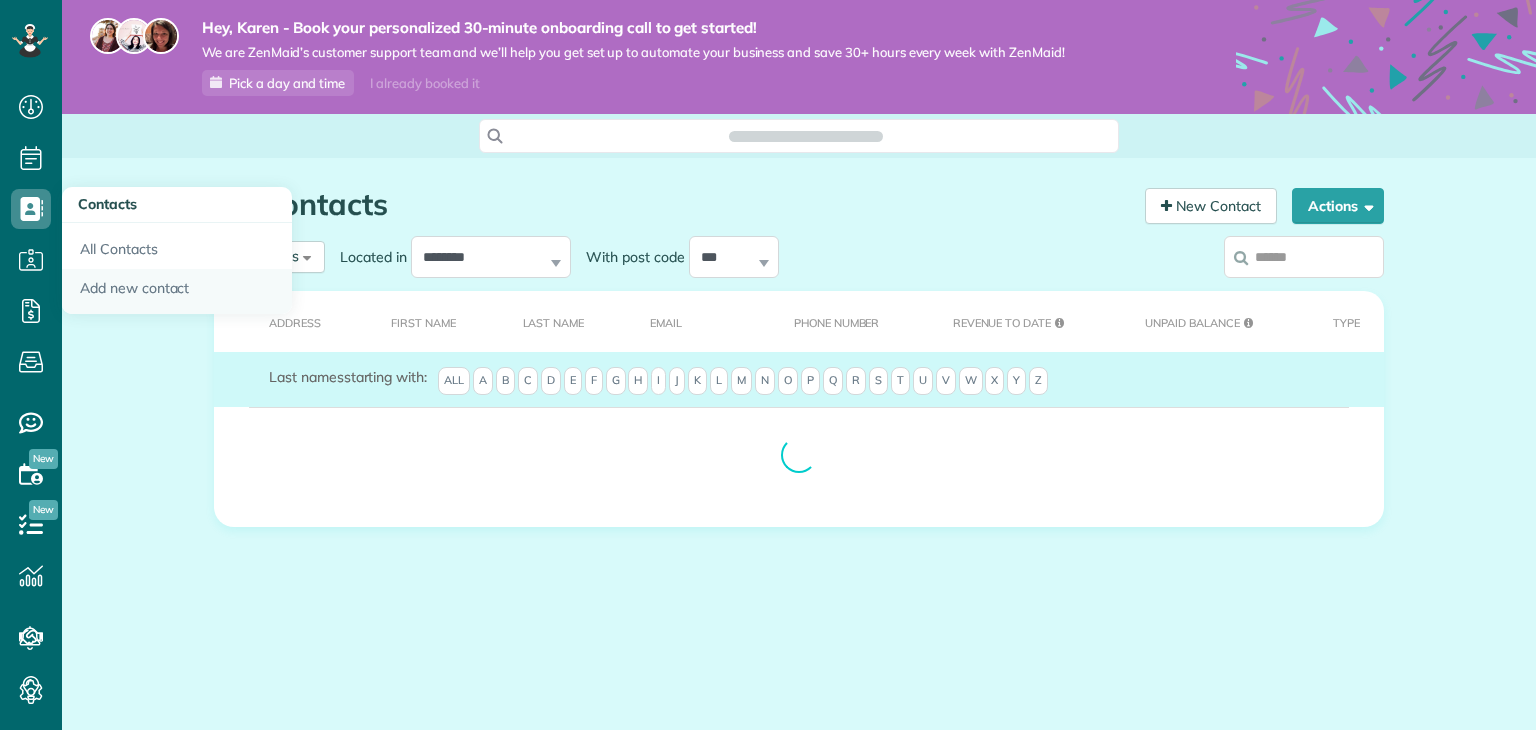 scroll, scrollTop: 0, scrollLeft: 0, axis: both 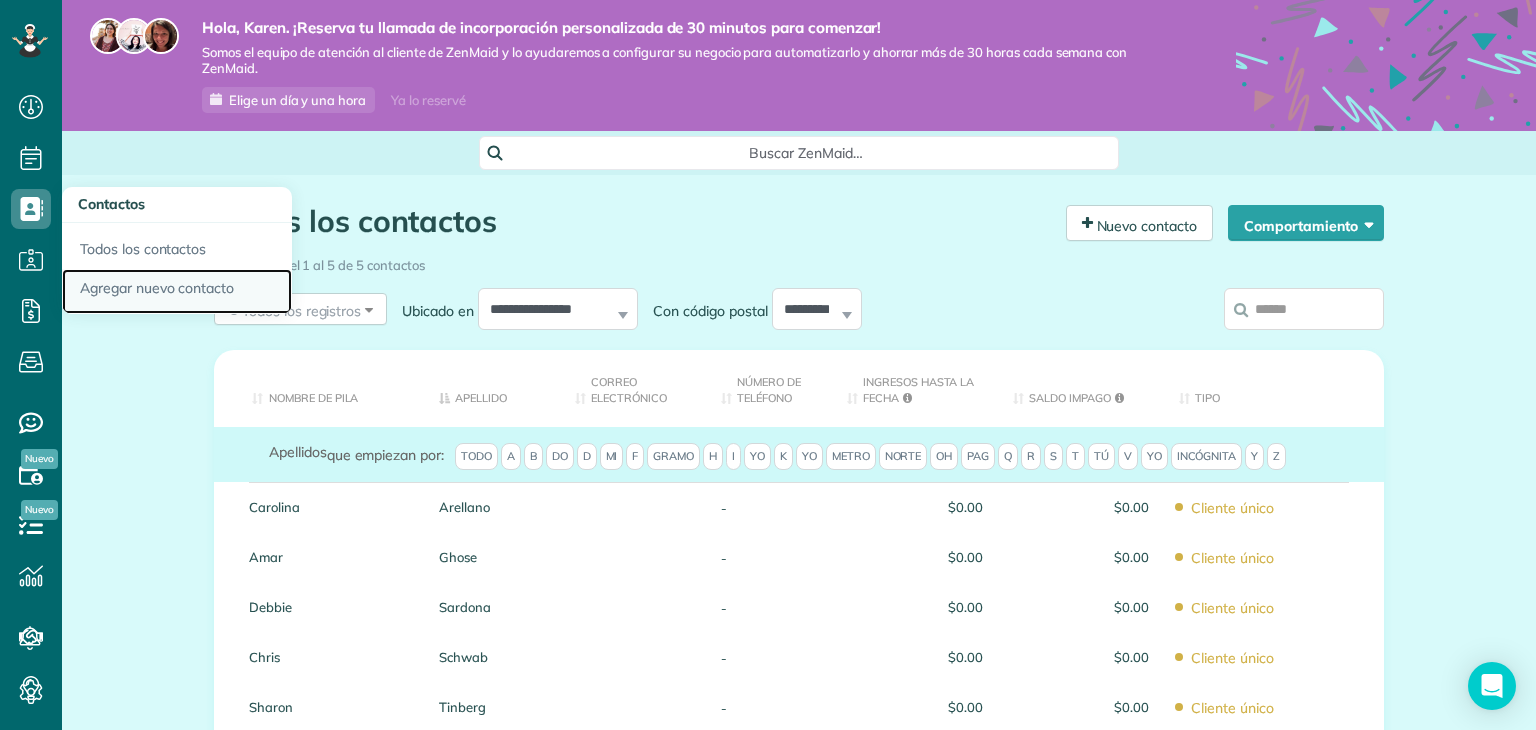 click on "Agregar nuevo contacto" at bounding box center (157, 288) 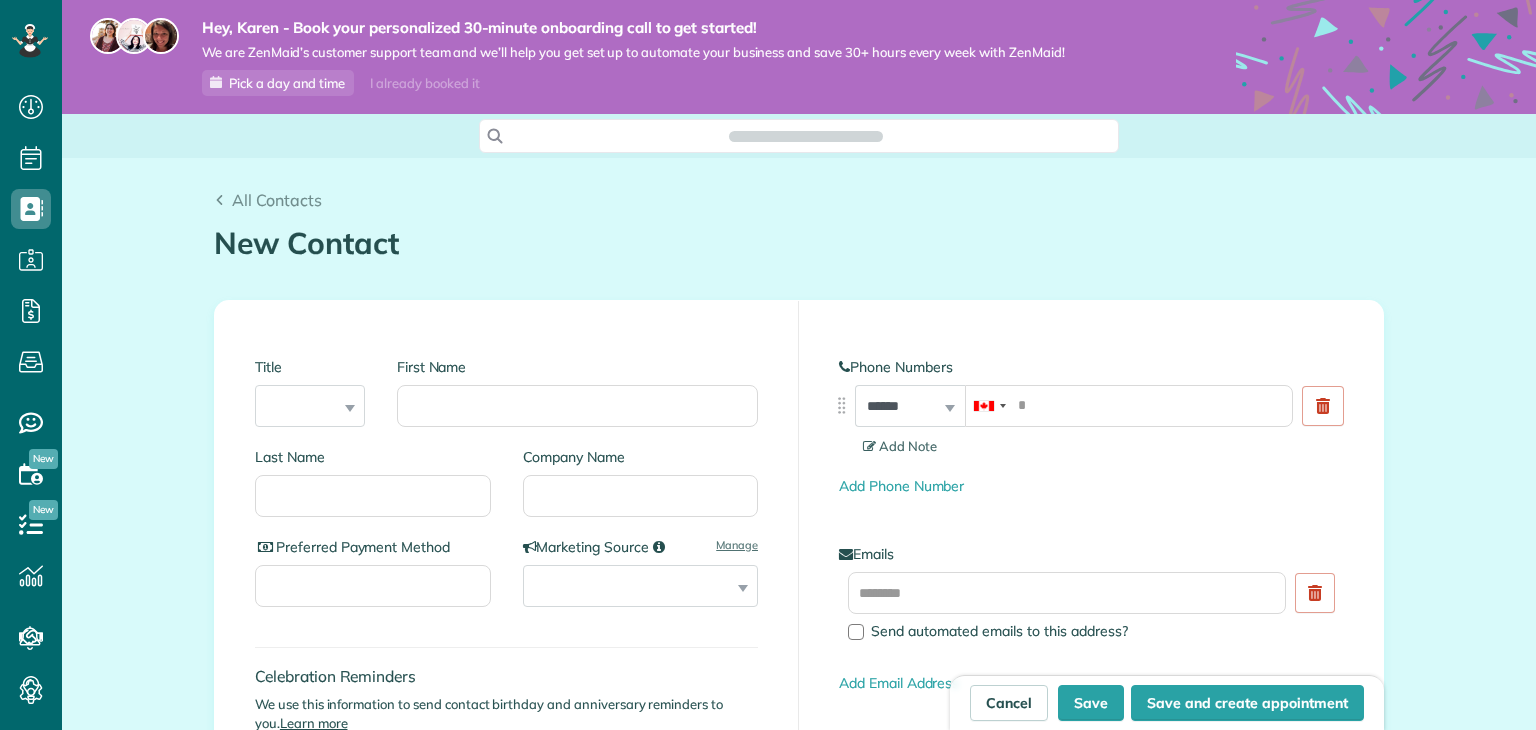 scroll, scrollTop: 0, scrollLeft: 0, axis: both 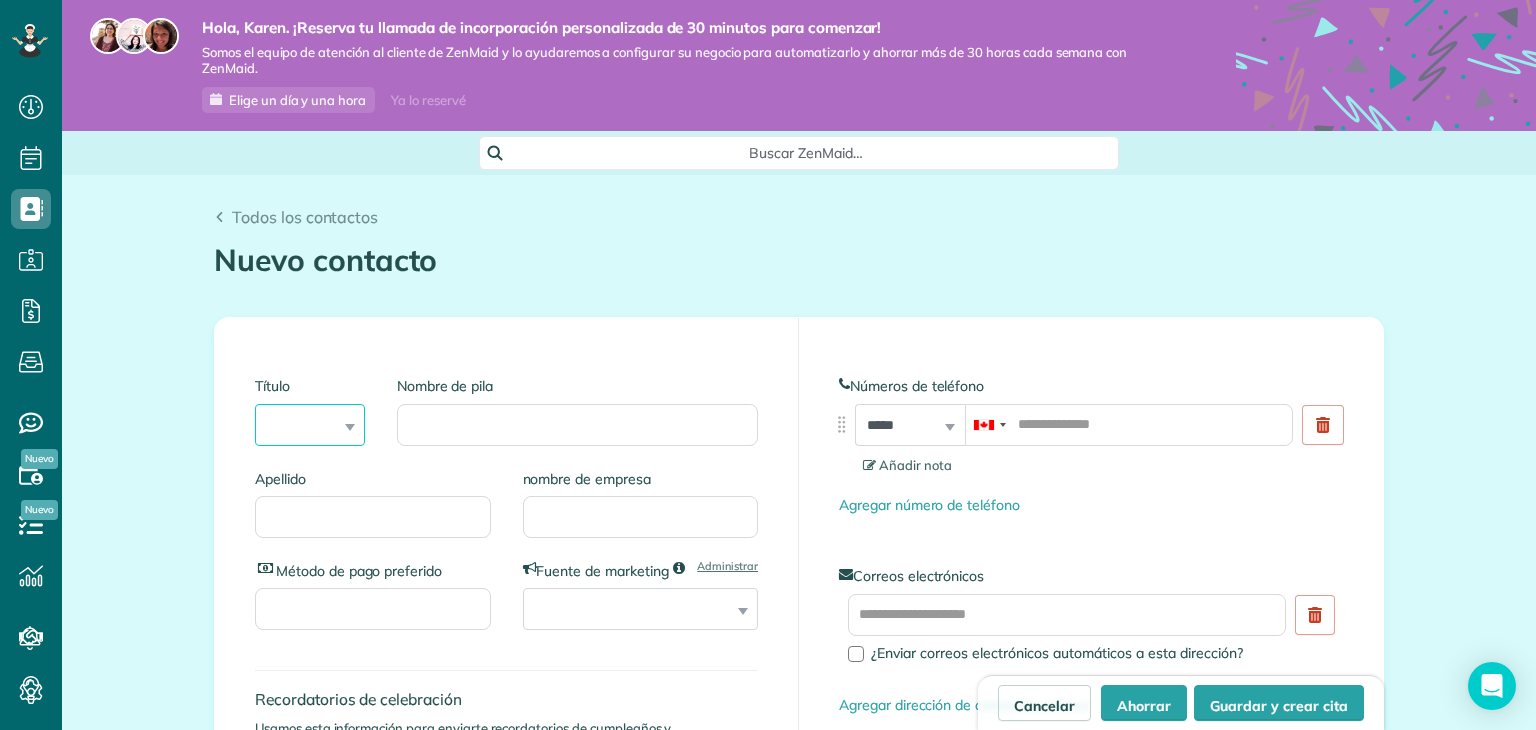 click on "******
*******
***
***" at bounding box center [310, 425] 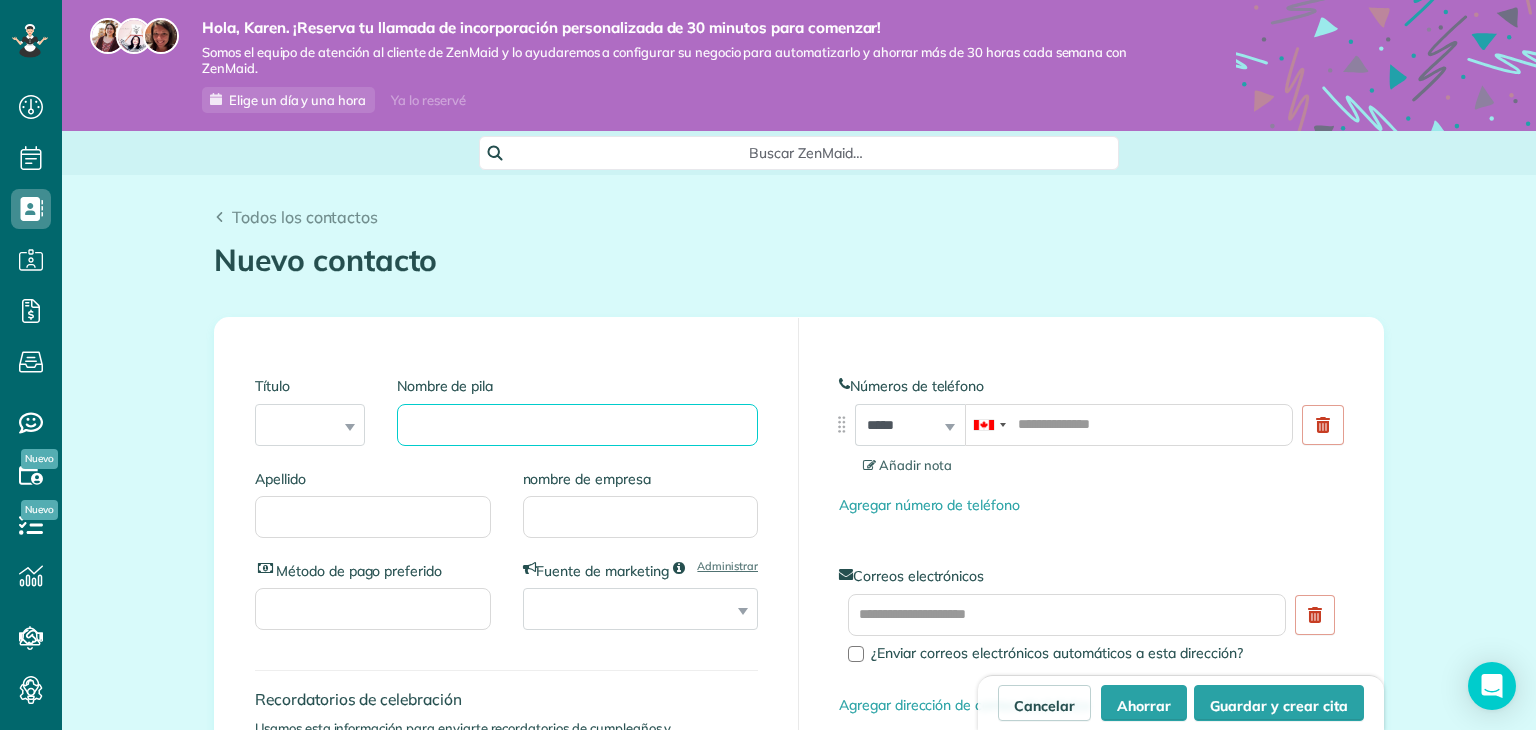 click on "Nombre de pila" at bounding box center (577, 425) 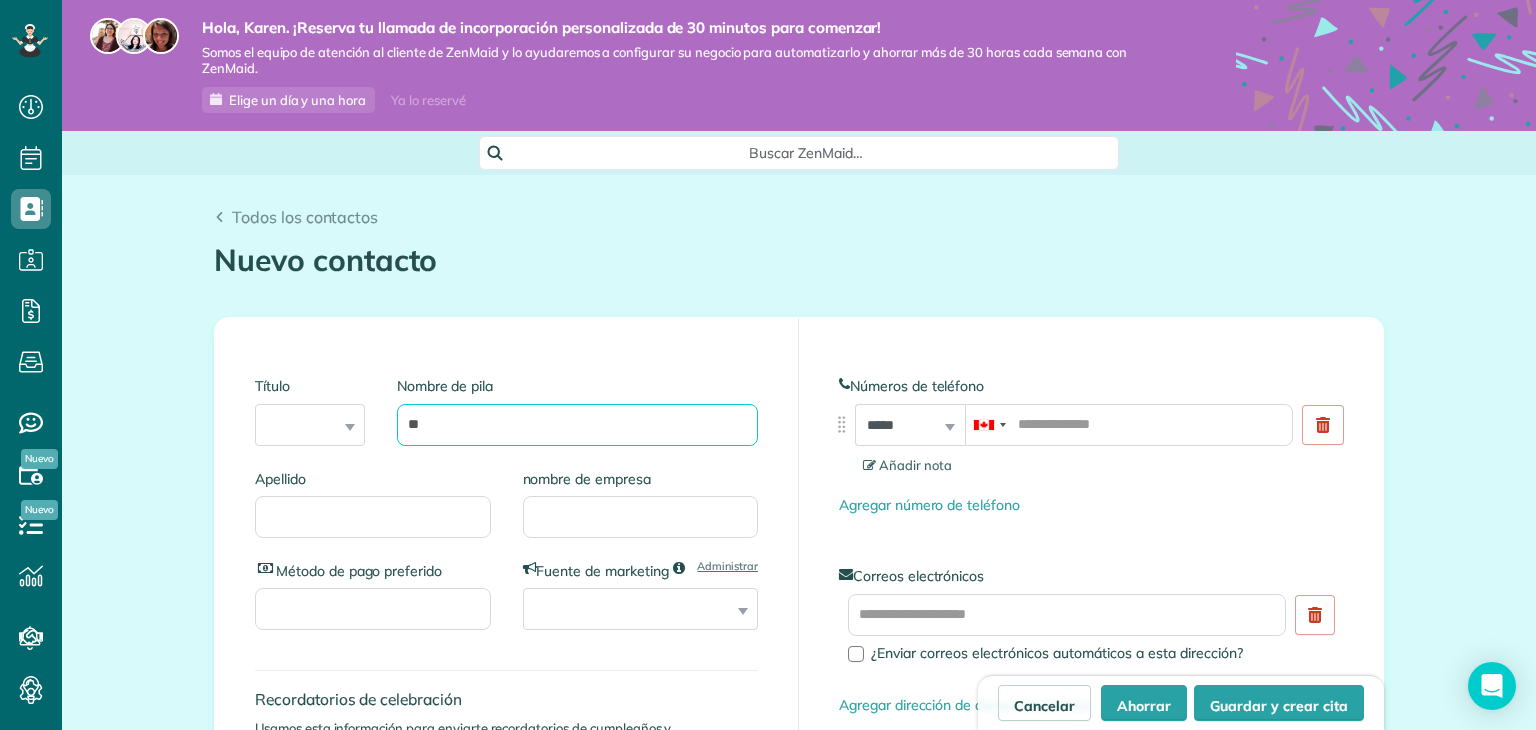 type on "*" 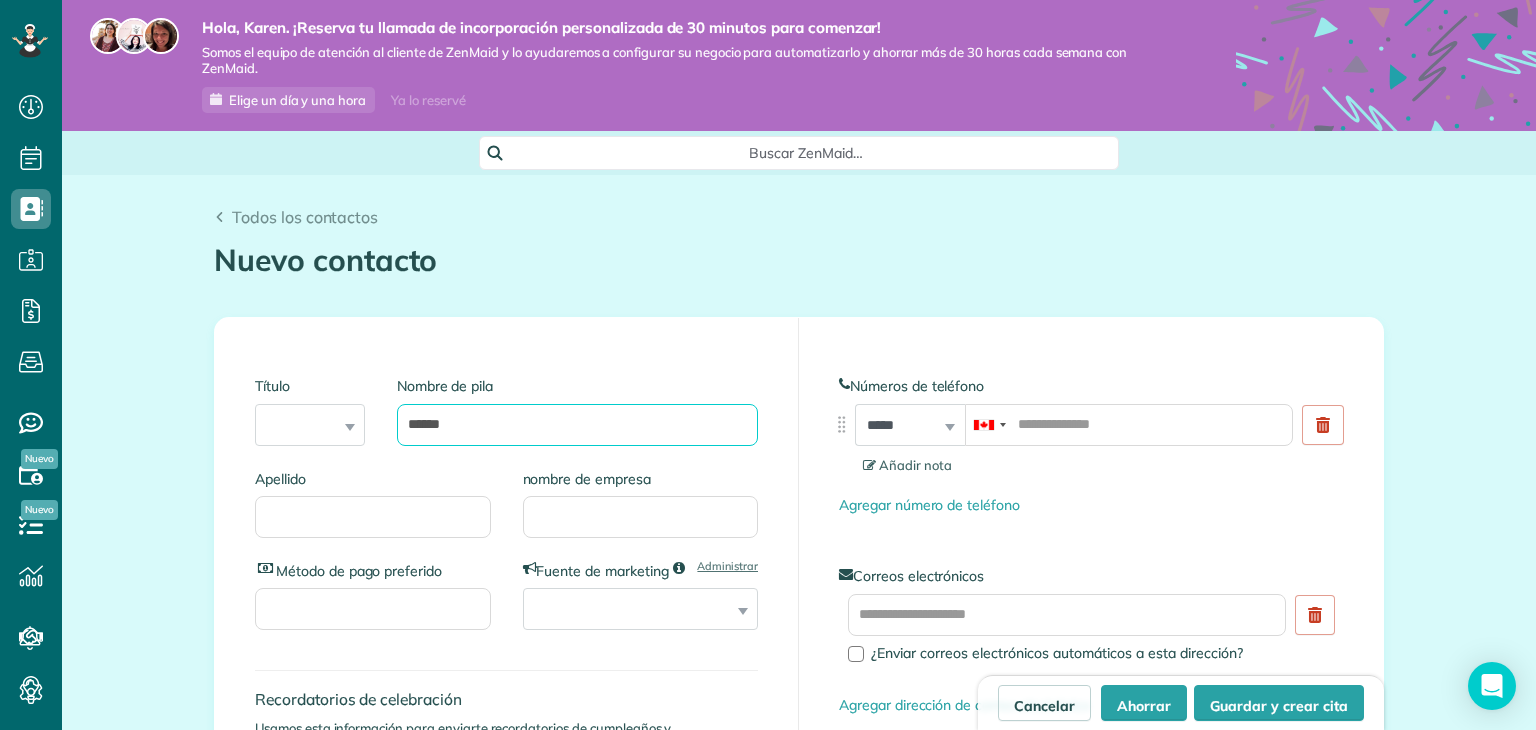 type on "*****" 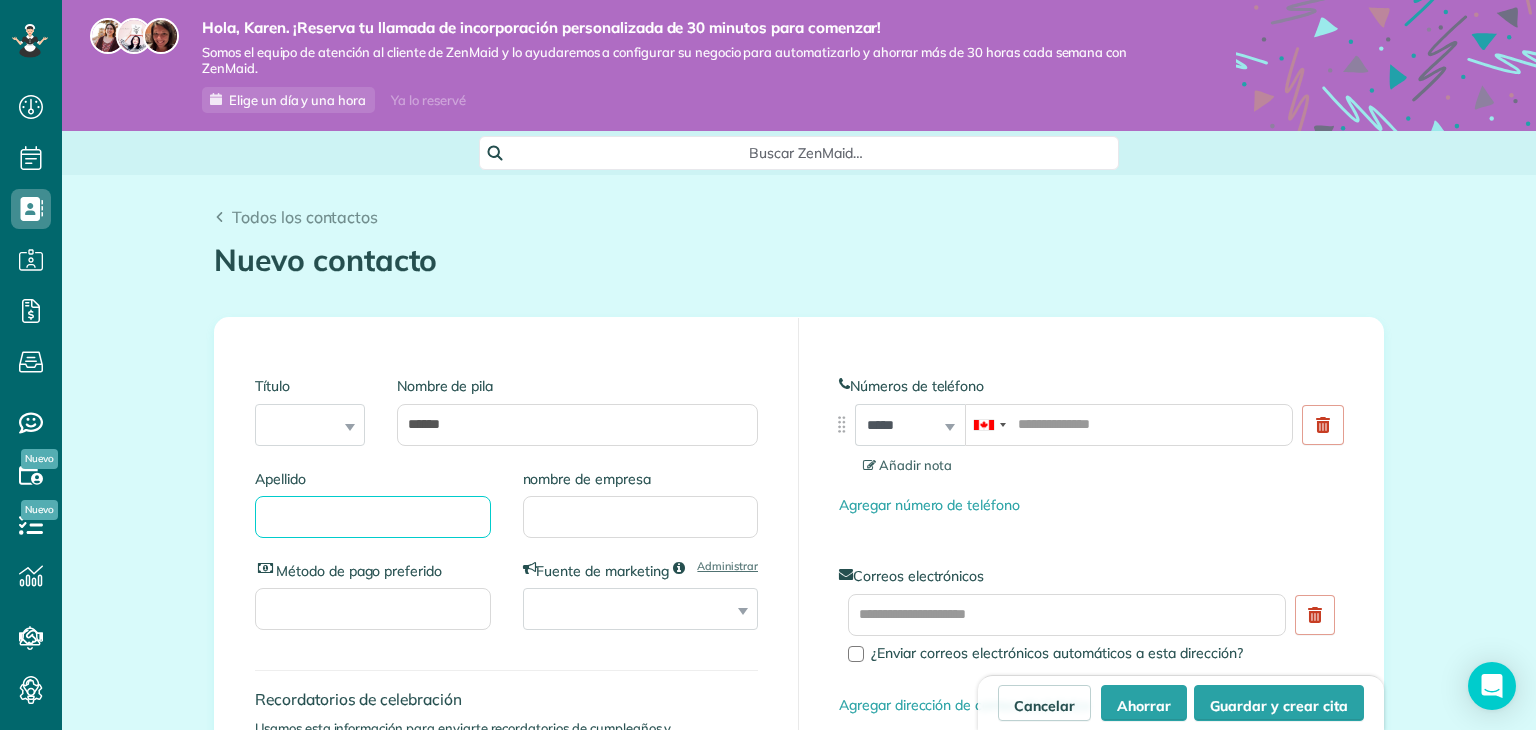 click on "Apellido" at bounding box center [373, 517] 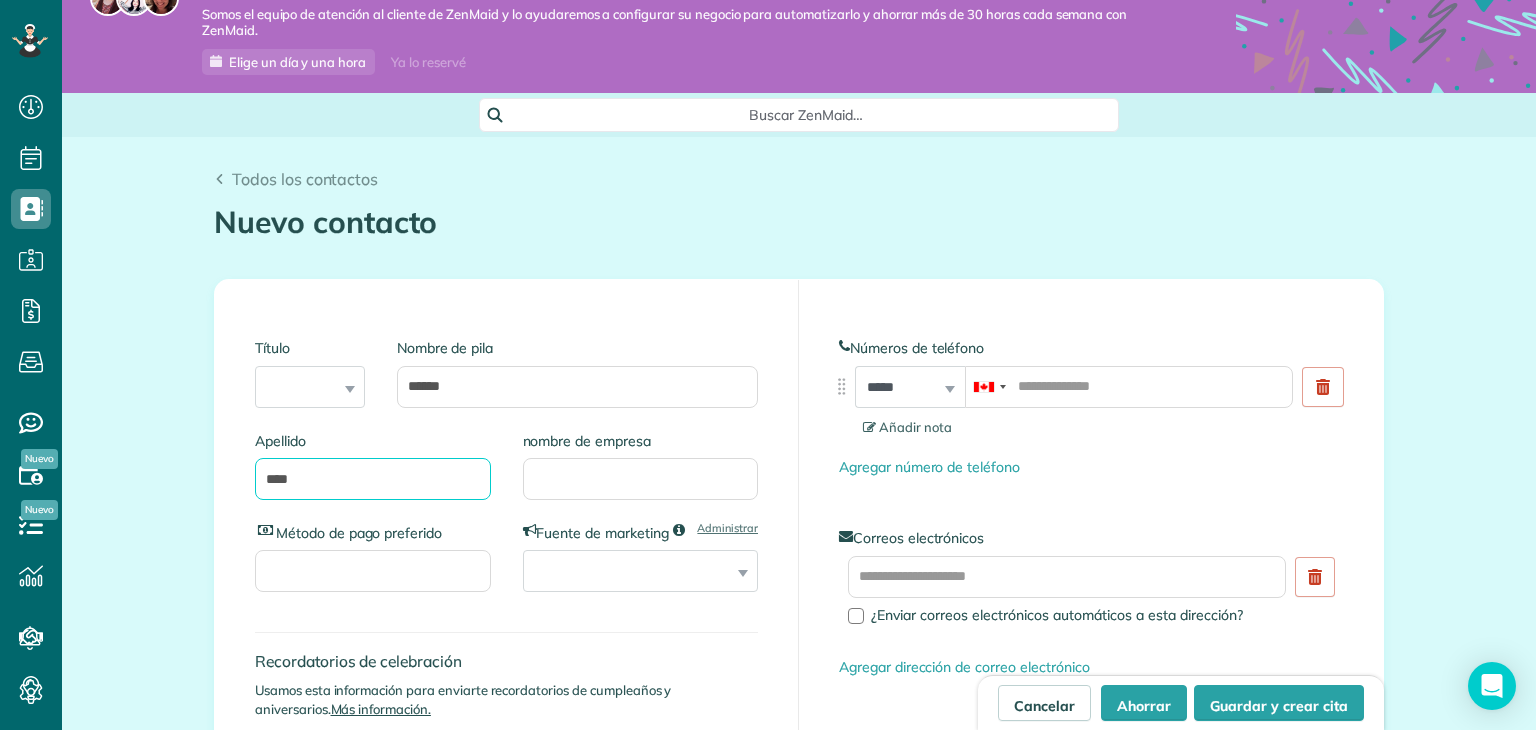 scroll, scrollTop: 52, scrollLeft: 0, axis: vertical 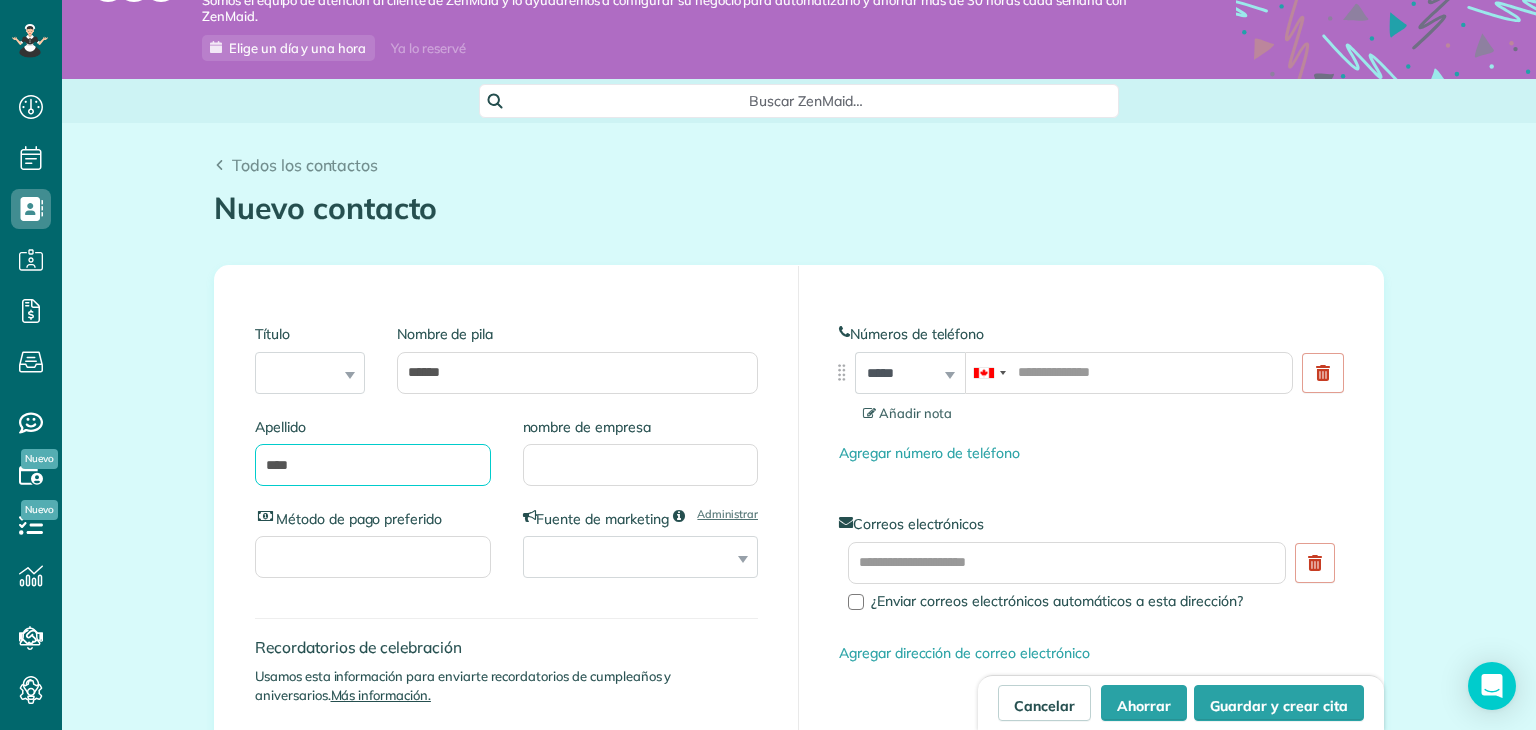 type on "****" 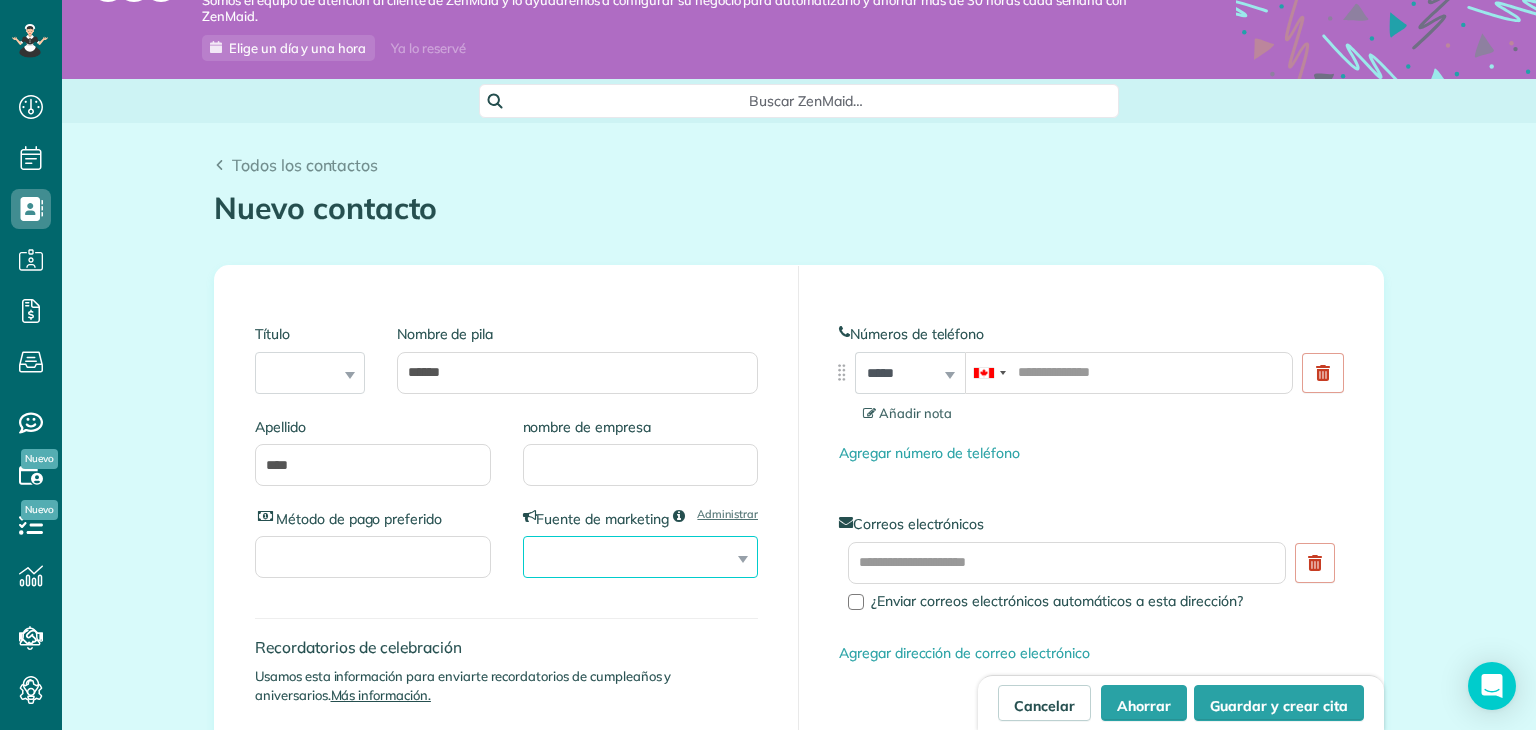 click on "**********" at bounding box center (641, 557) 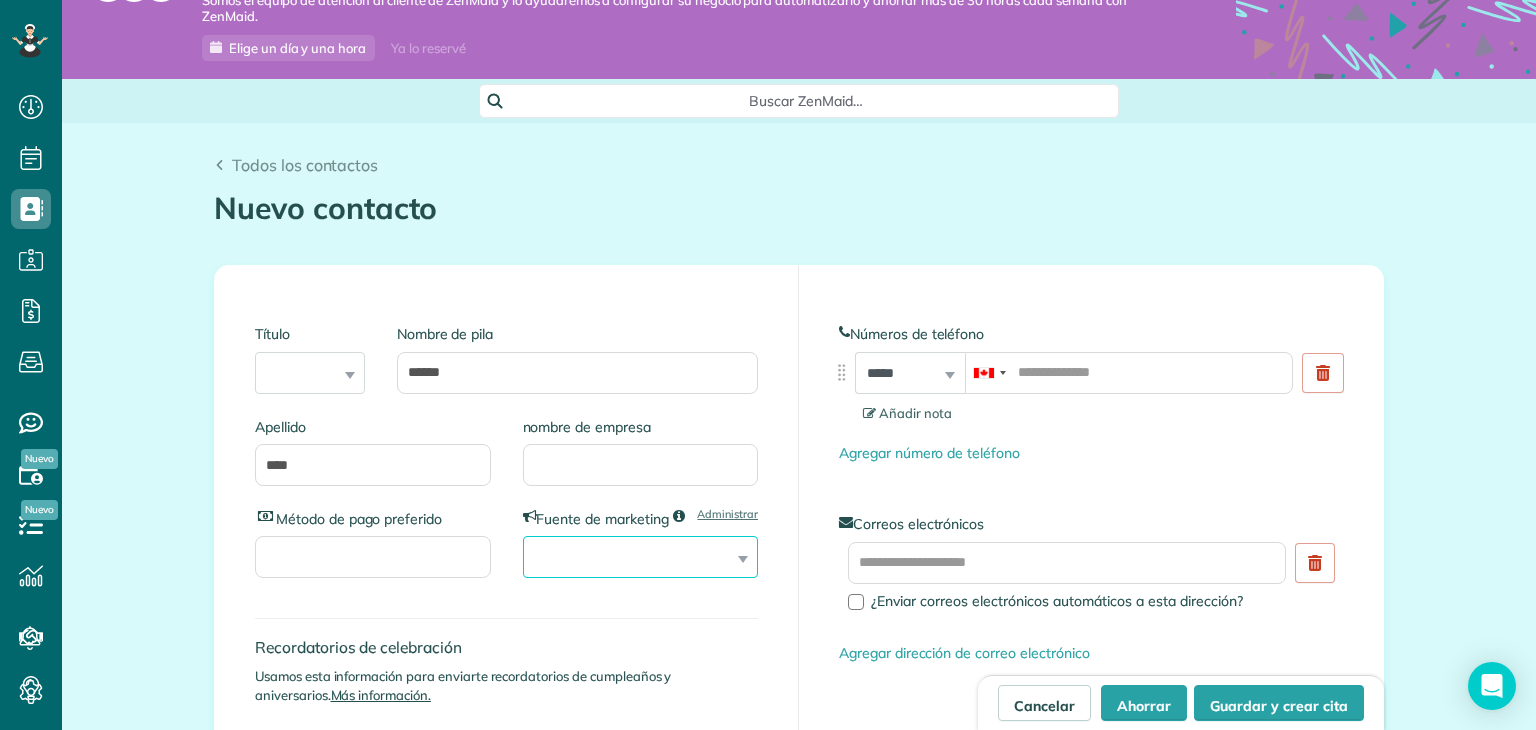 click on "**********" at bounding box center (641, 557) 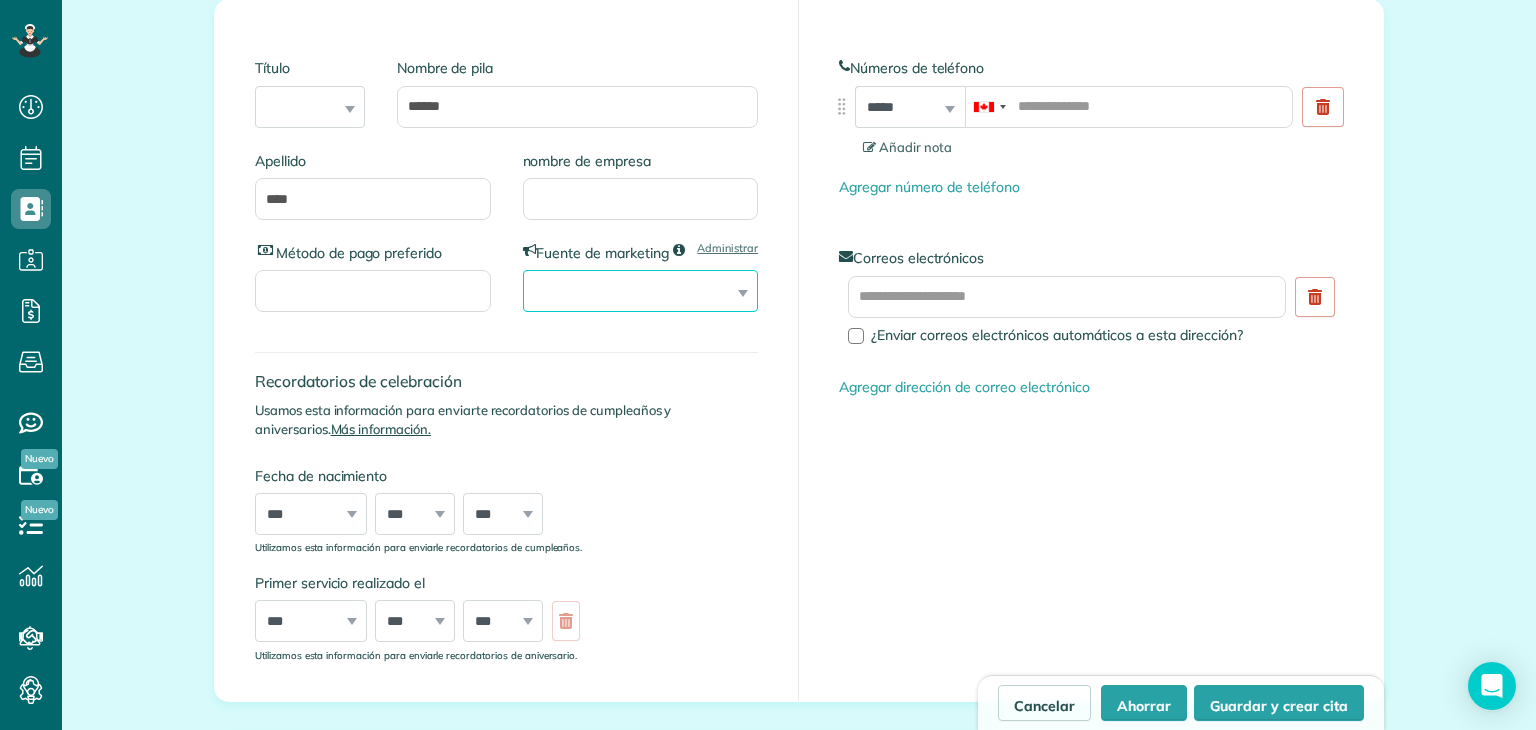 scroll, scrollTop: 318, scrollLeft: 0, axis: vertical 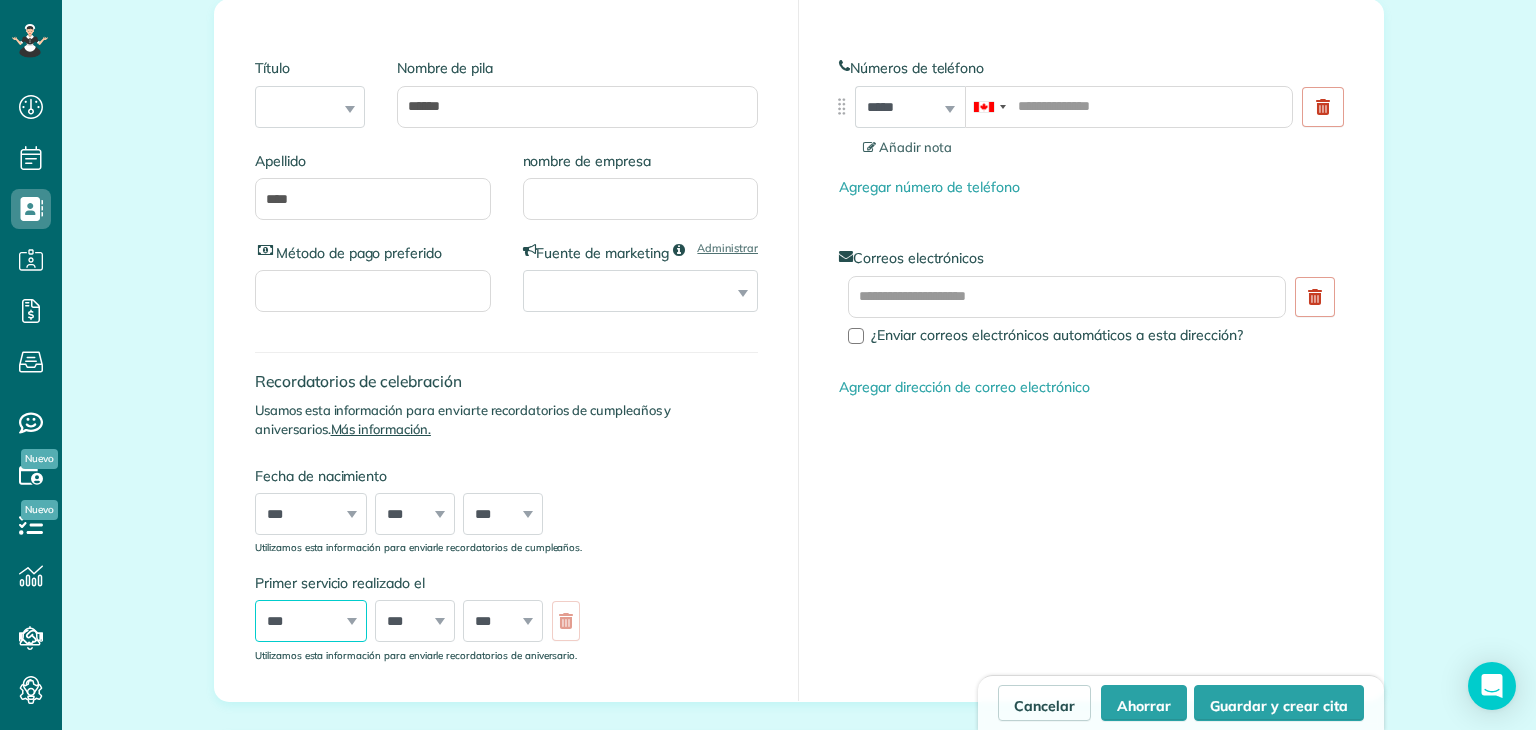 click on "***
****
****
****
****
****
****
****
****
****
****
****
****
****
****
****
****
****
****
****
****
****
****
****
****
****
****
****
****
****
****
****
****
****
****
****
****
****
****
****
****
****
****
****
****
****
****
****
****
****
****
****" at bounding box center (311, 621) 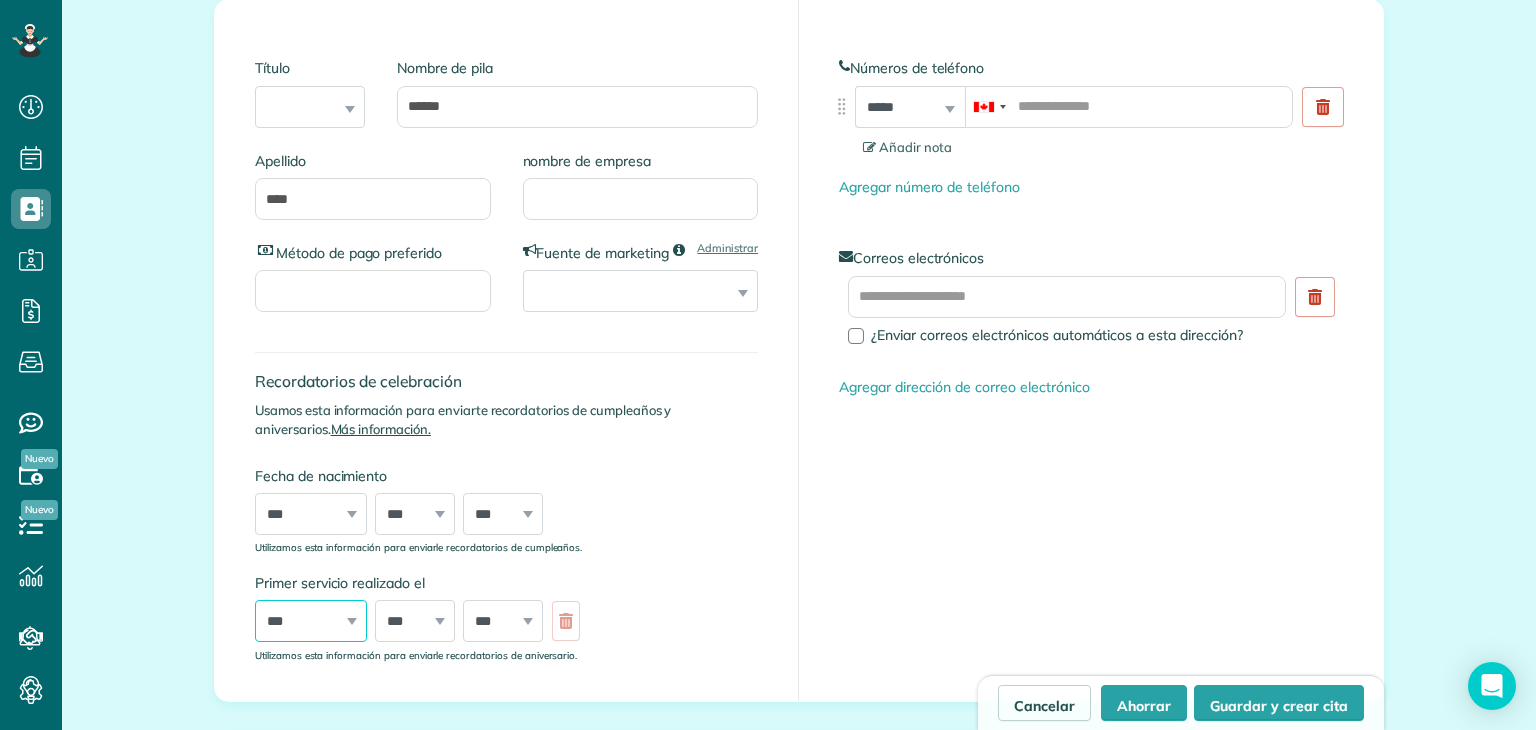 select on "****" 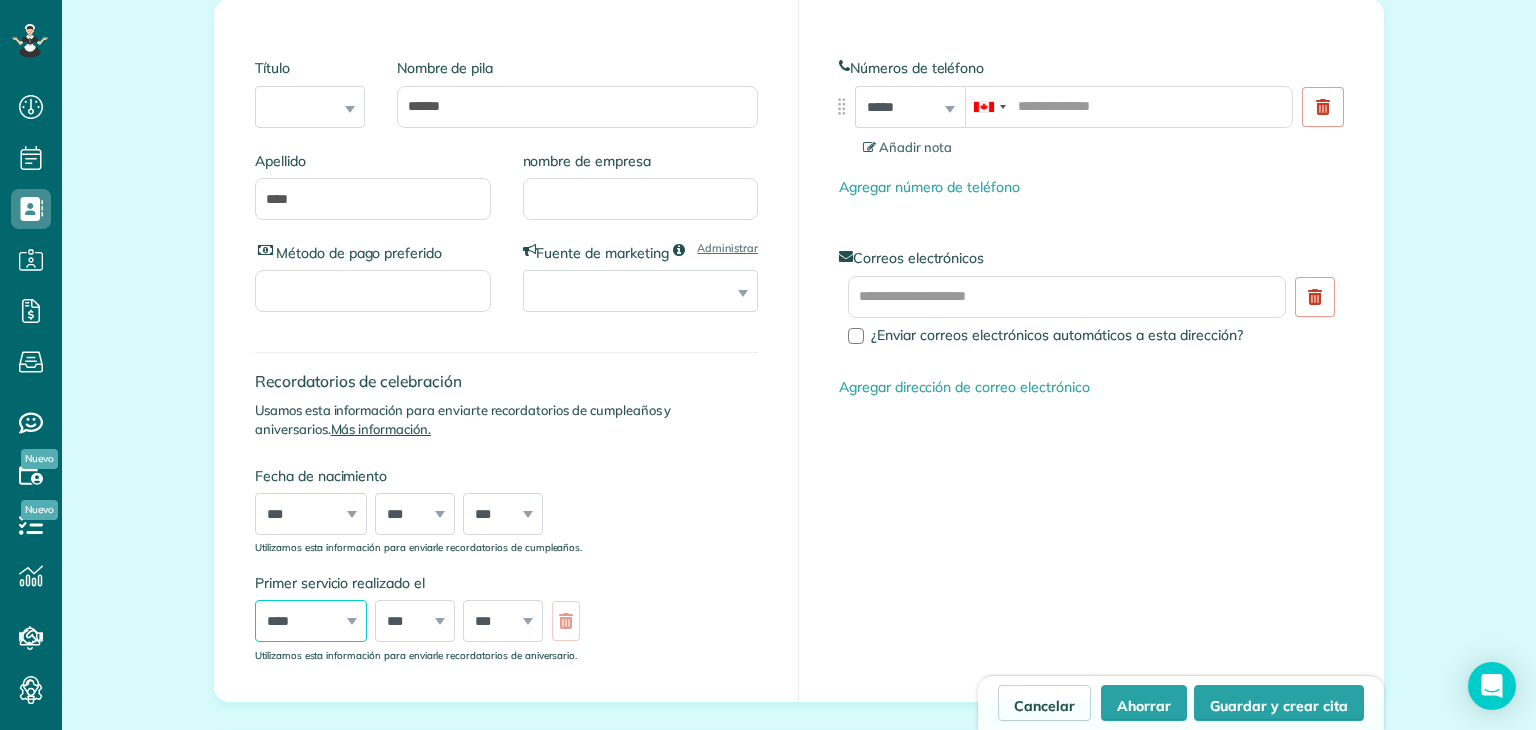 click on "***
****
****
****
****
****
****
****
****
****
****
****
****
****
****
****
****
****
****
****
****
****
****
****
****
****
****
****
****
****
****
****
****
****
****
****
****
****
****
****
****
****
****
****
****
****
****
****
****
****
****
****" at bounding box center (311, 621) 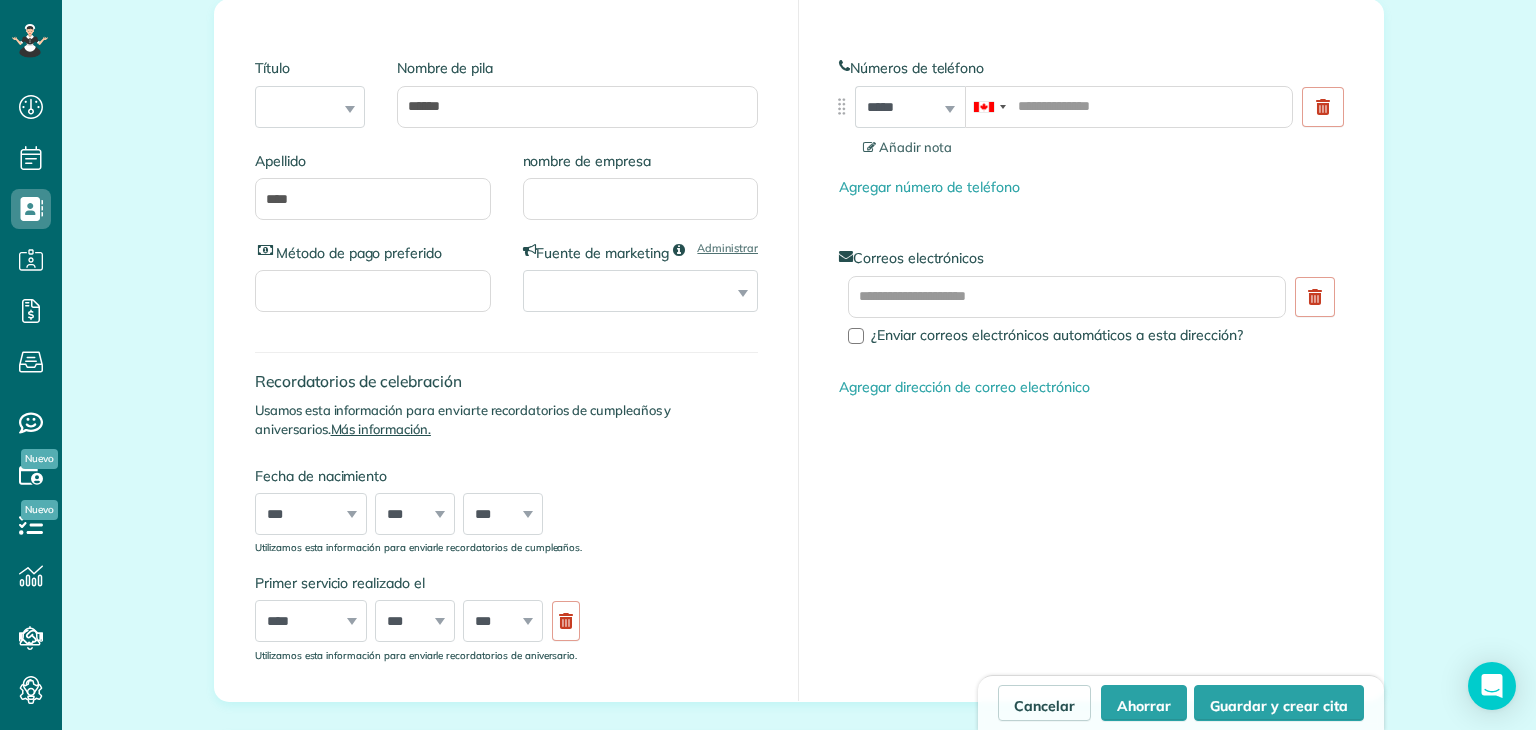 click on "**********" at bounding box center (415, 621) 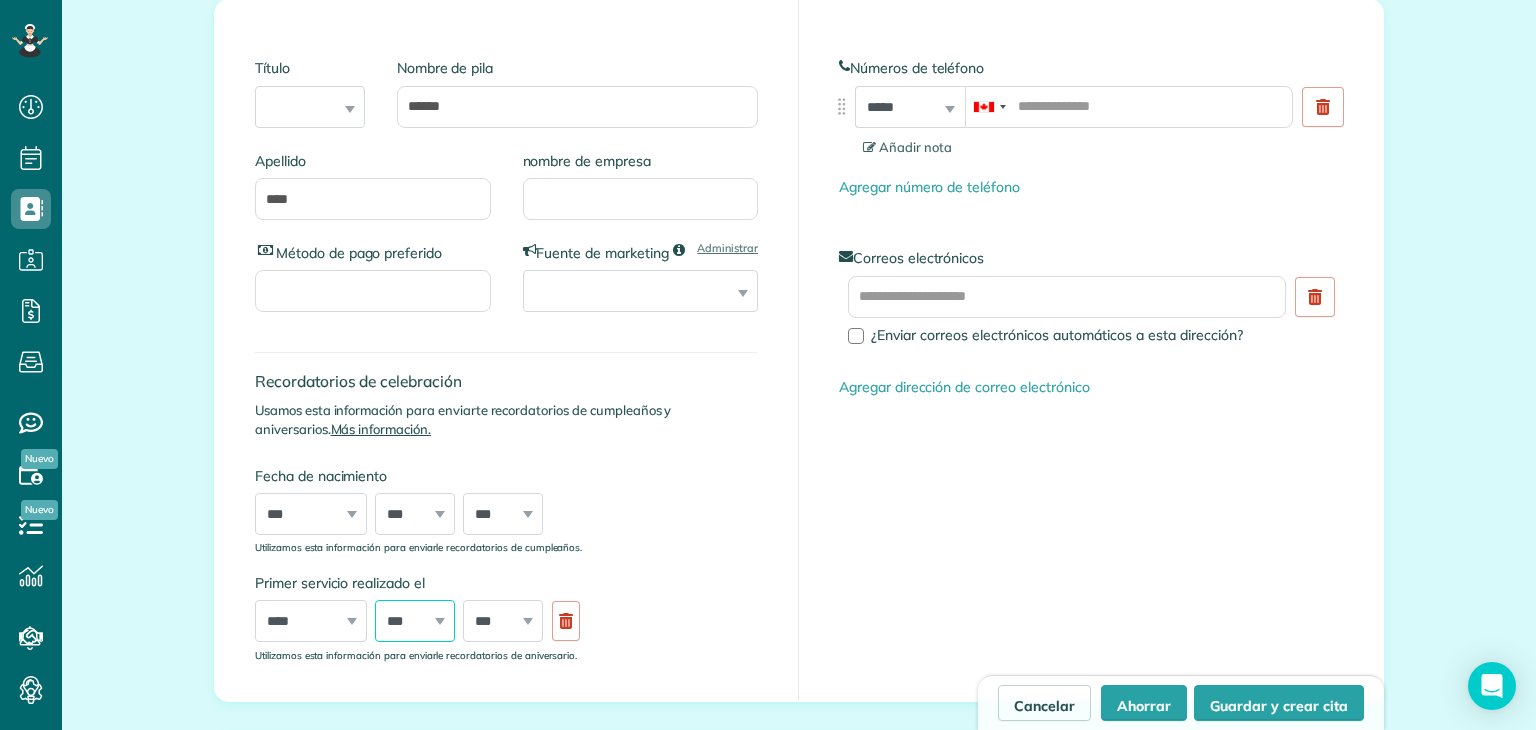 click on "**********" at bounding box center (415, 621) 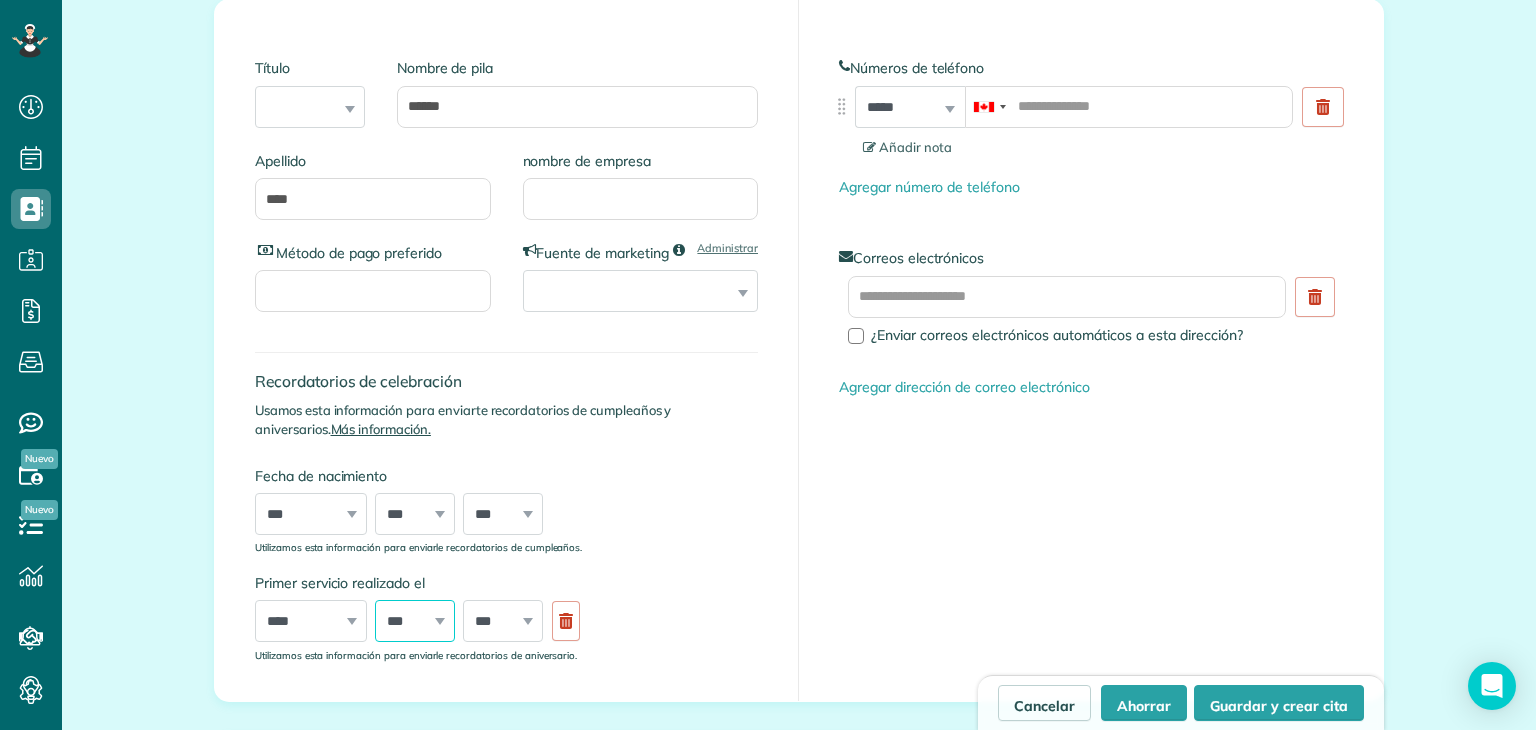select on "*" 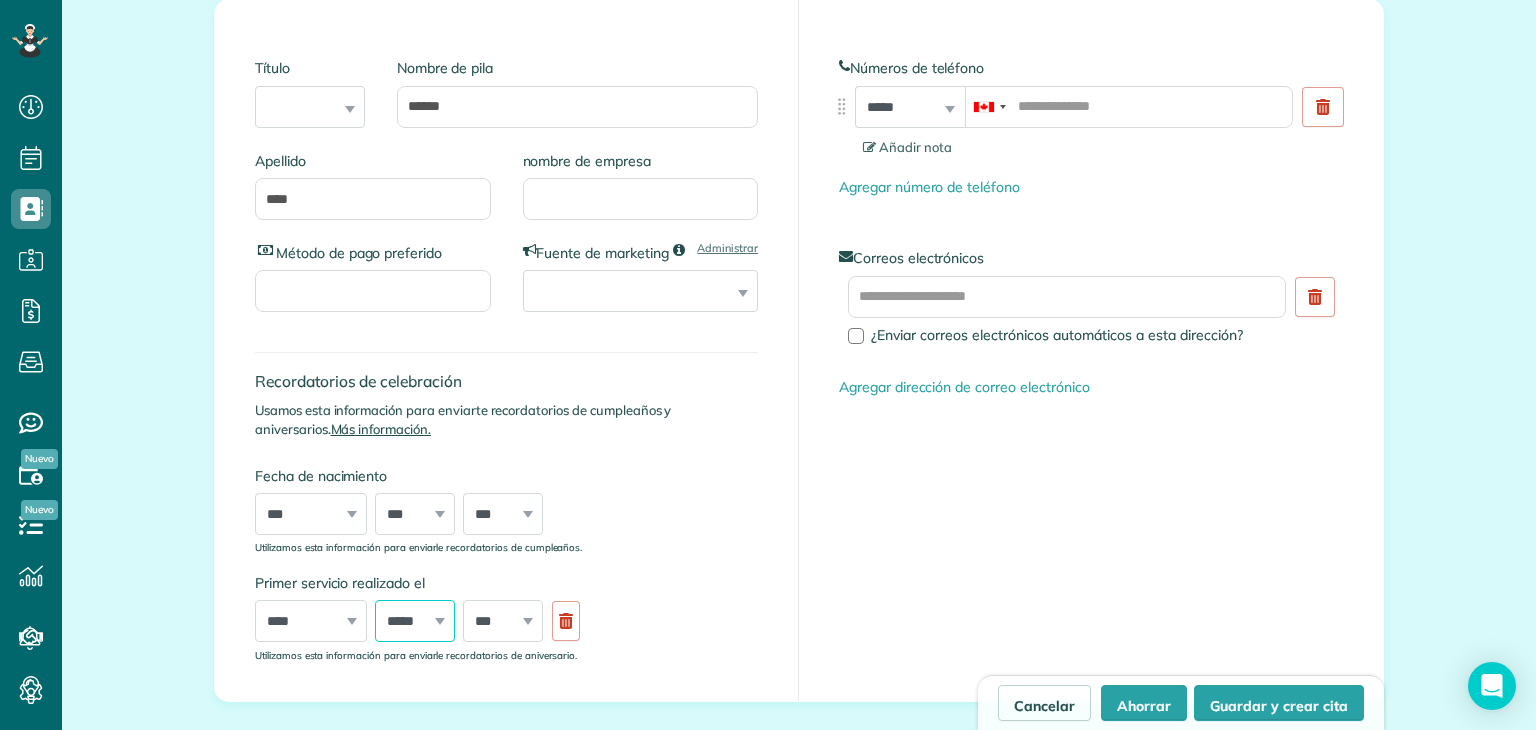 click on "**********" at bounding box center [415, 621] 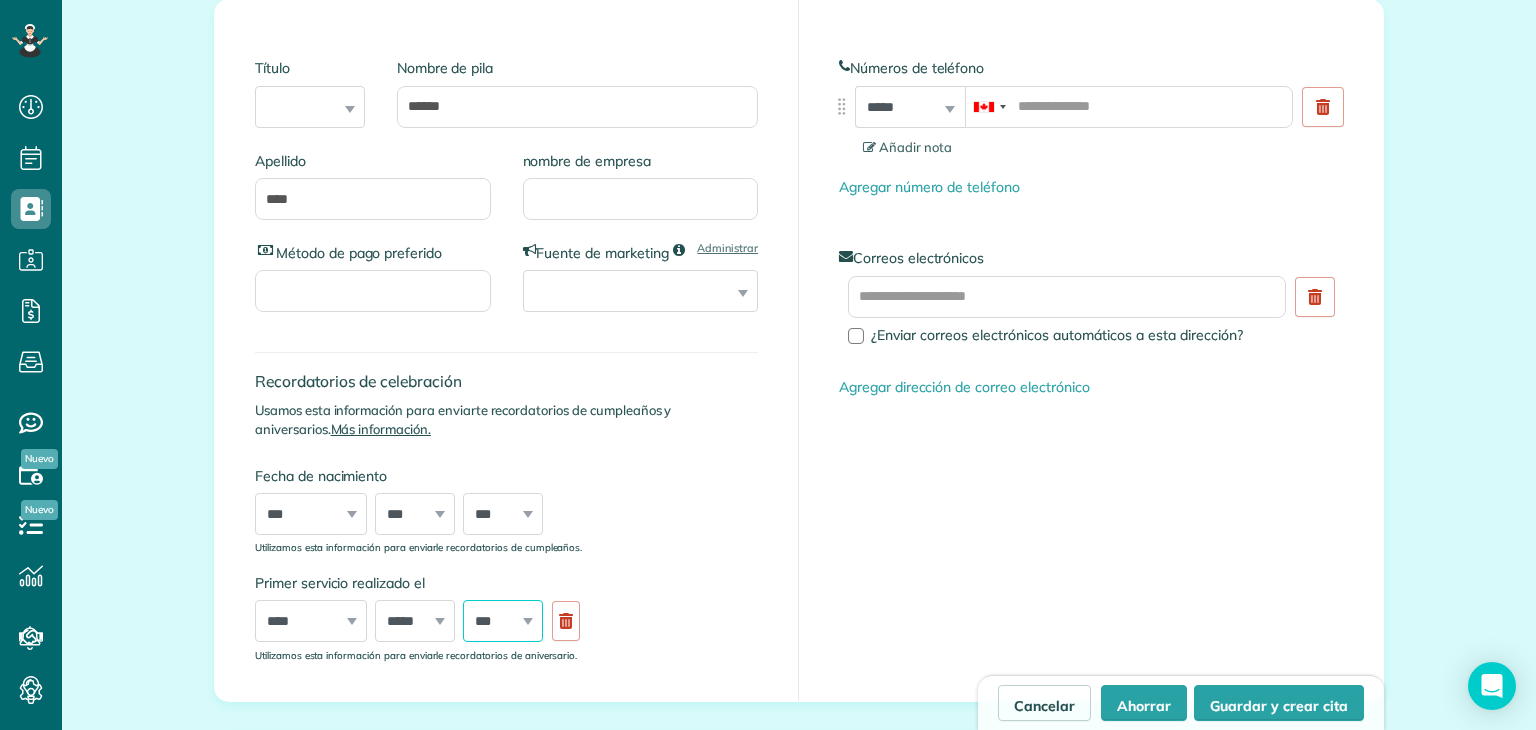 click on "***
*
*
*
*
*
*
*
*
*
**
**
**
**
**
**
**
**
**
**
**
**
**
**
**
**
**
**
**
**
**
**" at bounding box center (503, 621) 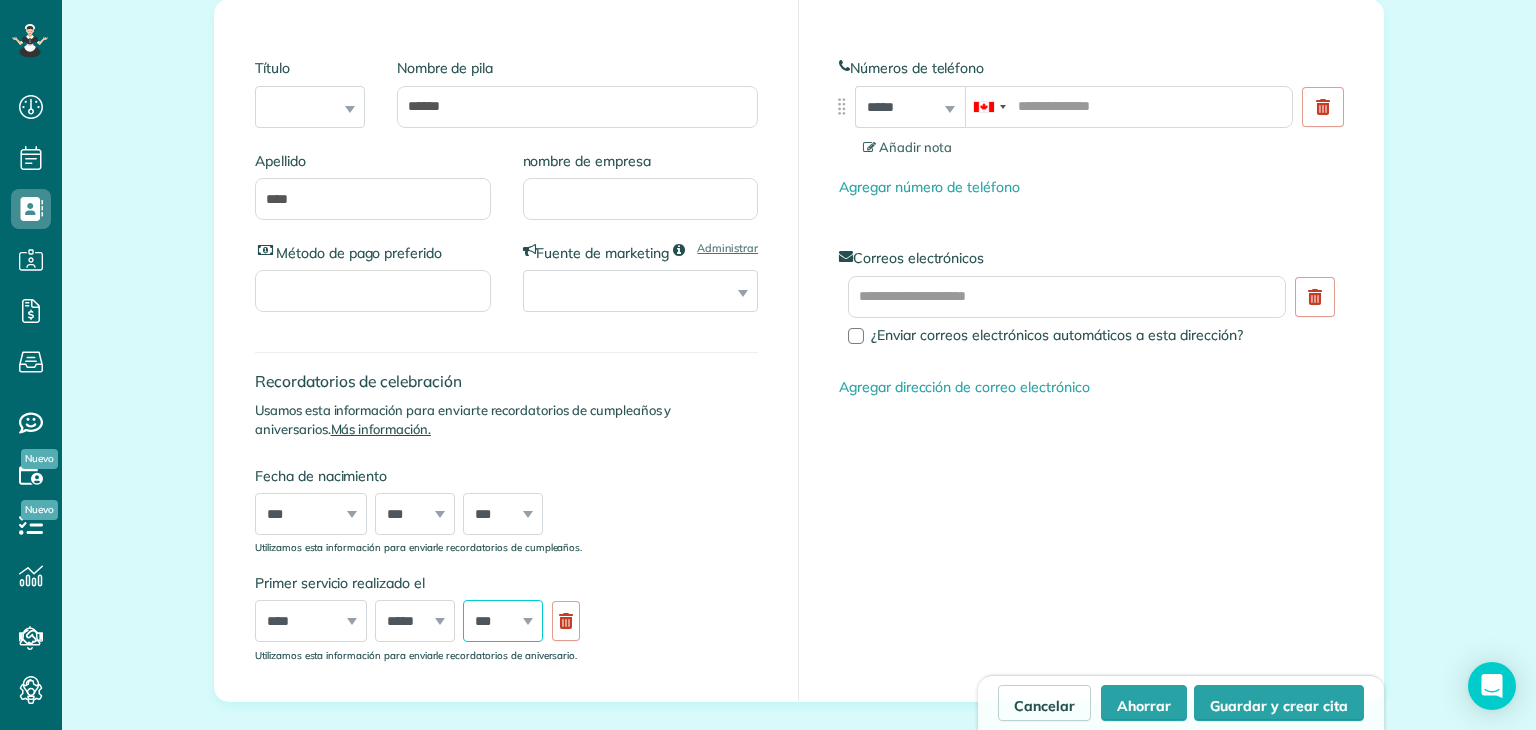 select on "**" 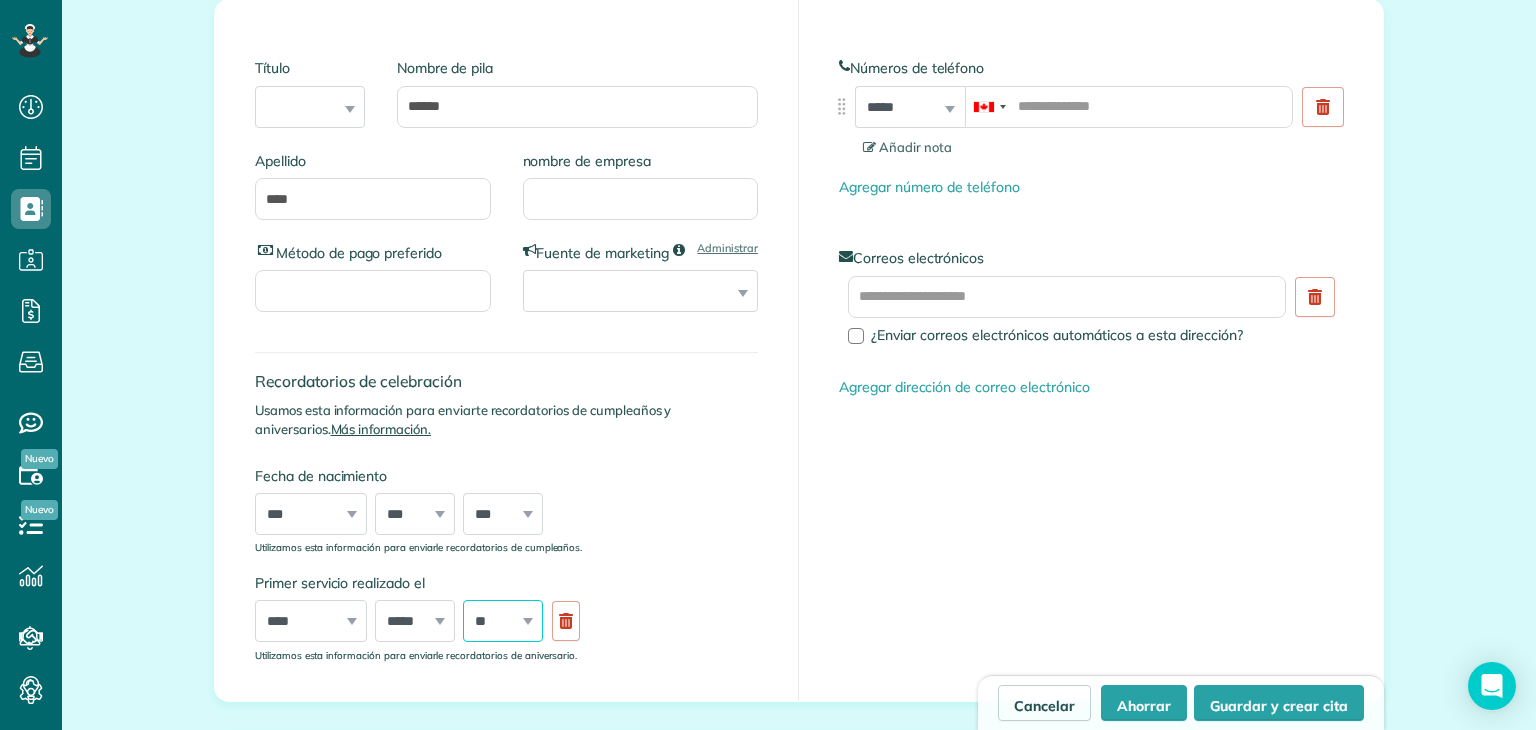 click on "***
*
*
*
*
*
*
*
*
*
**
**
**
**
**
**
**
**
**
**
**
**
**
**
**
**
**
**
**
**
**
**" at bounding box center [503, 621] 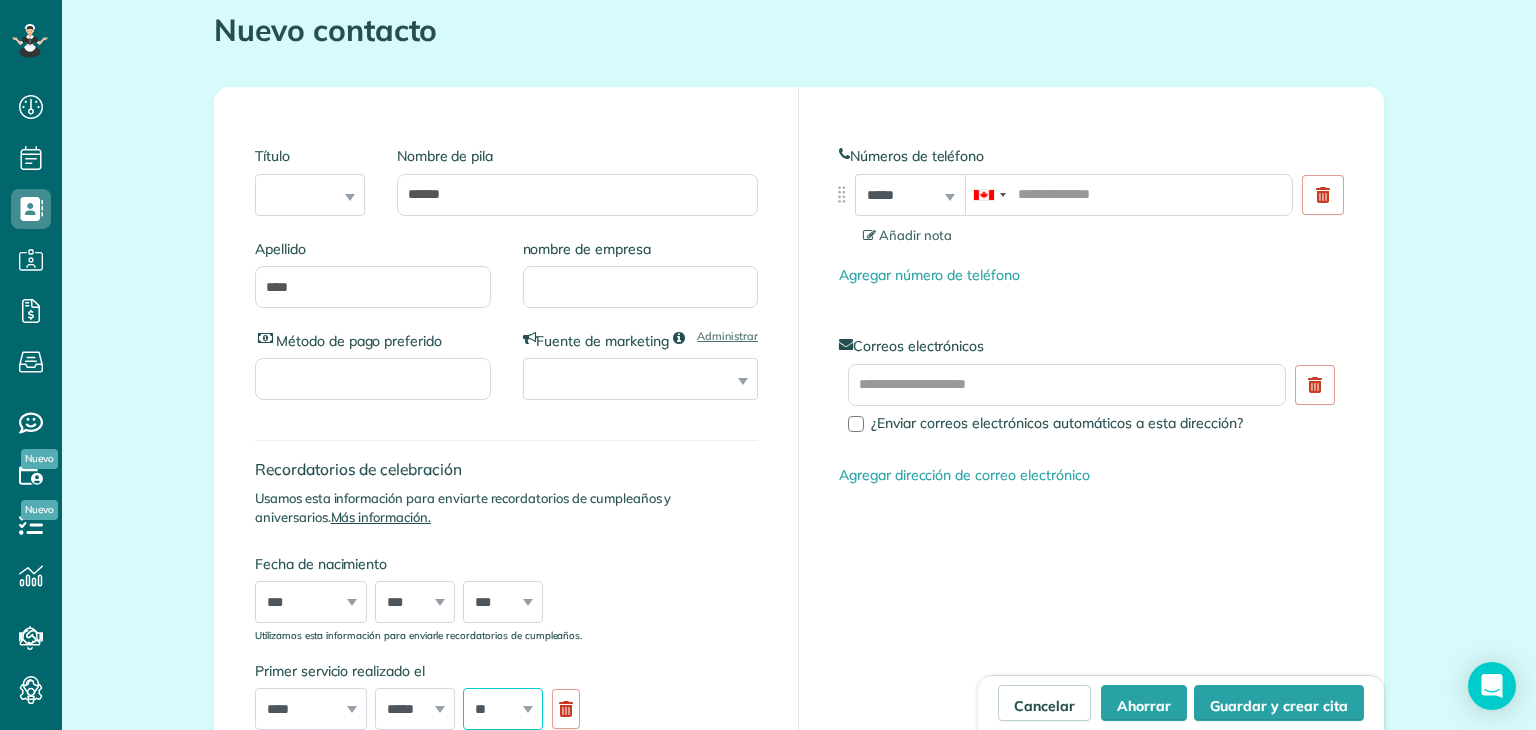 scroll, scrollTop: 224, scrollLeft: 0, axis: vertical 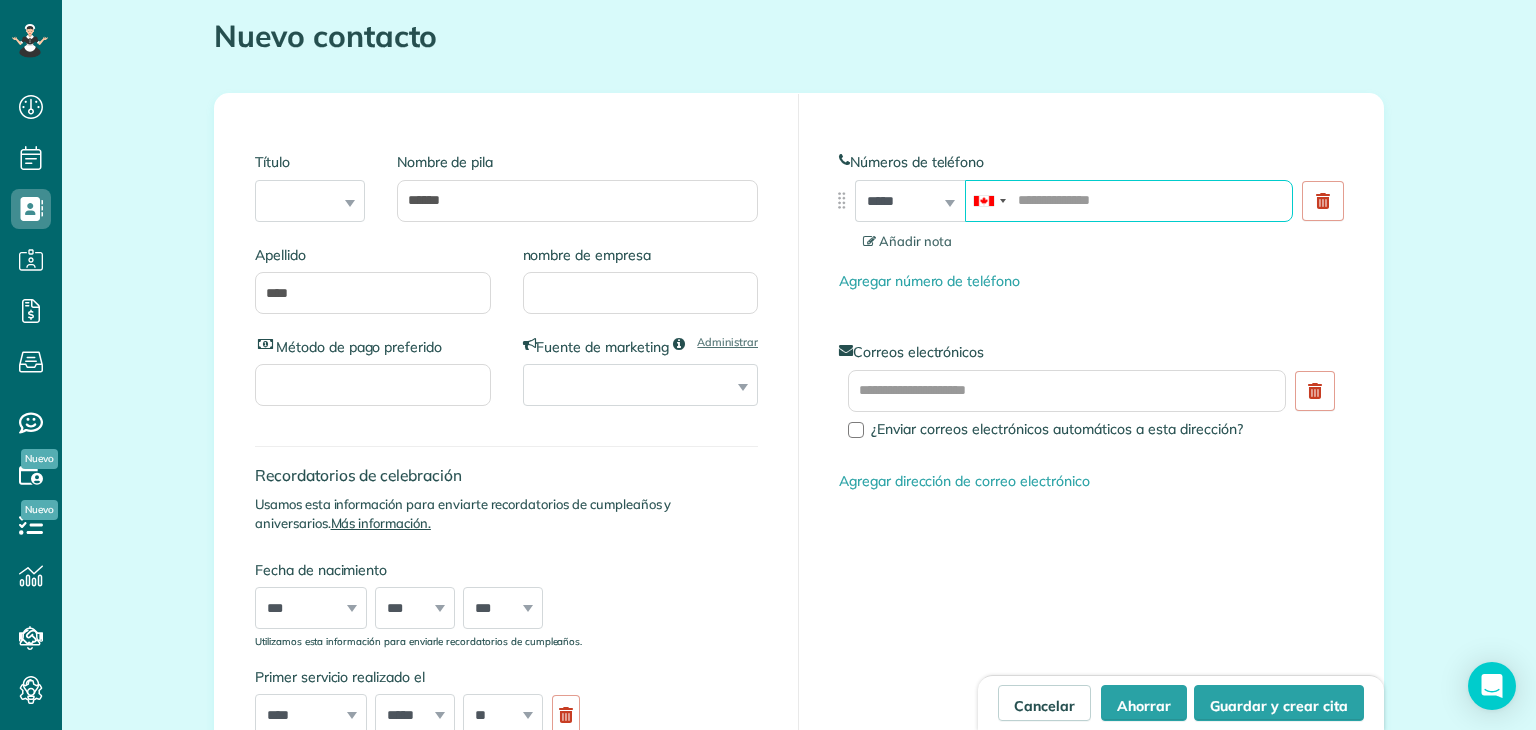 click at bounding box center [1129, 201] 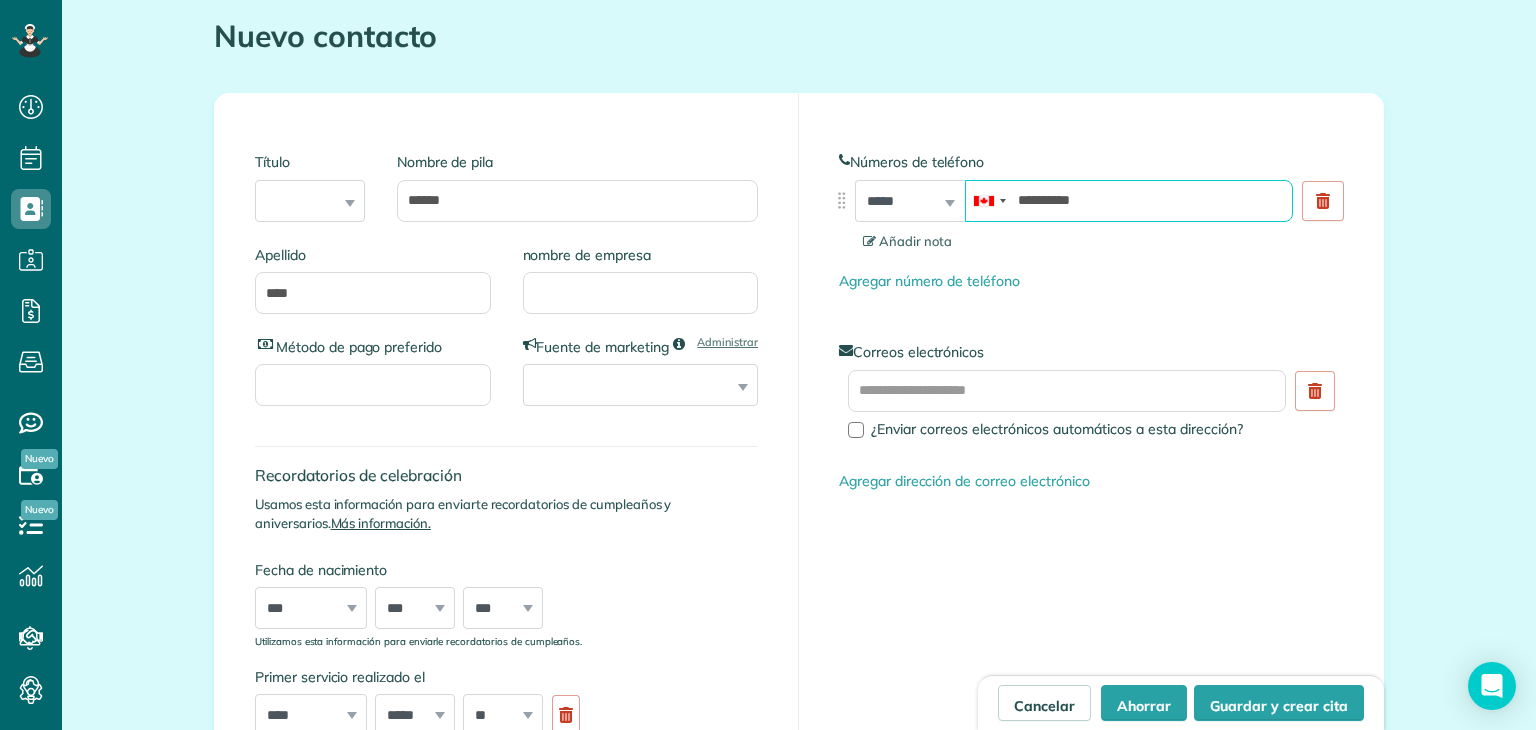 type on "**********" 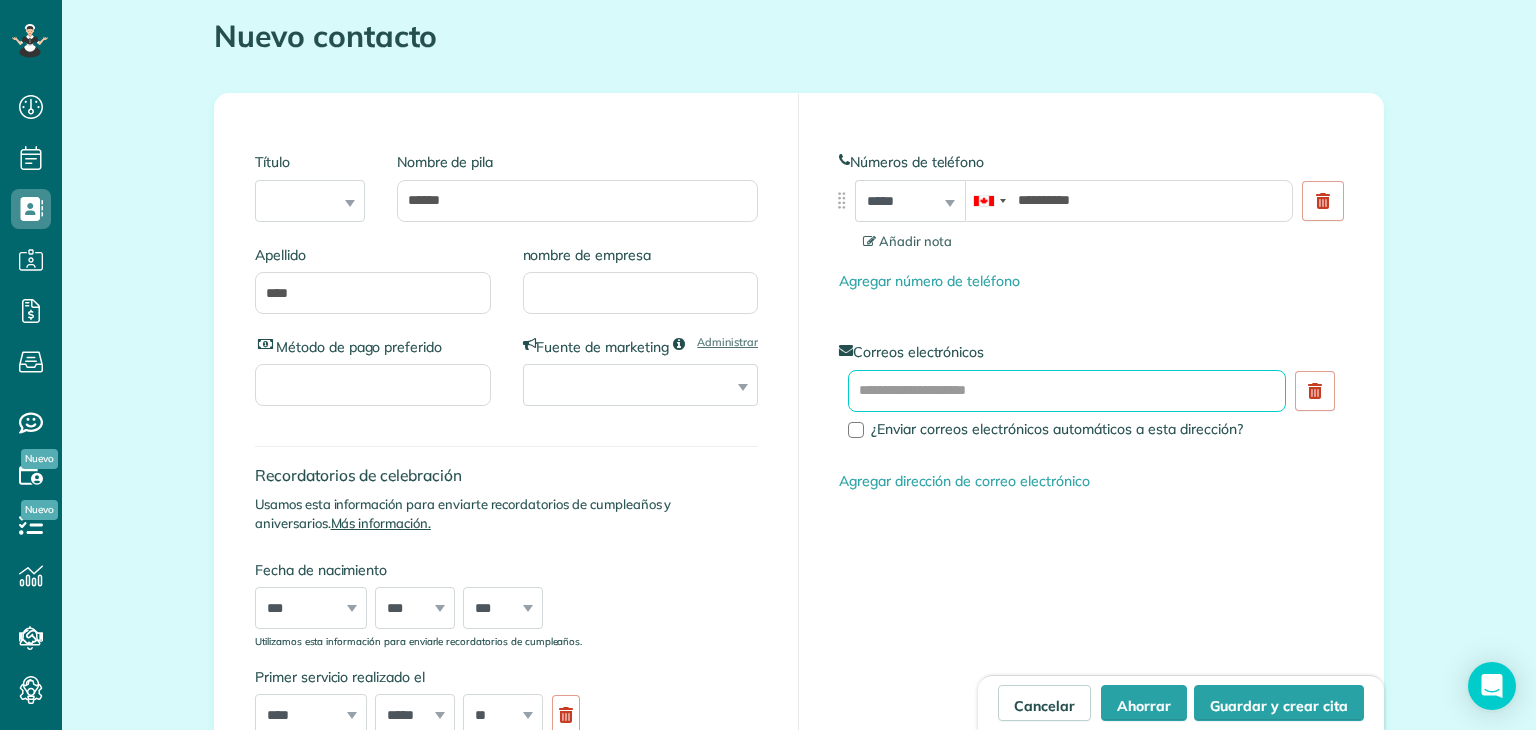click at bounding box center [1067, 391] 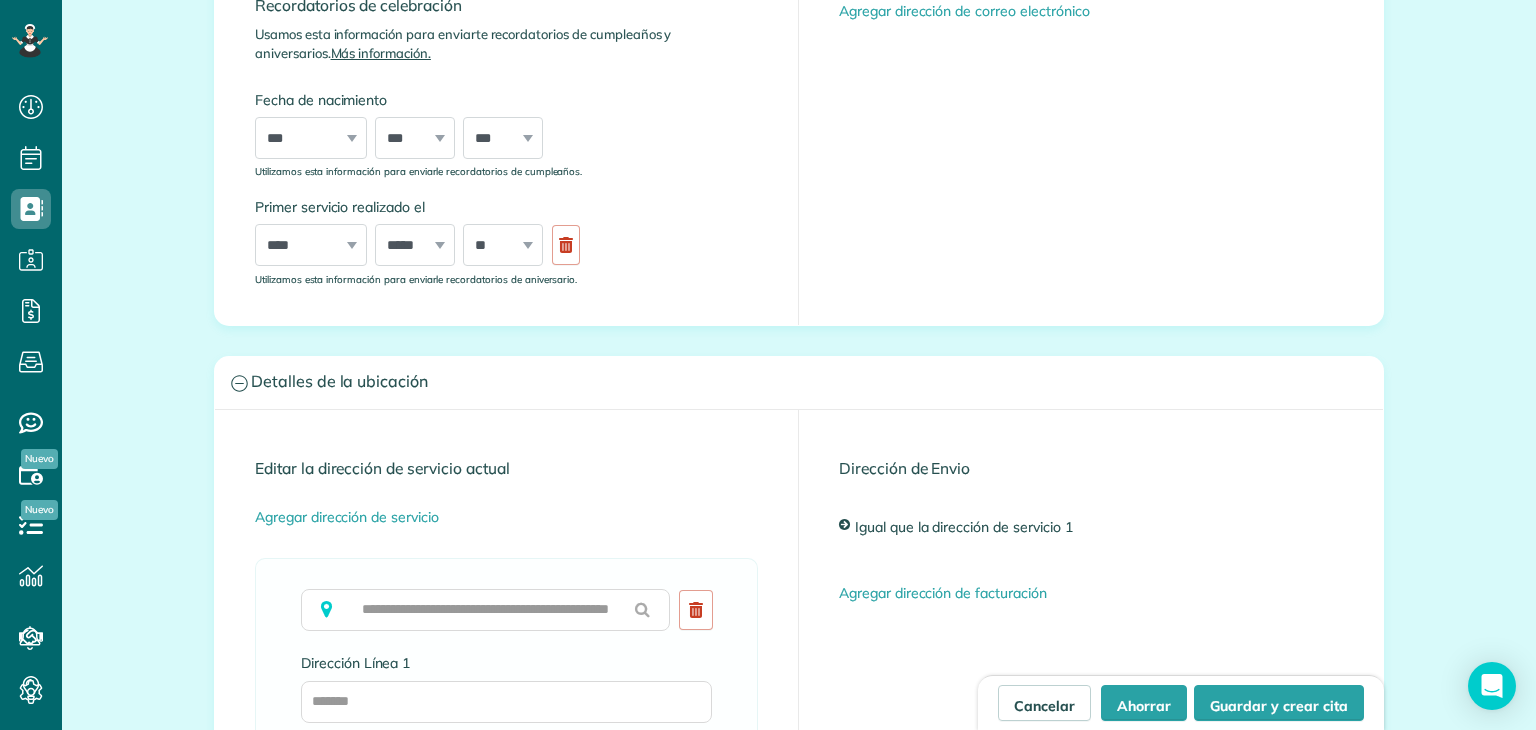 scroll, scrollTop: 771, scrollLeft: 0, axis: vertical 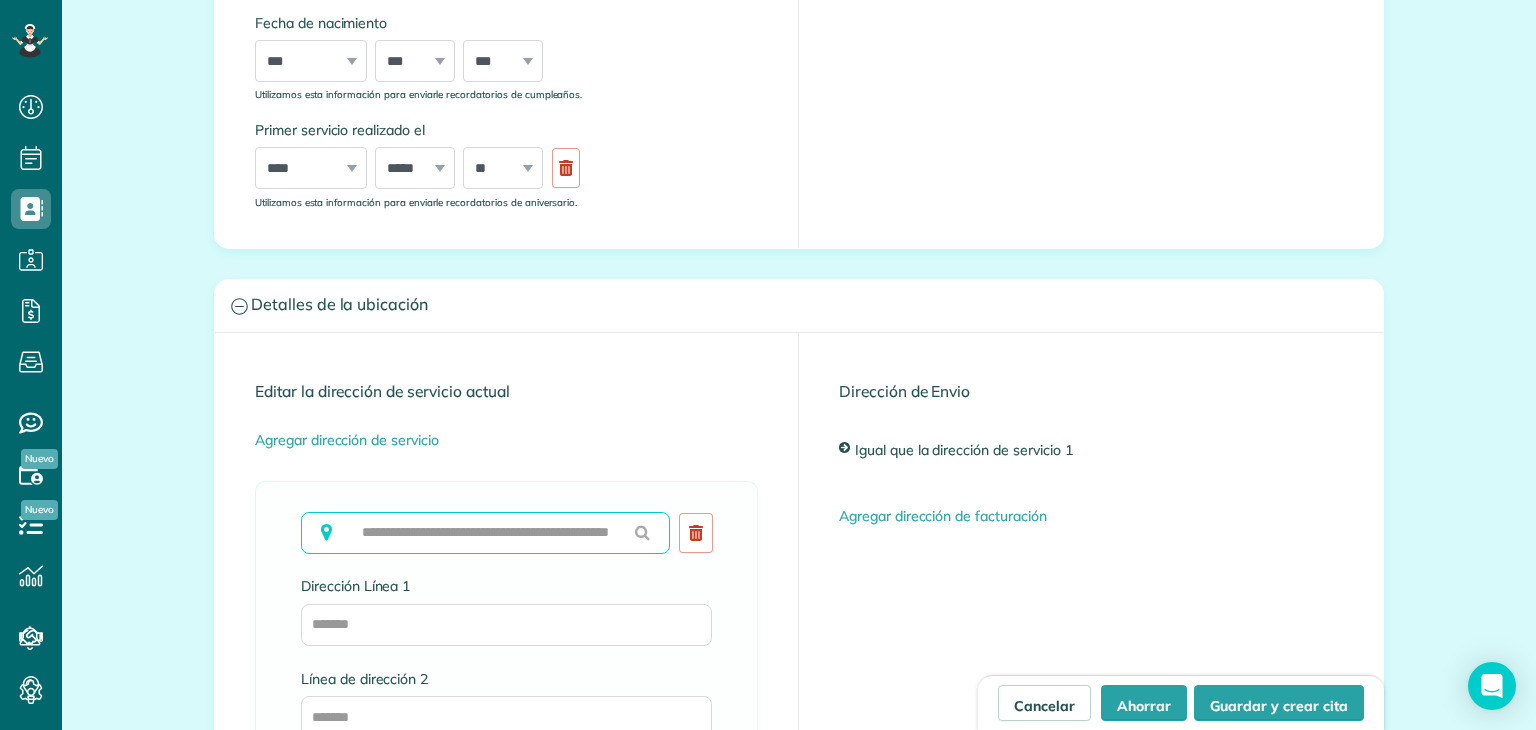 click at bounding box center [485, 533] 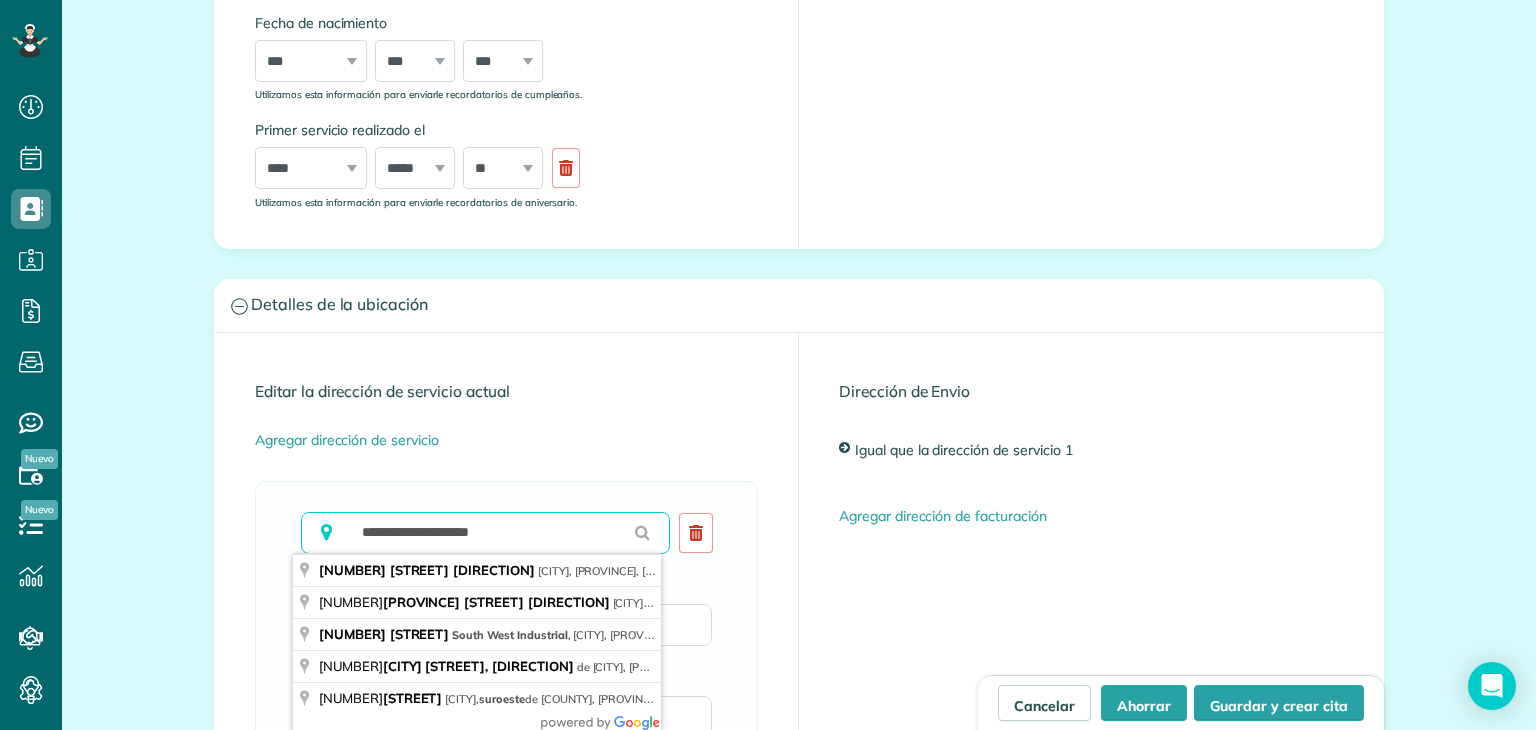 click on "**********" at bounding box center (485, 533) 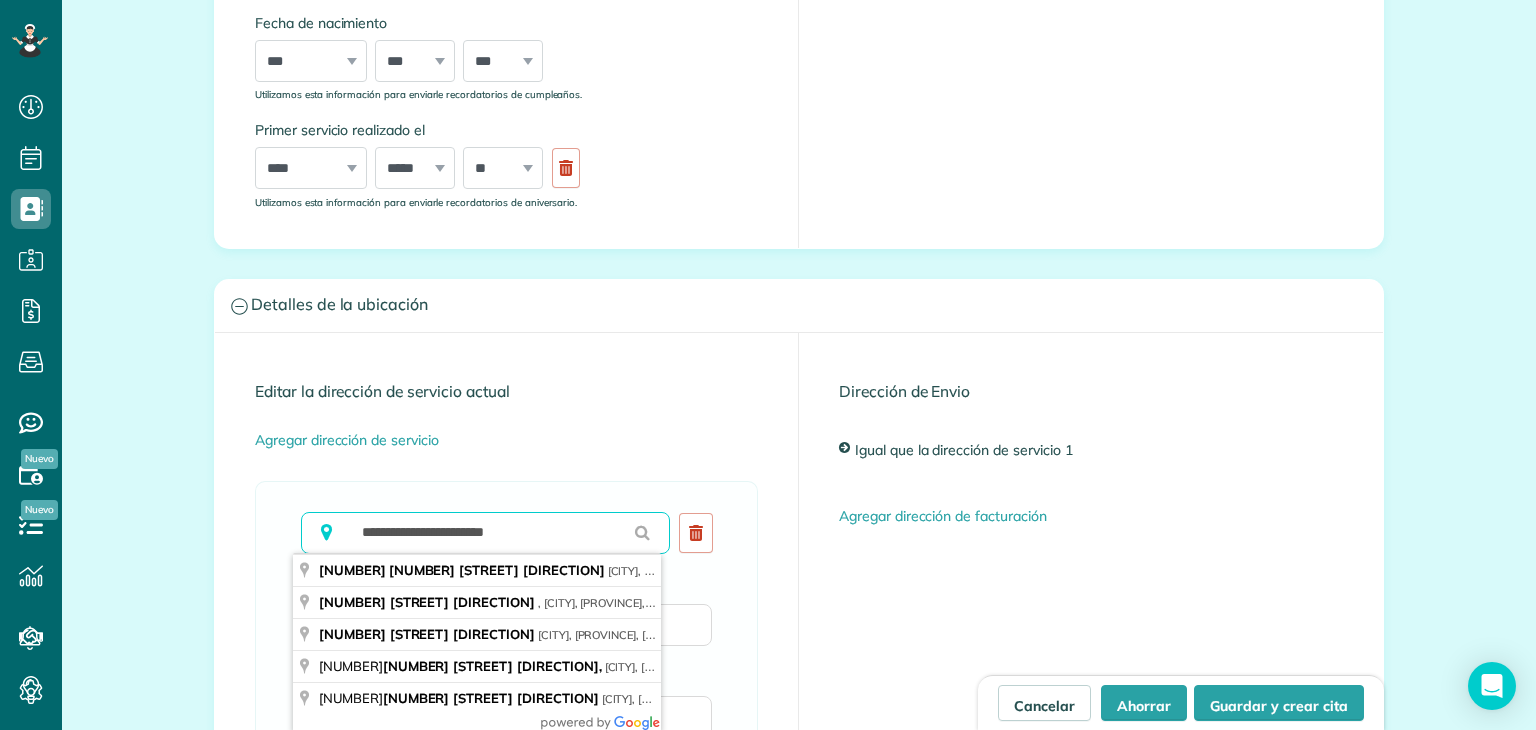click on "**********" at bounding box center (485, 533) 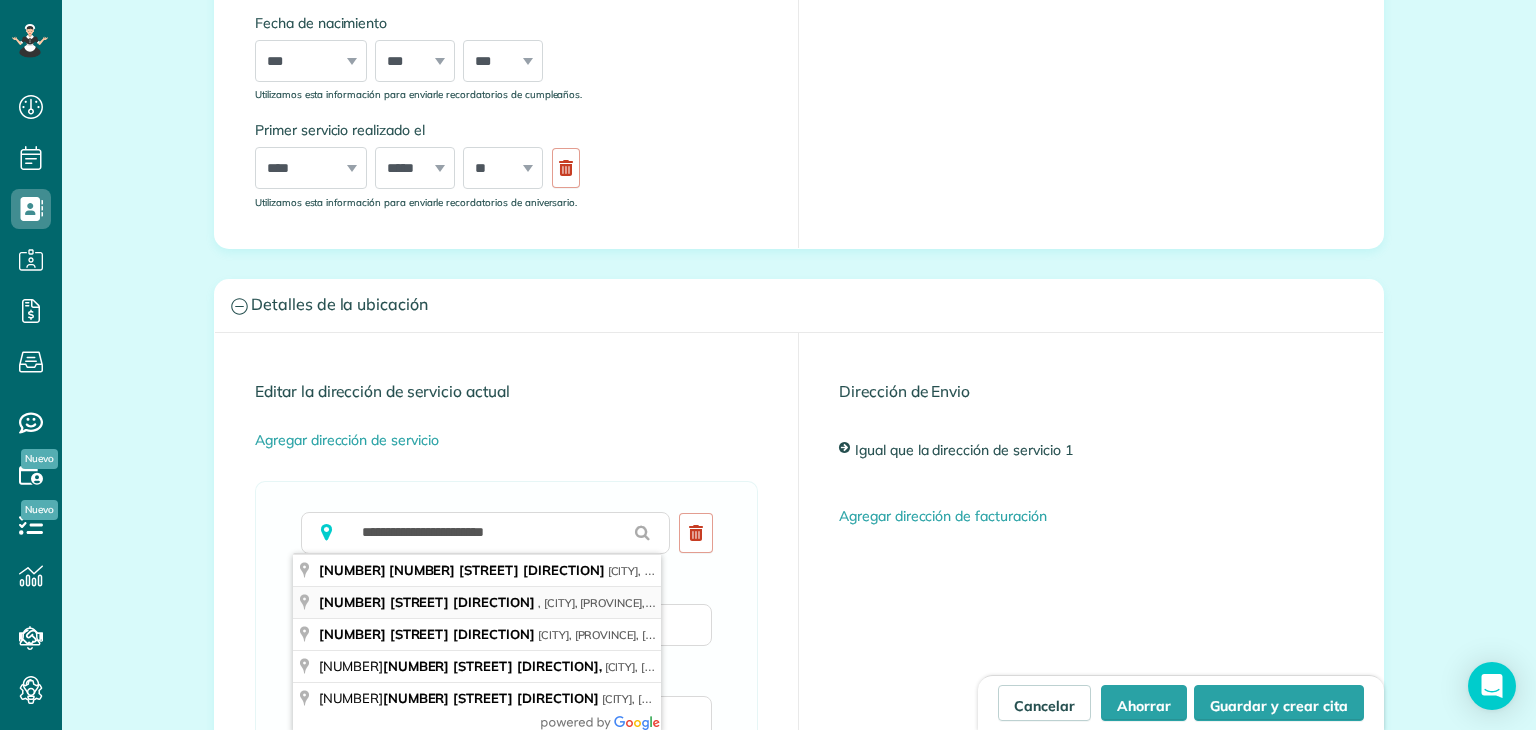 type on "**********" 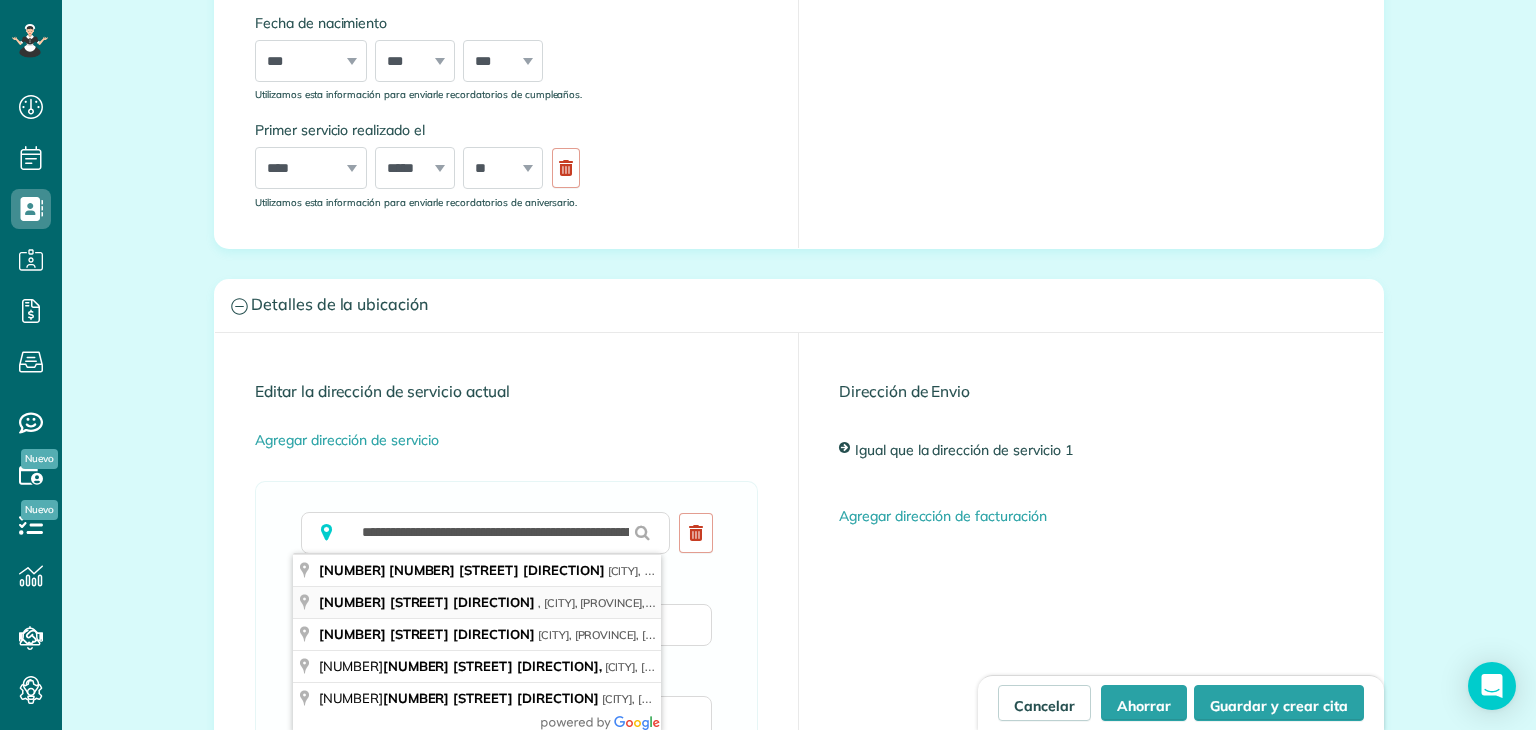 type on "**********" 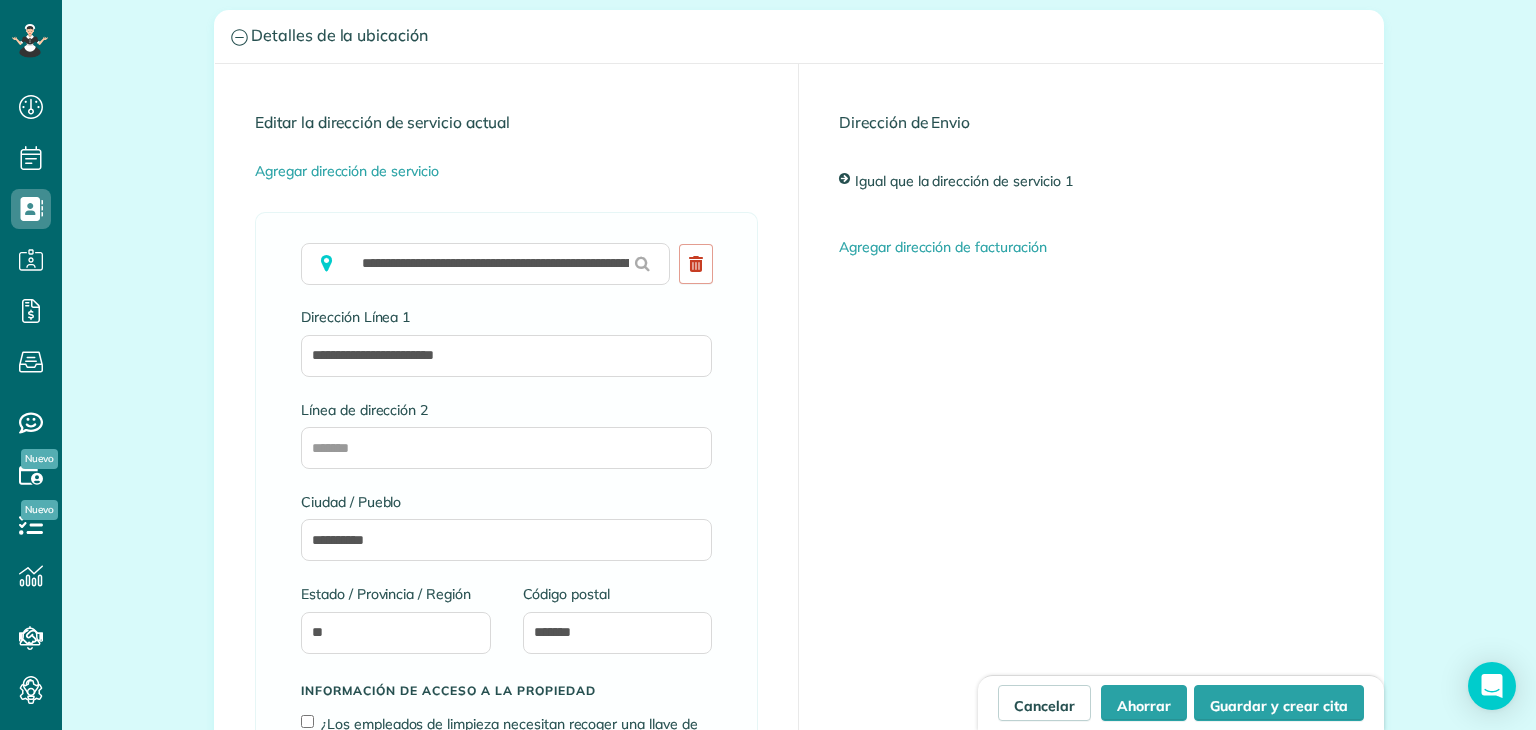 scroll, scrollTop: 1046, scrollLeft: 0, axis: vertical 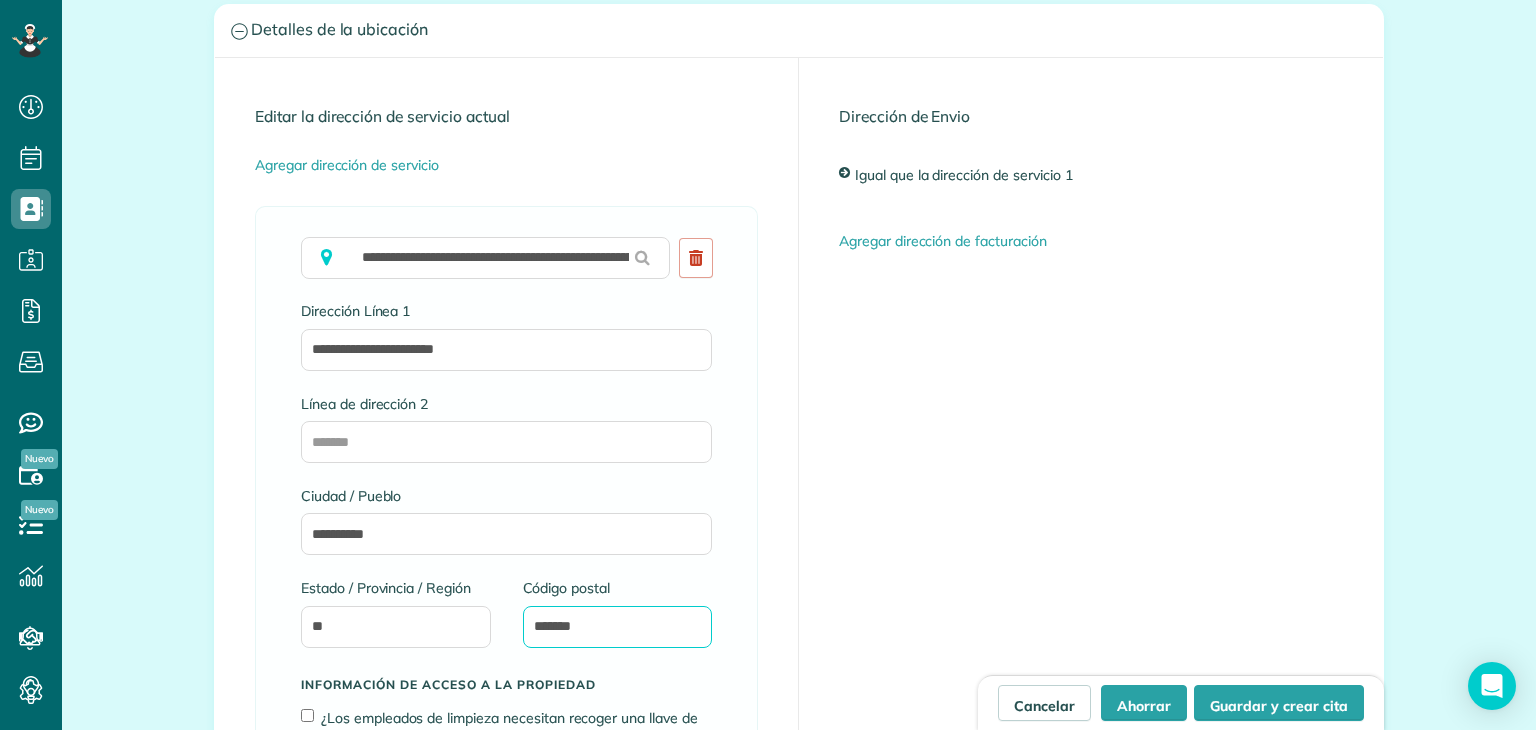 click on "*******" at bounding box center (618, 627) 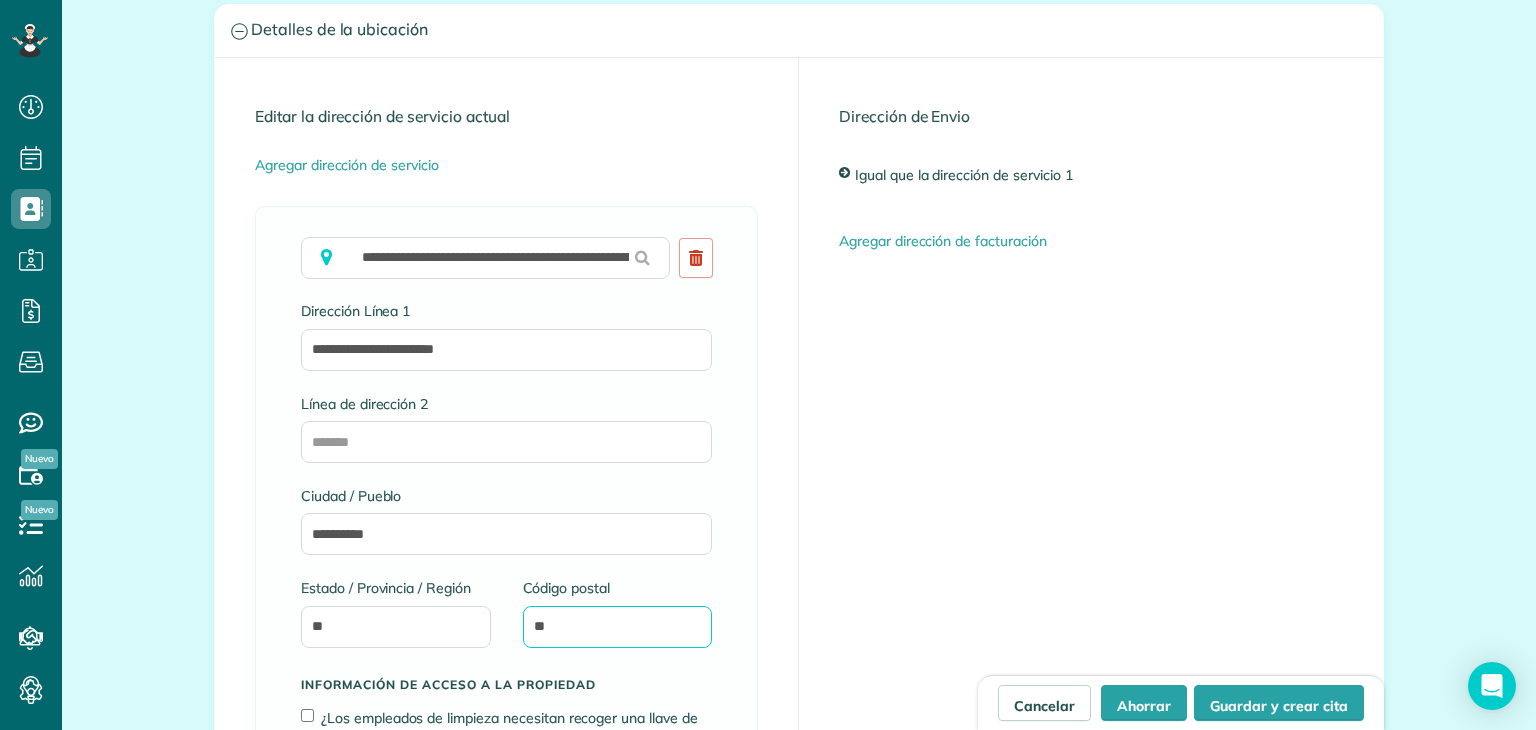 type on "*" 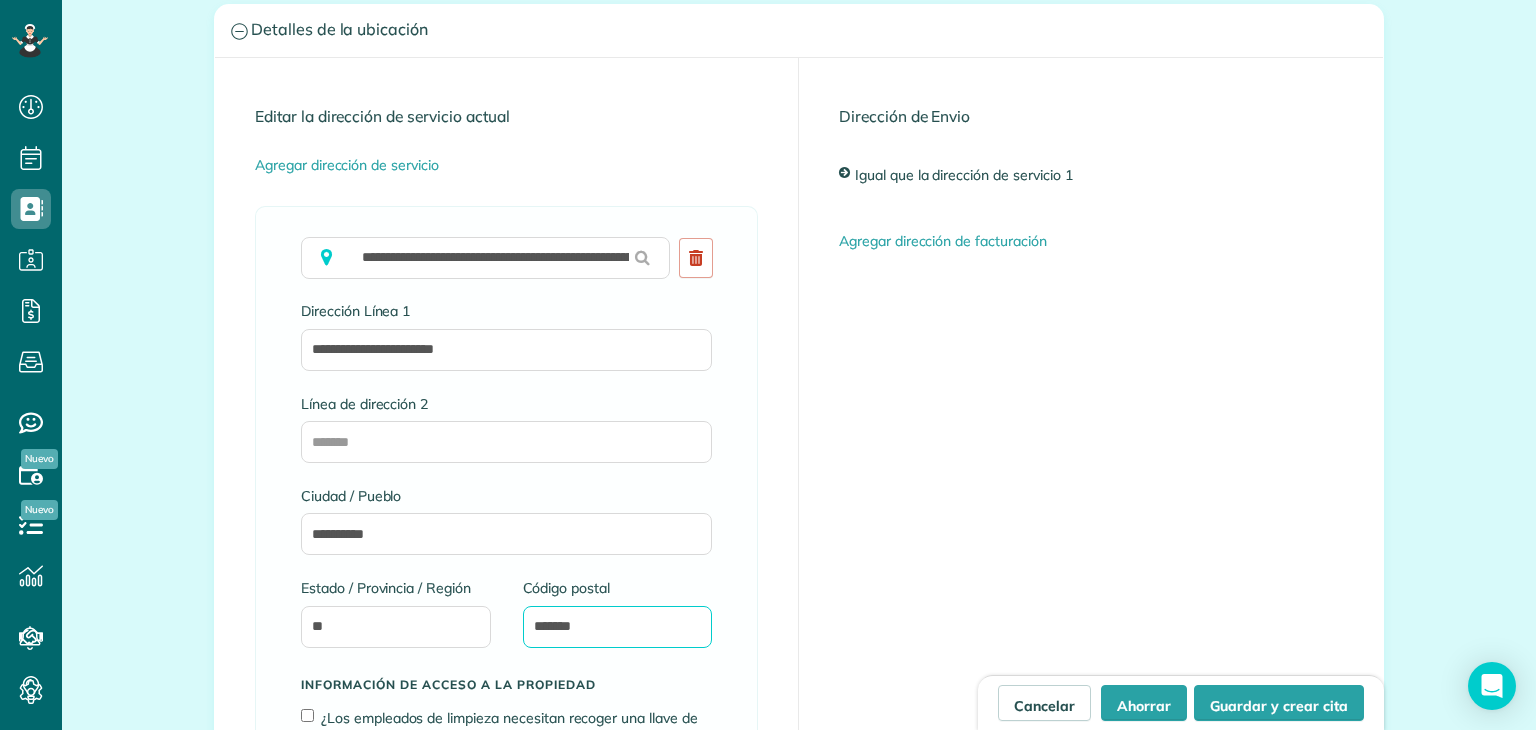 type on "*******" 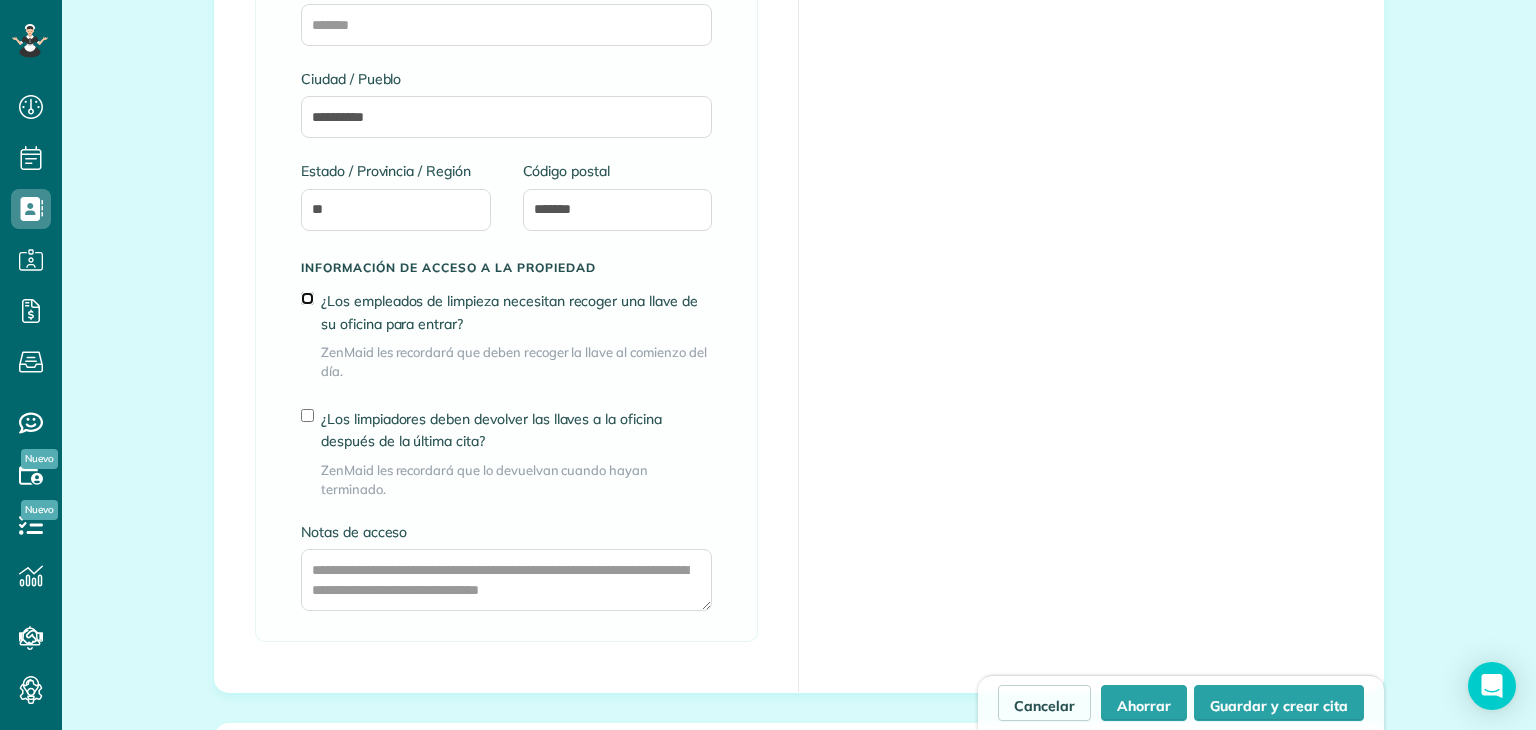 scroll, scrollTop: 1496, scrollLeft: 0, axis: vertical 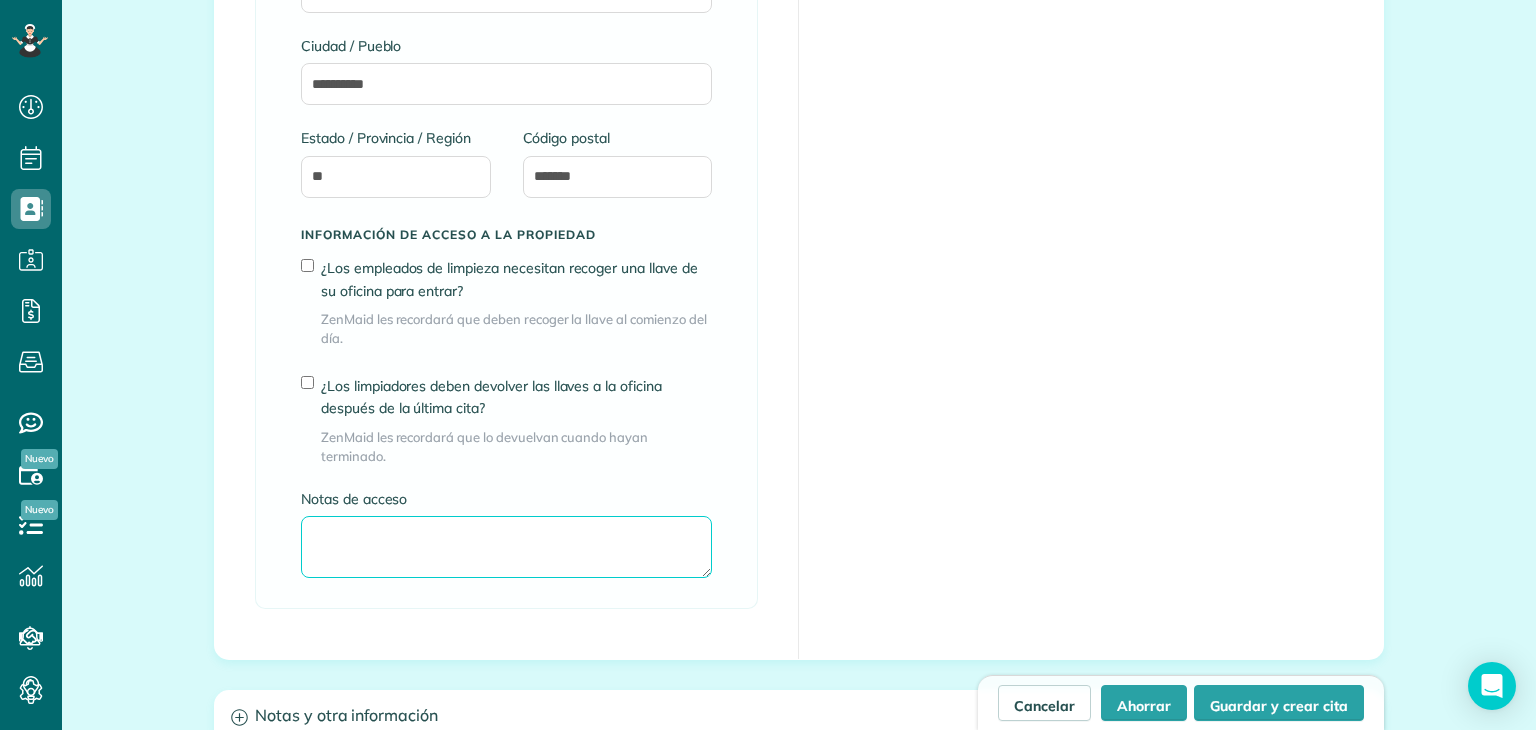 click on "Notas de acceso" at bounding box center [506, 547] 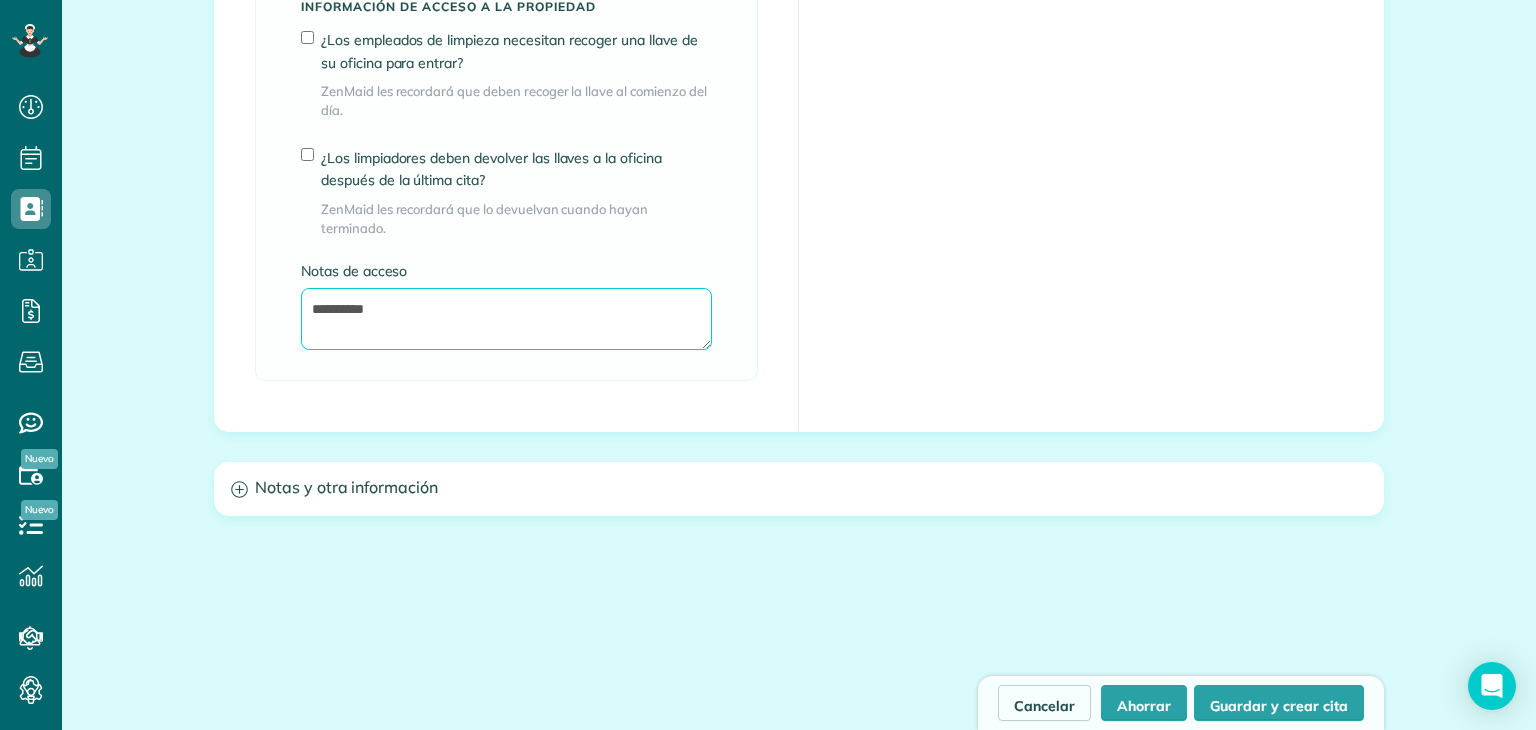 scroll, scrollTop: 1724, scrollLeft: 0, axis: vertical 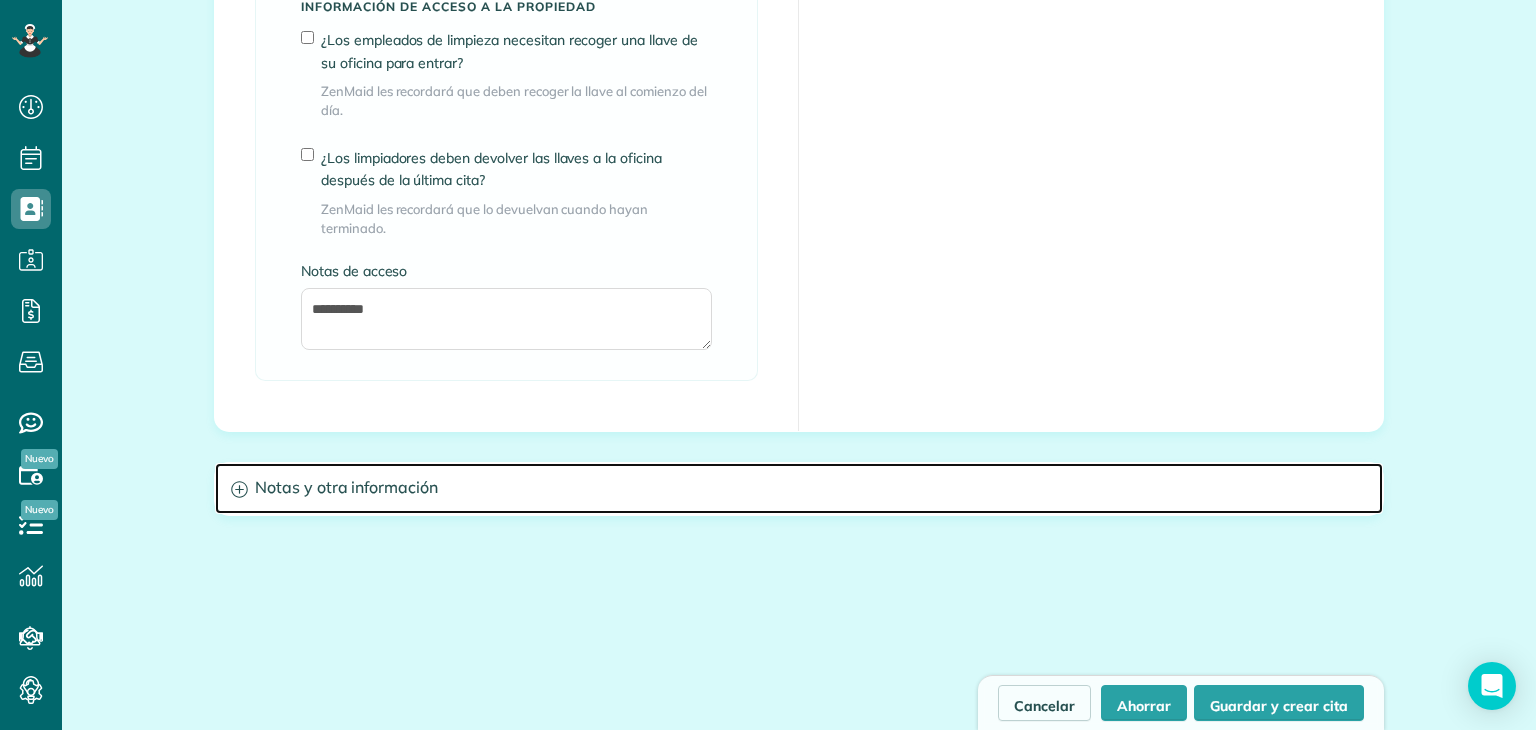 click on "Notas y otra información" at bounding box center [346, 487] 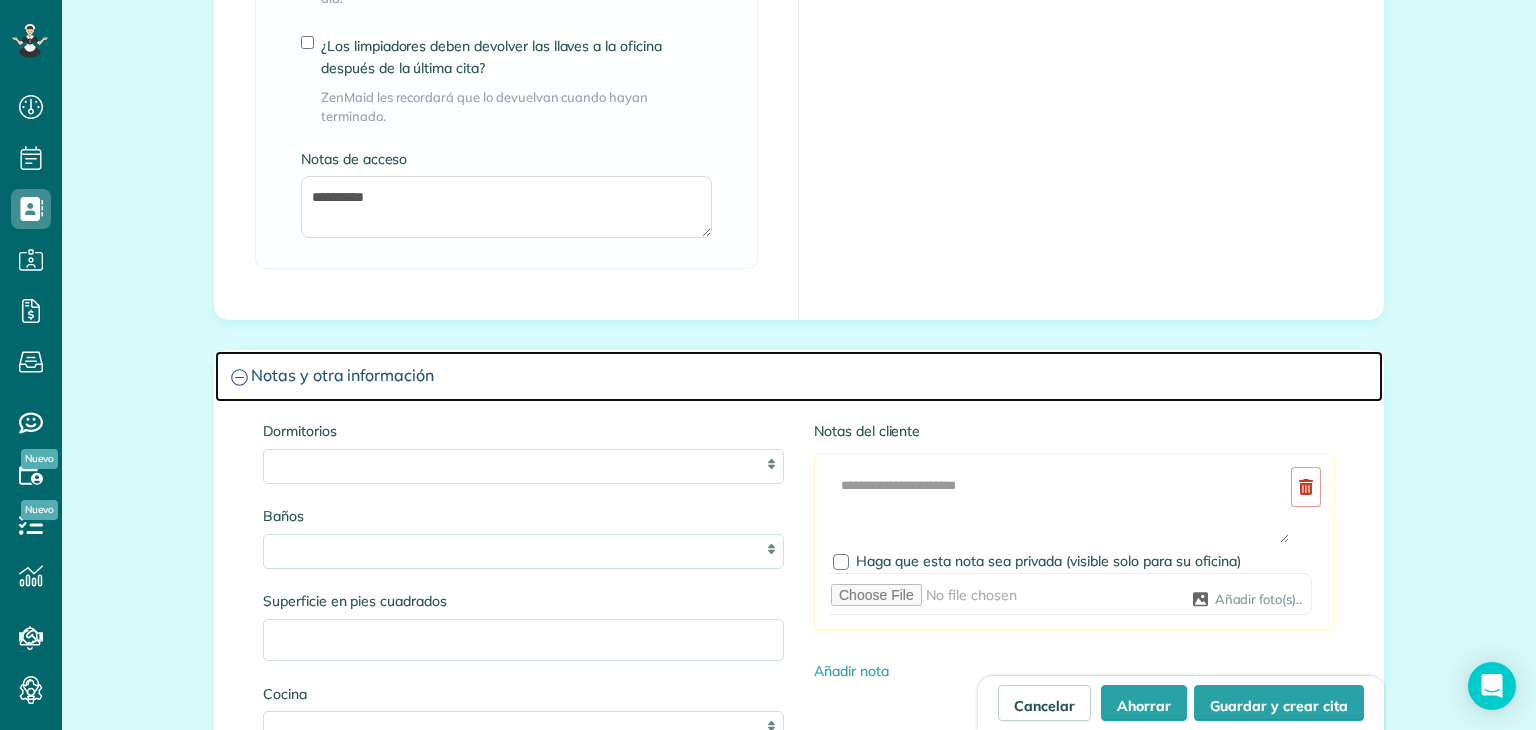 scroll, scrollTop: 1839, scrollLeft: 0, axis: vertical 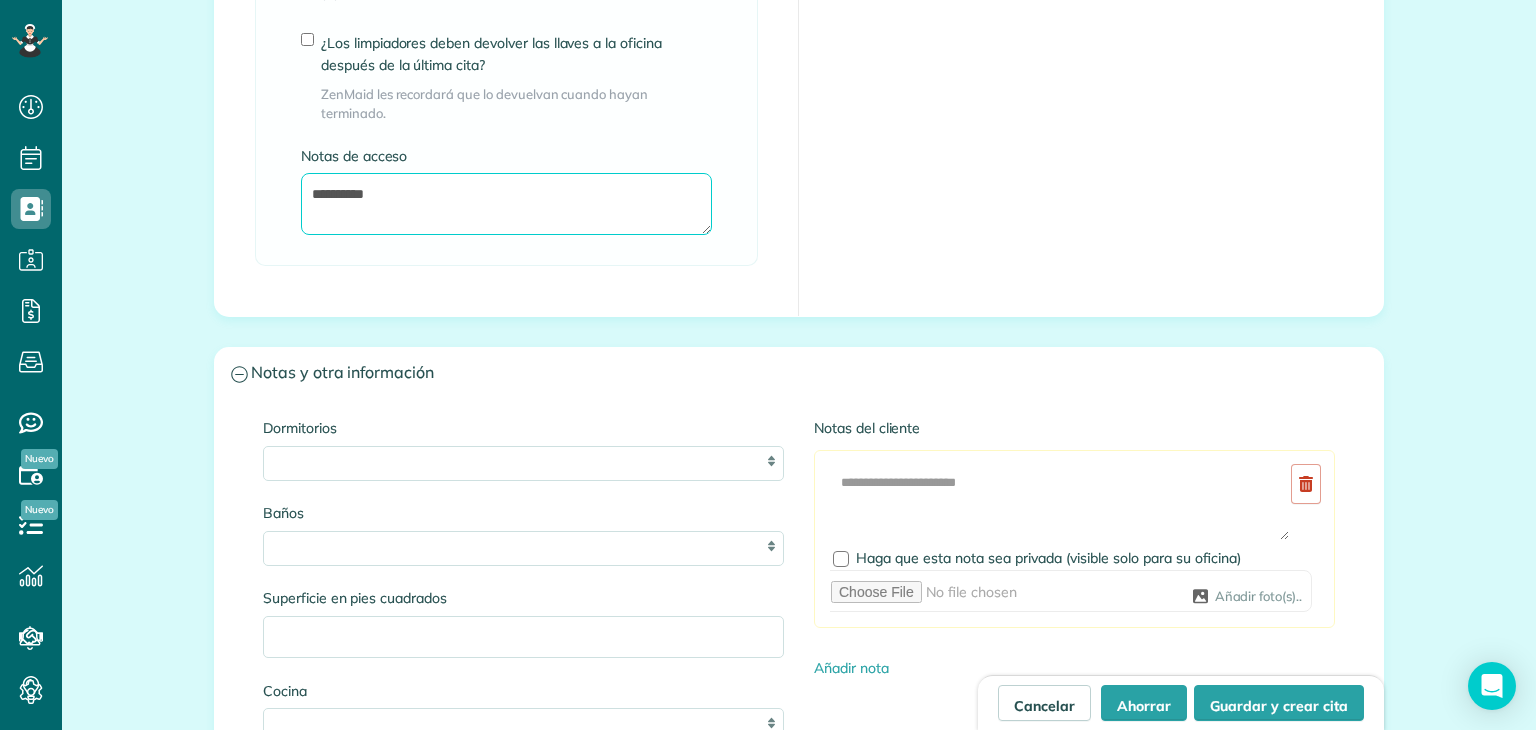 click on "*********" at bounding box center (506, 204) 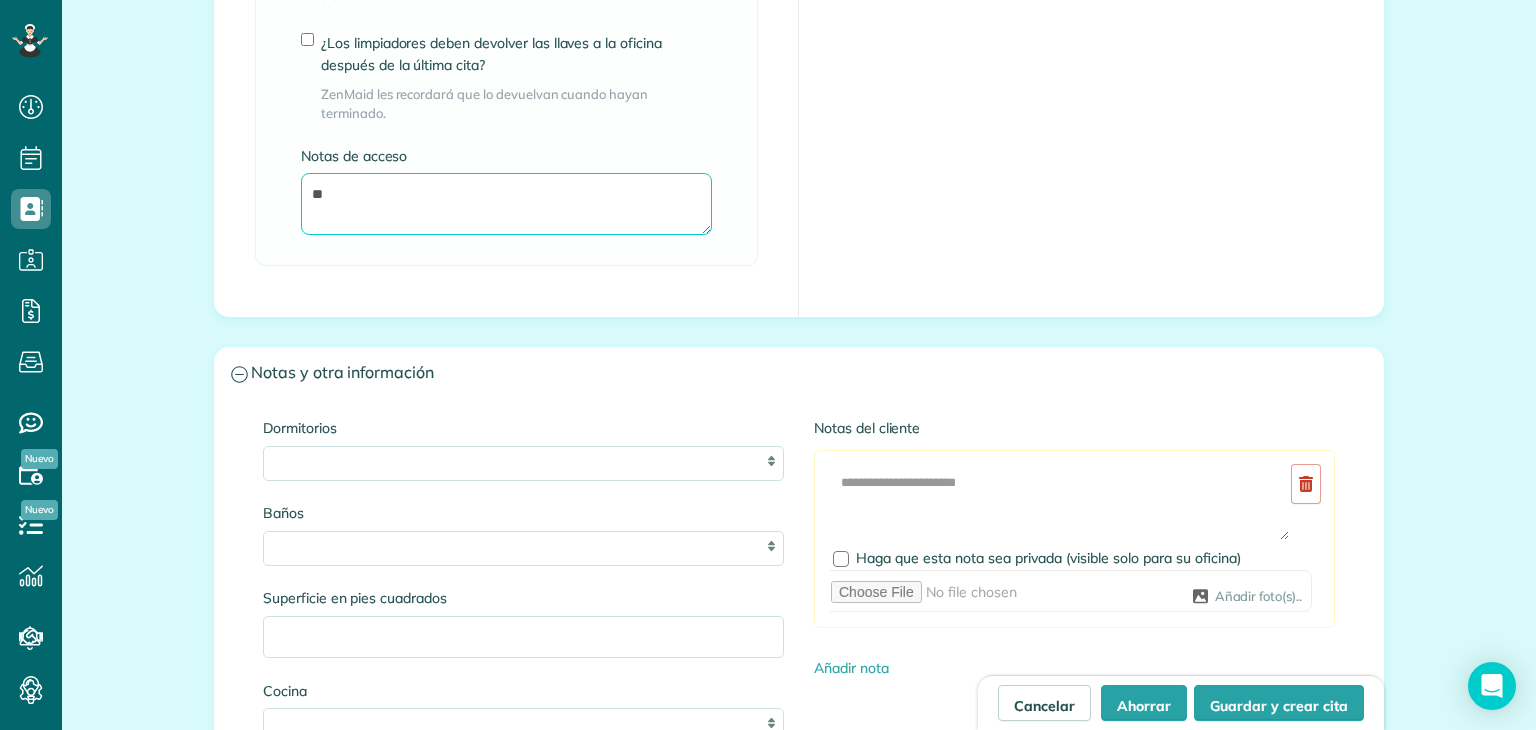 type on "*" 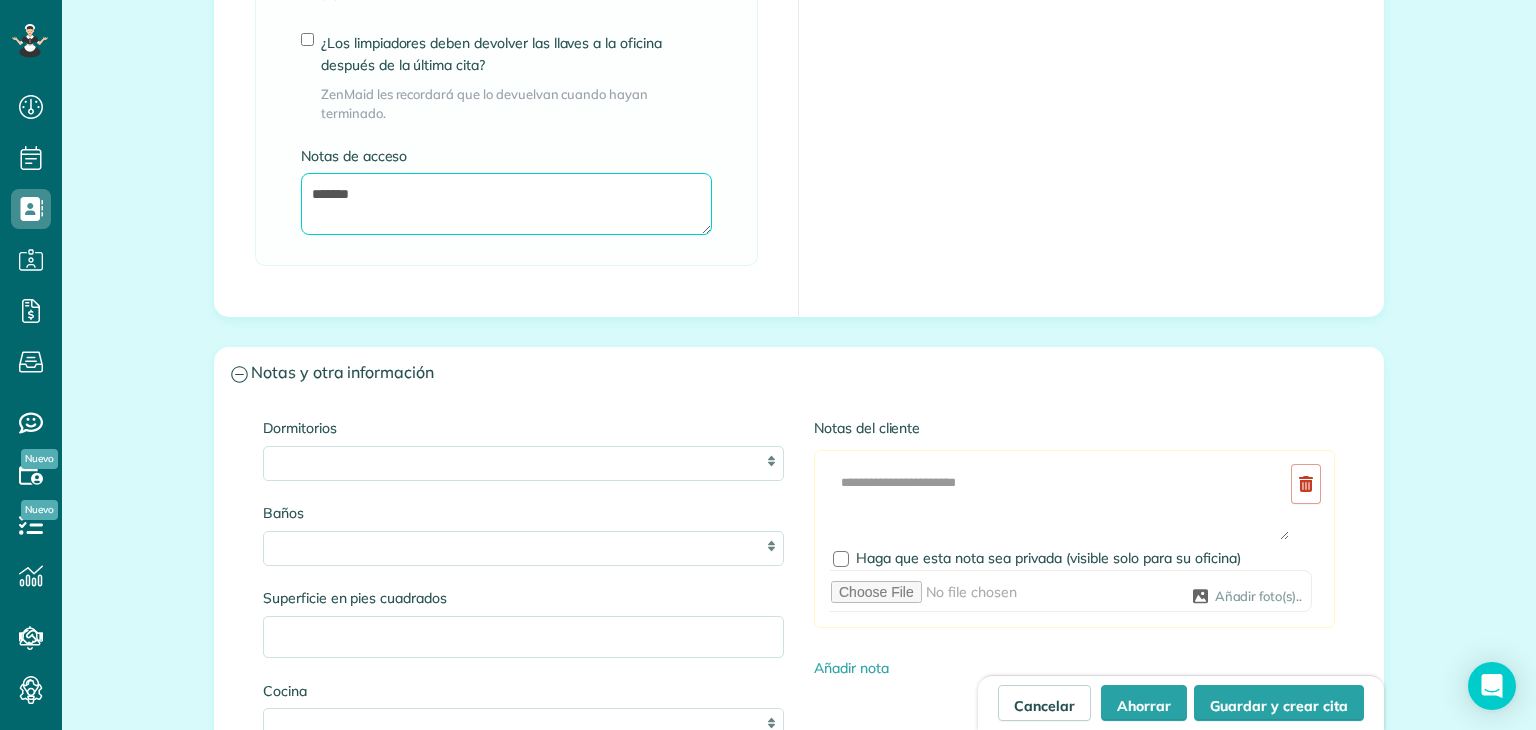 type on "*******" 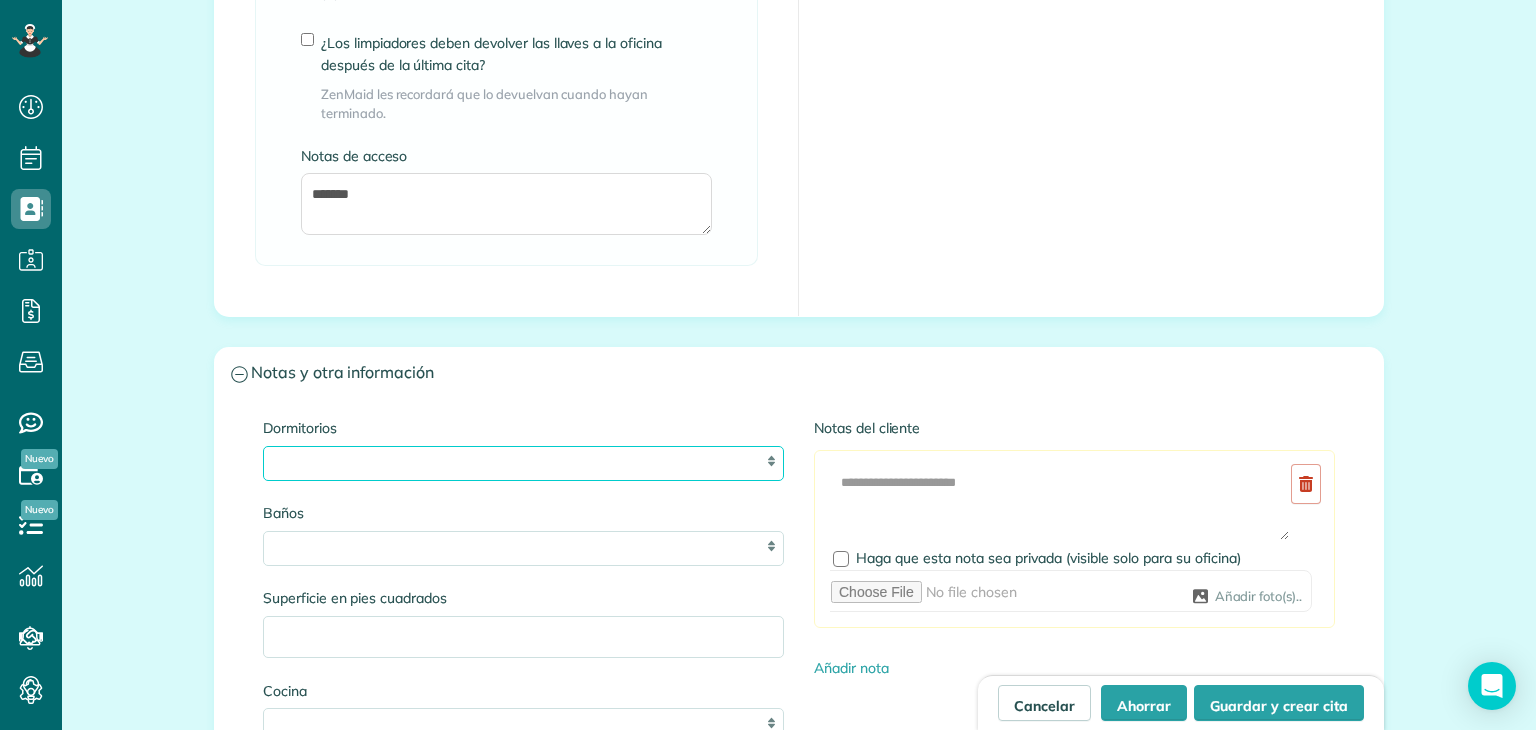 click on "*
*
*
*
**" at bounding box center (523, 463) 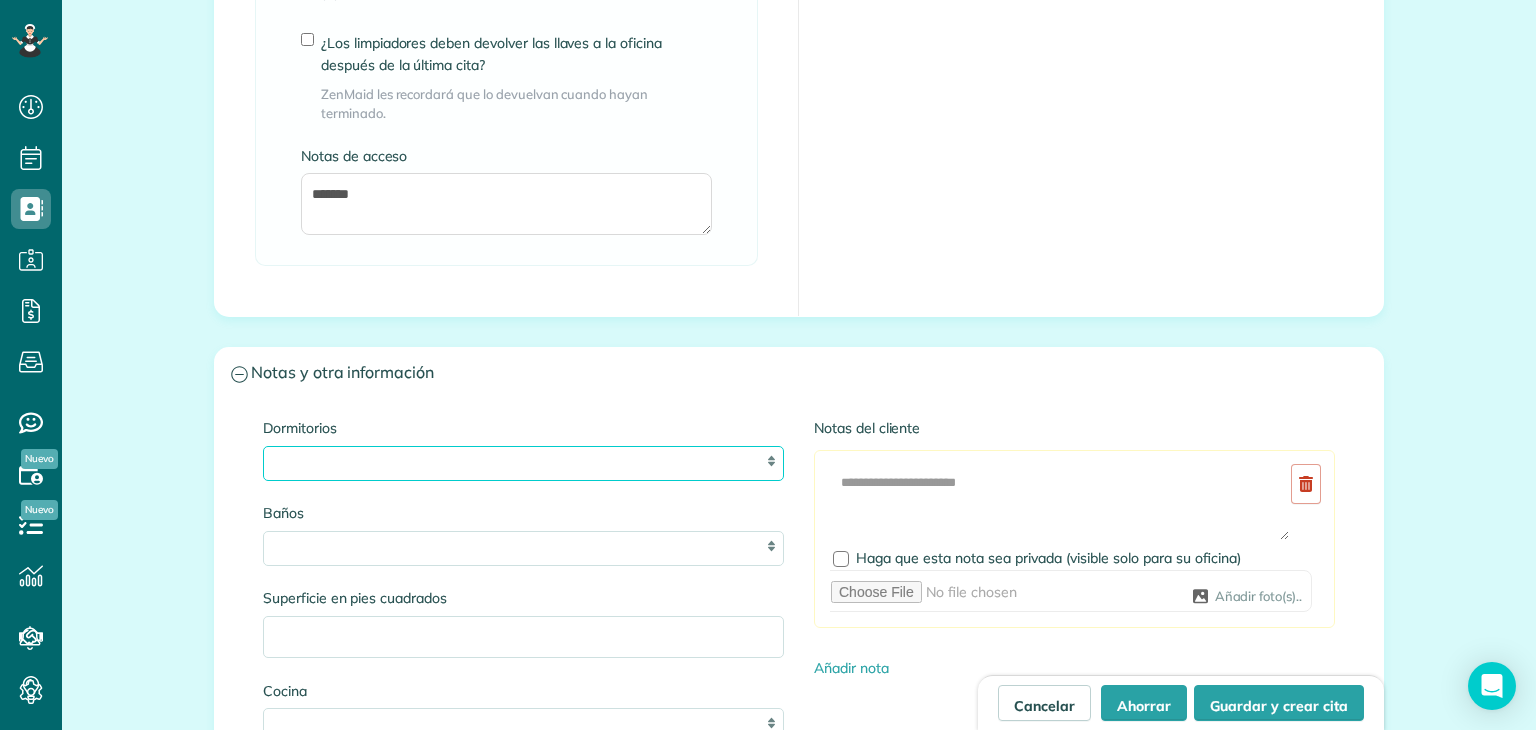 select on "*" 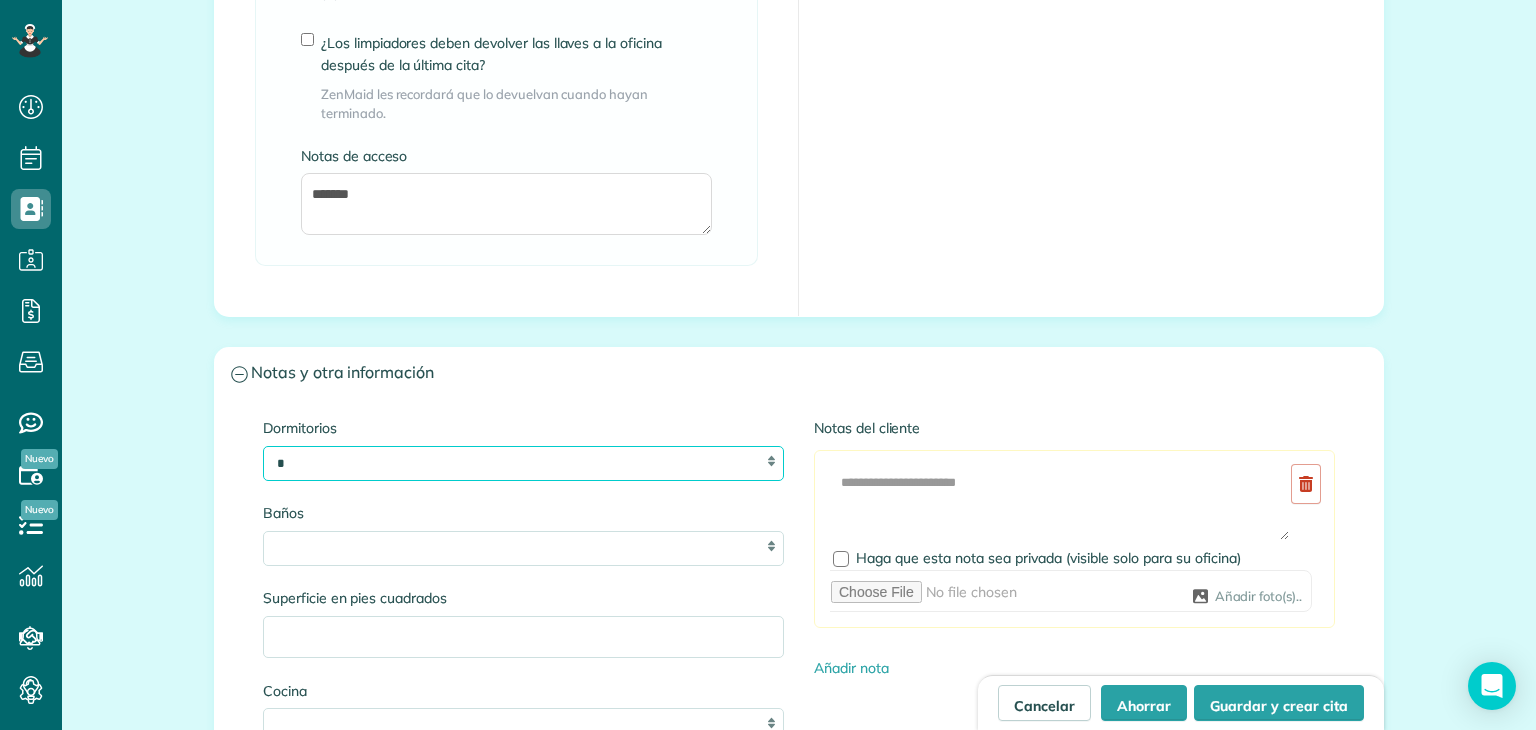click on "*
*
*
*
**" at bounding box center (523, 463) 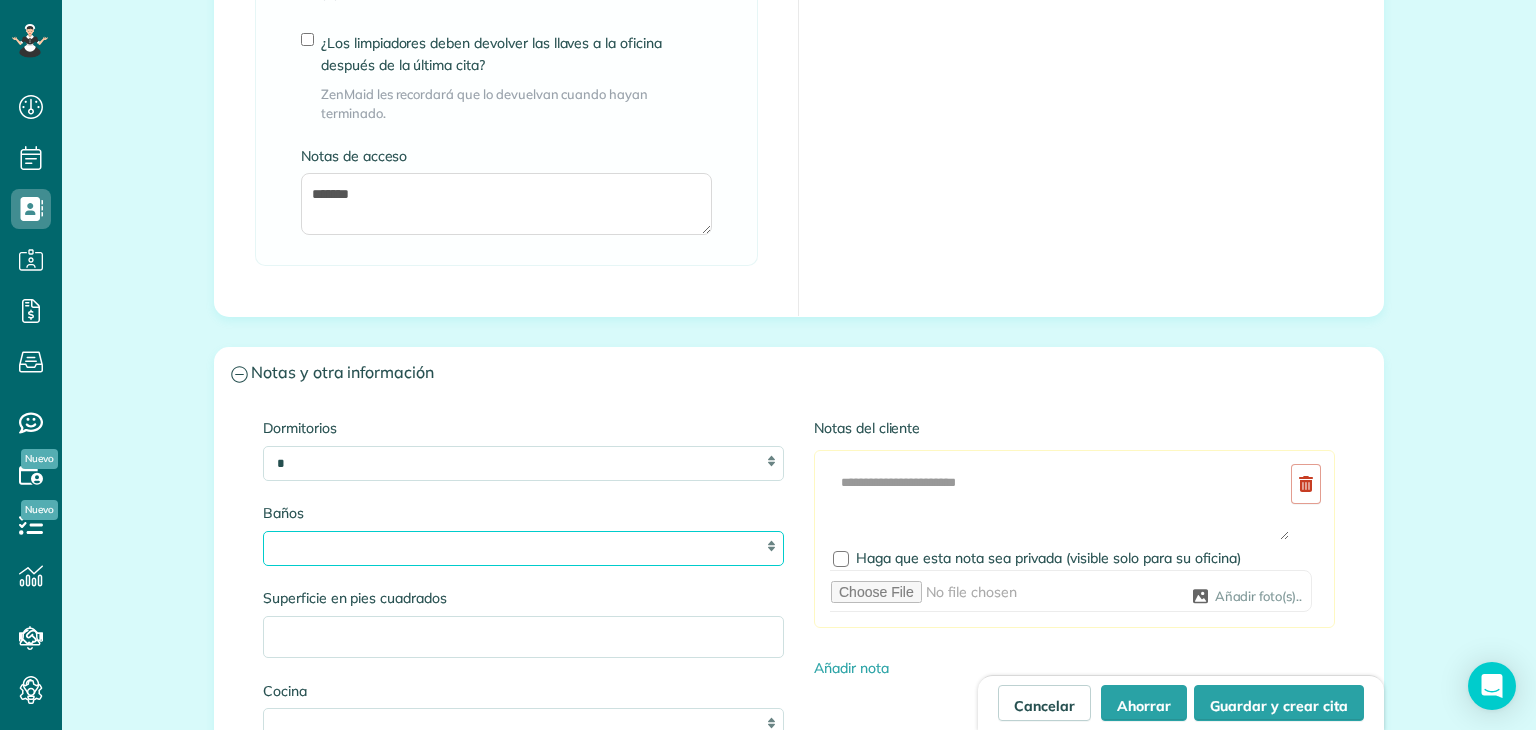 click on "*
***
*
***
*
***
*
***
**" at bounding box center [523, 548] 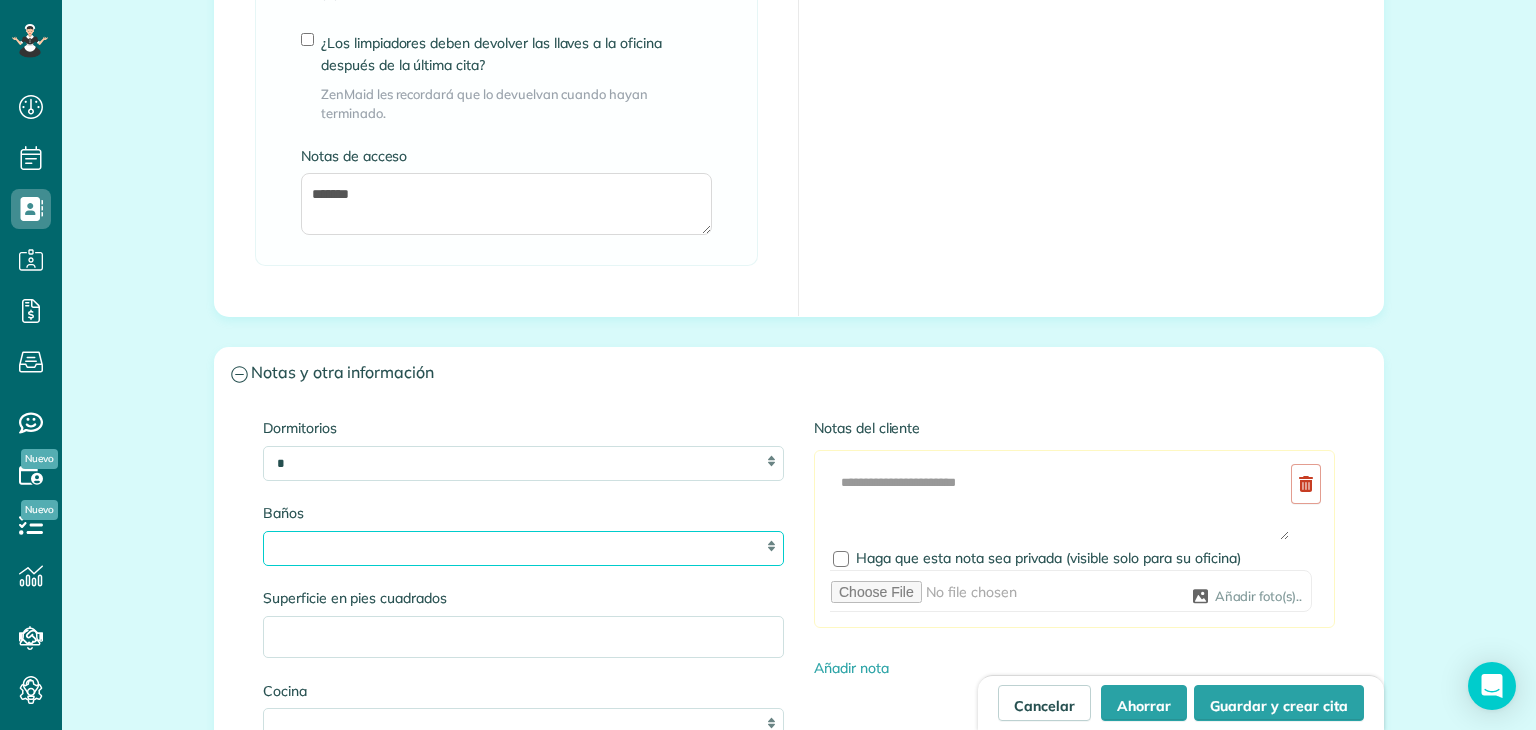 select on "***" 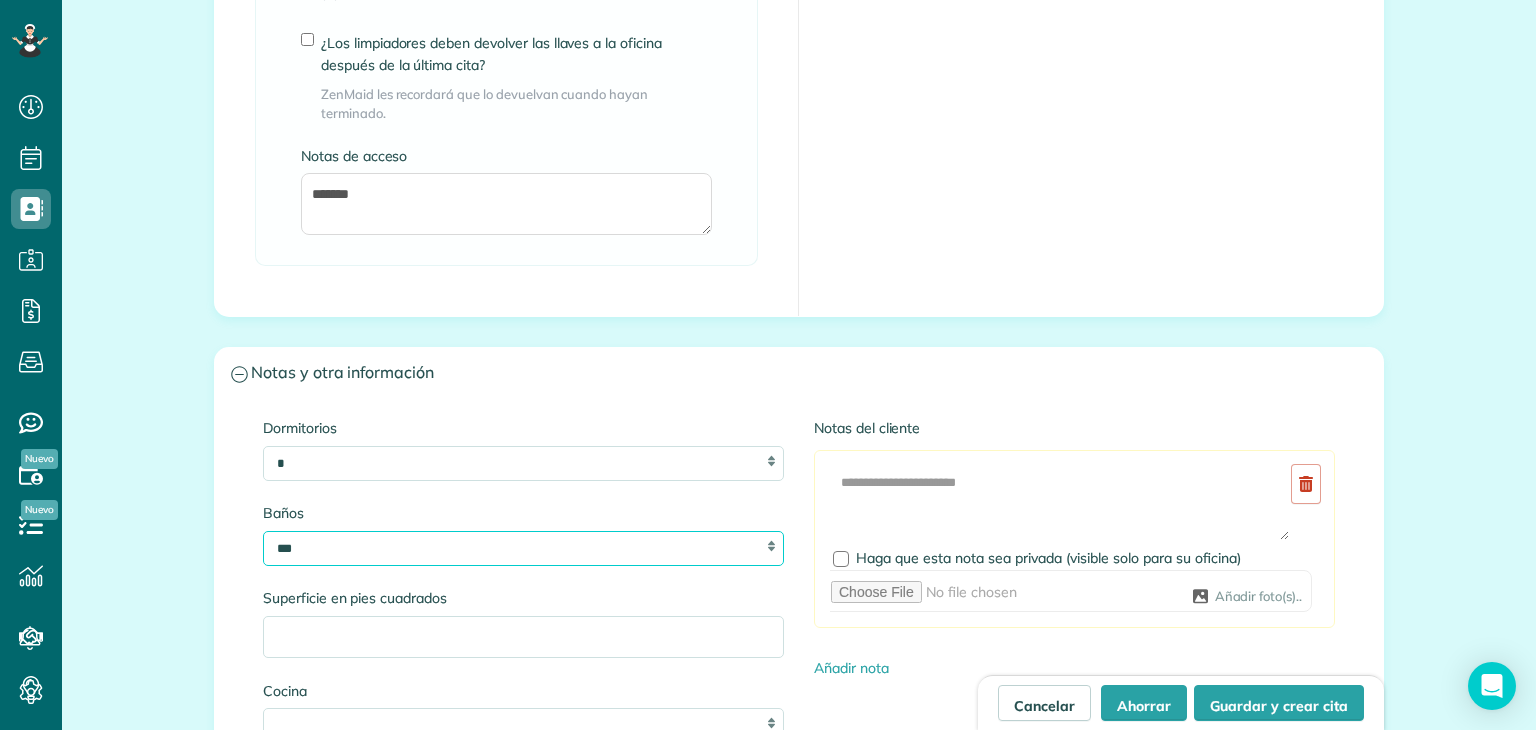 click on "*
***
*
***
*
***
*
***
**" at bounding box center [523, 548] 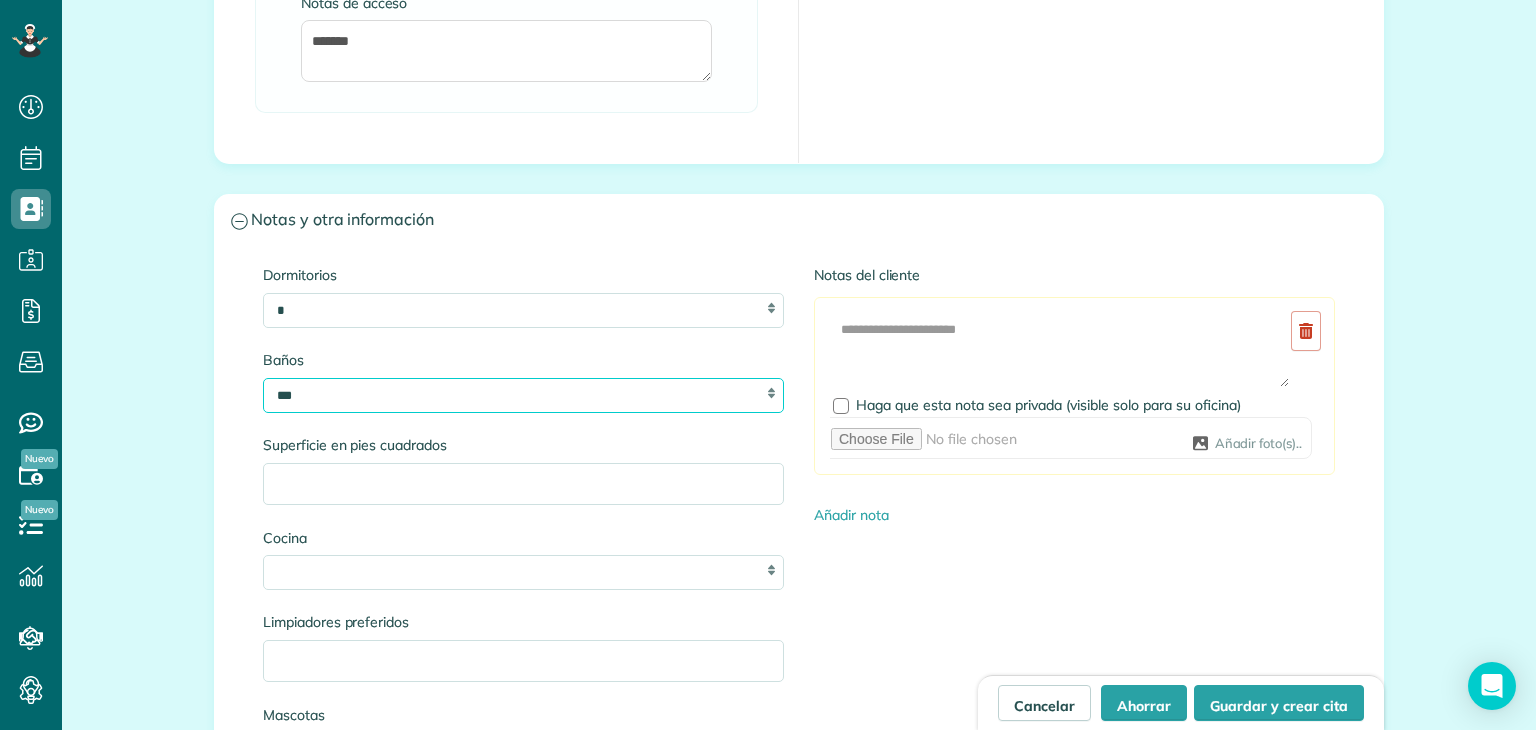 scroll, scrollTop: 1996, scrollLeft: 0, axis: vertical 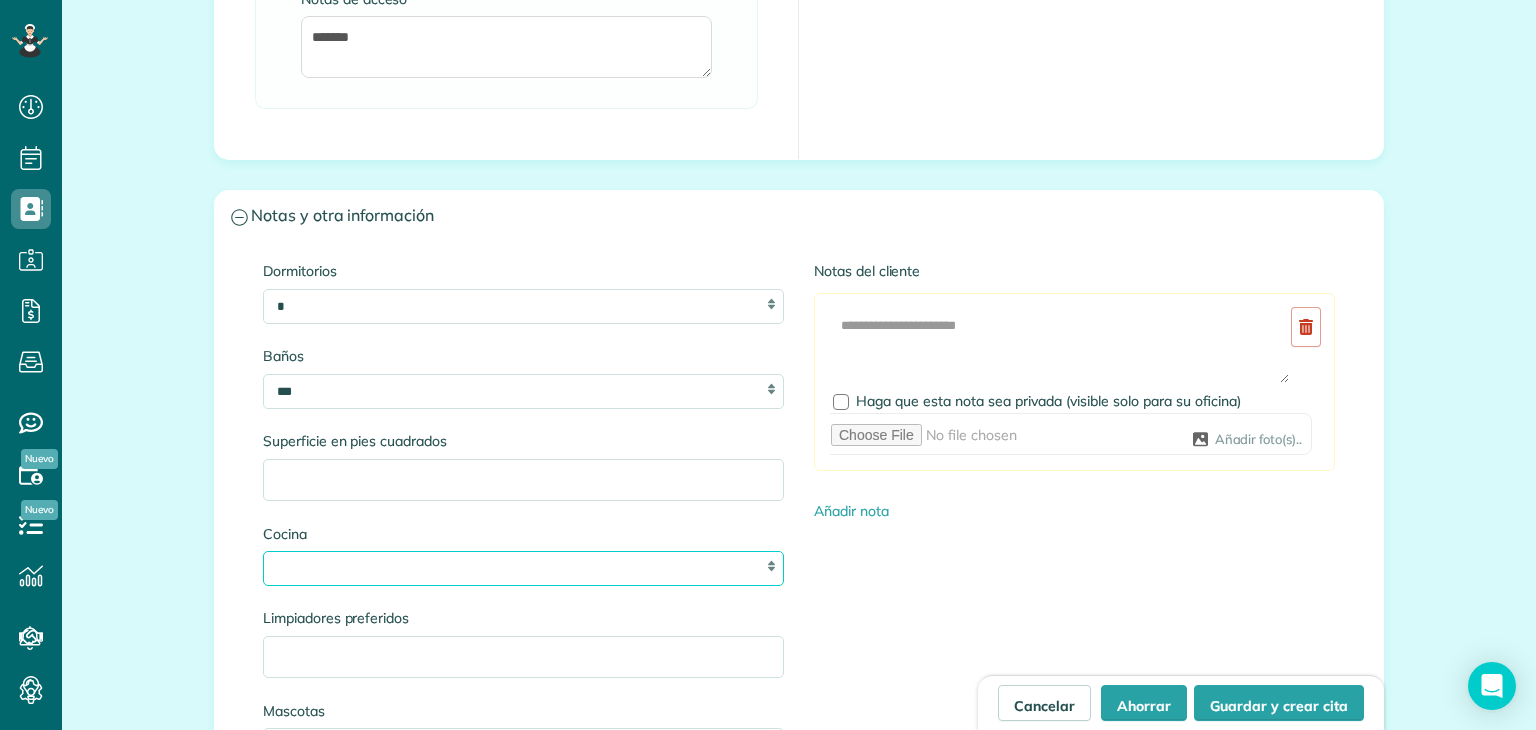 click on "*
*
*
*" at bounding box center [523, 568] 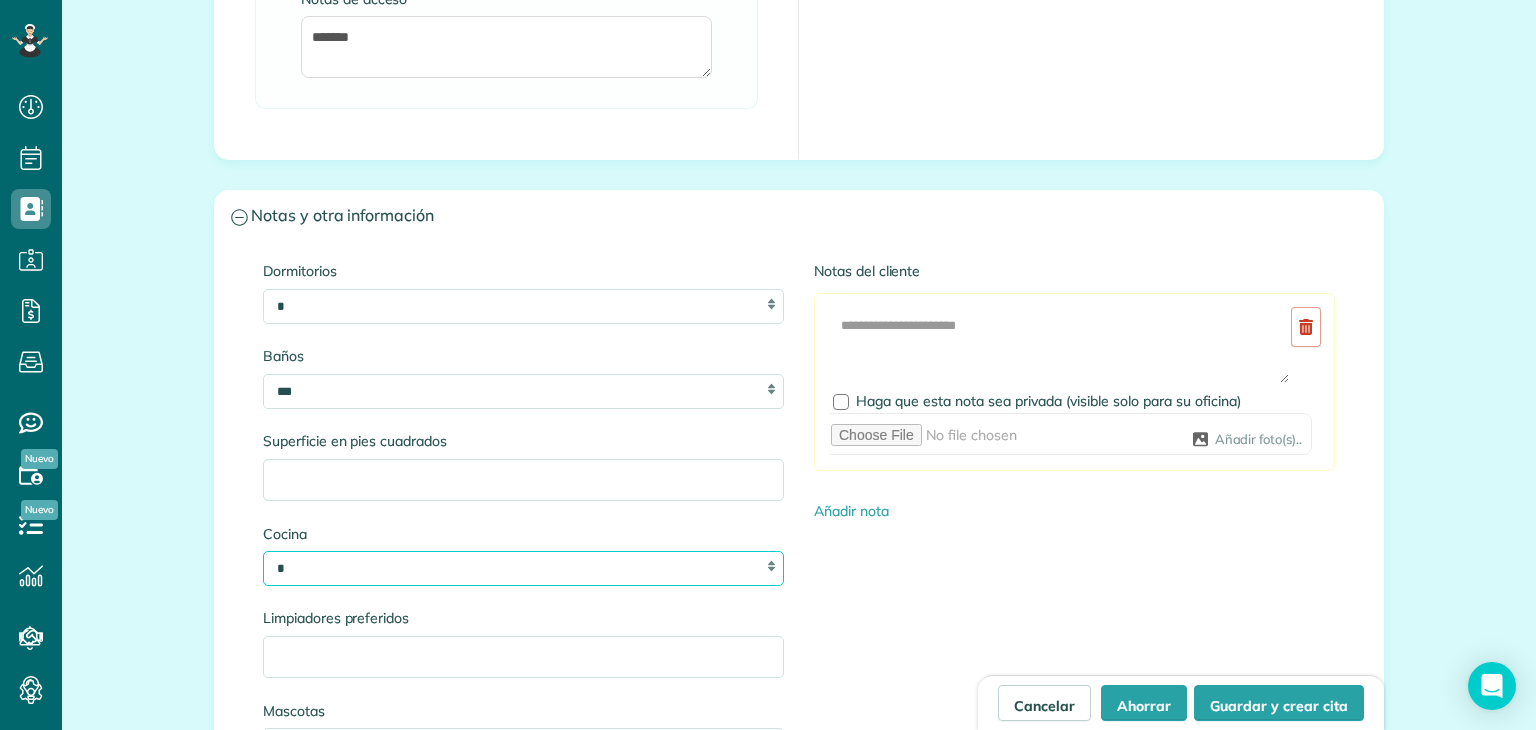 click on "*
*
*
*" at bounding box center (523, 568) 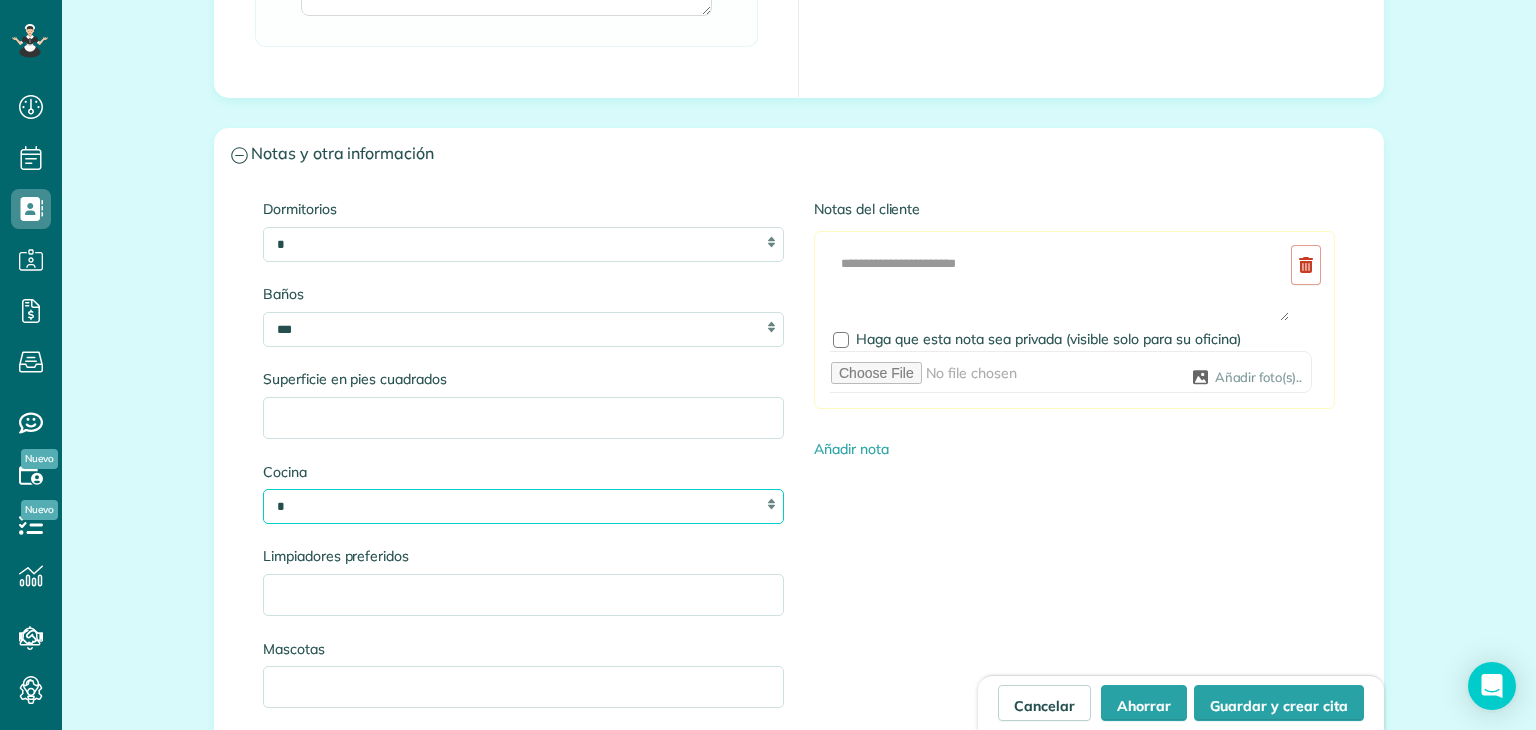 scroll, scrollTop: 2144, scrollLeft: 0, axis: vertical 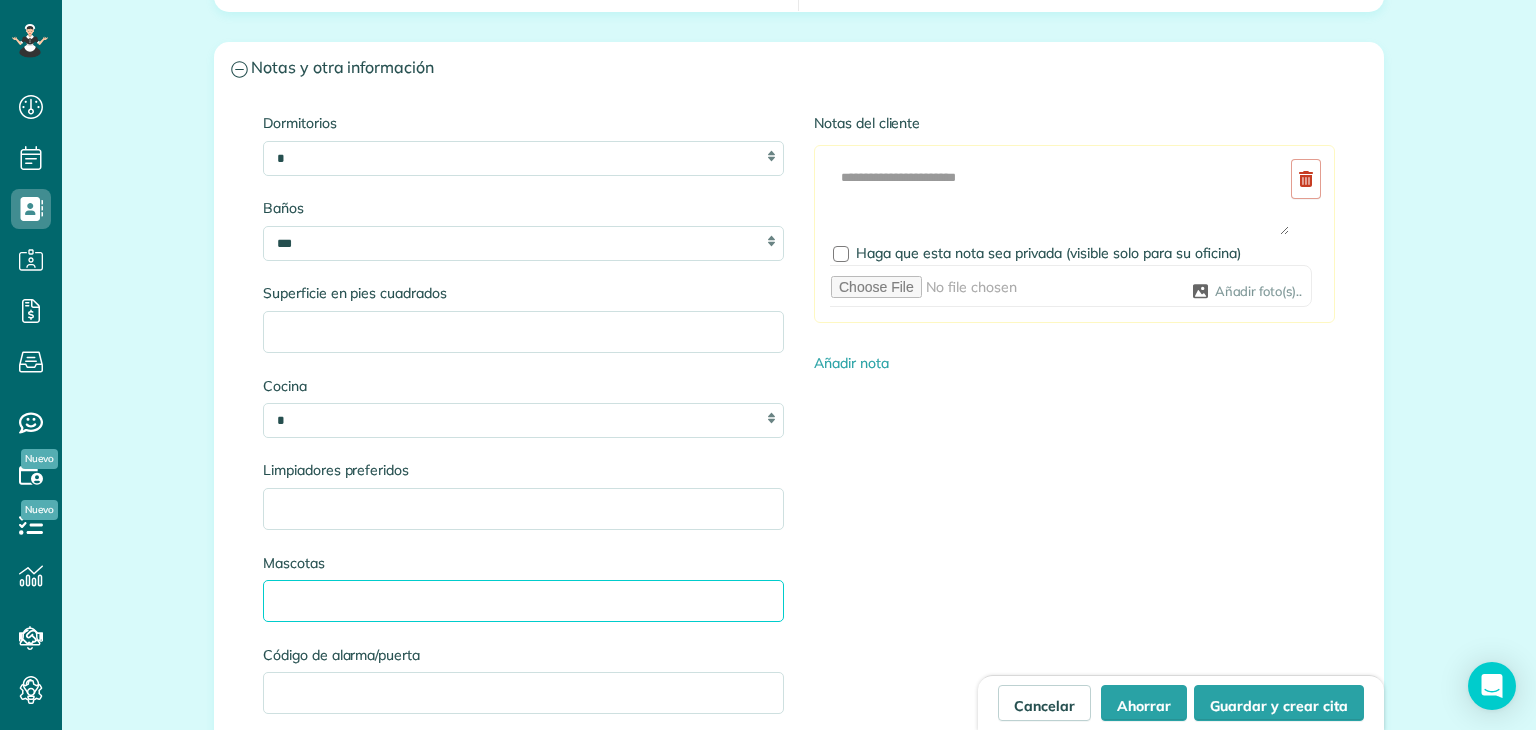 click on "Mascotas" at bounding box center (523, 601) 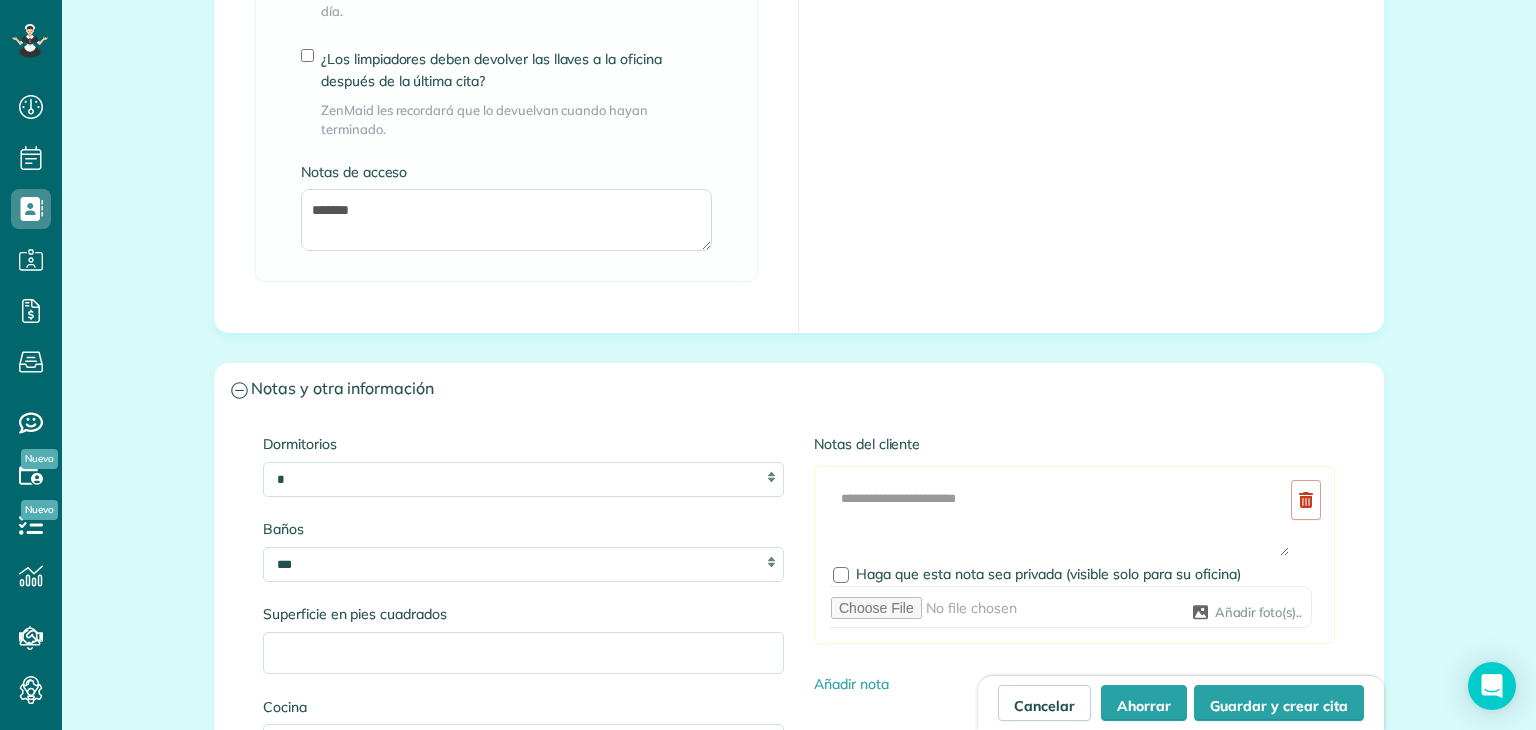 scroll, scrollTop: 1822, scrollLeft: 0, axis: vertical 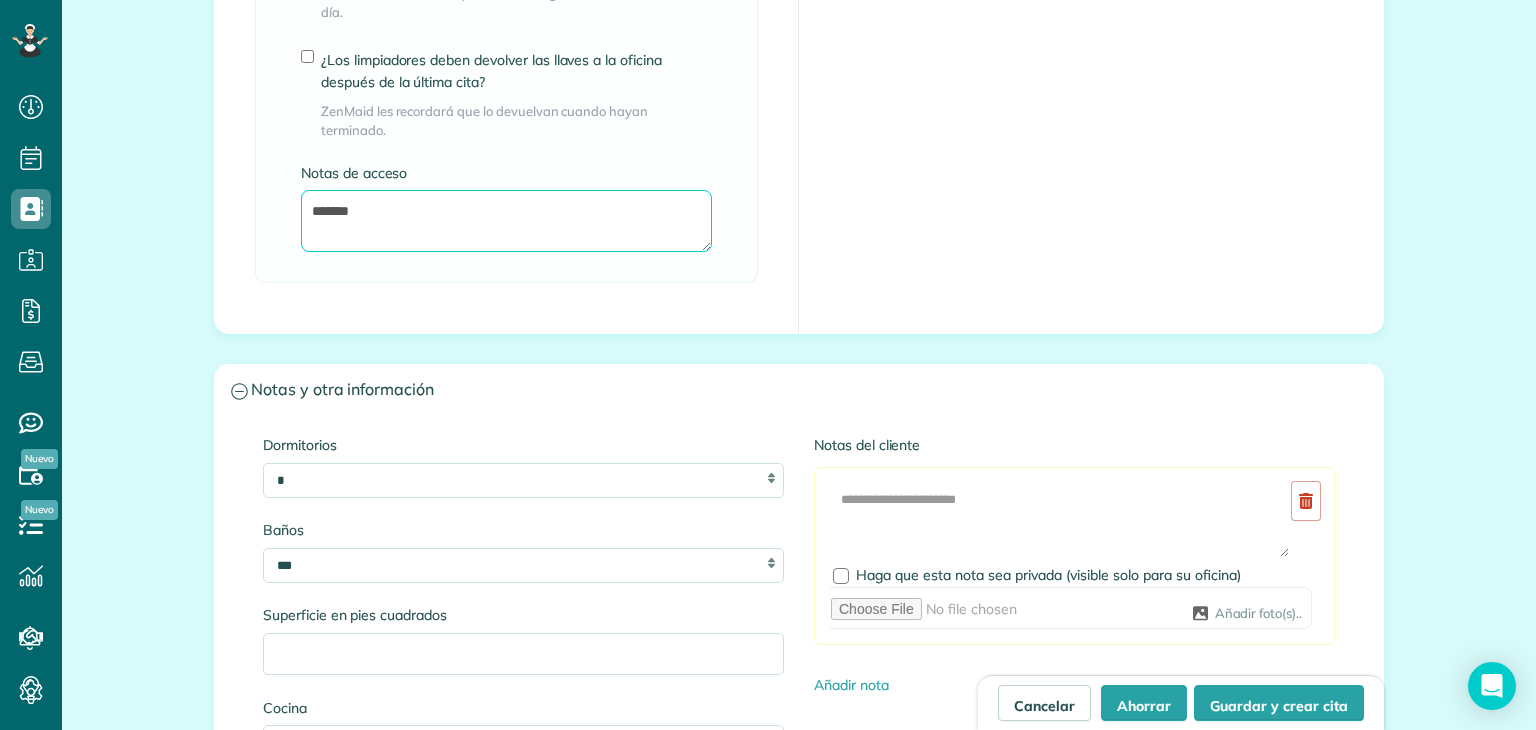 click on "*******" at bounding box center (506, 221) 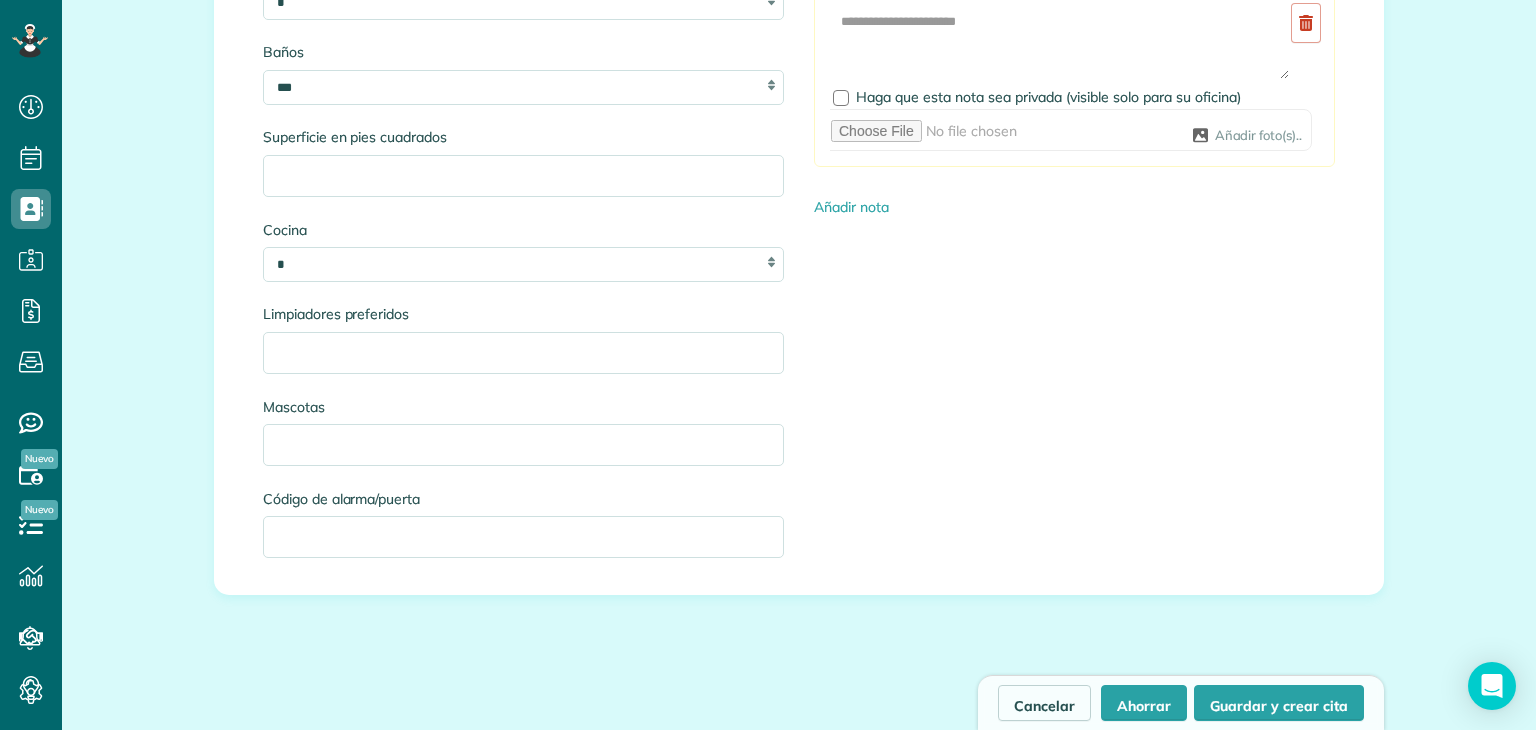scroll, scrollTop: 2304, scrollLeft: 0, axis: vertical 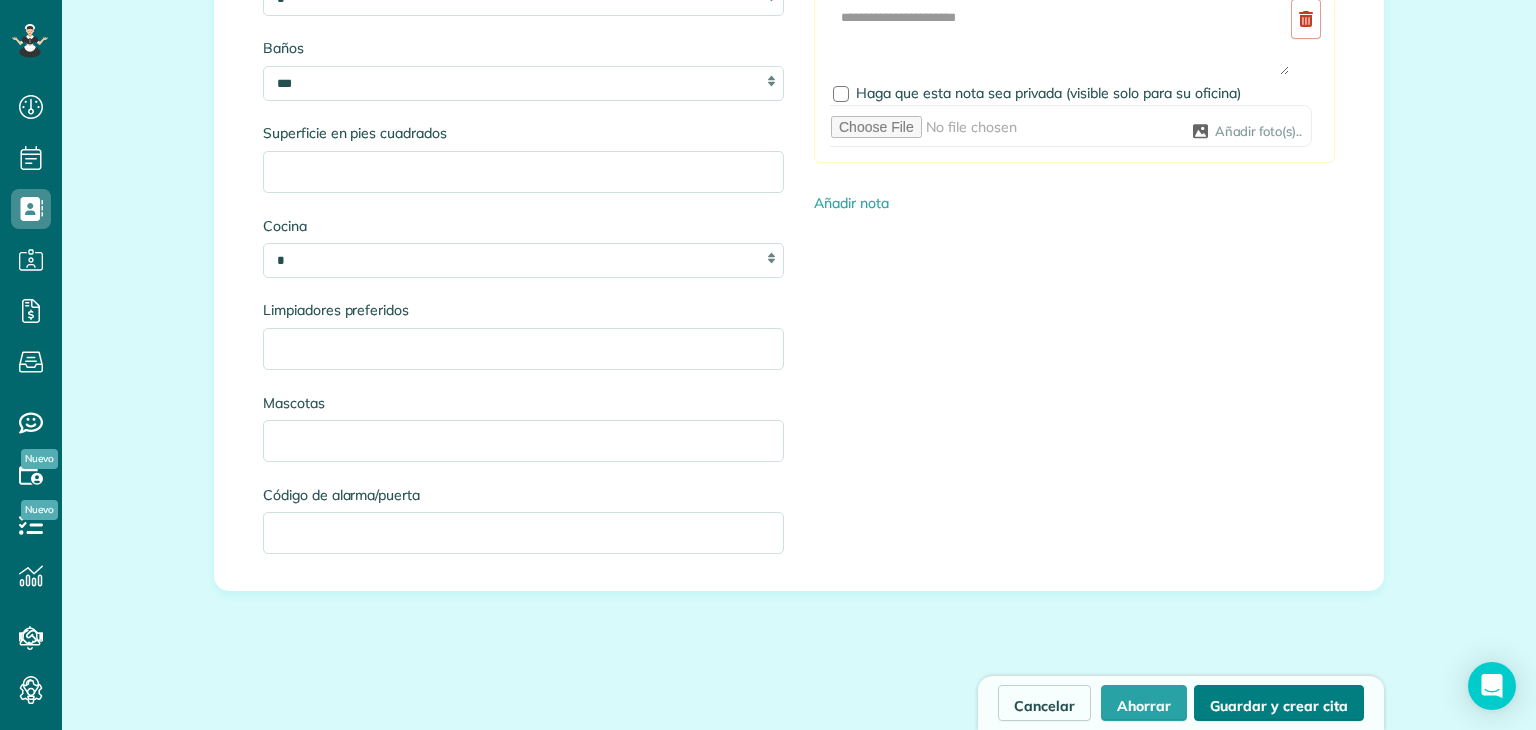 type on "**********" 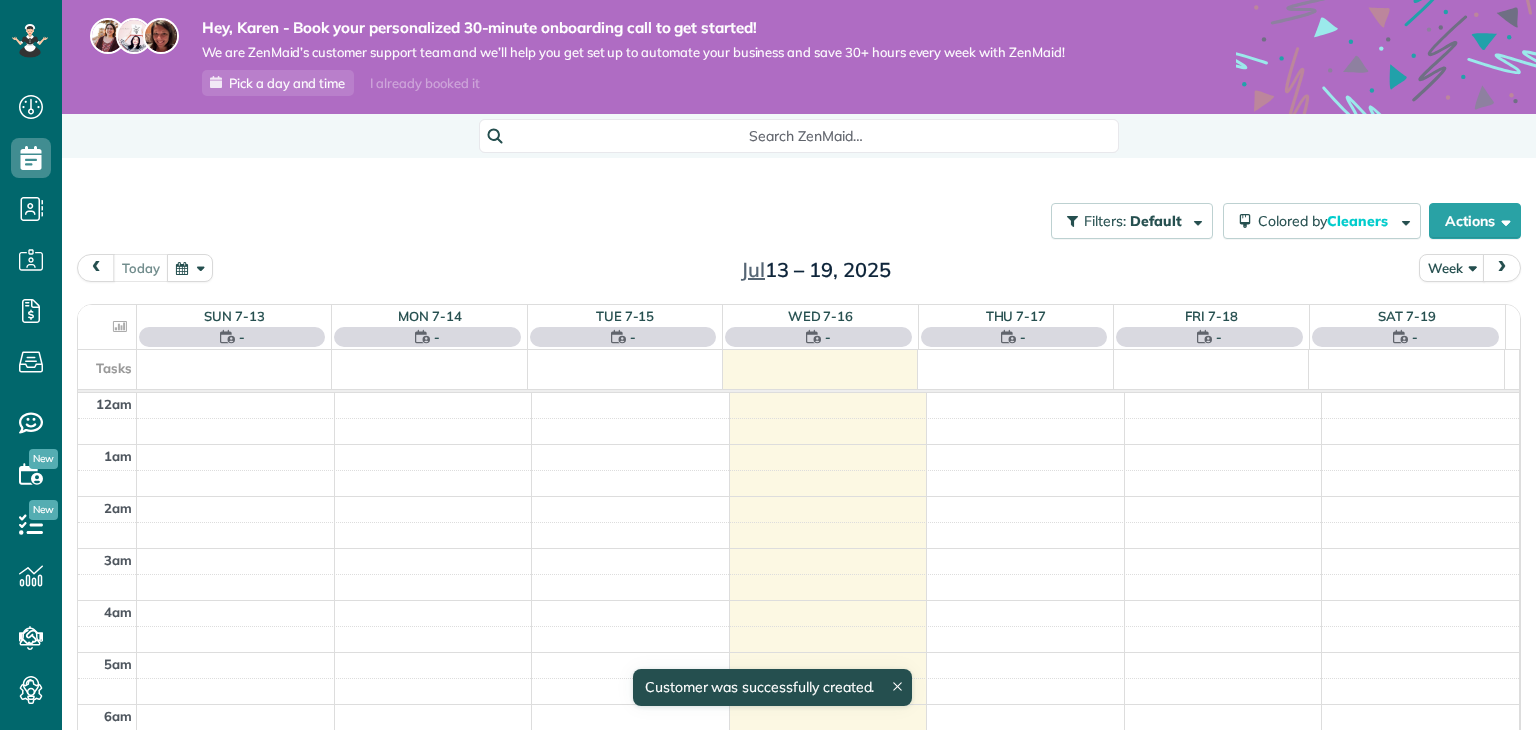 scroll, scrollTop: 0, scrollLeft: 0, axis: both 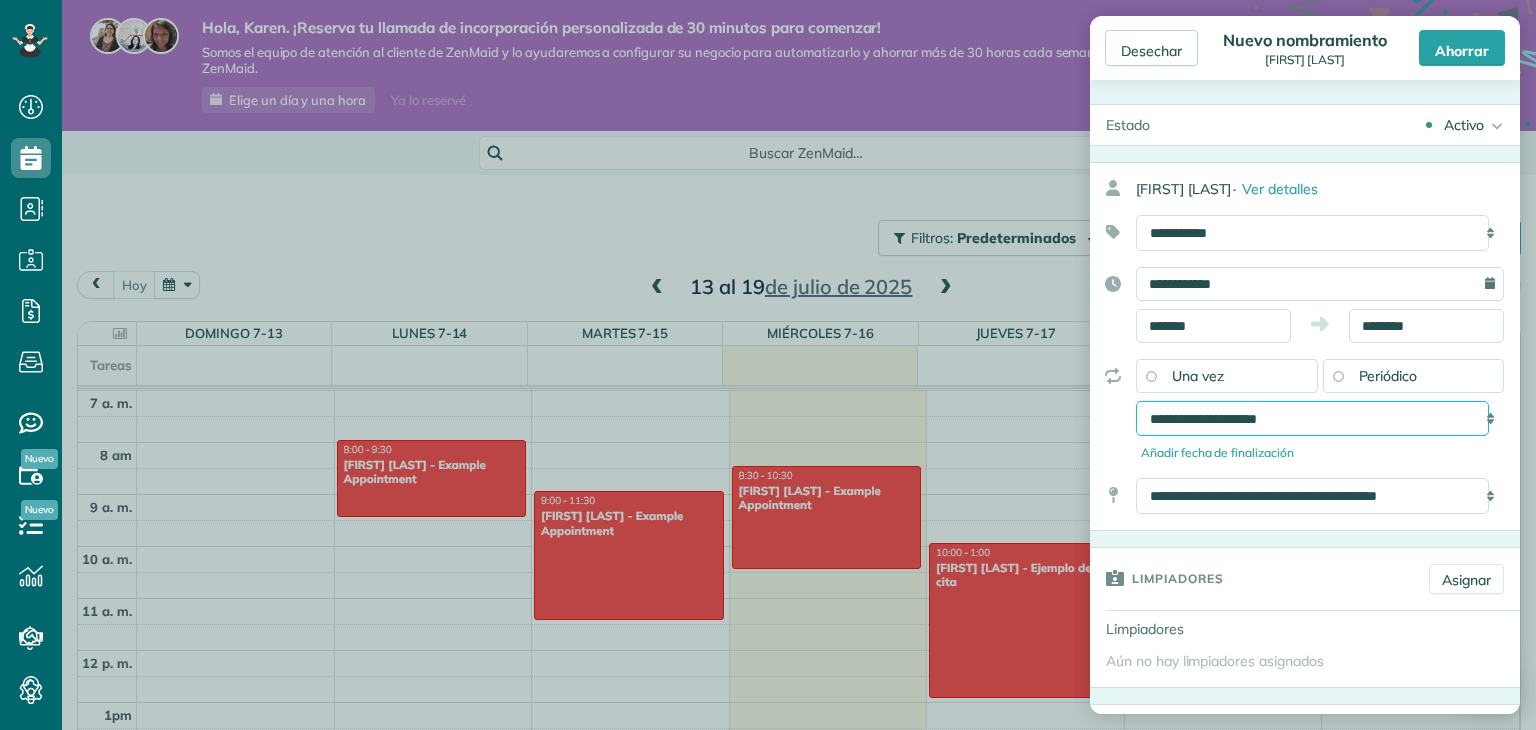 click on "**********" at bounding box center [1312, 419] 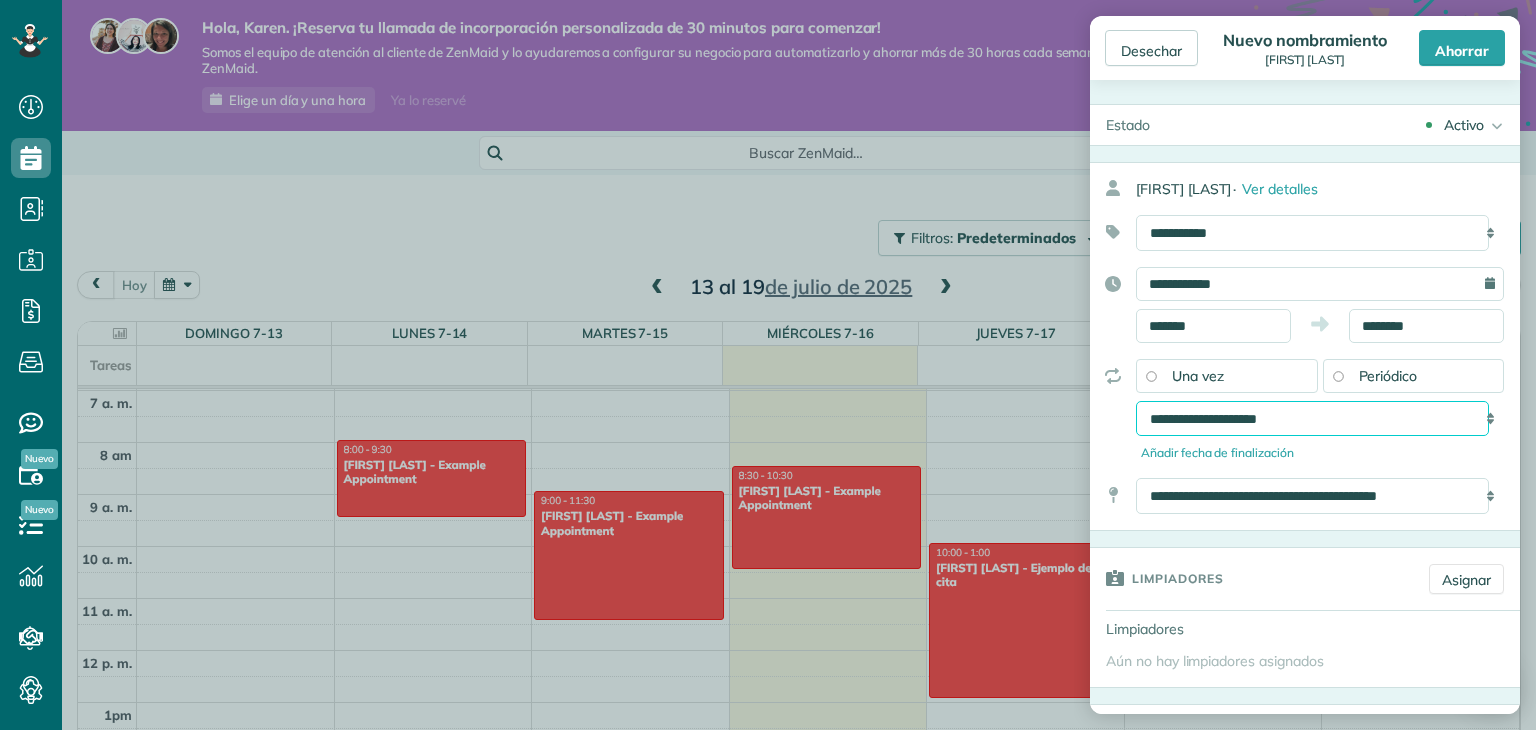 select on "**********" 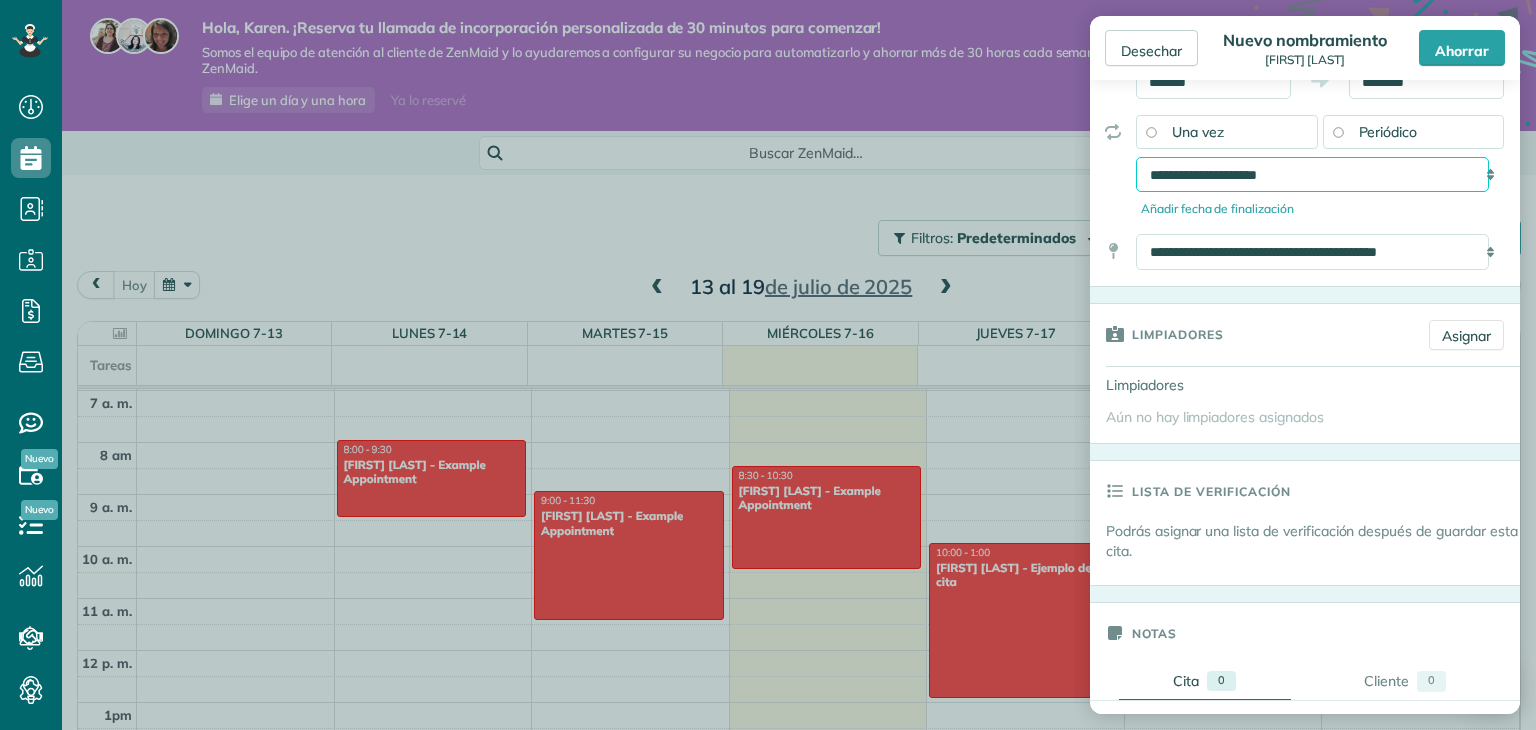 scroll, scrollTop: 0, scrollLeft: 0, axis: both 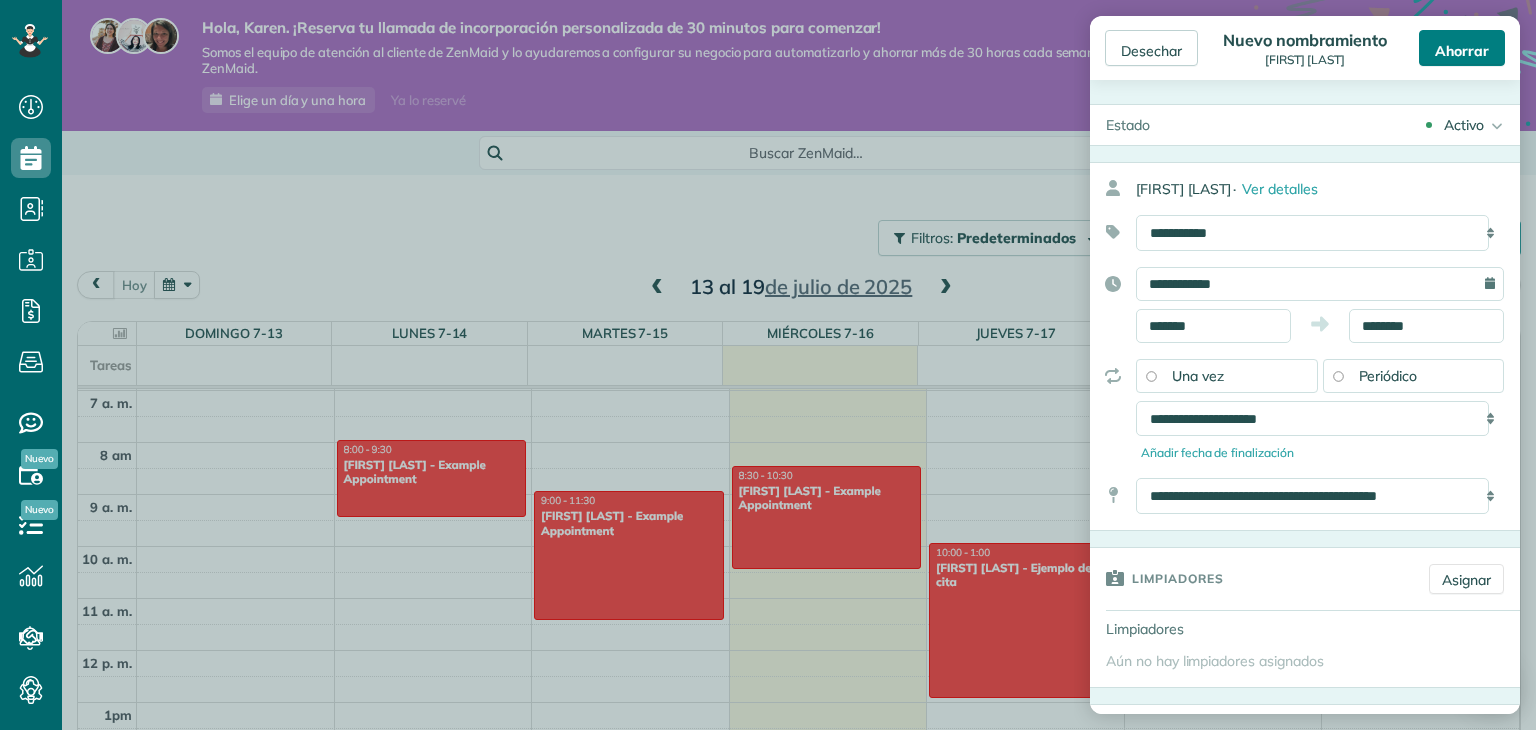 click on "Ahorrar" at bounding box center (1462, 50) 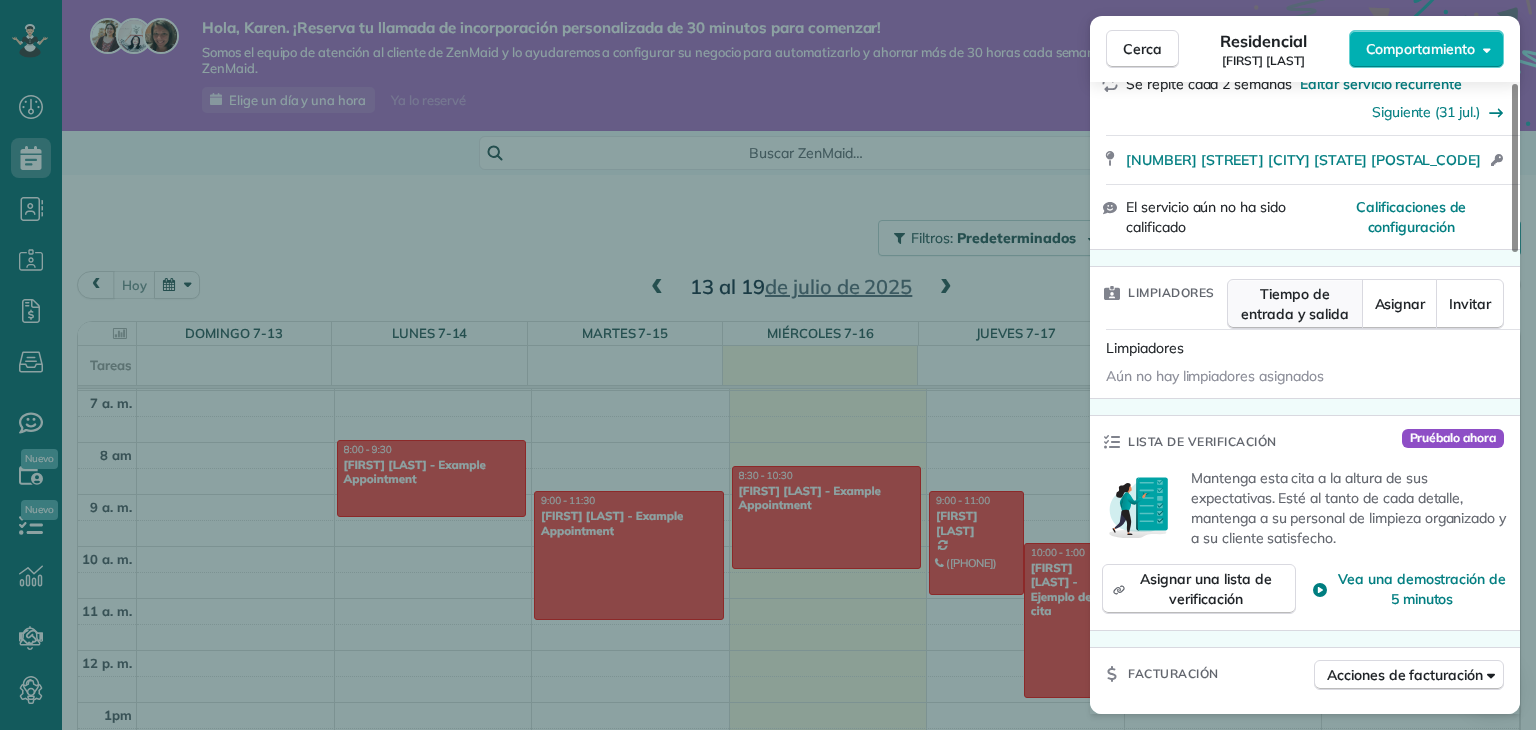 scroll, scrollTop: 388, scrollLeft: 0, axis: vertical 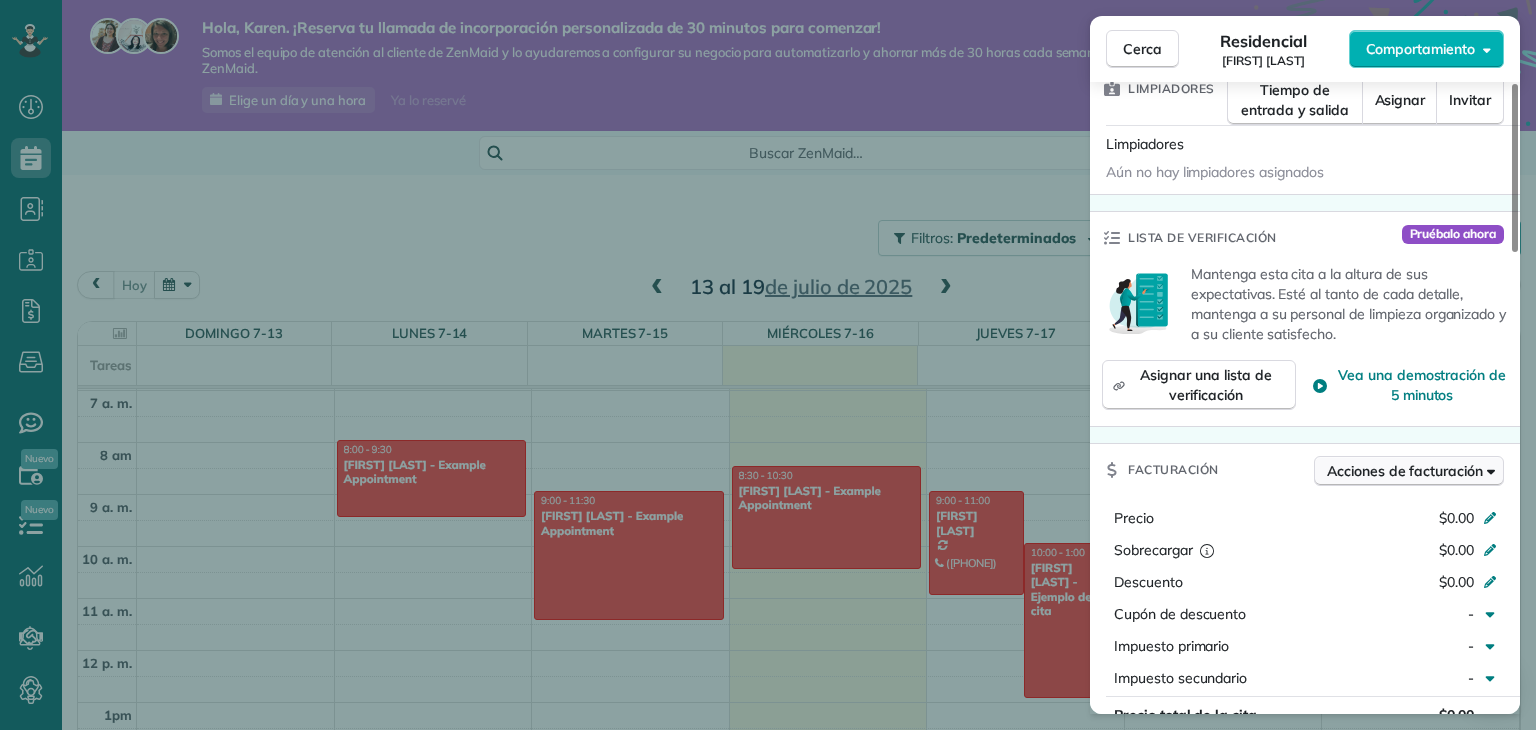 click on "Acciones de facturación" at bounding box center [1405, 471] 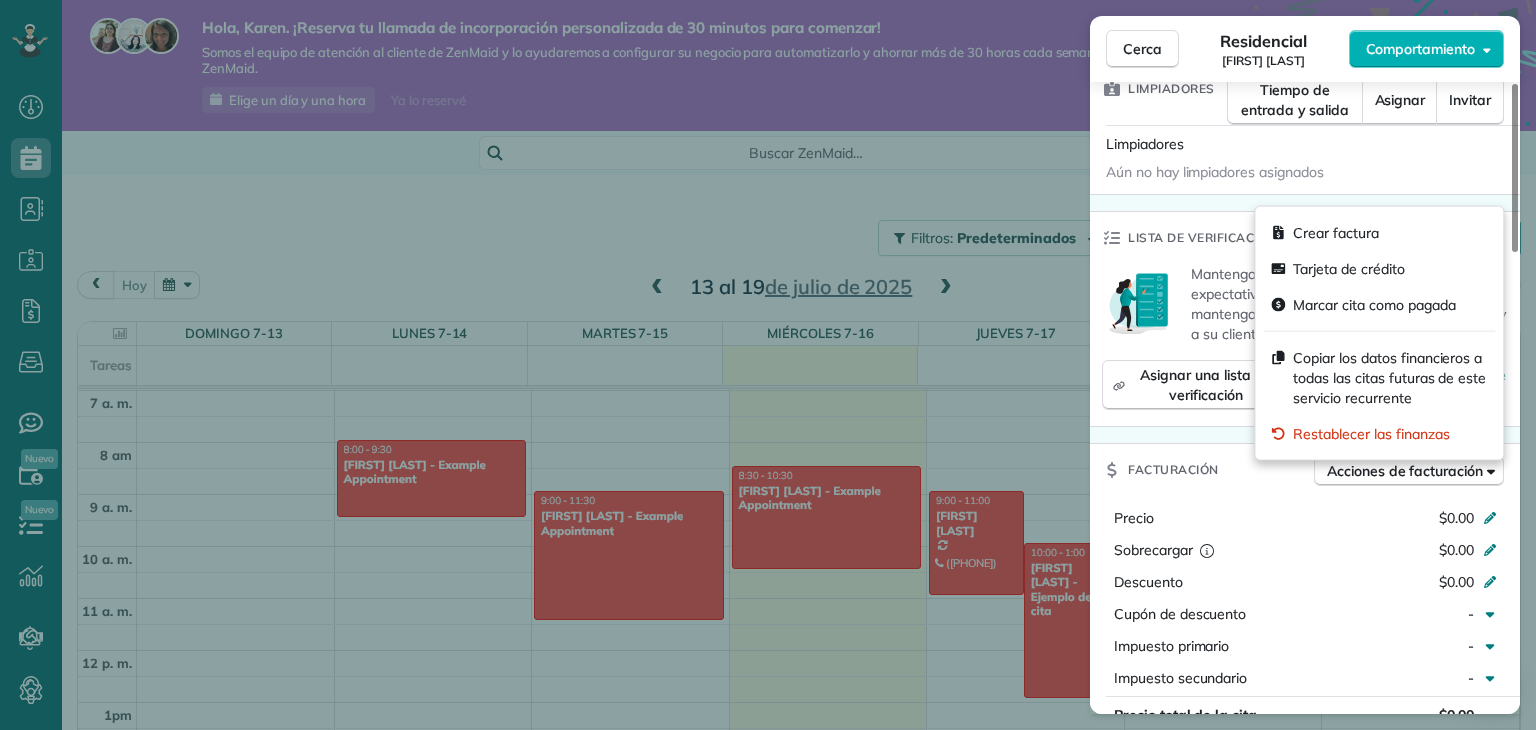 click on "Cerca Residencial Brian Gore Comportamiento Estado Activo Brian Gore  · Abrir perfil Móvil (403) 860-0147 Copiar No hay ningún correo electrónico registrado Agregar correo electrónico Ver detalles Residencial jueves, 17 de julio de 2025  (  mañana  ) 9:00 AM 11:00 a. m. 2 horas y 0 minutos Se repite cada 2 semanas Editar servicio recurrente Siguiente (31 jul.) 1720 12 Street Suroeste Slave Lake AB T2T 3M9 Información de acceso abierto El servicio aún no ha sido calificado Calificaciones de configuración Limpiadores Tiempo de entrada y salida Asignar Invitar Limpiadores Aún no hay limpiadores asignados Lista de verificación Pruébalo ahora Mantenga esta cita a la altura de sus expectativas. Esté al tanto de cada detalle, mantenga a su personal de limpieza organizado y a su cliente satisfecho. Asignar una lista de verificación Vea una demostración de 5 minutos Facturación Acciones de facturación Precio $0.00 Sobrecargar $0.00 Descuento $0.00 Cupón de descuento - Impuesto primario - - $0.00 - -" at bounding box center (768, 365) 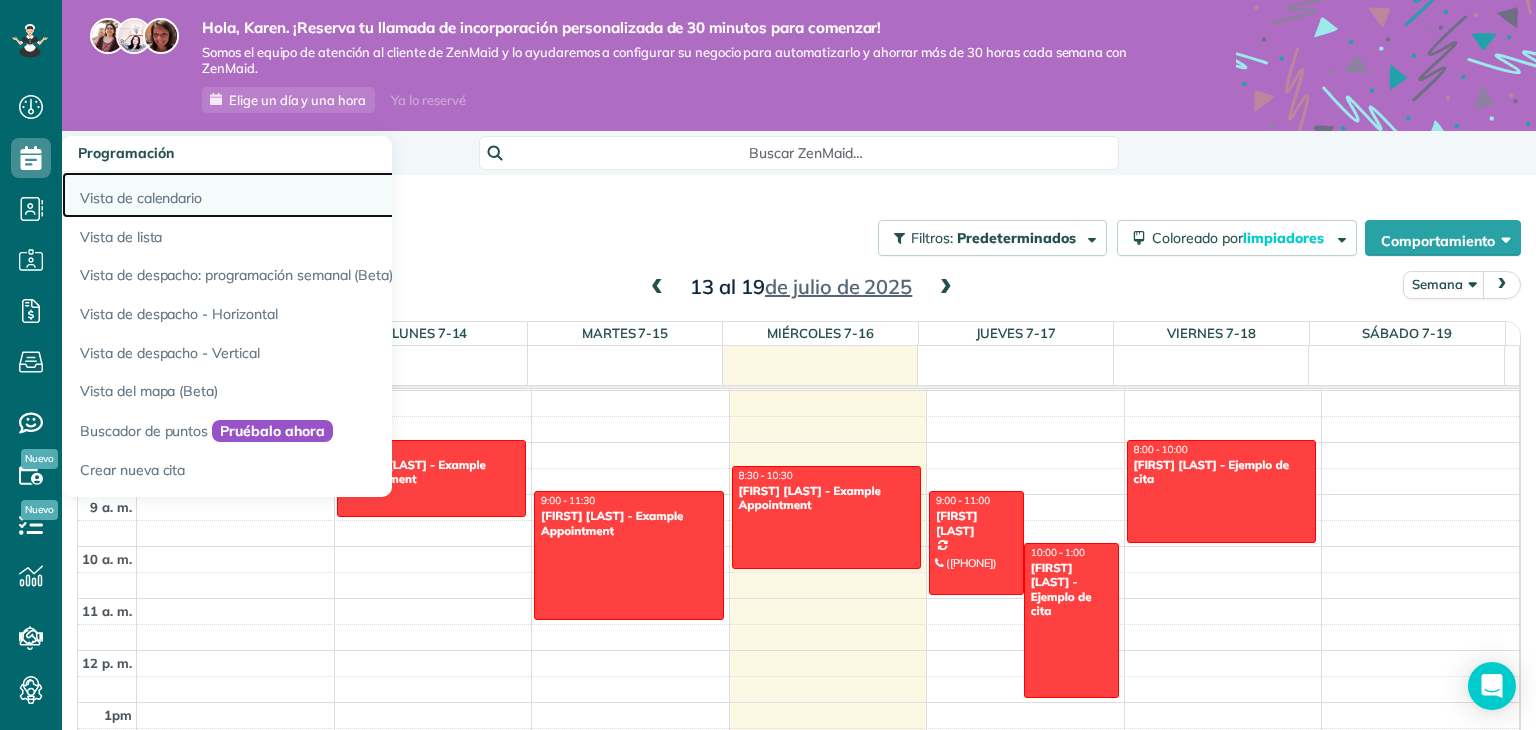 click on "Vista de calendario" at bounding box center (141, 198) 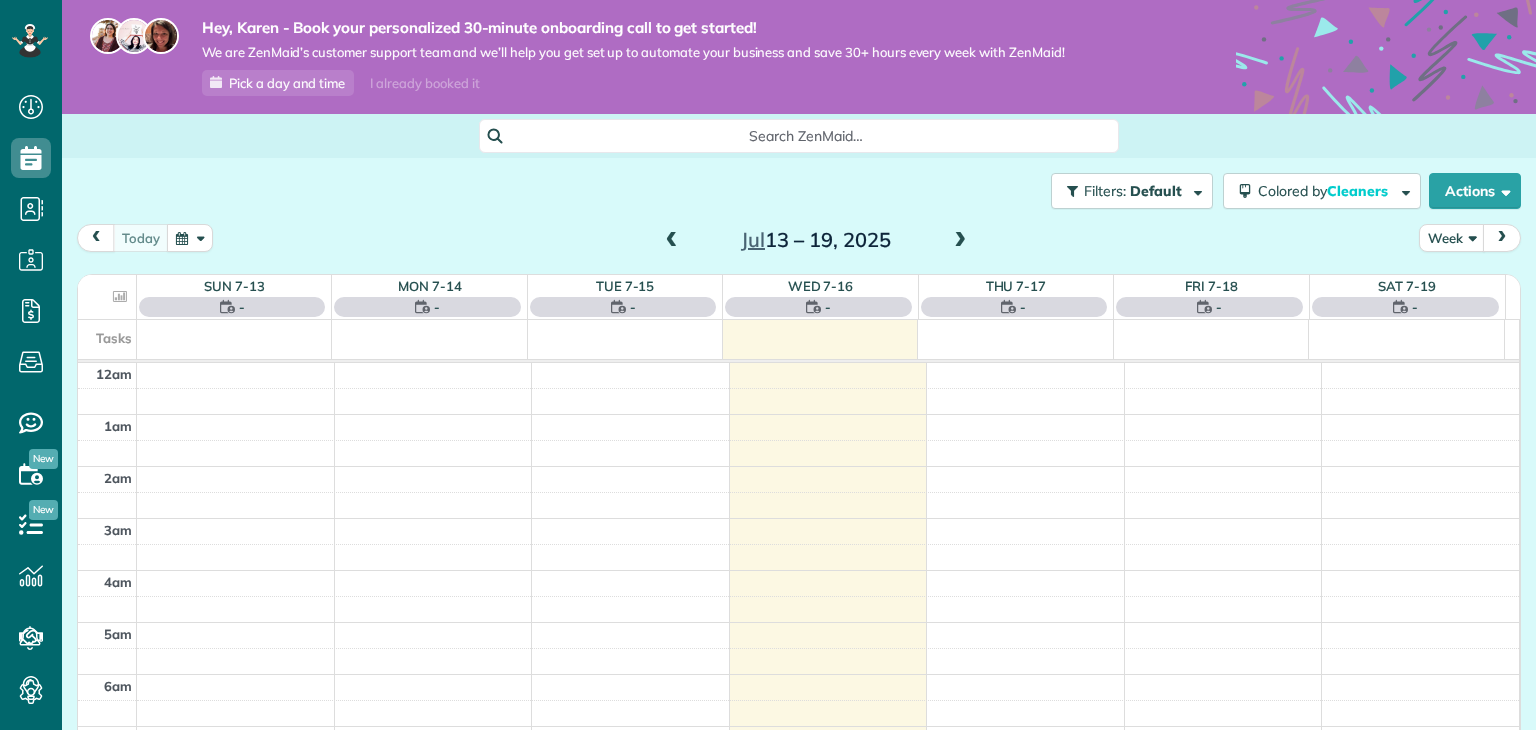 scroll, scrollTop: 0, scrollLeft: 0, axis: both 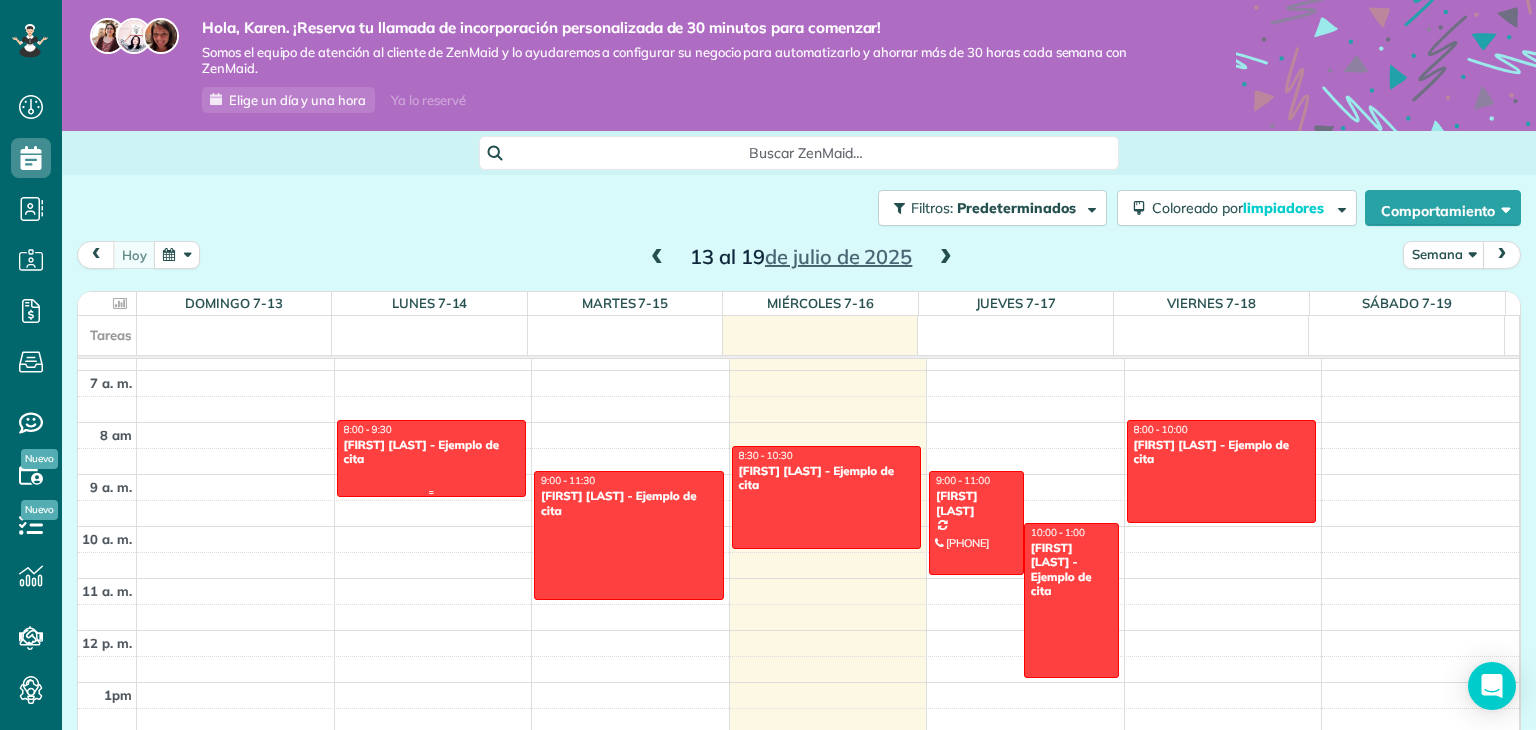 click at bounding box center (432, 492) 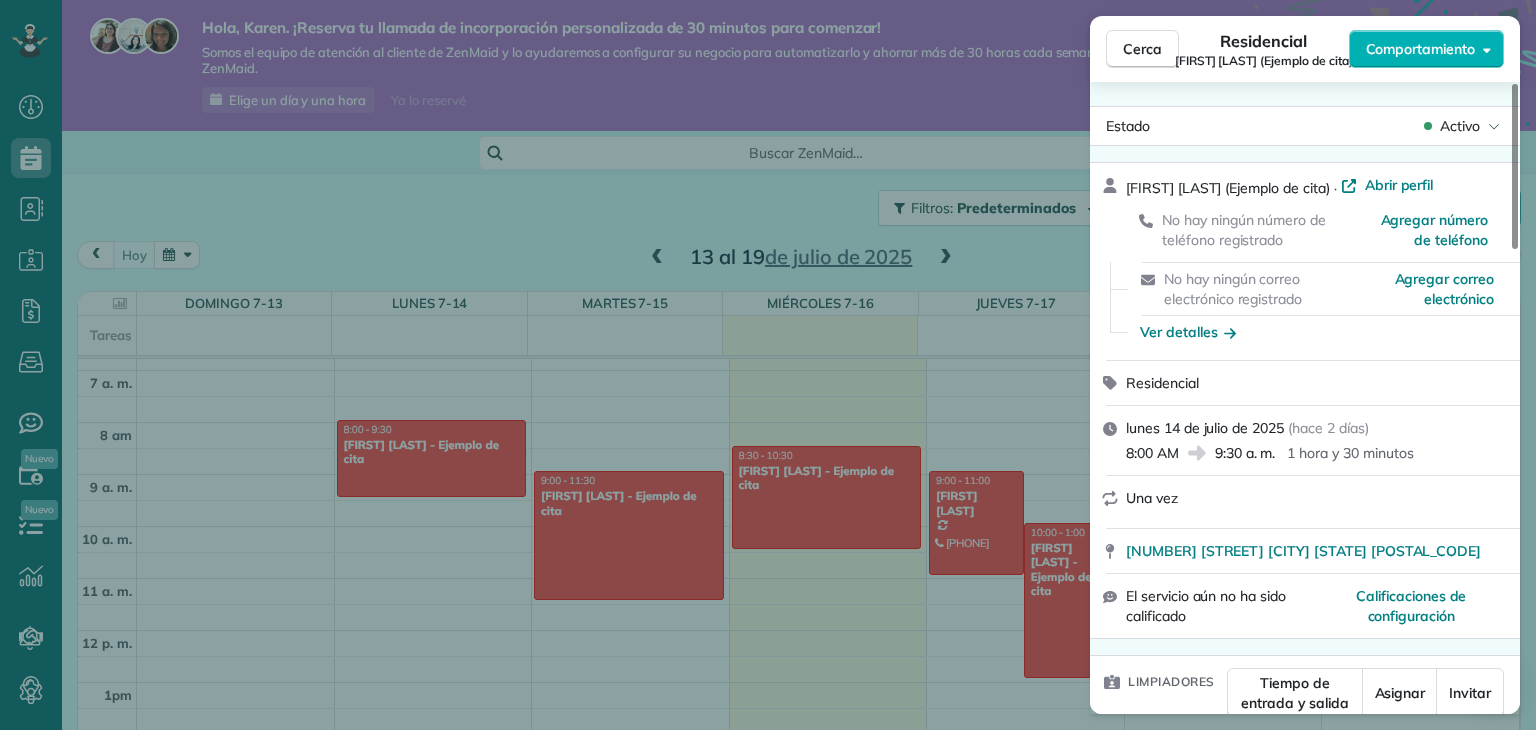 click on "Cerca Residencial Debbie Sardone (Ejemplo de cita) Comportamiento Estado Activo Debbie Sardone (Ejemplo de cita)  · Abrir perfil No hay ningún número de teléfono registrado Agregar número de teléfono No hay ningún correo electrónico registrado Agregar correo electrónico Ver detalles Residencial lunes 14 de julio de 2025  (  hace 2 días  ) 8:00 AM 9:30 a. m. 1 hora y 30 minutos Una vez 1234 Wilshire Boulevard Los Ángeles CA 90017 El servicio aún no ha sido calificado Calificaciones de configuración Limpiadores Tiempo de entrada y salida Asignar Invitar Limpiadores Aún no hay limpiadores asignados Lista de verificación Pruébalo ahora Mantenga esta cita a la altura de sus expectativas. Esté al tanto de cada detalle, mantenga a su personal de limpieza organizado y a su cliente satisfecho. Asignar una lista de verificación Vea una demostración de 5 minutos Facturación Acciones de facturación Precio $0.00 Sobrecargar $0.00 Descuento $0.00 Cupón de descuento - Impuesto primario - - $0.00 $0.00" at bounding box center (768, 365) 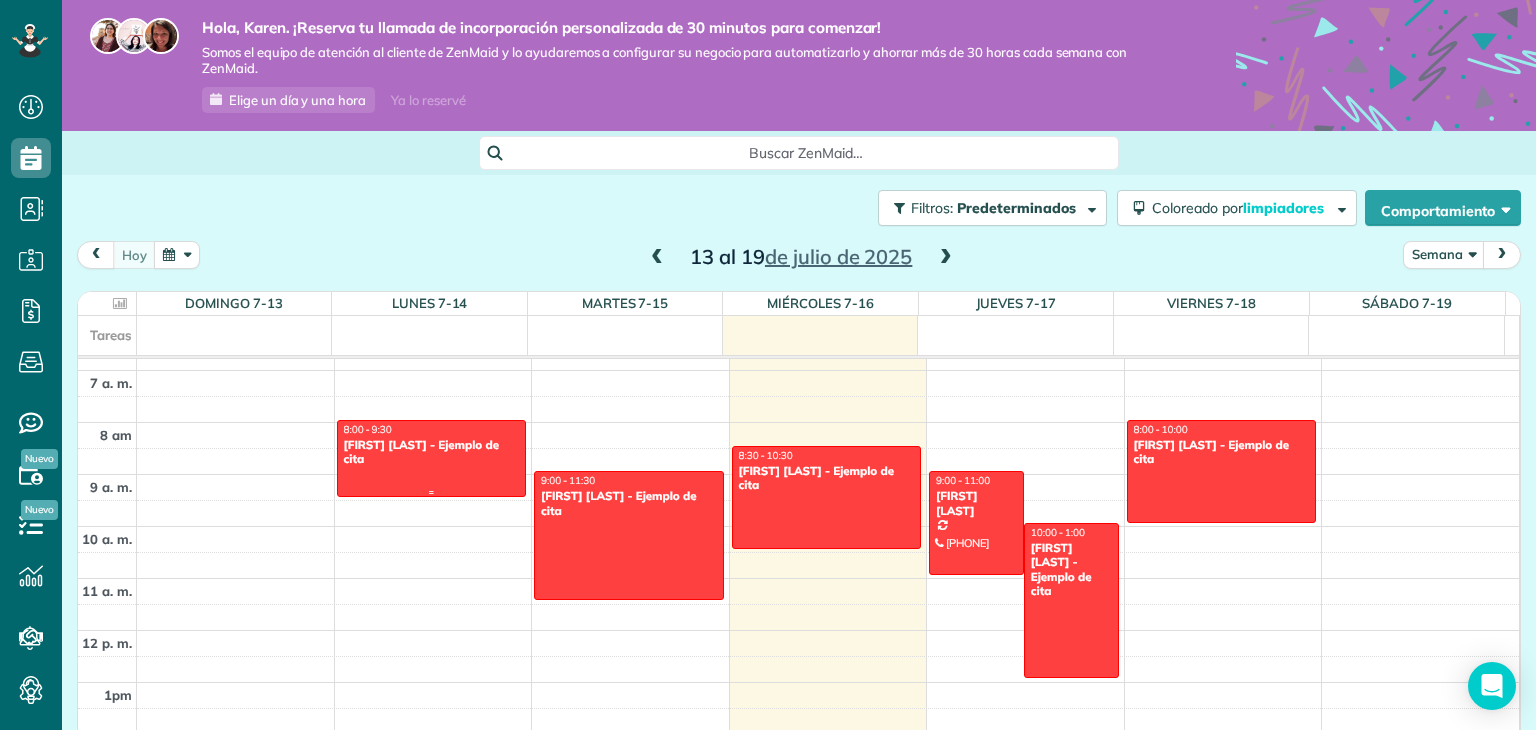 click on "Debbie Sardone - Ejemplo de cita" at bounding box center (432, 452) 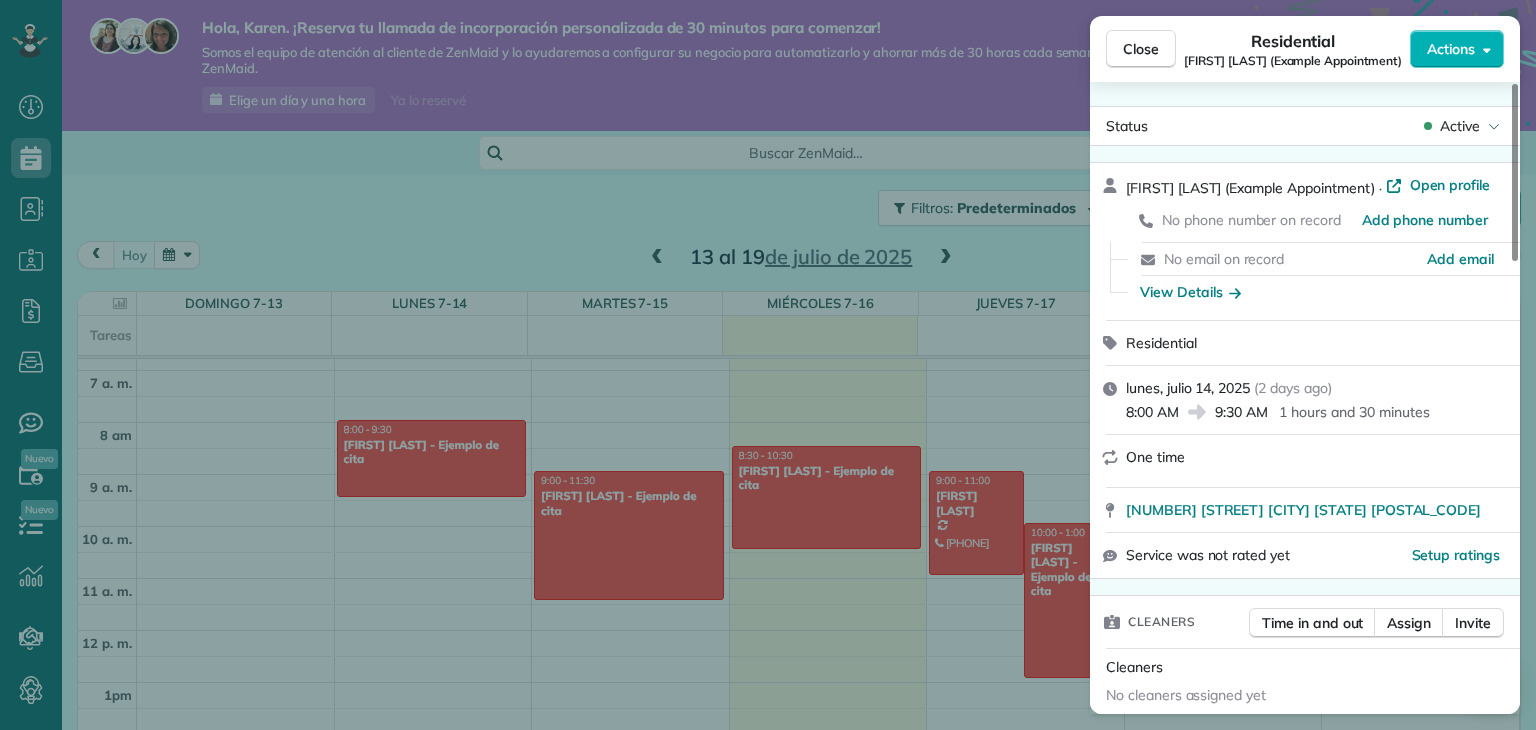 click on "Close Residential Debbie Sardone (Example Appointment) Actions Status Active Debbie Sardone (Example Appointment) · Open profile No phone number on record Add phone number No email on record Add email View Details Residential lunes, julio 14, 2025 ( 2 days ago ) 8:00 AM 9:30 AM 1 hours and 30 minutes One time 1234 Wilshire Boulevard Los Angeles CA 90017 Service was not rated yet Setup ratings Cleaners Time in and out Assign Invite Cleaners No cleaners assigned yet Checklist Try Now Keep this appointment up to your standards. Stay on top of every detail, keep your cleaners organised, and your client happy. Assign a checklist Watch a 5 min demo Billing Billing actions Price $0.00 Overcharge $0.00 Discount $0.00 Coupon discount - Primary tax - Secondary tax - Total appointment price $0.00 Tips collected New feature! $0.00 Mark as paid Total including tip $0.00 Get paid online in no-time! Send an invoice and reward your cleaners with tips Charge customer credit card Appointment custom fields Work items Notes 1 0" at bounding box center [768, 365] 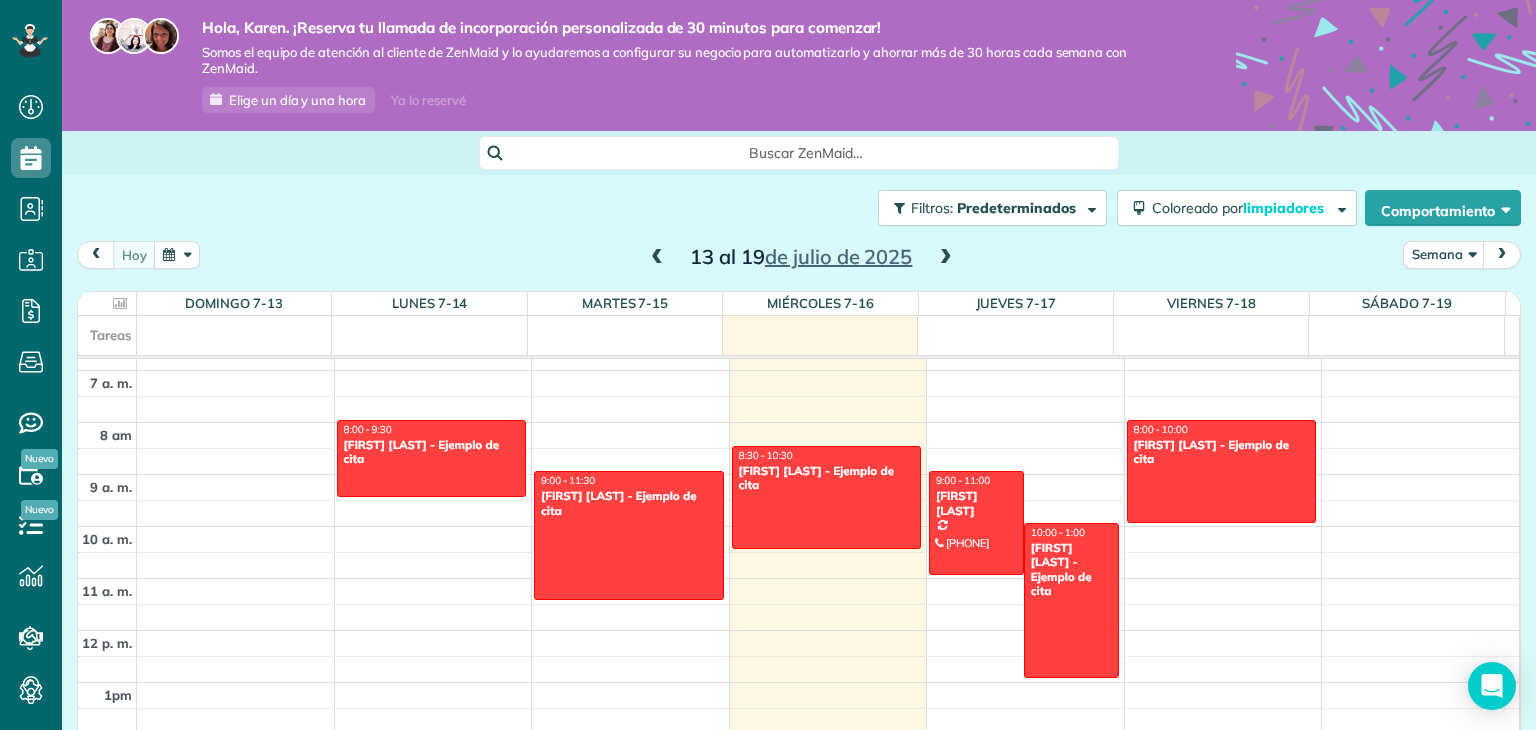 click at bounding box center [946, 258] 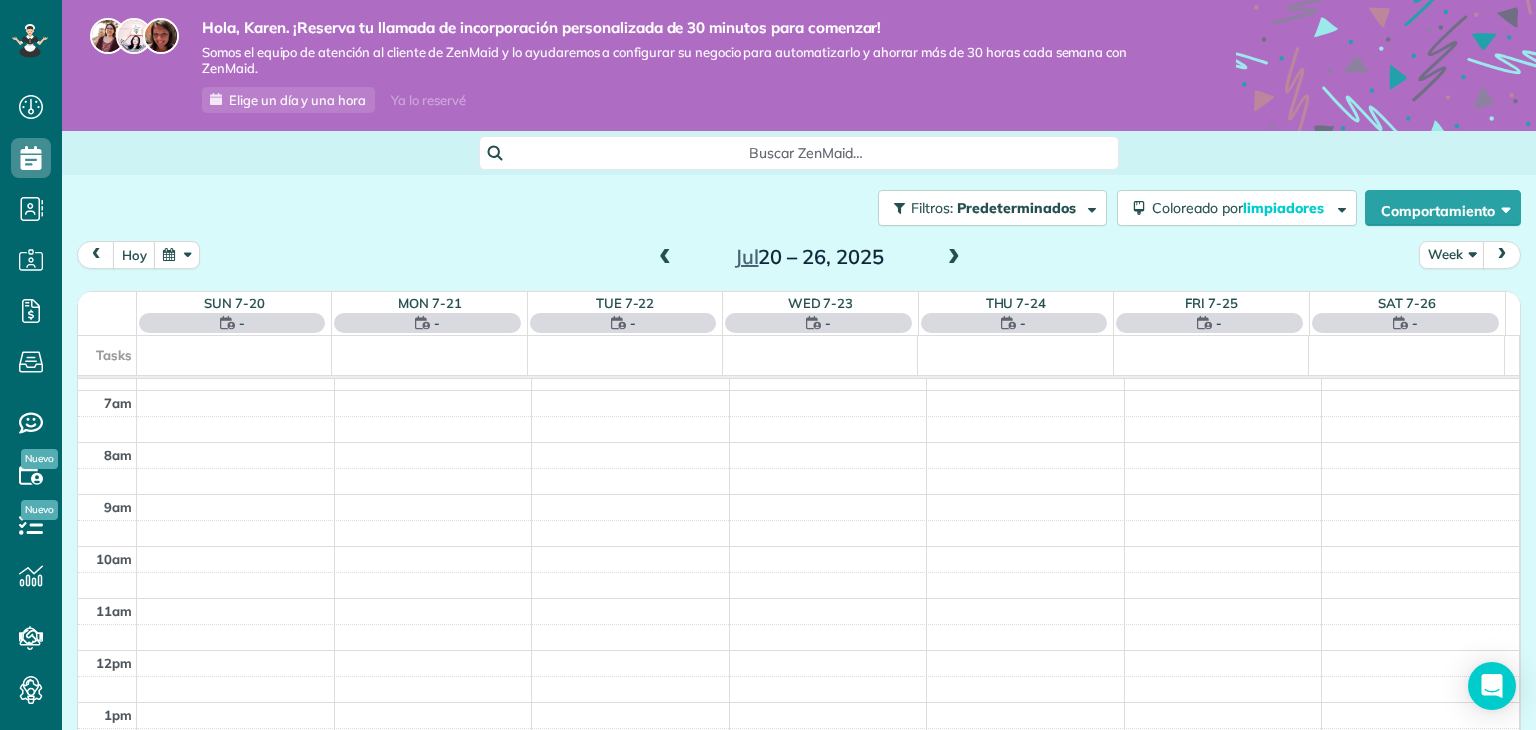 scroll, scrollTop: 362, scrollLeft: 0, axis: vertical 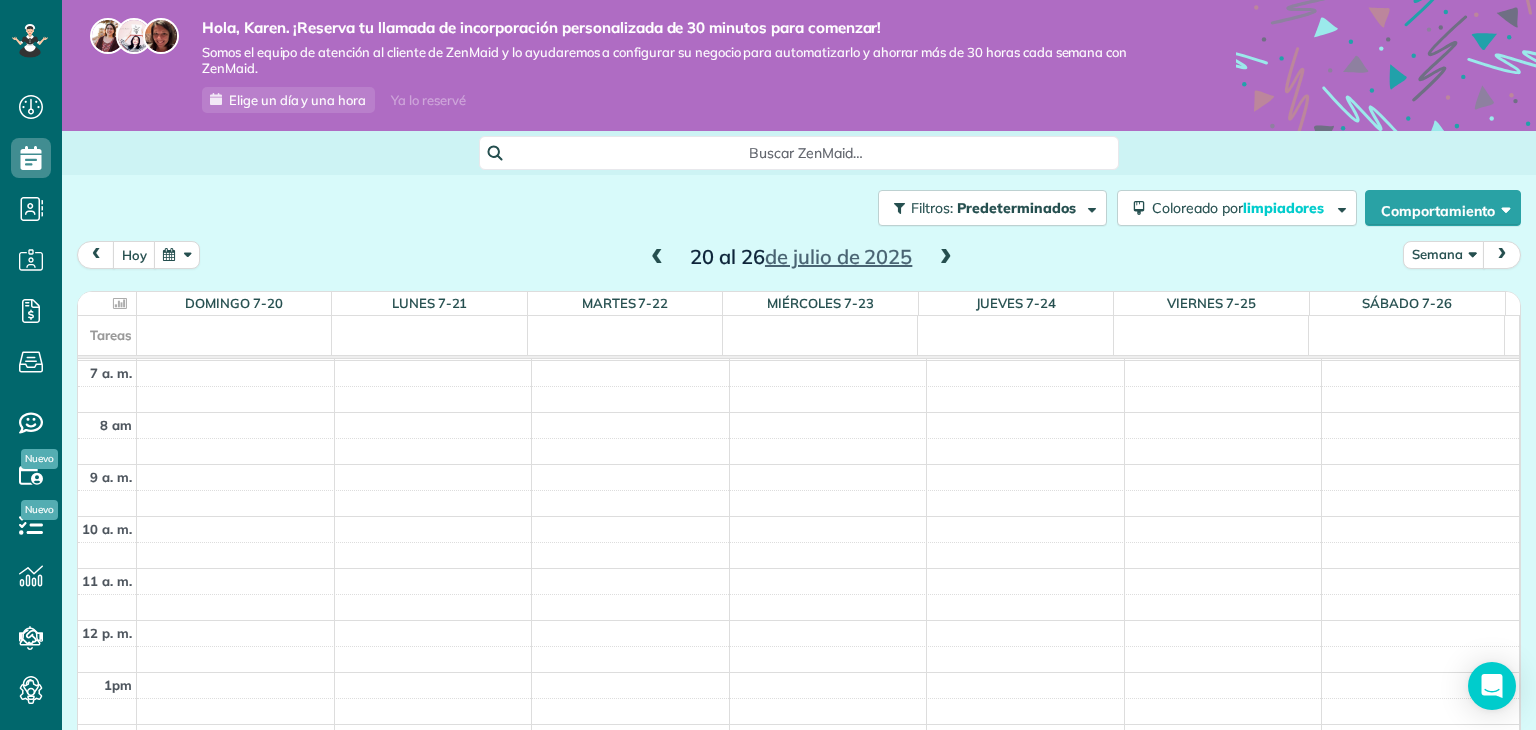 click at bounding box center (657, 258) 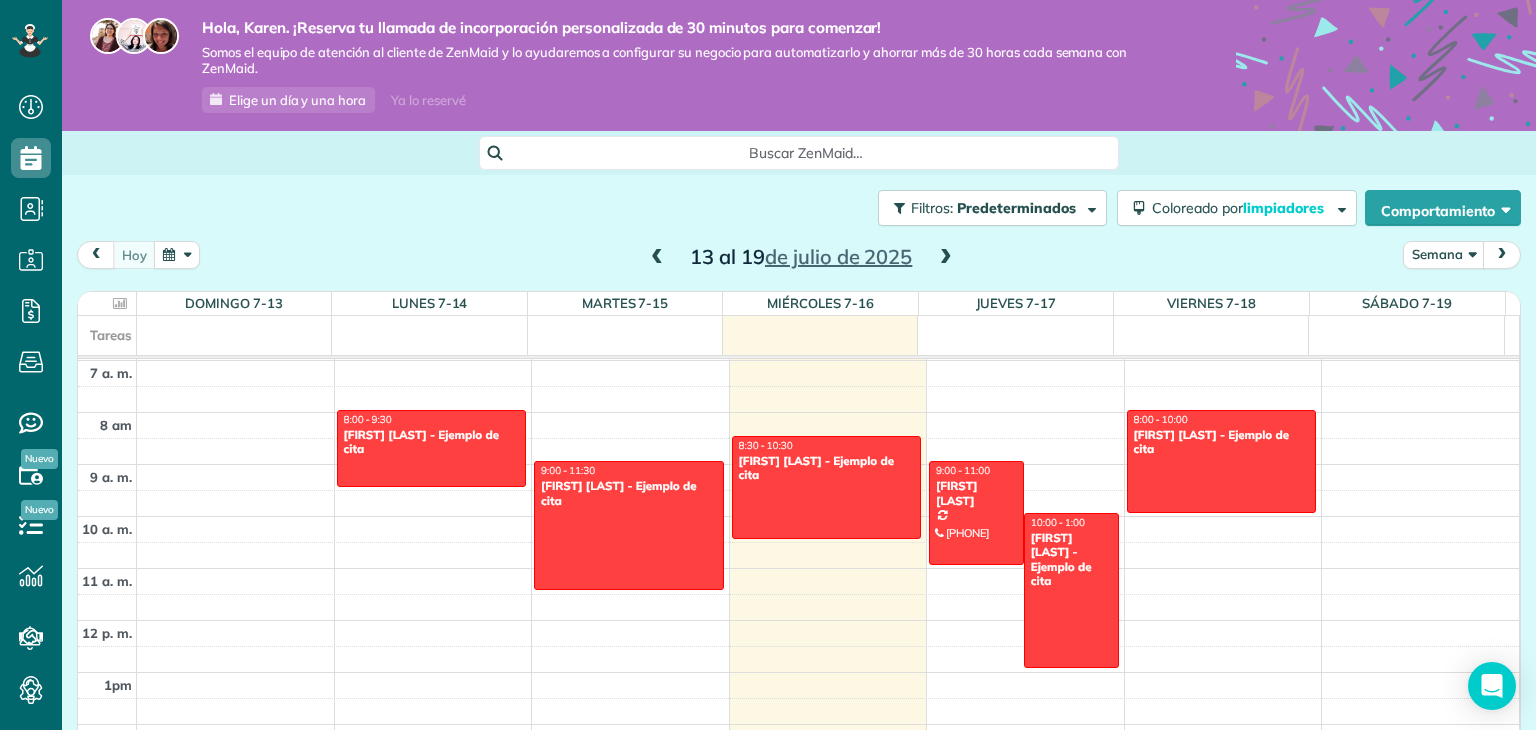 click at bounding box center [946, 258] 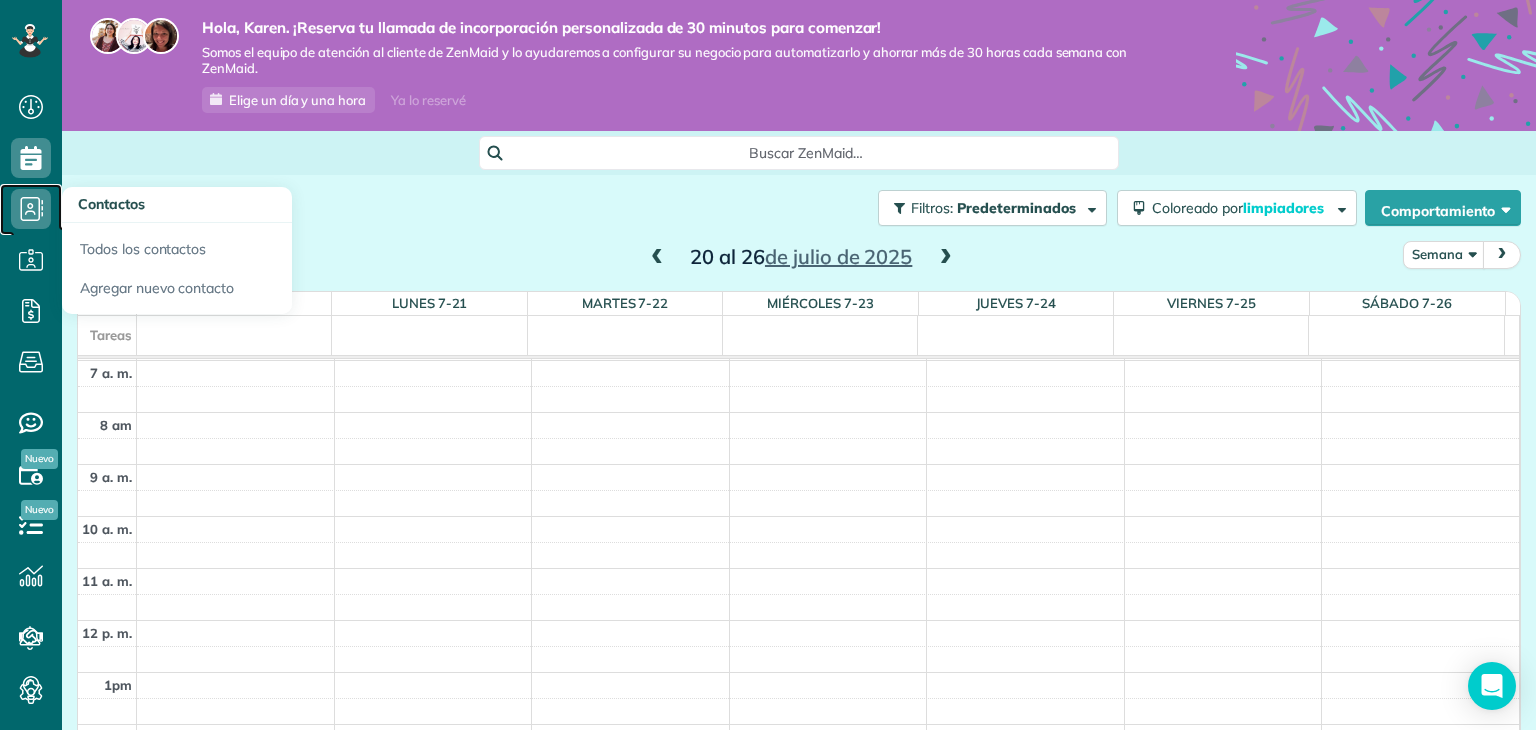 click 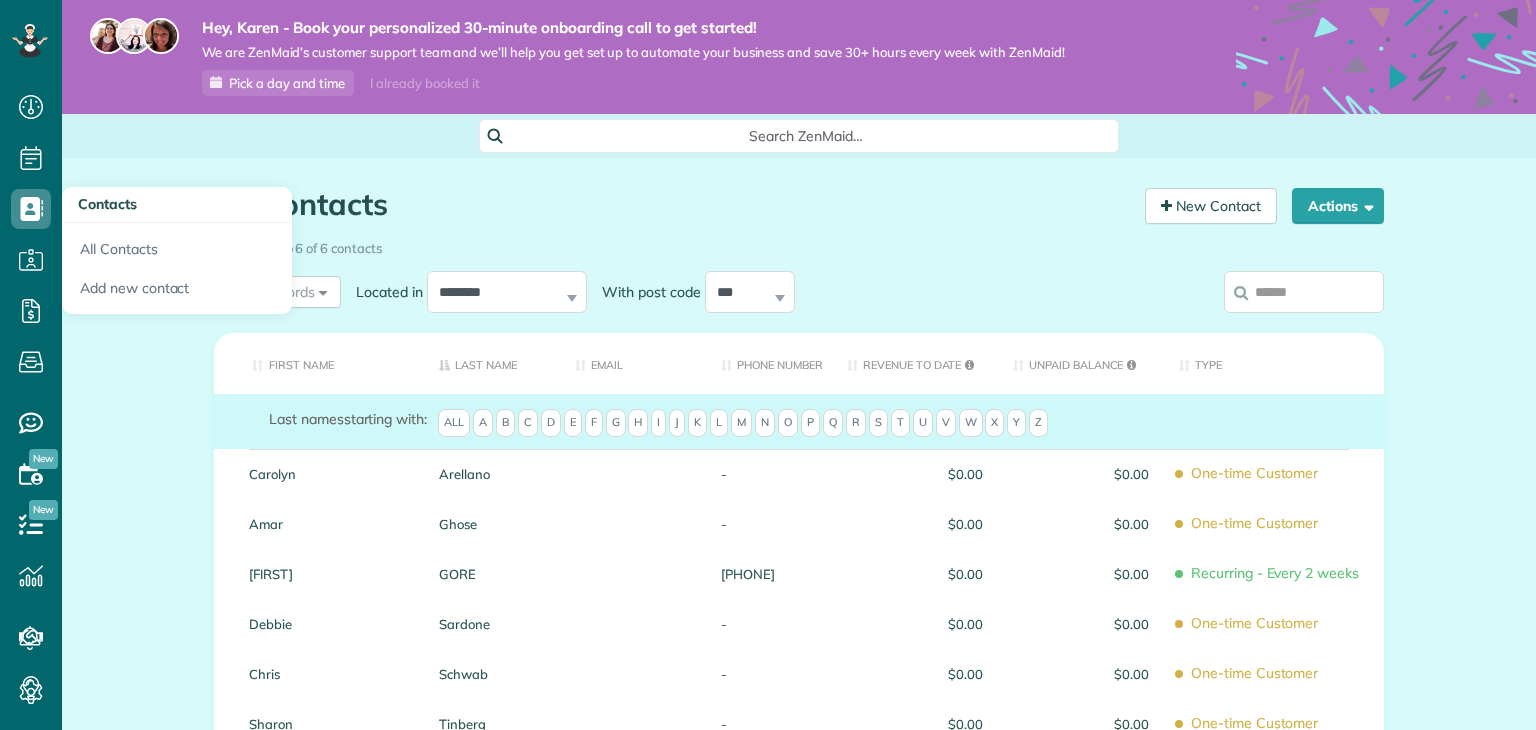 scroll, scrollTop: 0, scrollLeft: 0, axis: both 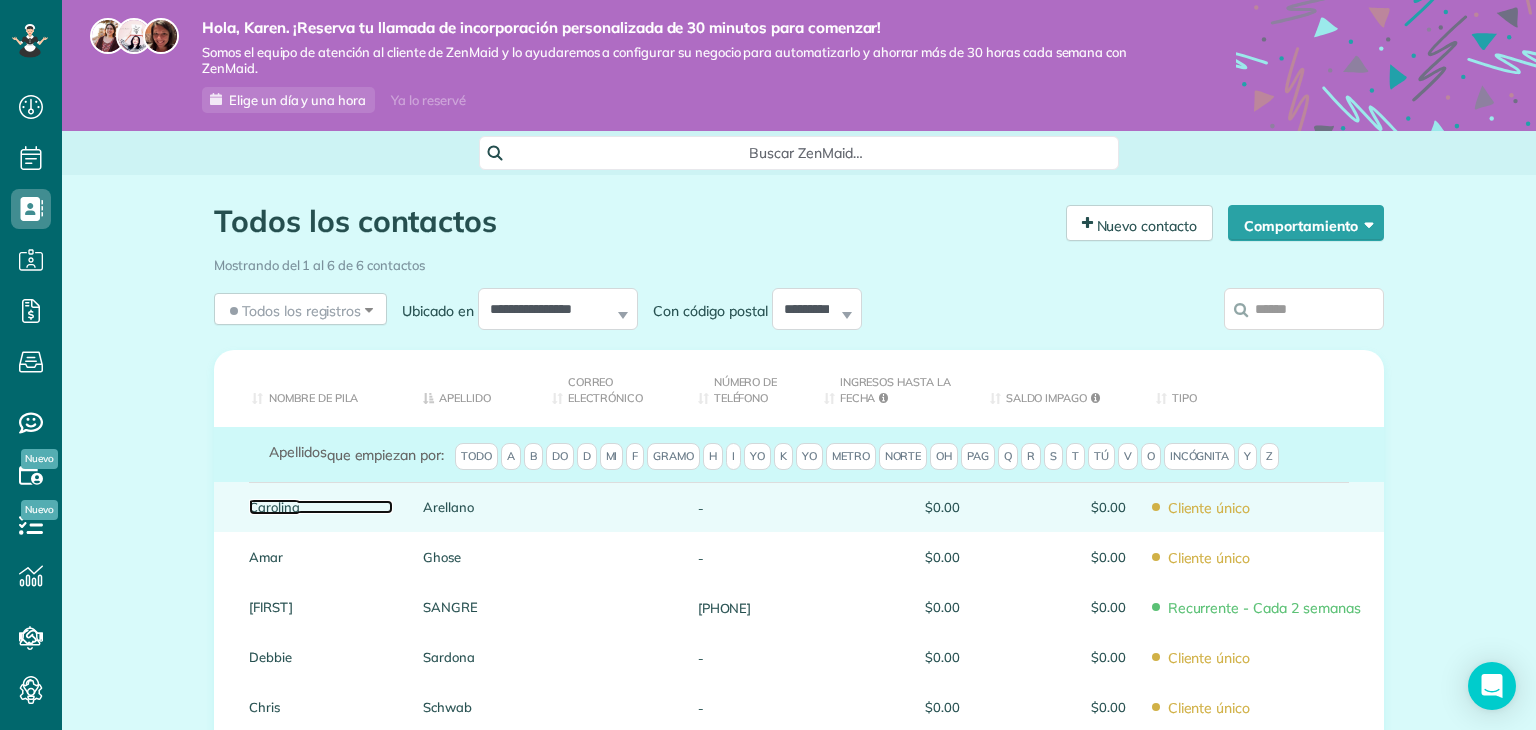 drag, startPoint x: 1156, startPoint y: 517, endPoint x: 256, endPoint y: 507, distance: 900.05554 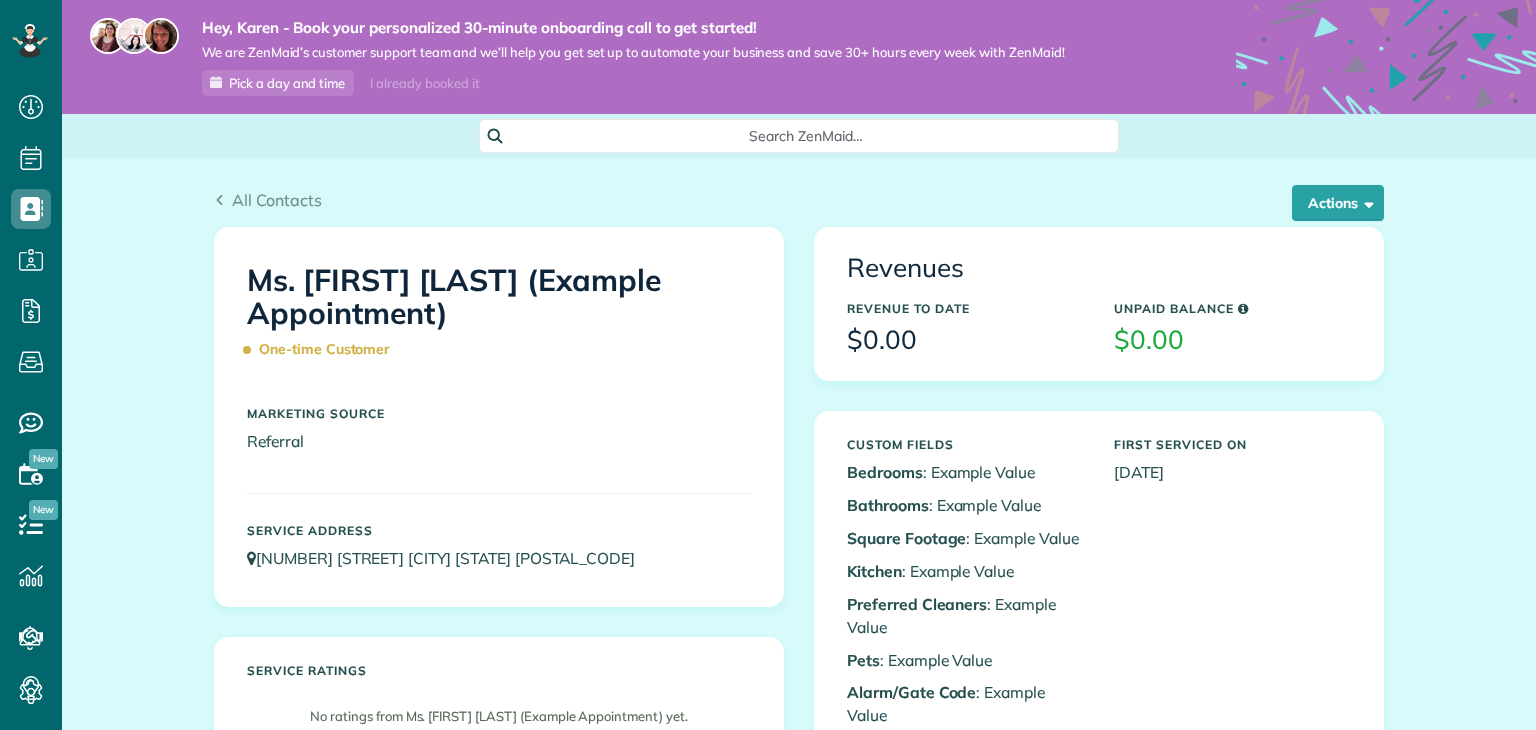 scroll, scrollTop: 0, scrollLeft: 0, axis: both 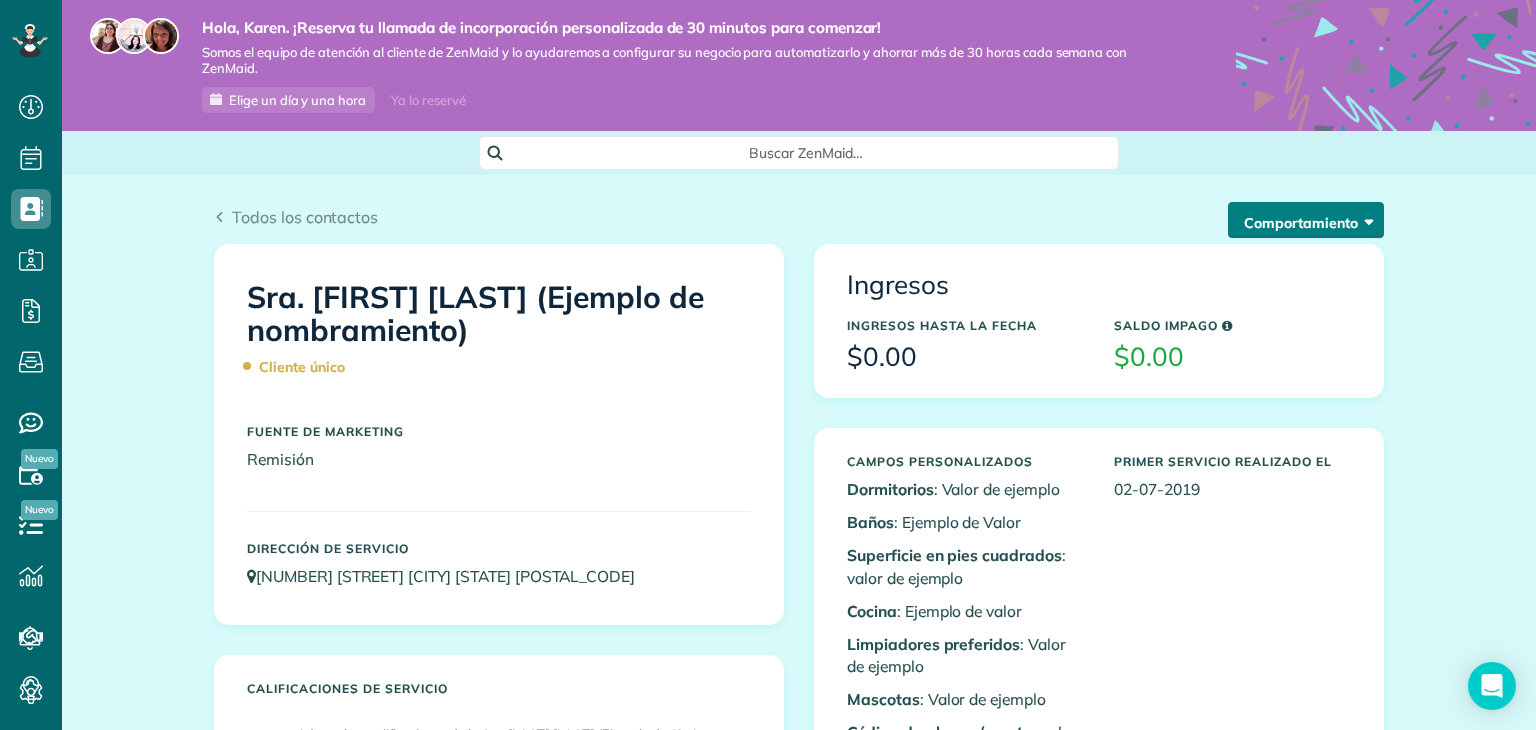 click on "Comportamiento" at bounding box center (1301, 223) 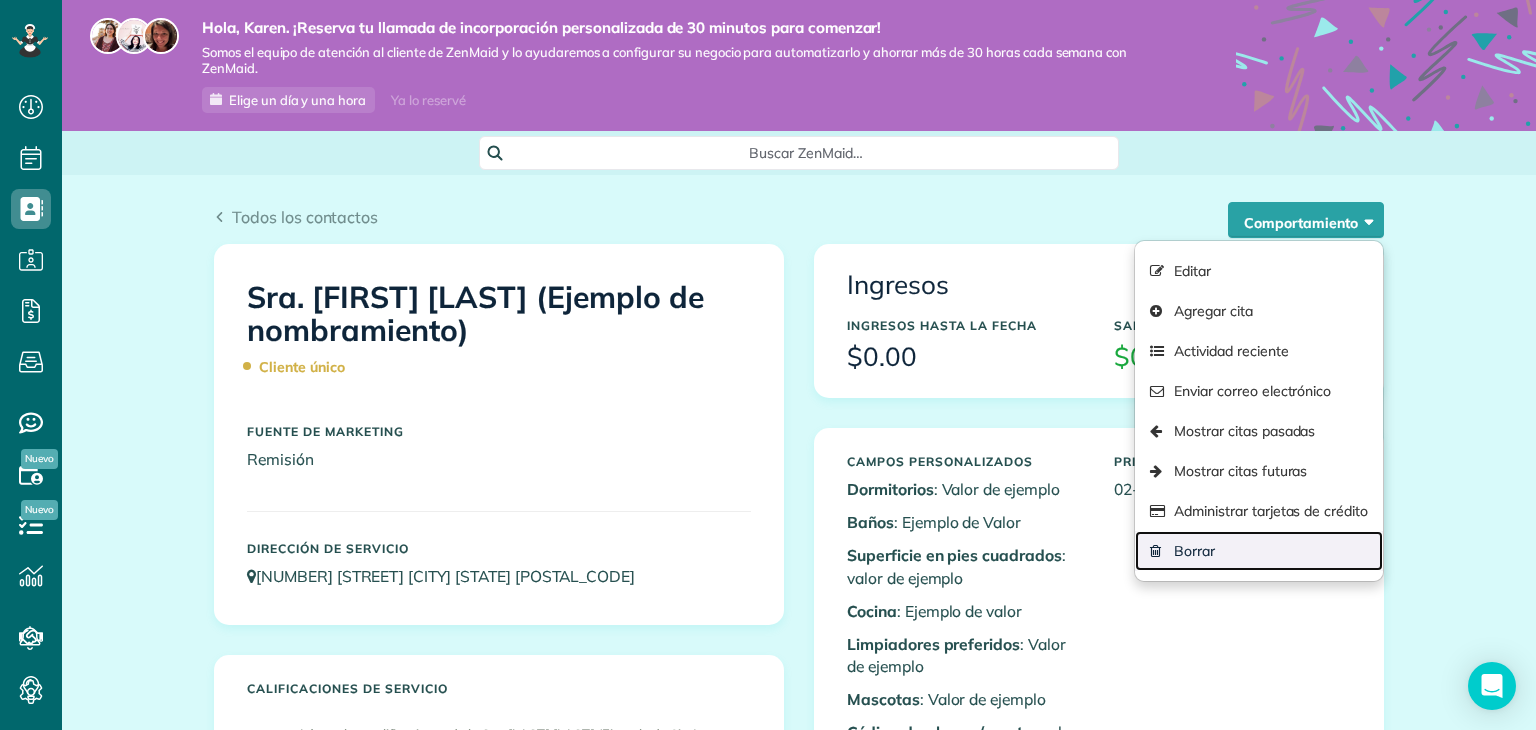 click on "Borrar" at bounding box center (1259, 551) 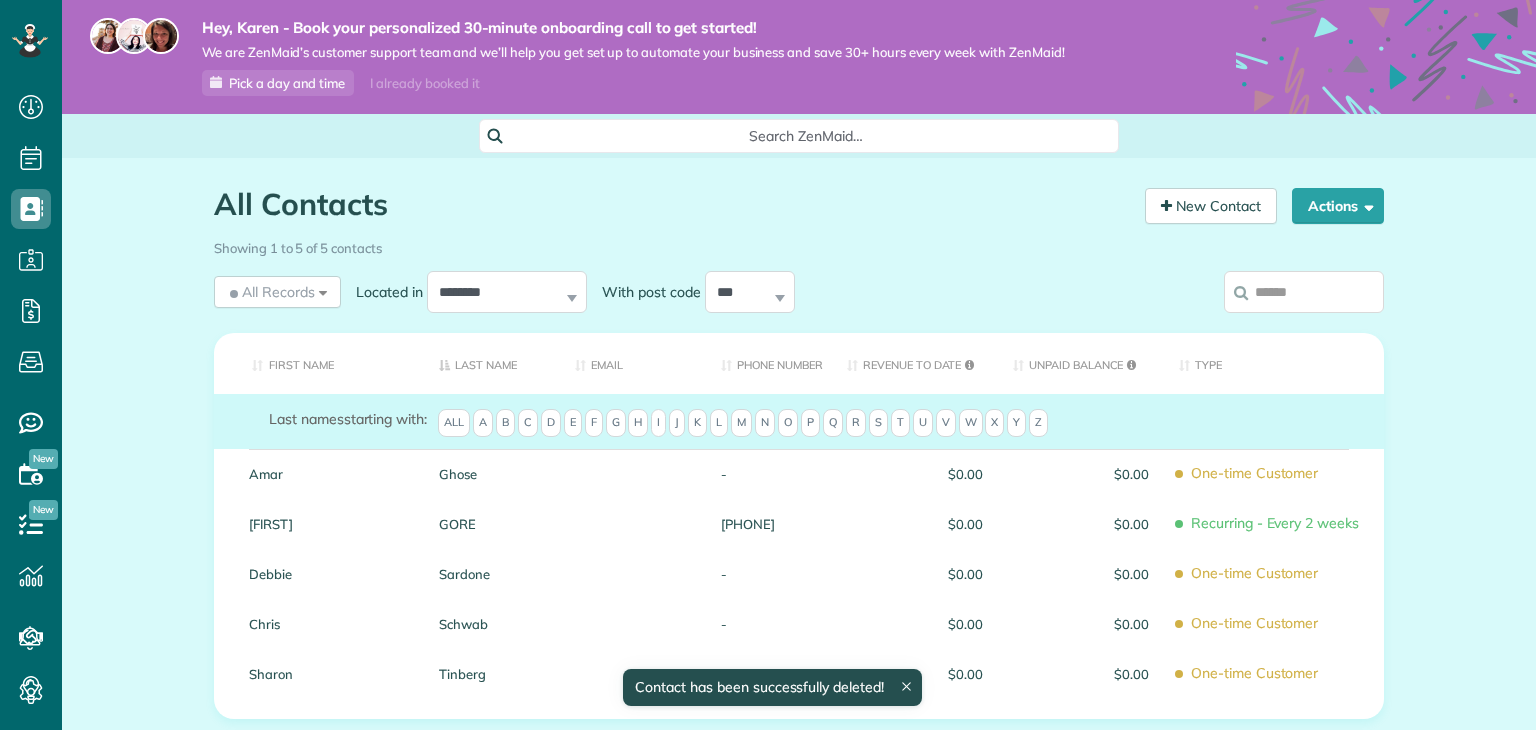 scroll, scrollTop: 0, scrollLeft: 0, axis: both 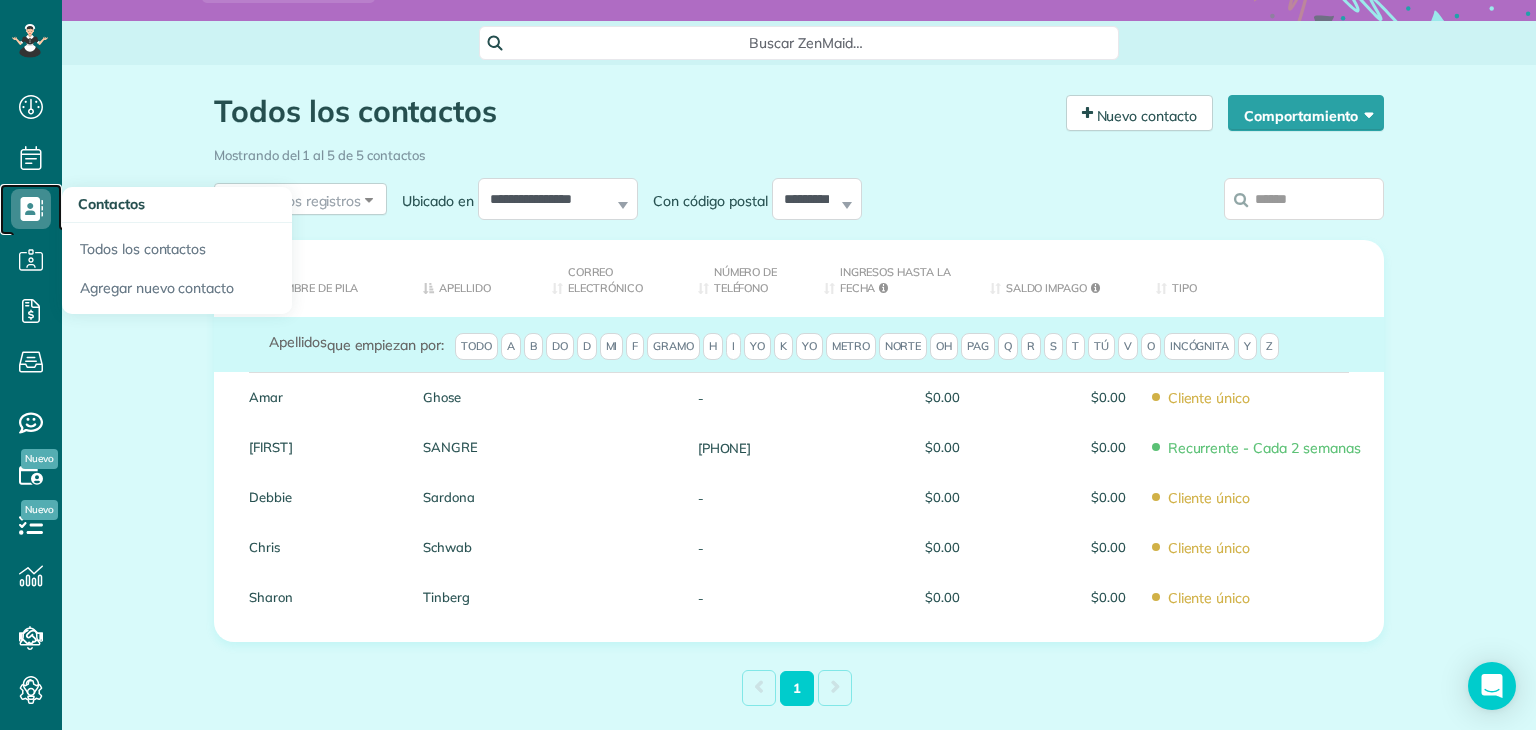 click 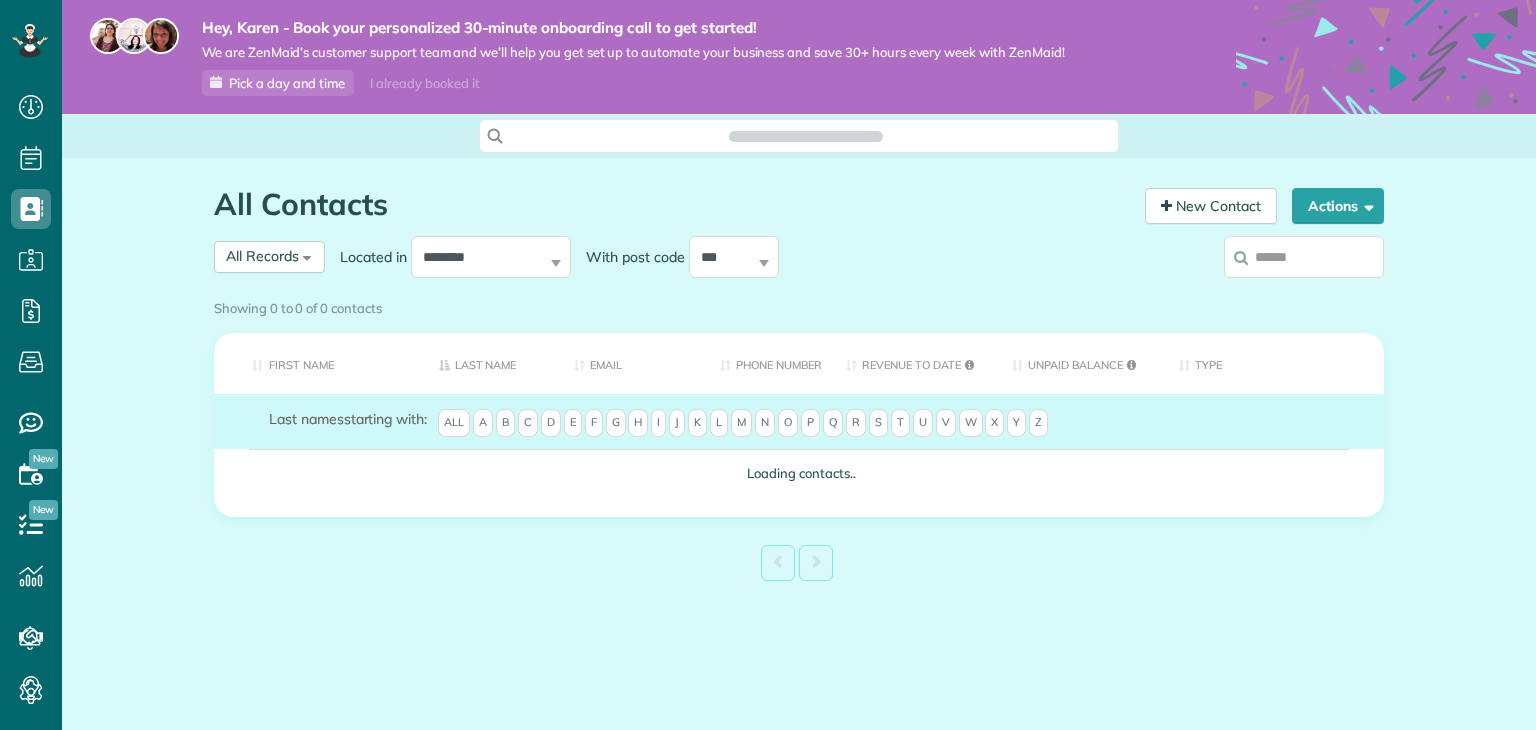 scroll, scrollTop: 0, scrollLeft: 0, axis: both 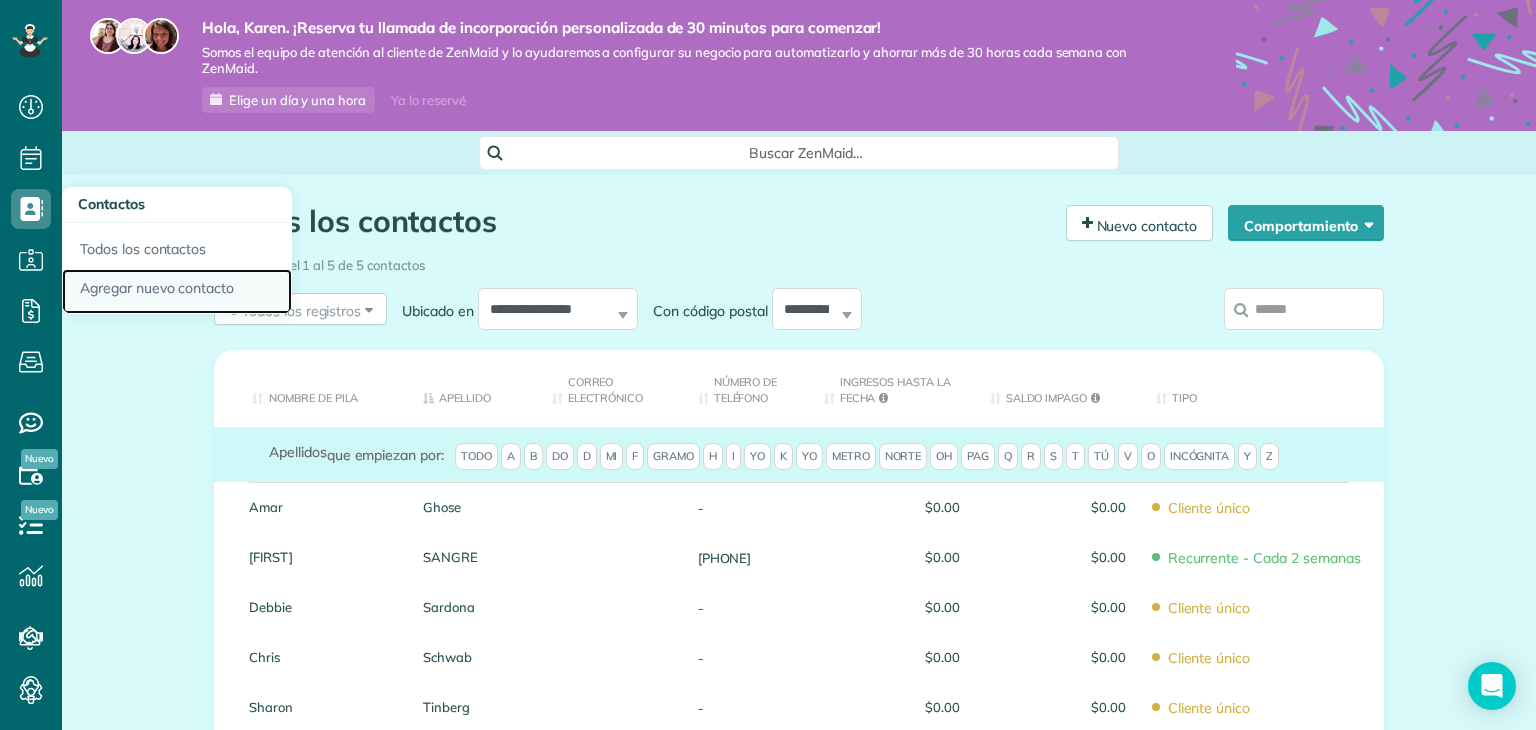 click on "Agregar nuevo contacto" at bounding box center (157, 288) 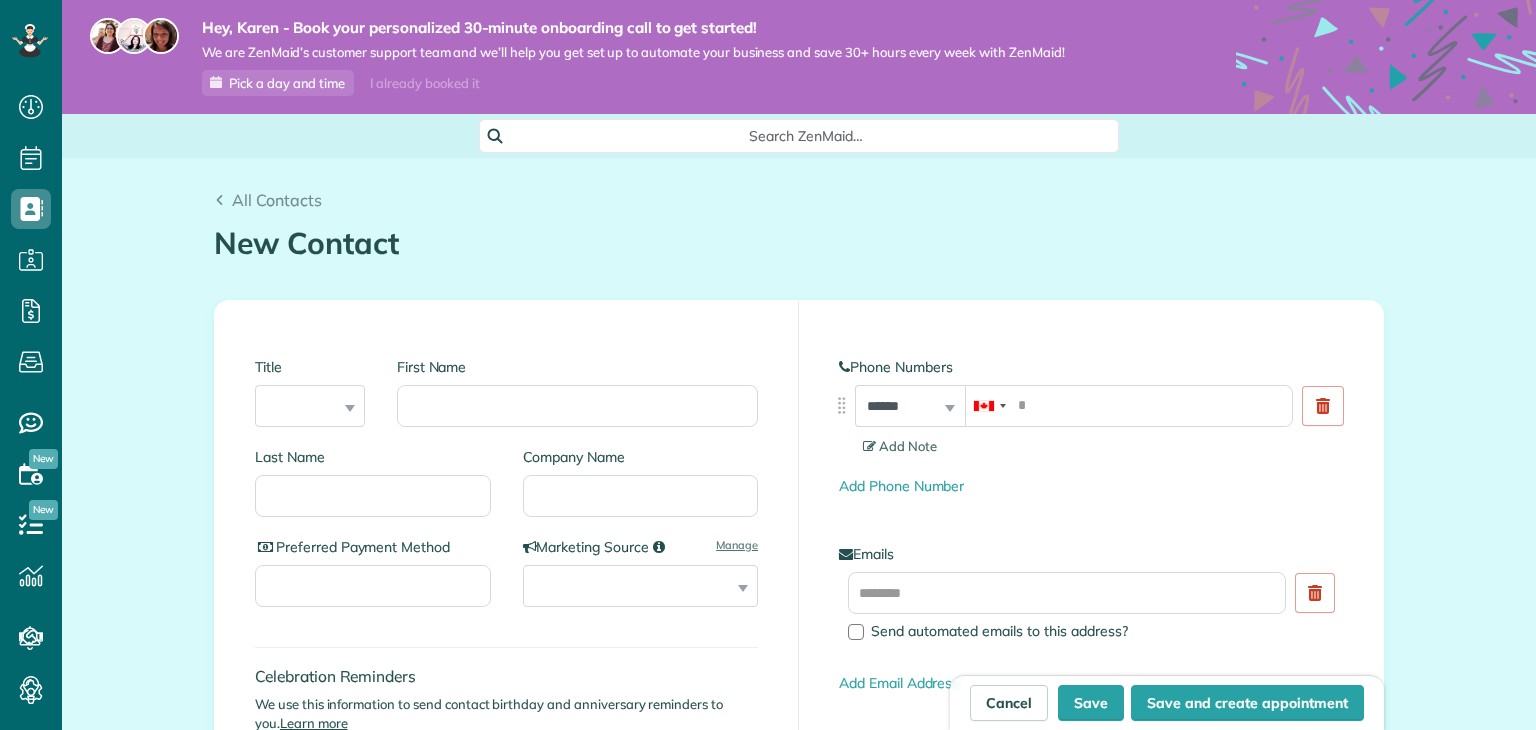 scroll, scrollTop: 0, scrollLeft: 0, axis: both 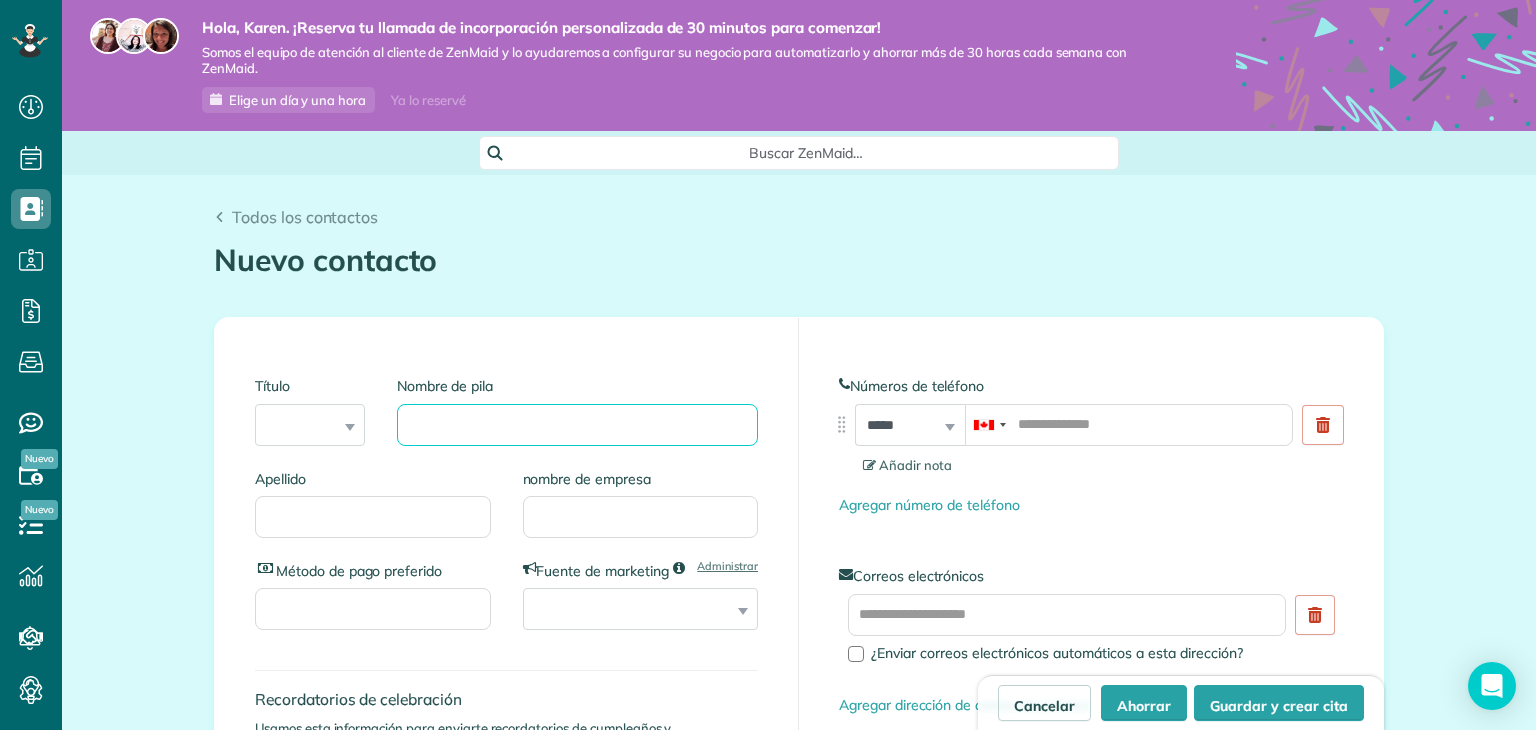 click on "Nombre de pila" at bounding box center (577, 425) 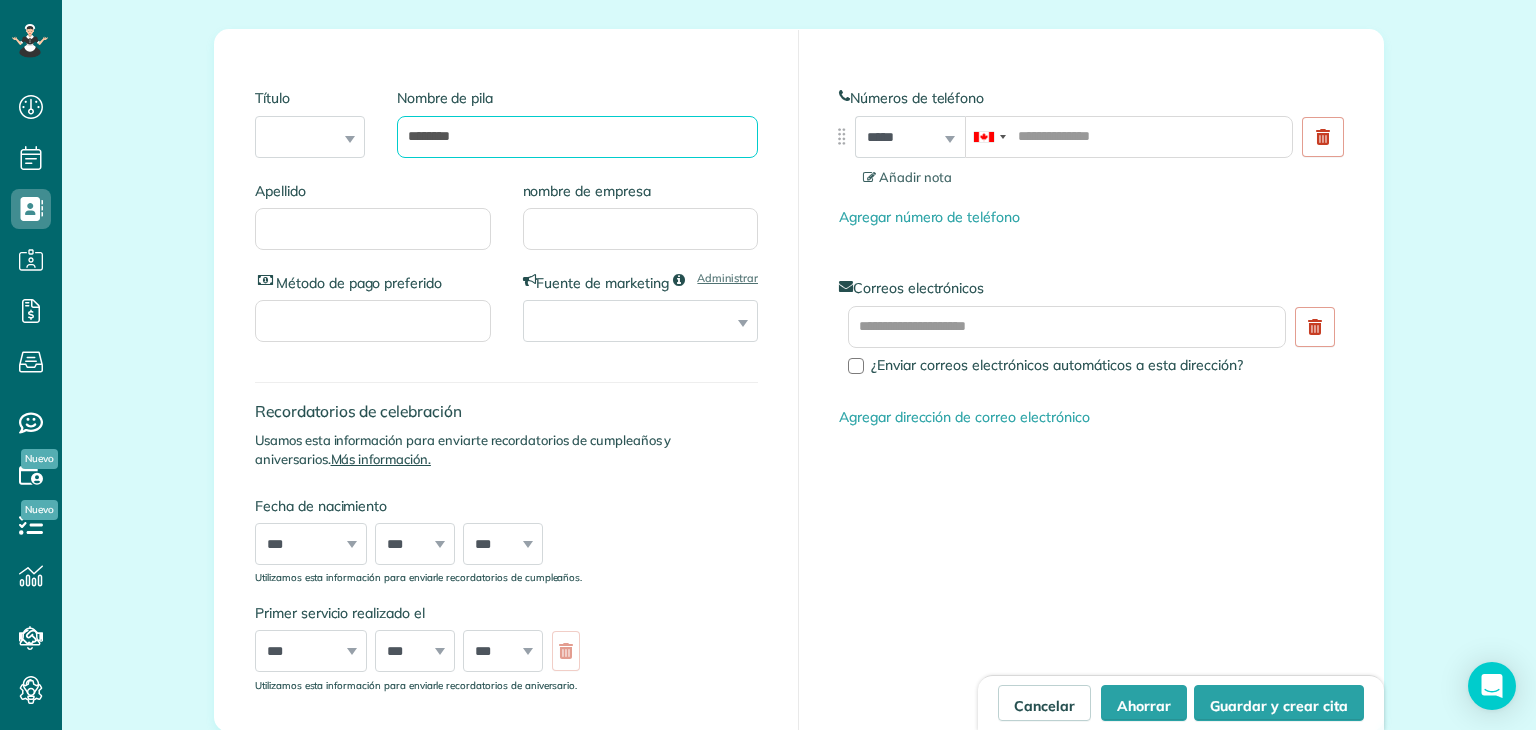 scroll, scrollTop: 327, scrollLeft: 0, axis: vertical 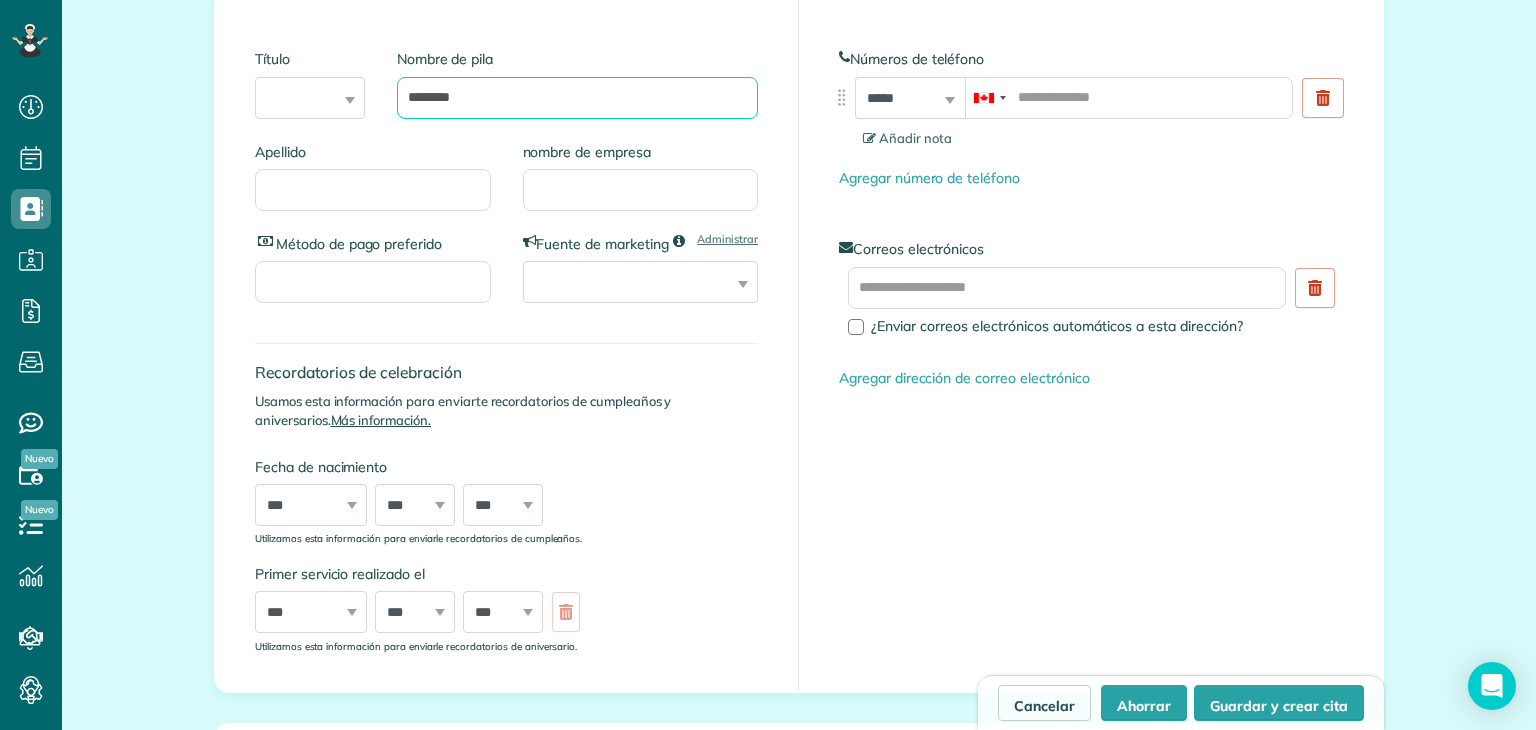 type on "********" 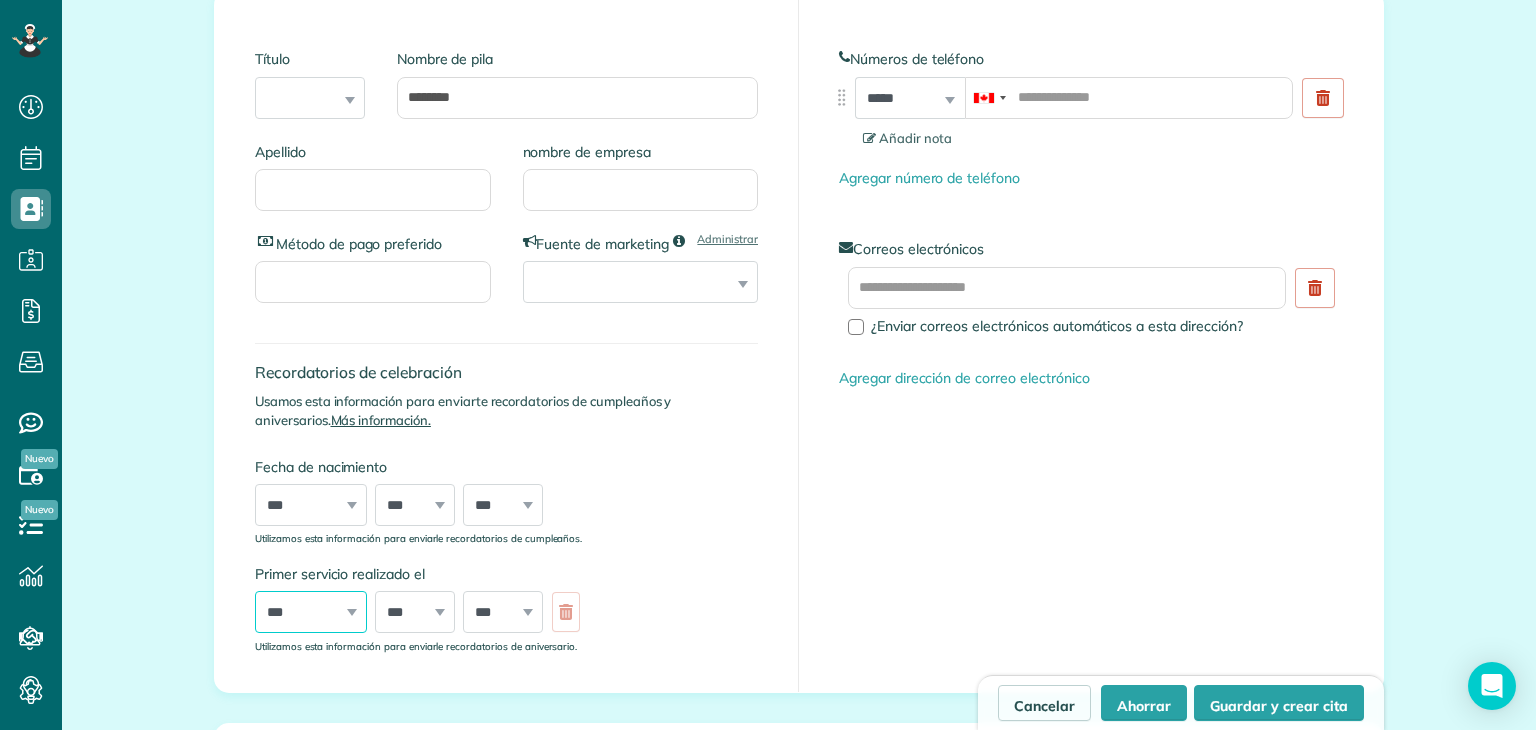 click on "***
****
****
****
****
****
****
****
****
****
****
****
****
****
****
****
****
****
****
****
****
****
****
****
****
****
****
****
****
****
****
****
****
****
****
****
****
****
****
****
****
****
****
****
****
****
****
****
****
****
****
****" at bounding box center [311, 612] 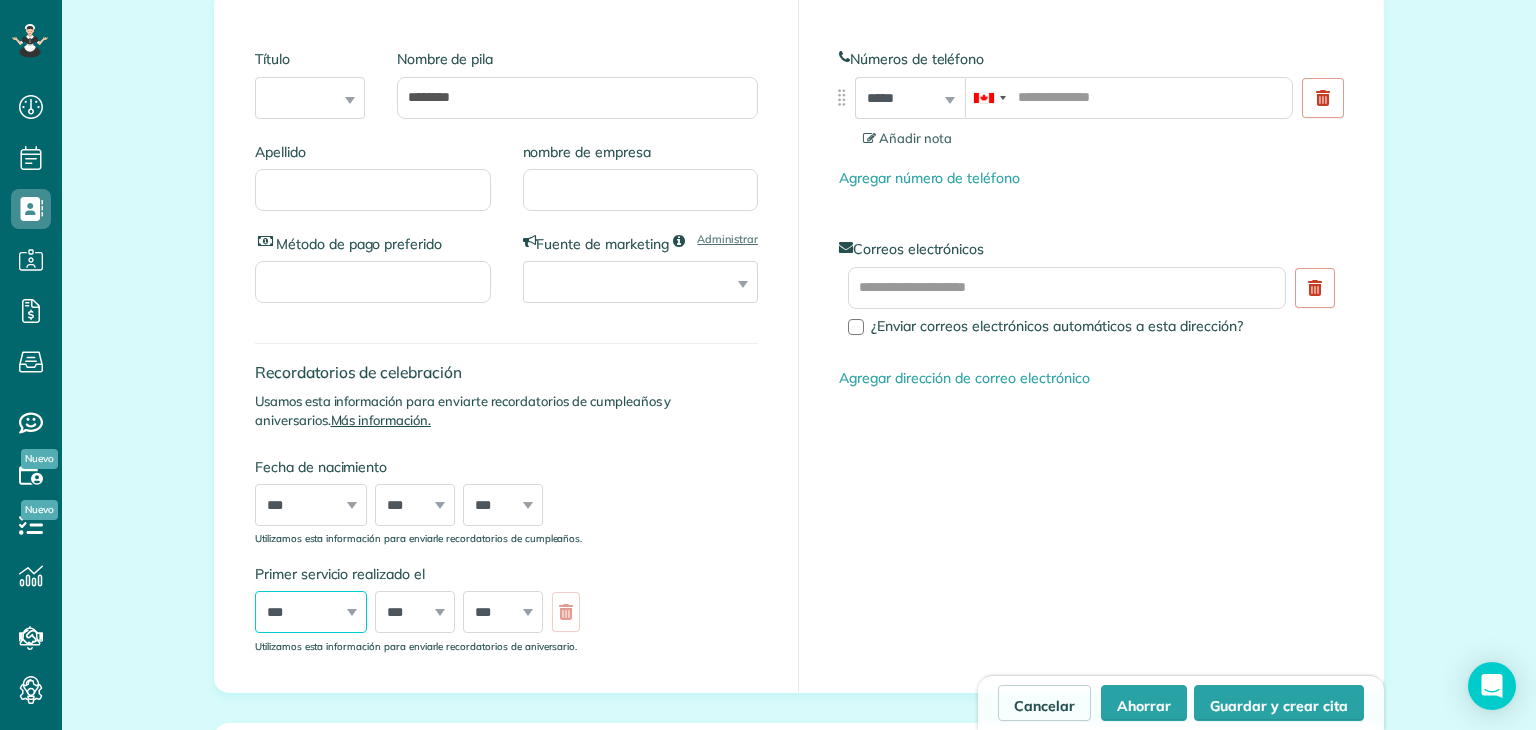 select on "****" 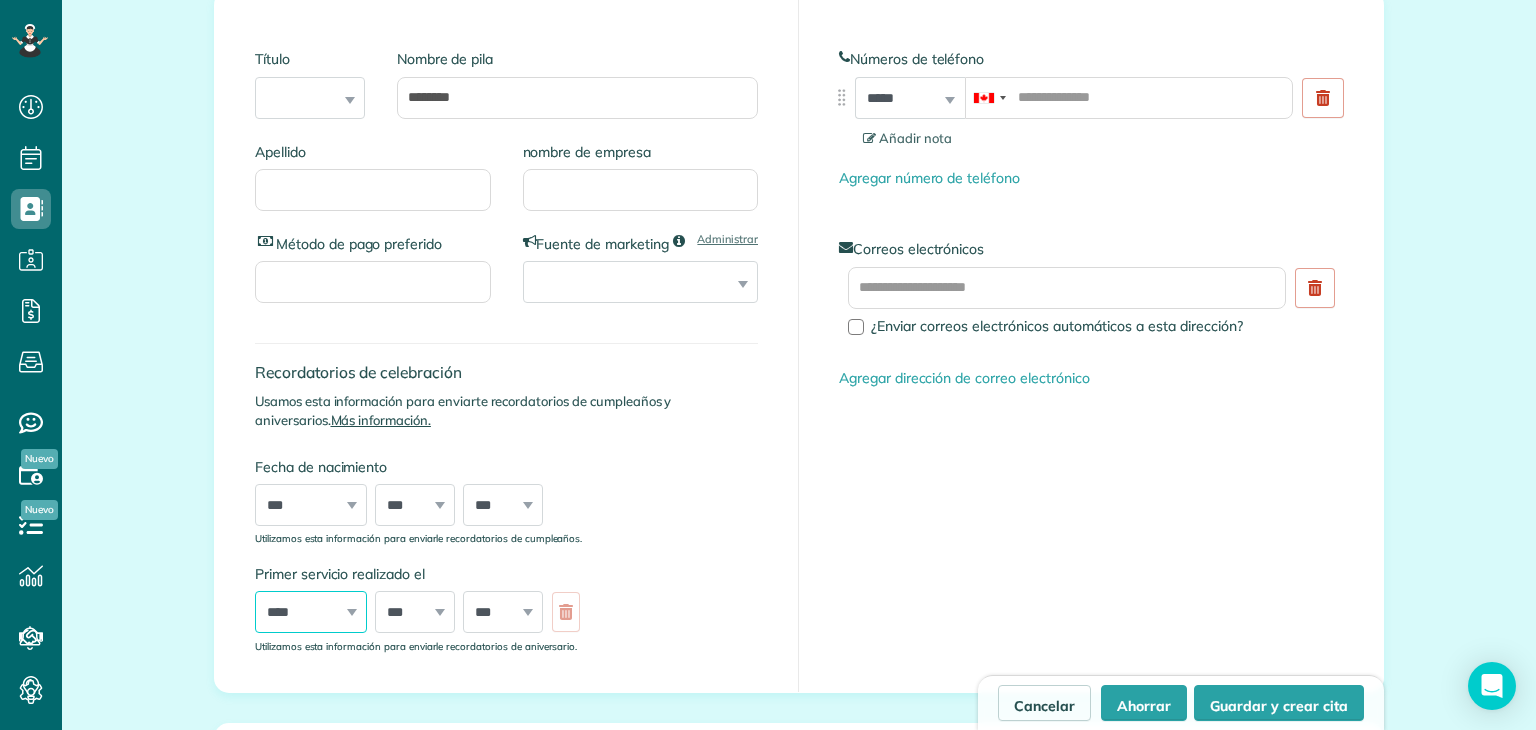 click on "***
****
****
****
****
****
****
****
****
****
****
****
****
****
****
****
****
****
****
****
****
****
****
****
****
****
****
****
****
****
****
****
****
****
****
****
****
****
****
****
****
****
****
****
****
****
****
****
****
****
****
****" at bounding box center [311, 612] 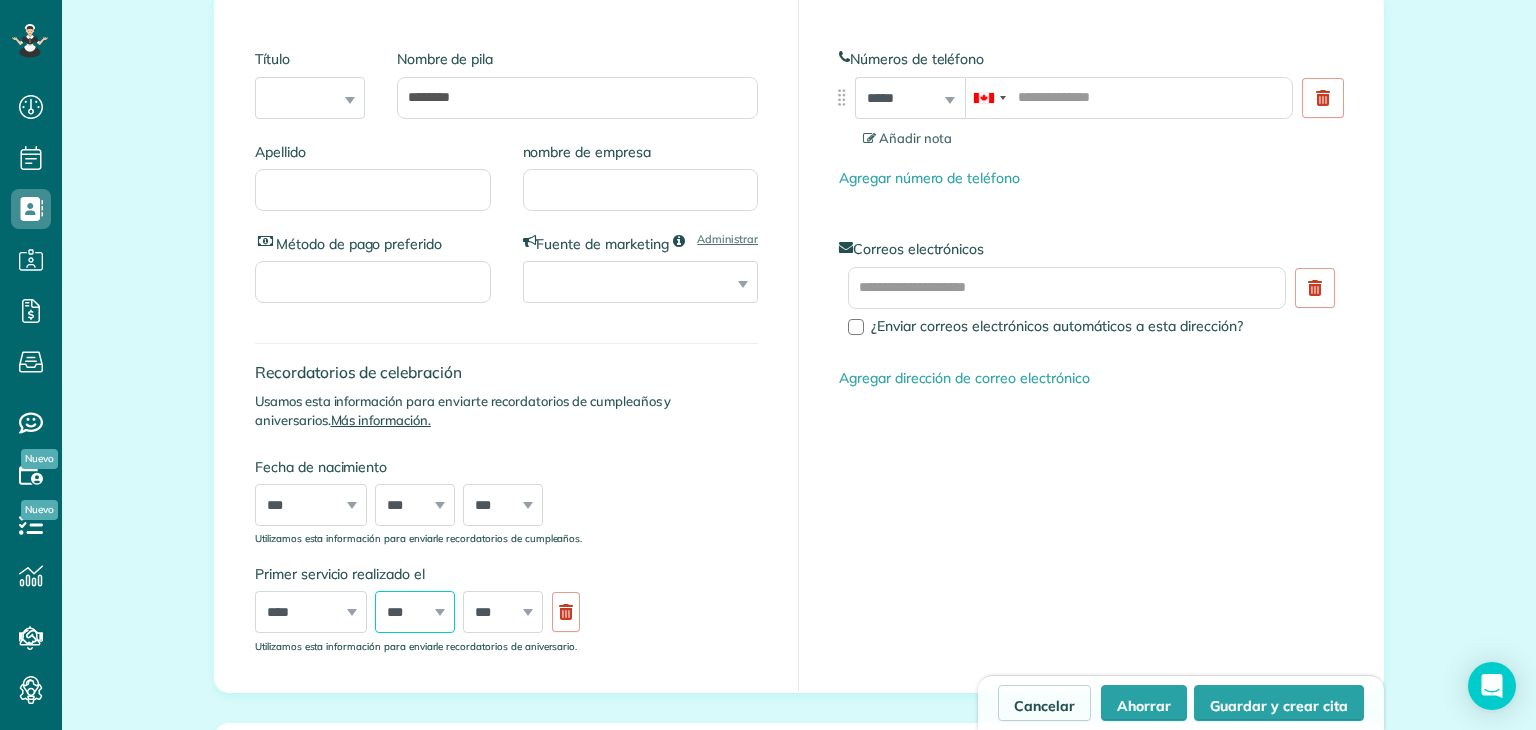drag, startPoint x: 393, startPoint y: 636, endPoint x: 378, endPoint y: 615, distance: 25.806976 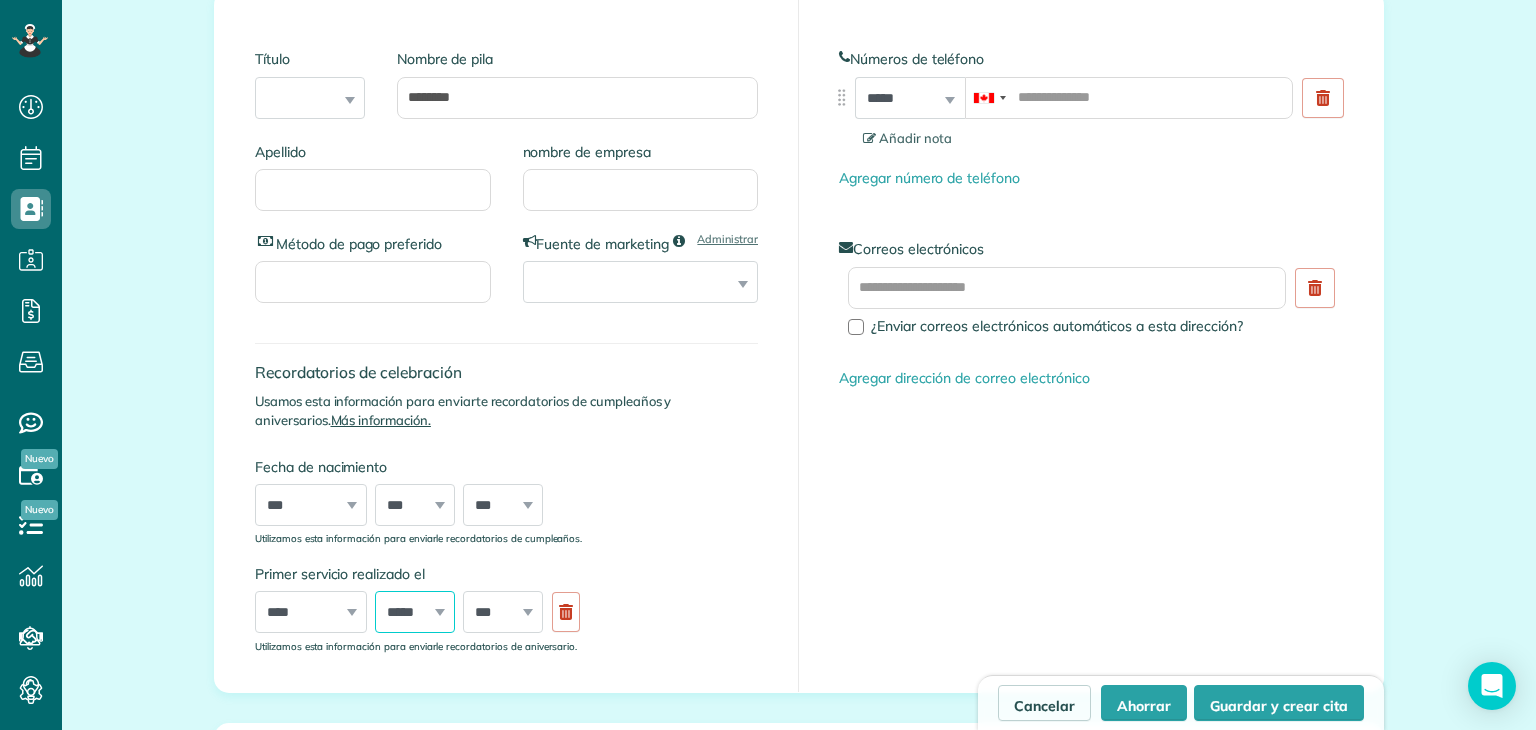 click on "**********" at bounding box center [415, 612] 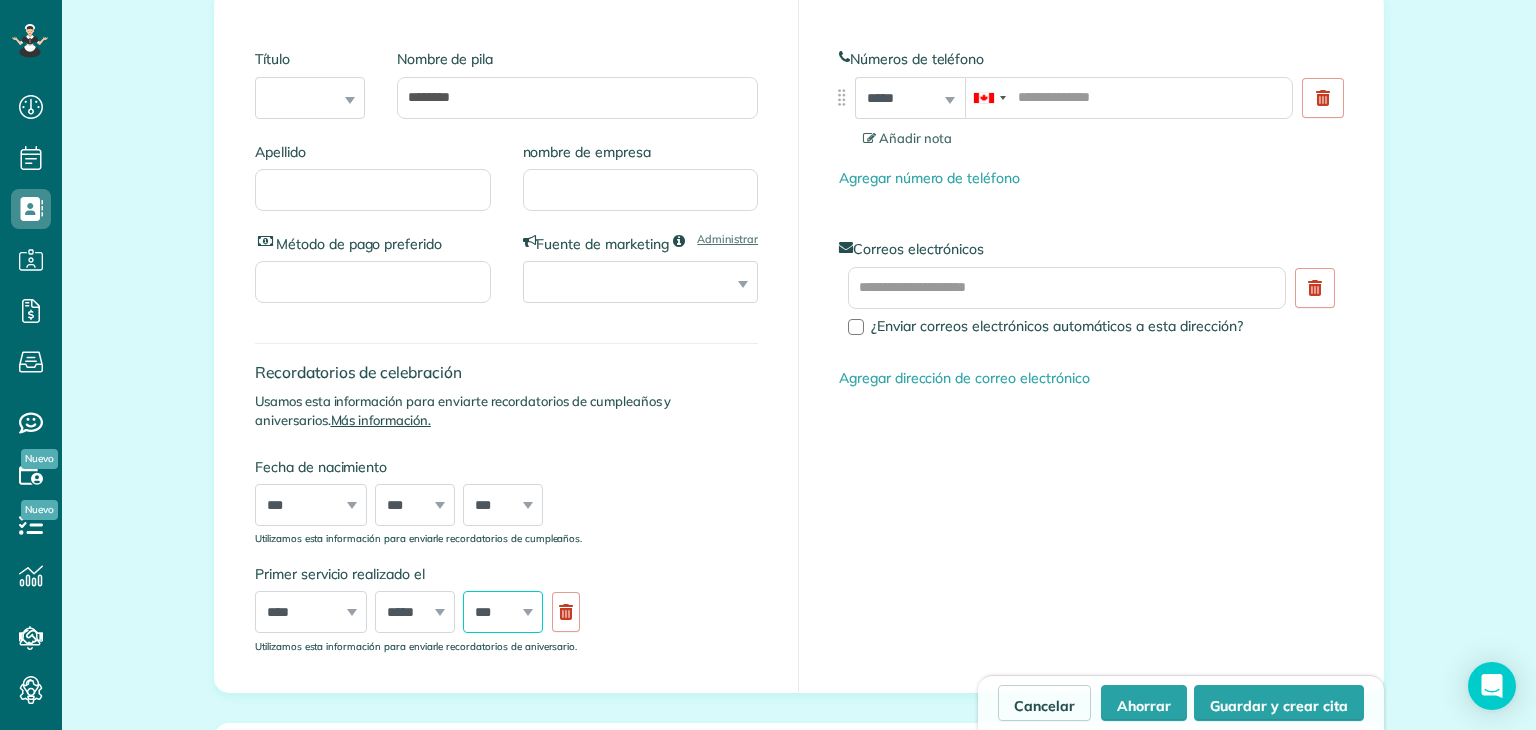 click on "***
*
*
*
*
*
*
*
*
*
**
**
**
**
**
**
**
**
**
**
**
**
**
**
**
**
**
**
**
**
**
**" at bounding box center [503, 612] 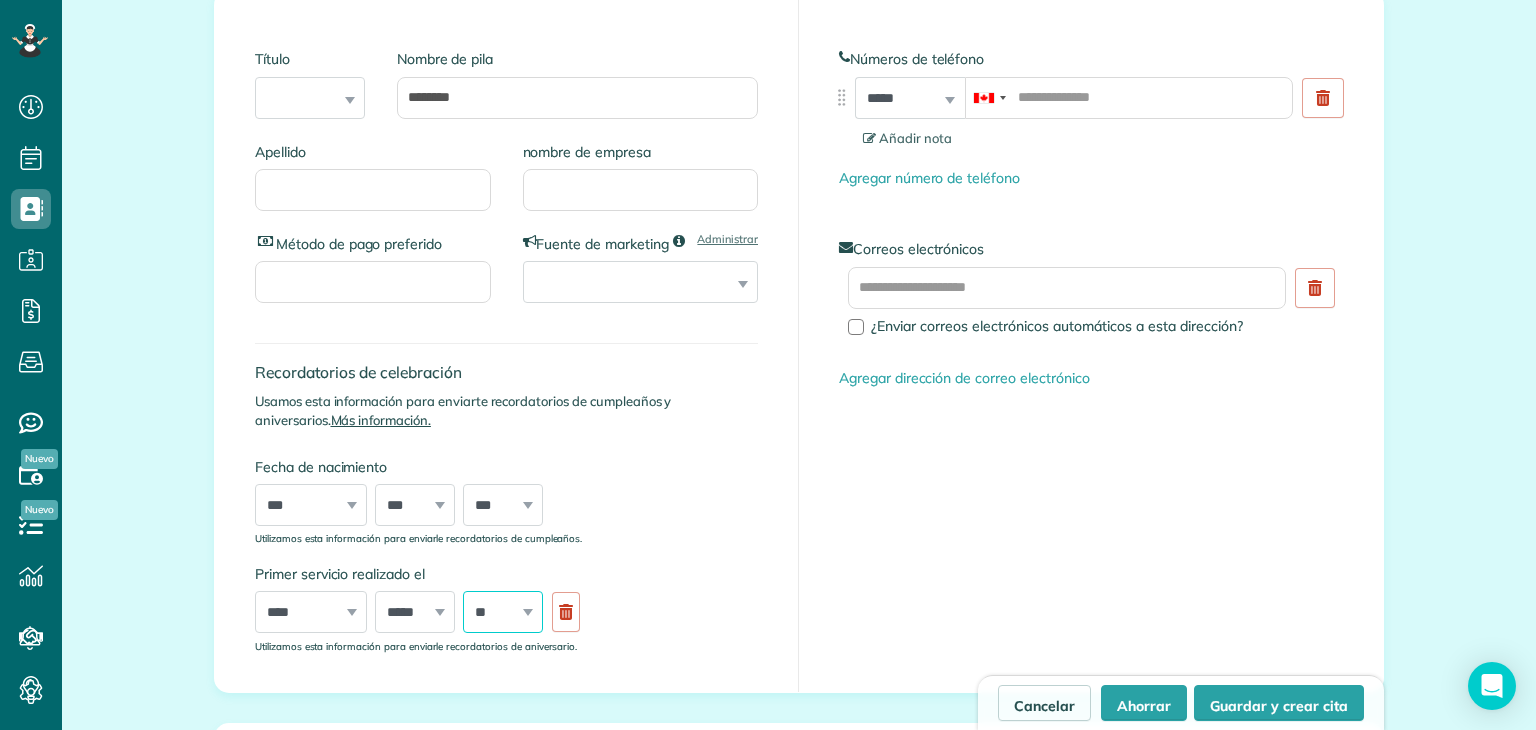 click on "***
*
*
*
*
*
*
*
*
*
**
**
**
**
**
**
**
**
**
**
**
**
**
**
**
**
**
**
**
**
**
**" at bounding box center (503, 612) 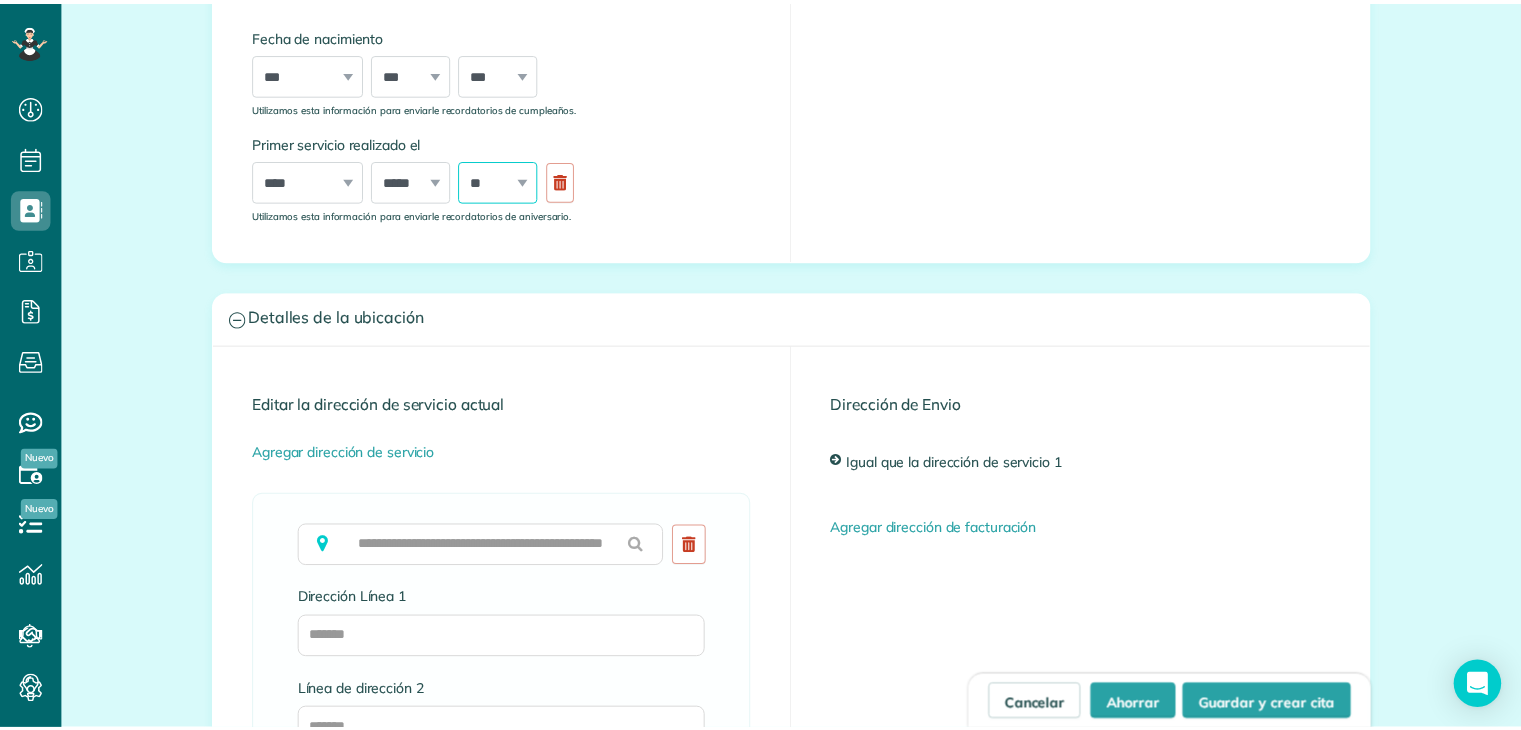 scroll, scrollTop: 760, scrollLeft: 0, axis: vertical 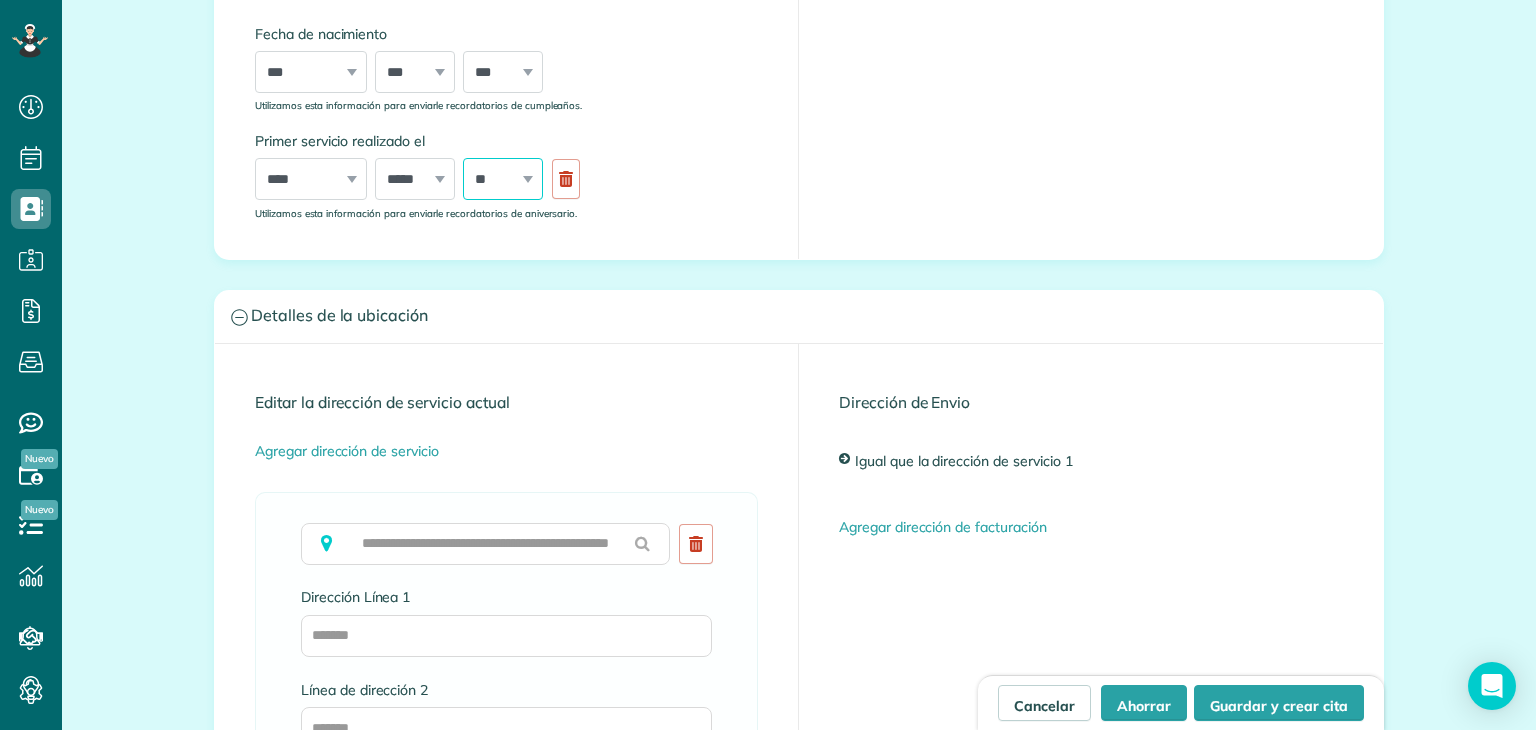select on "**" 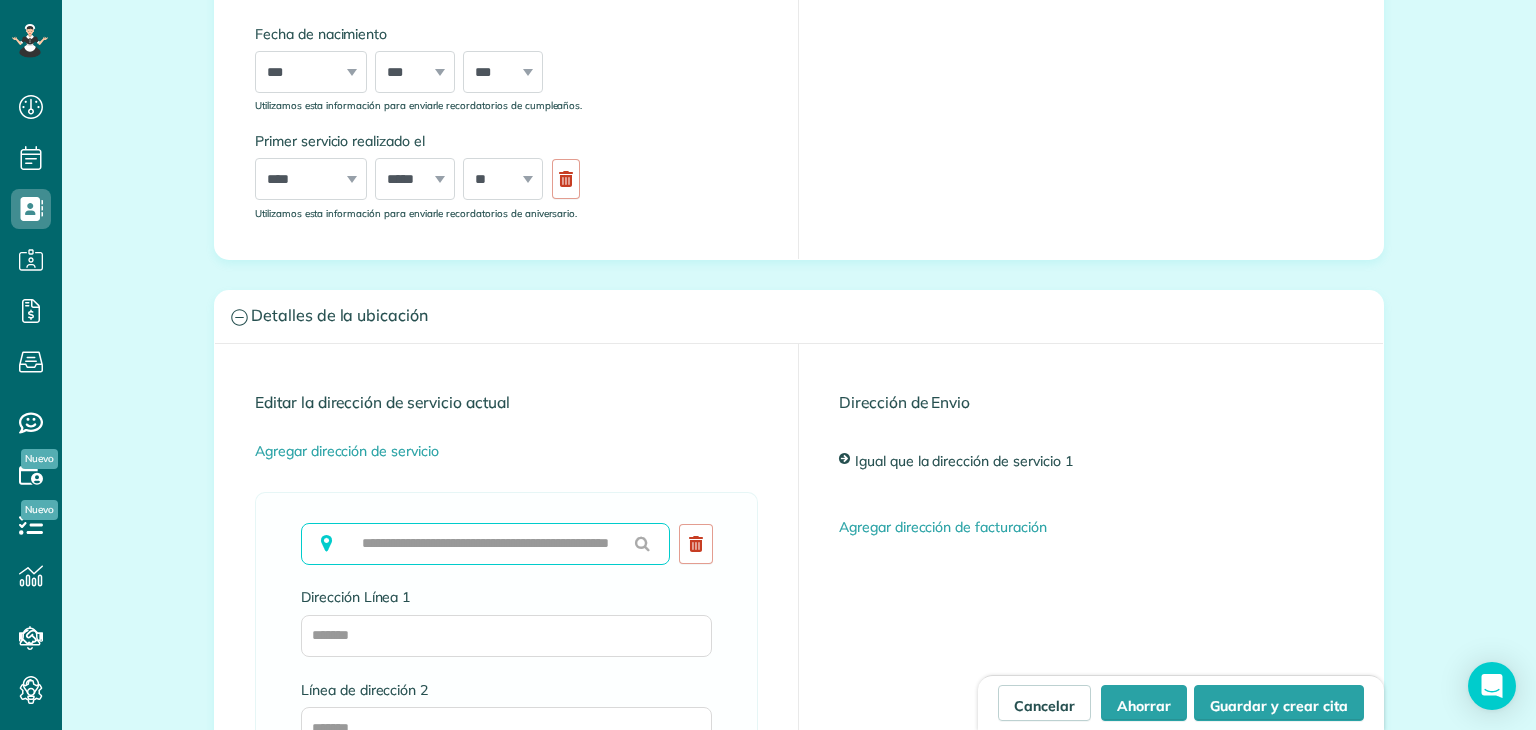 click at bounding box center (485, 544) 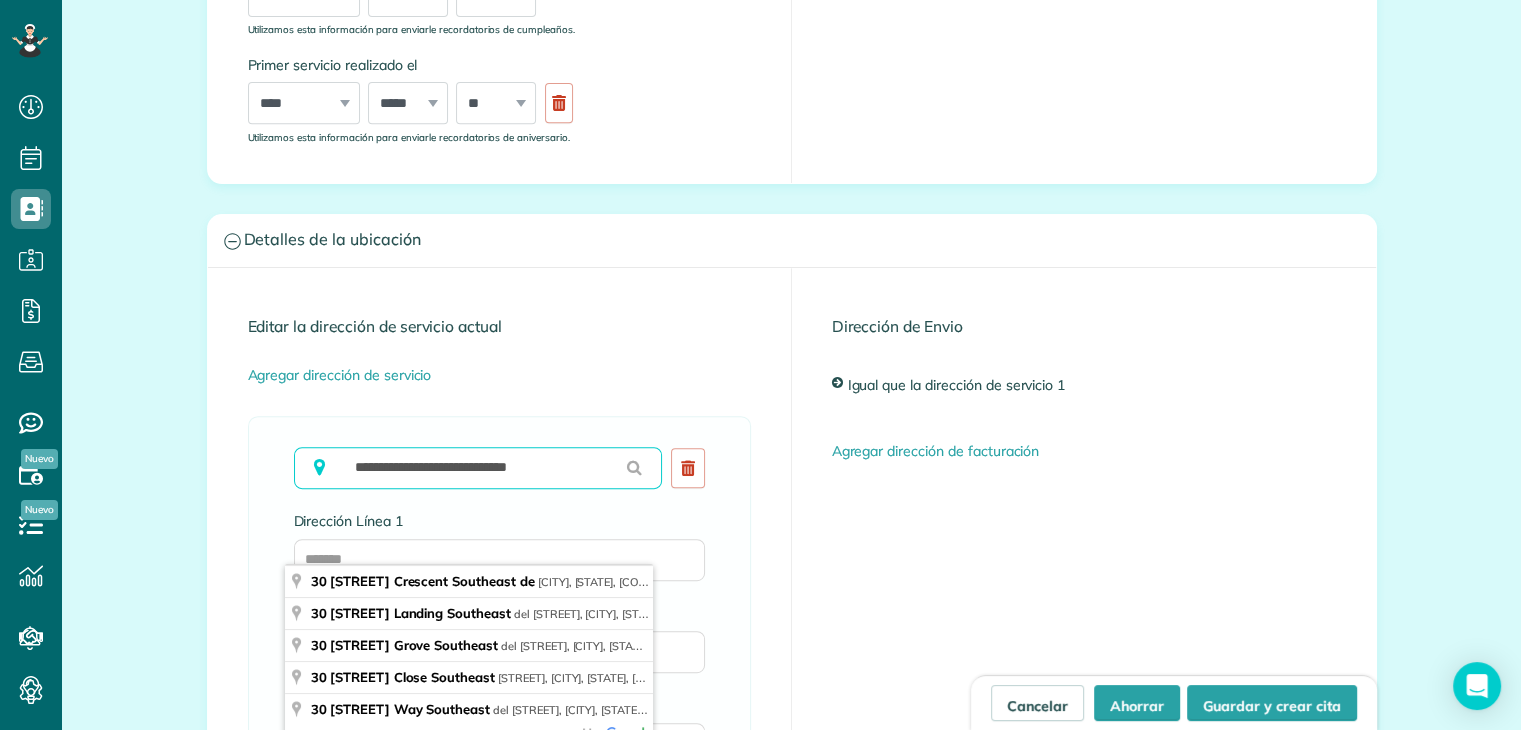 scroll, scrollTop: 838, scrollLeft: 0, axis: vertical 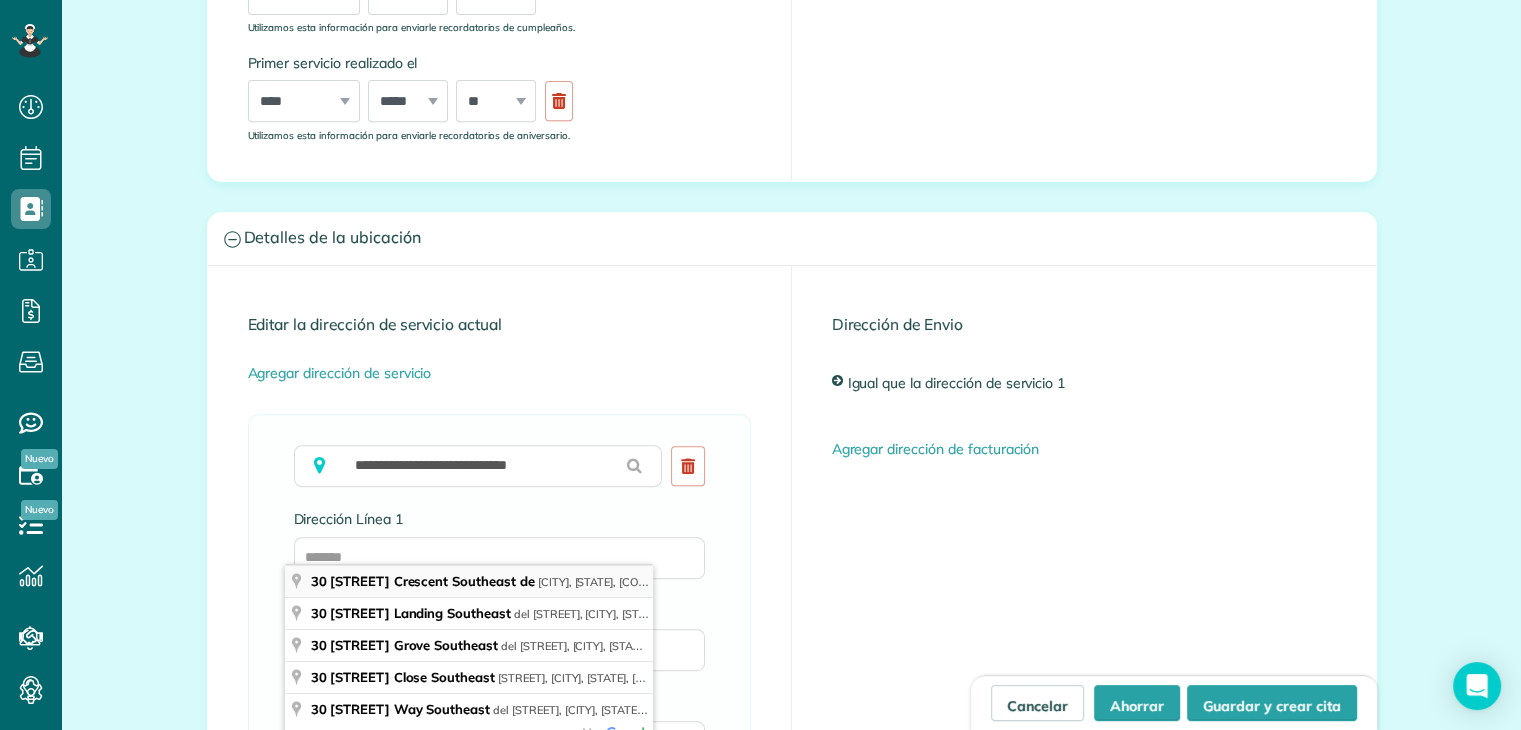type on "**********" 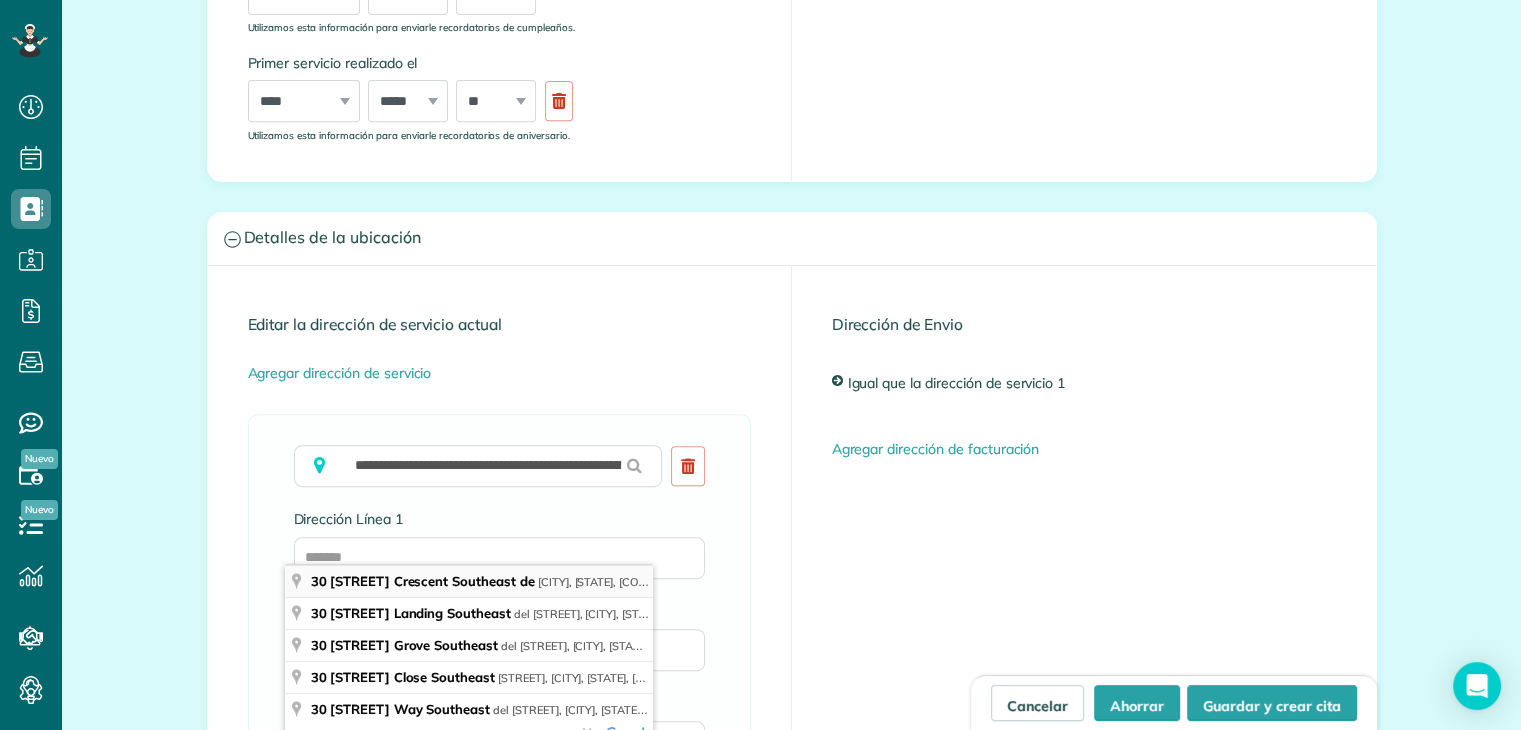 type on "**********" 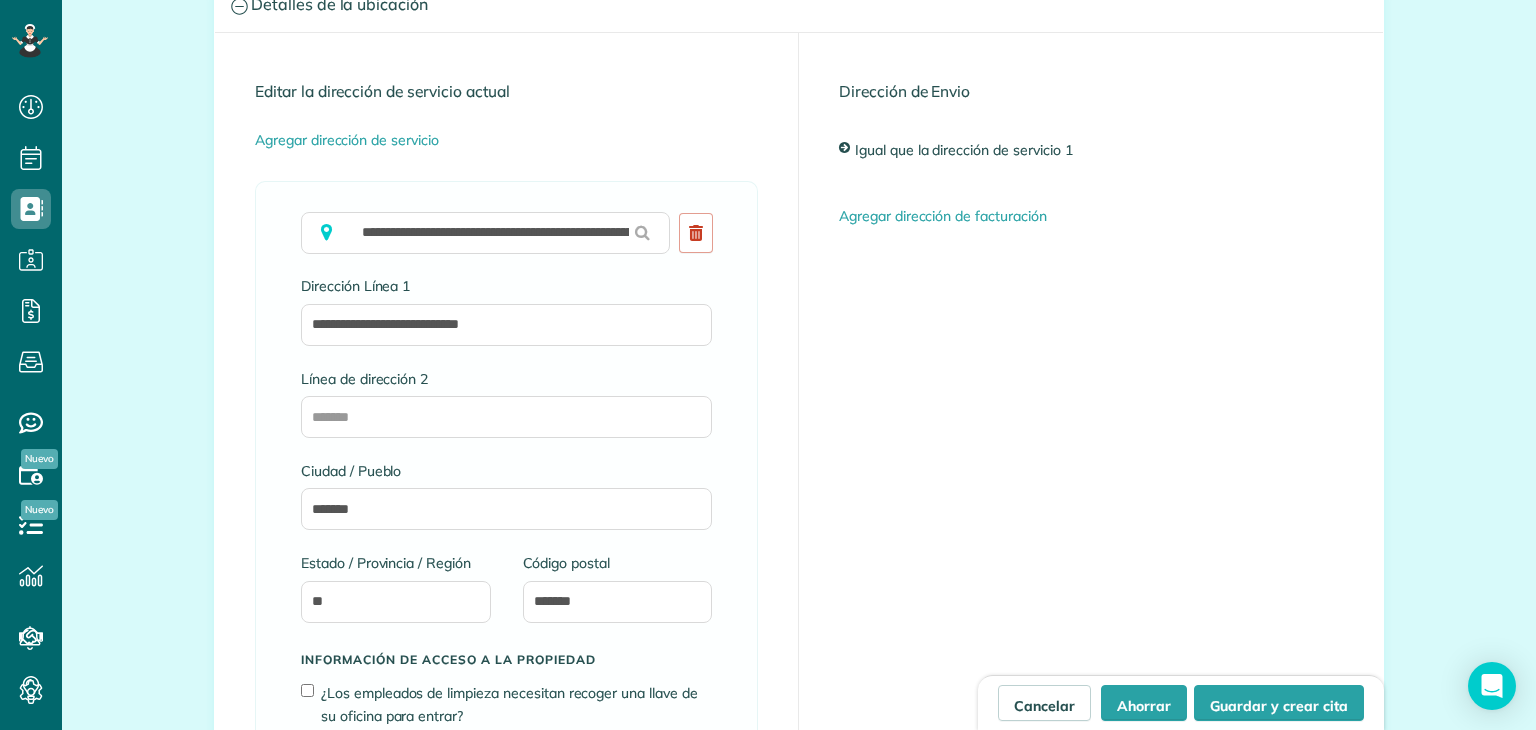 scroll, scrollTop: 1074, scrollLeft: 0, axis: vertical 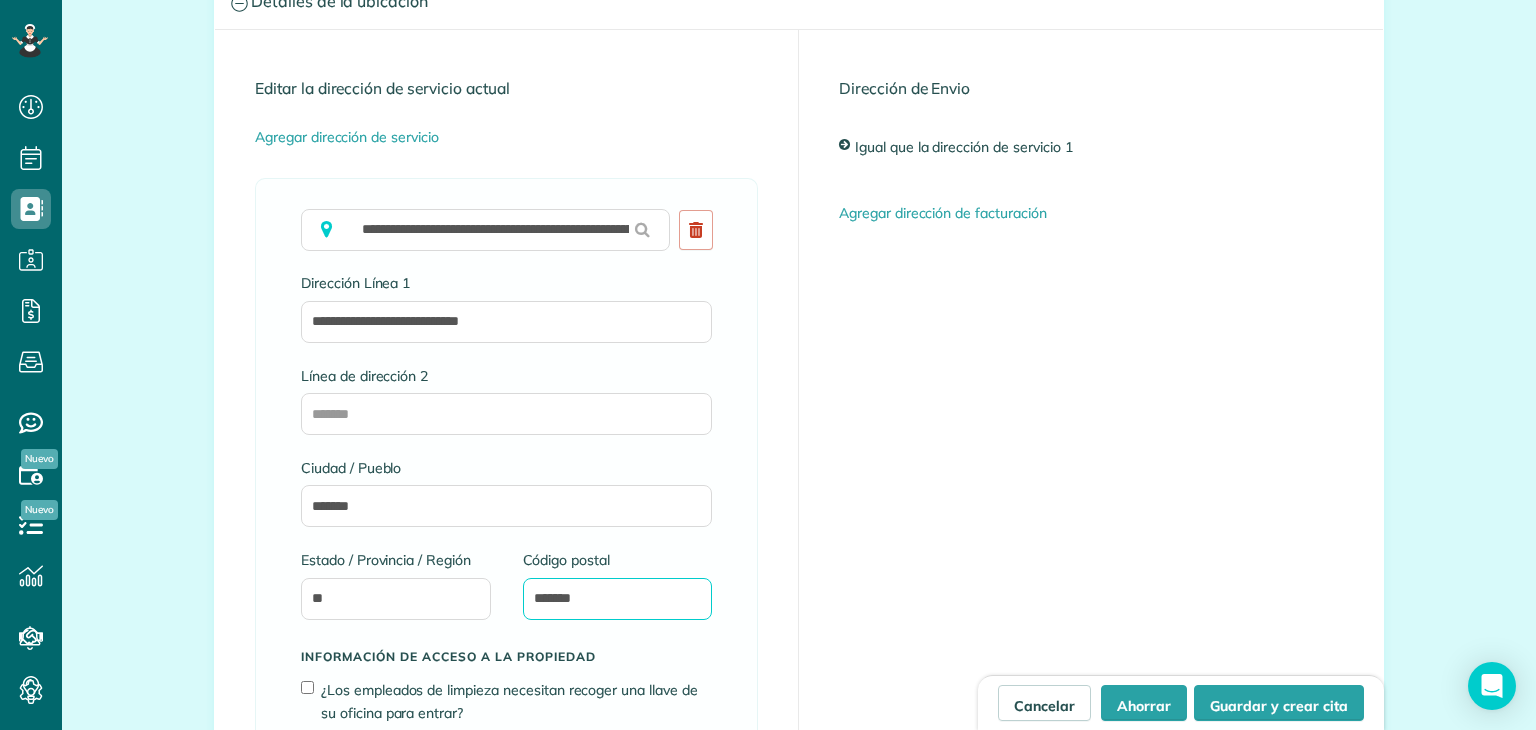 click on "*******" at bounding box center [618, 599] 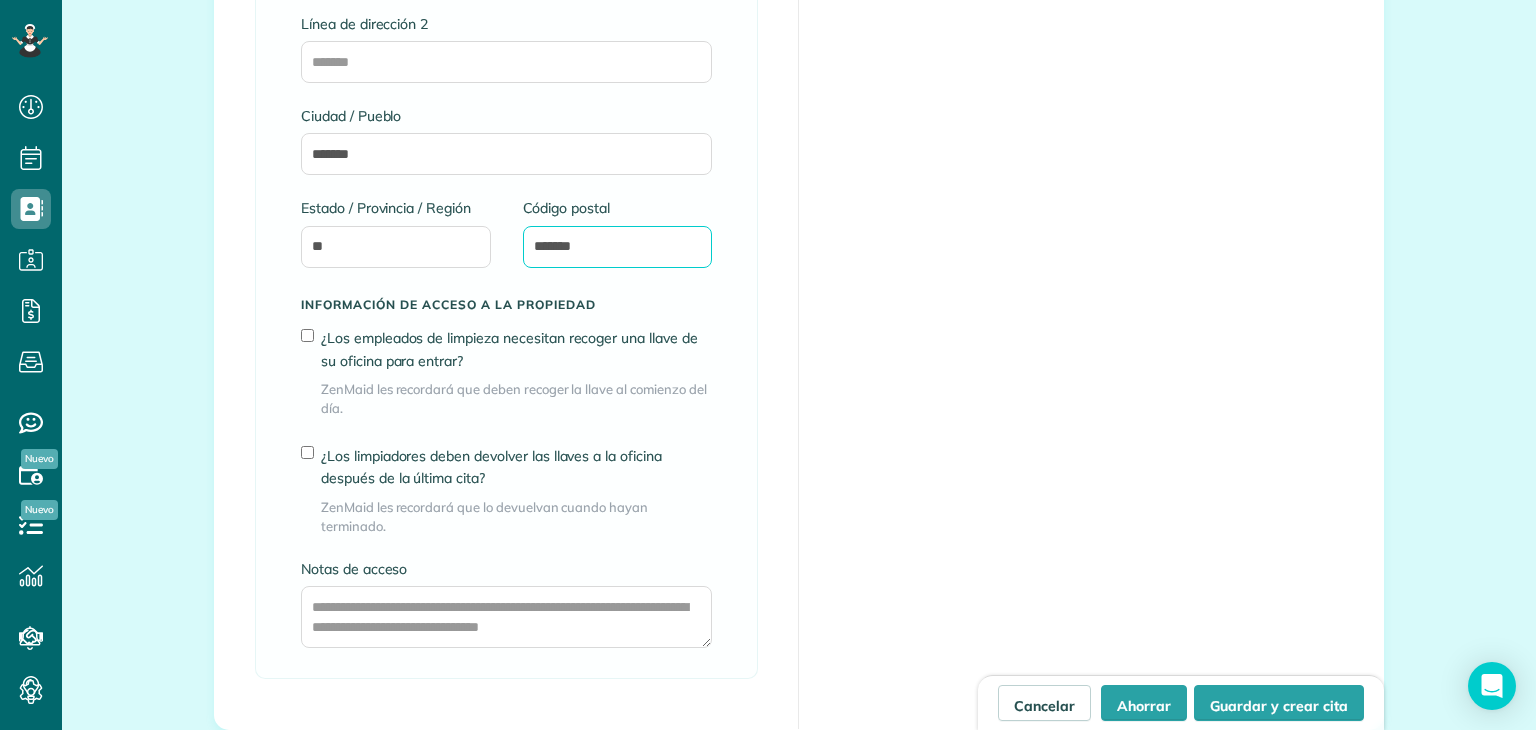 scroll, scrollTop: 1427, scrollLeft: 0, axis: vertical 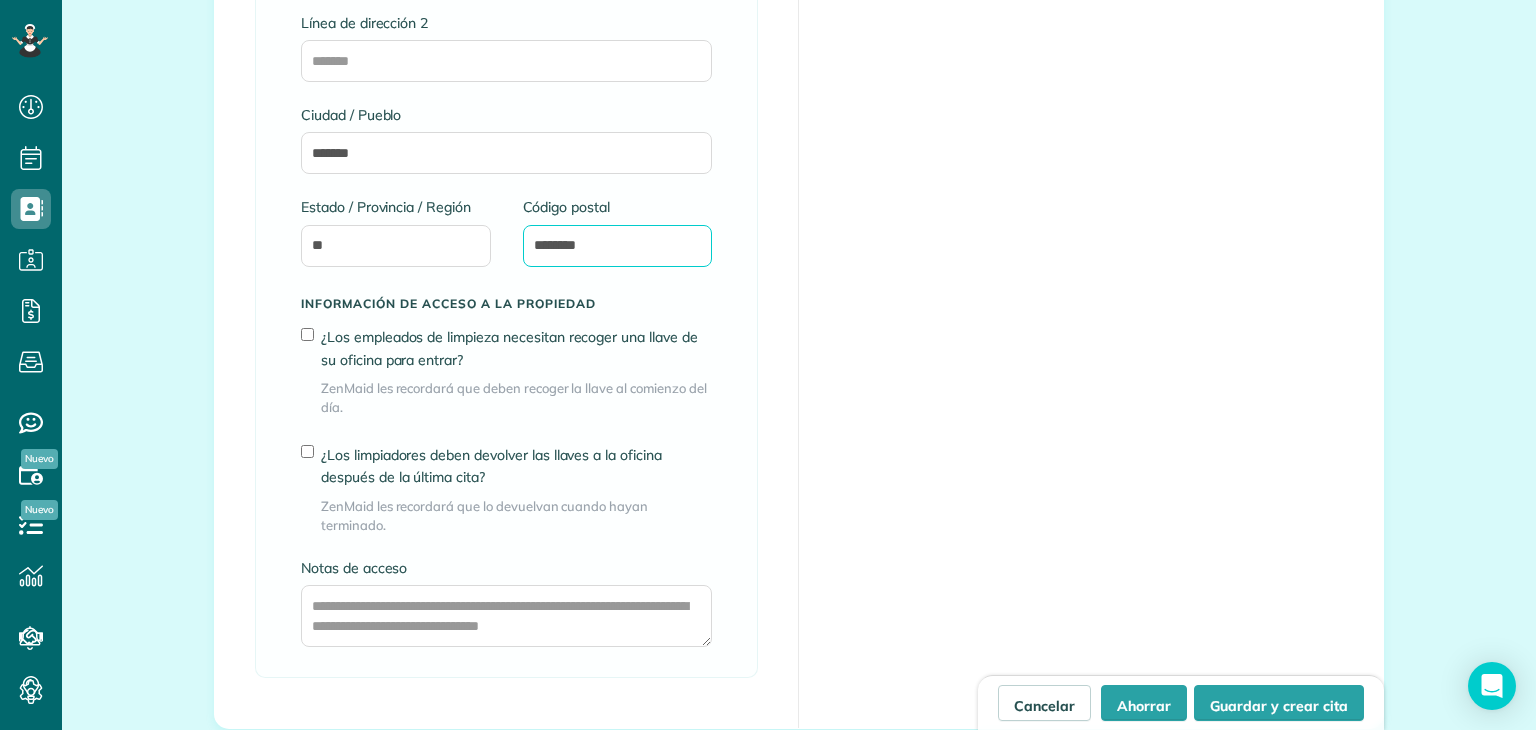 type on "*******" 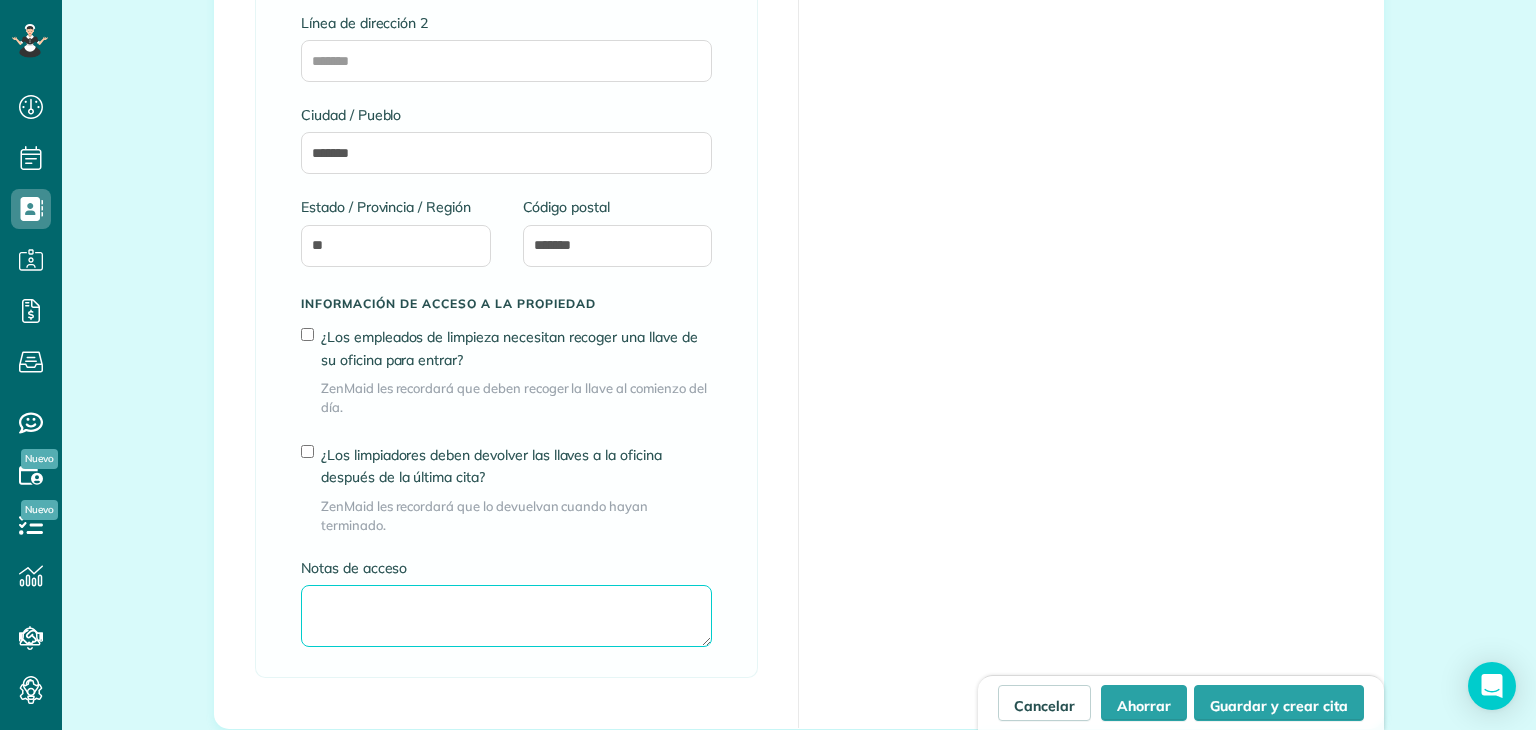 click on "Notas de acceso" at bounding box center [506, 616] 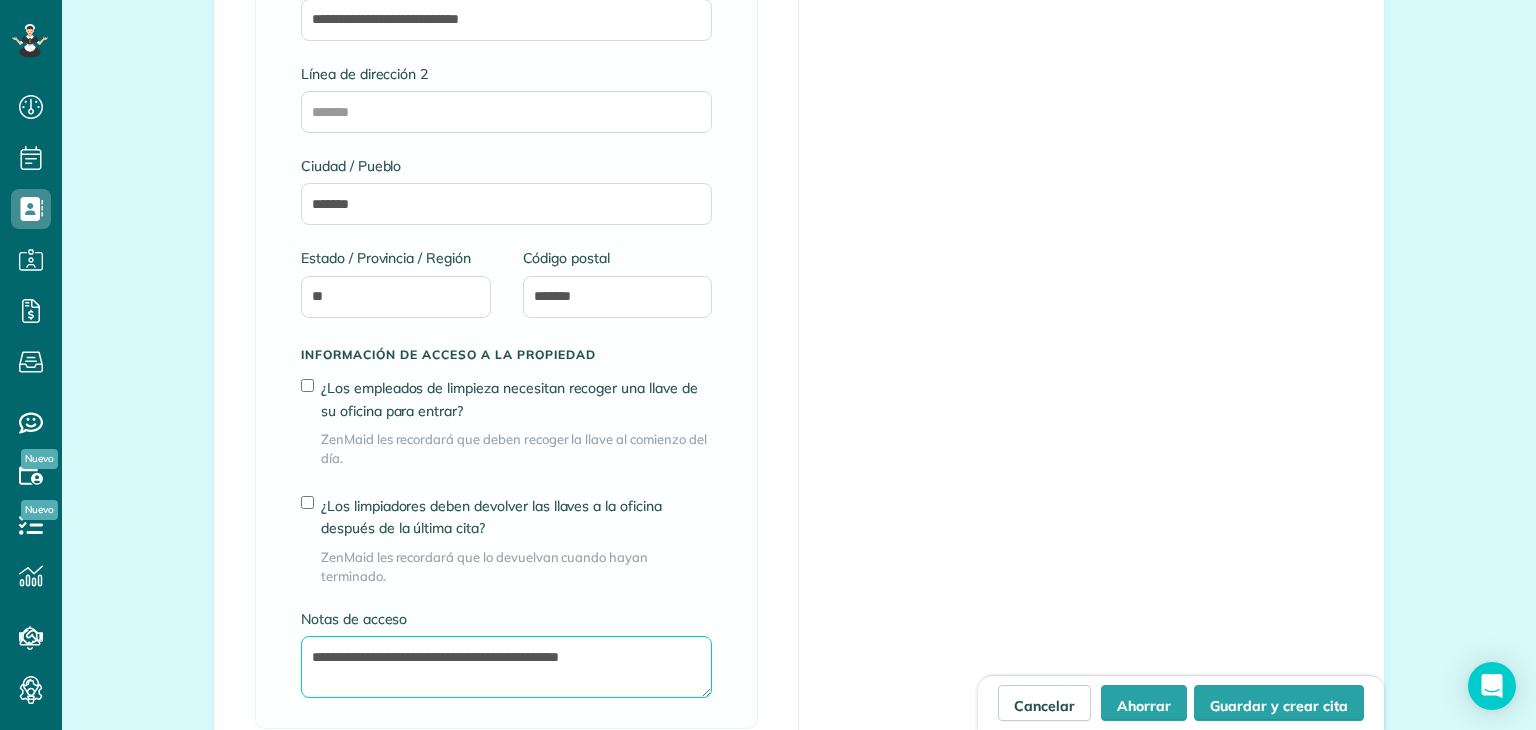 scroll, scrollTop: 1375, scrollLeft: 0, axis: vertical 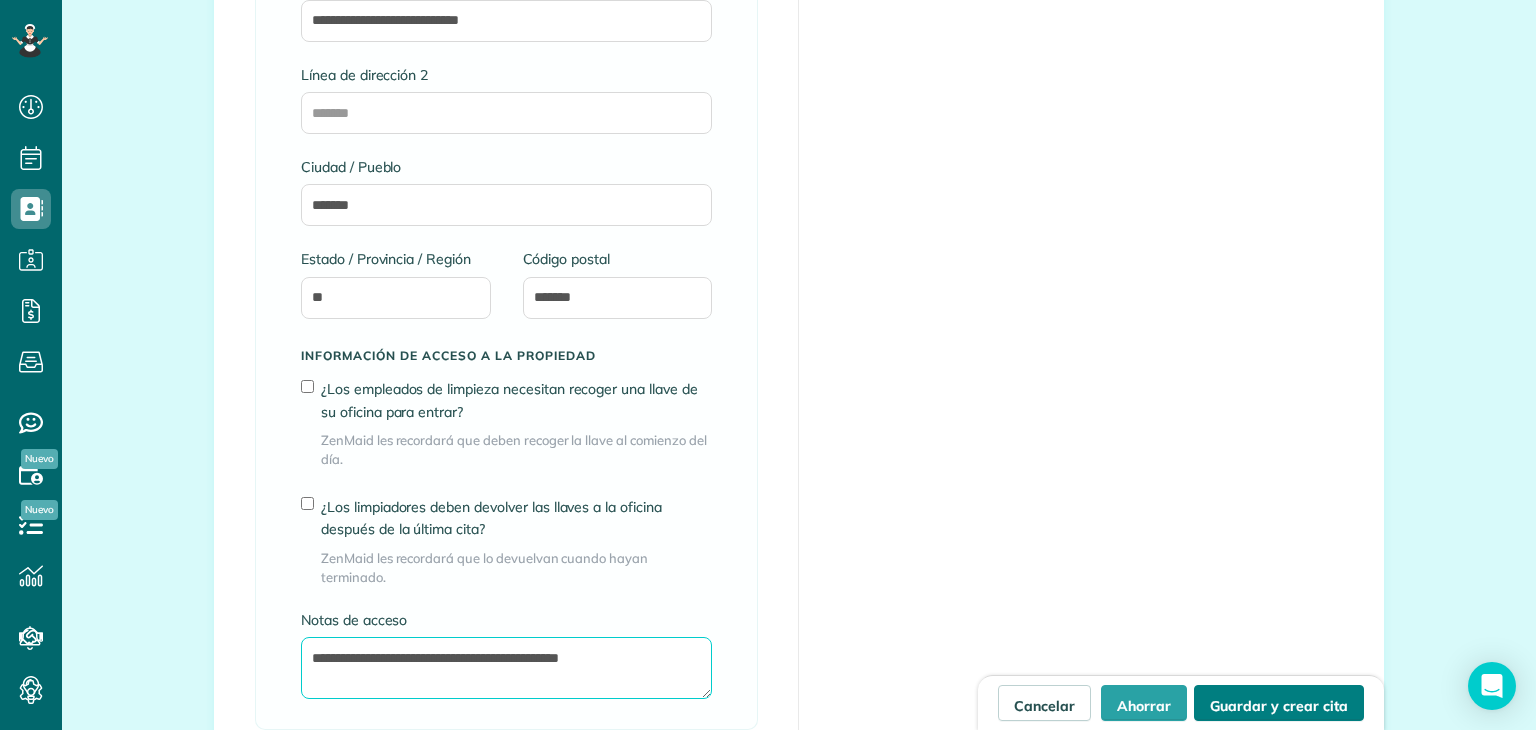 type on "**********" 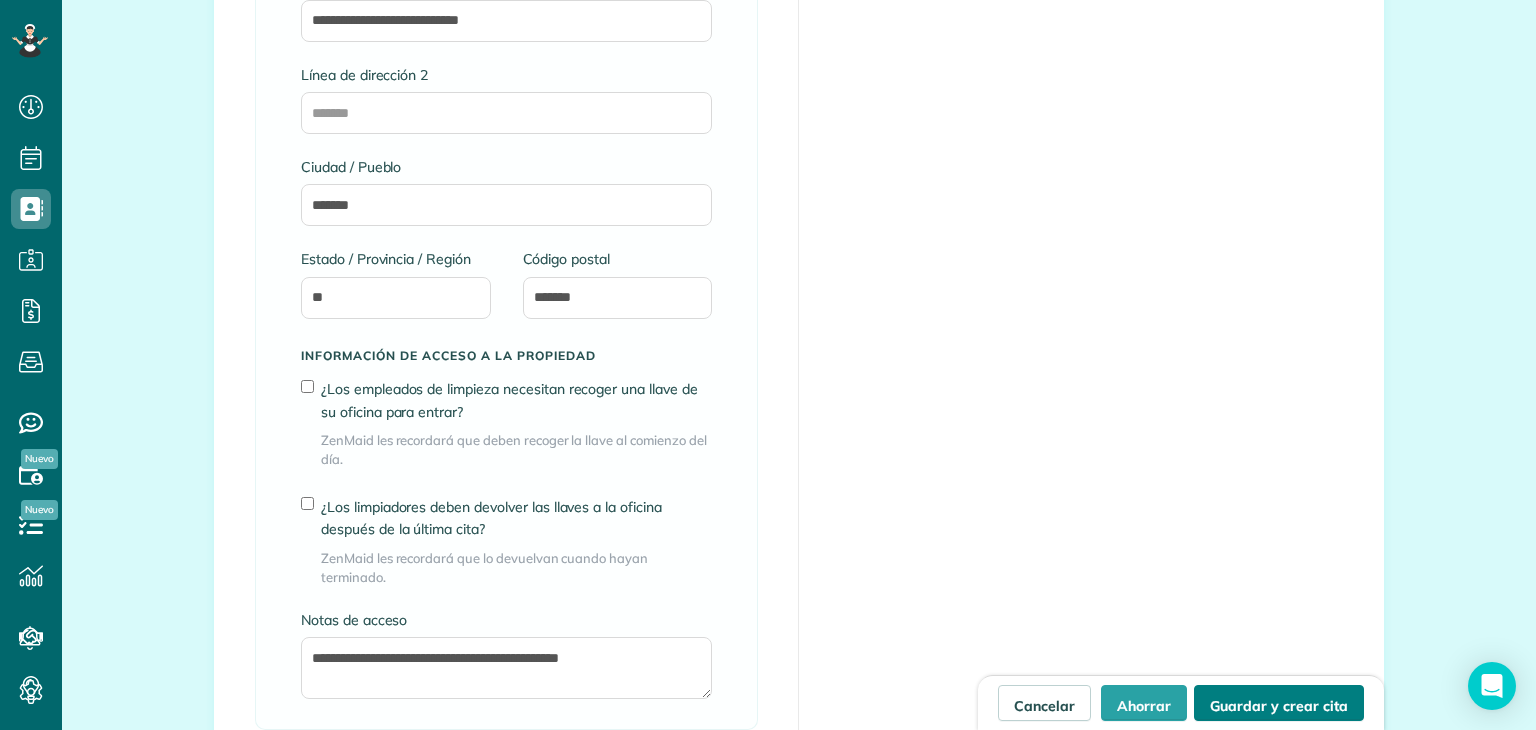 click on "Guardar y crear cita" at bounding box center (1279, 703) 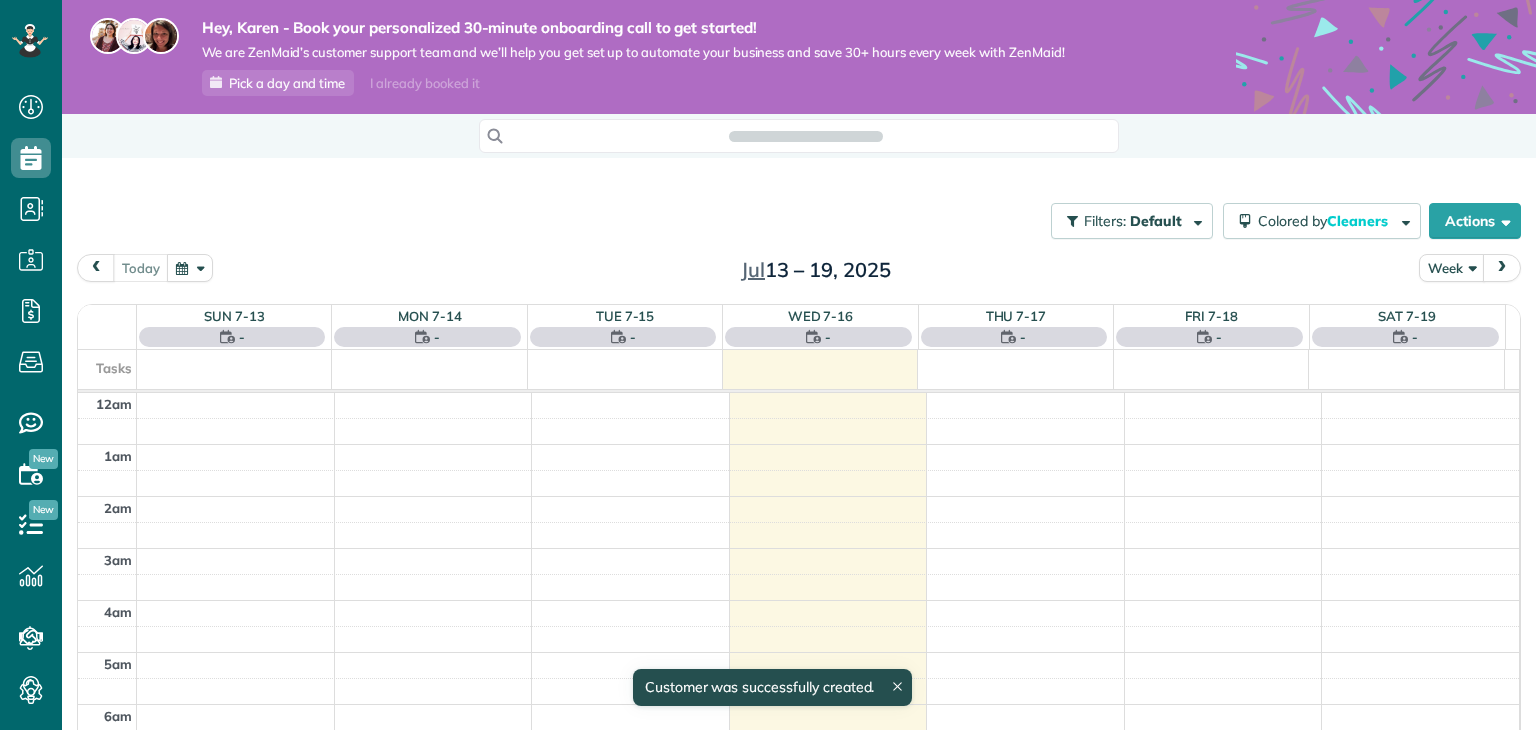 scroll, scrollTop: 0, scrollLeft: 0, axis: both 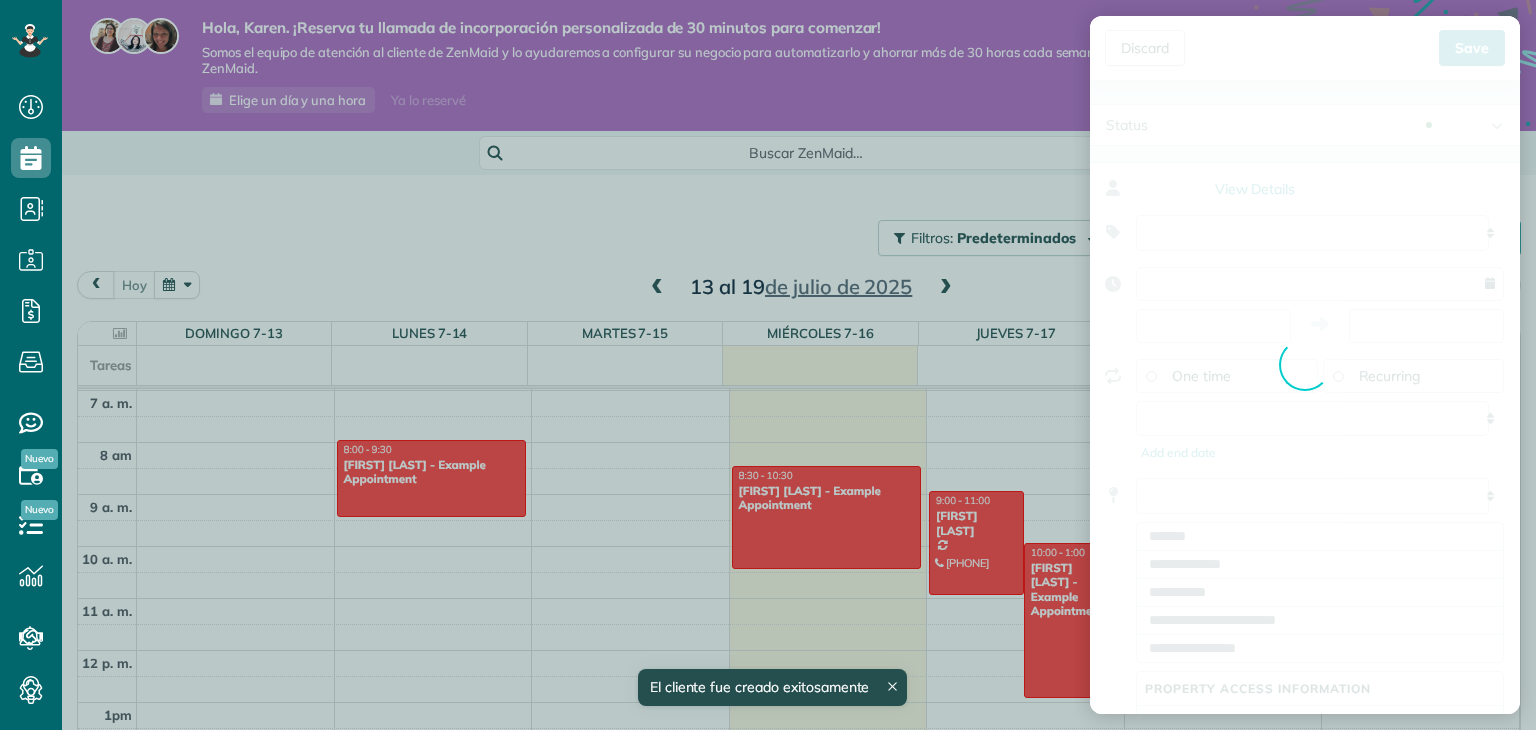 type on "**********" 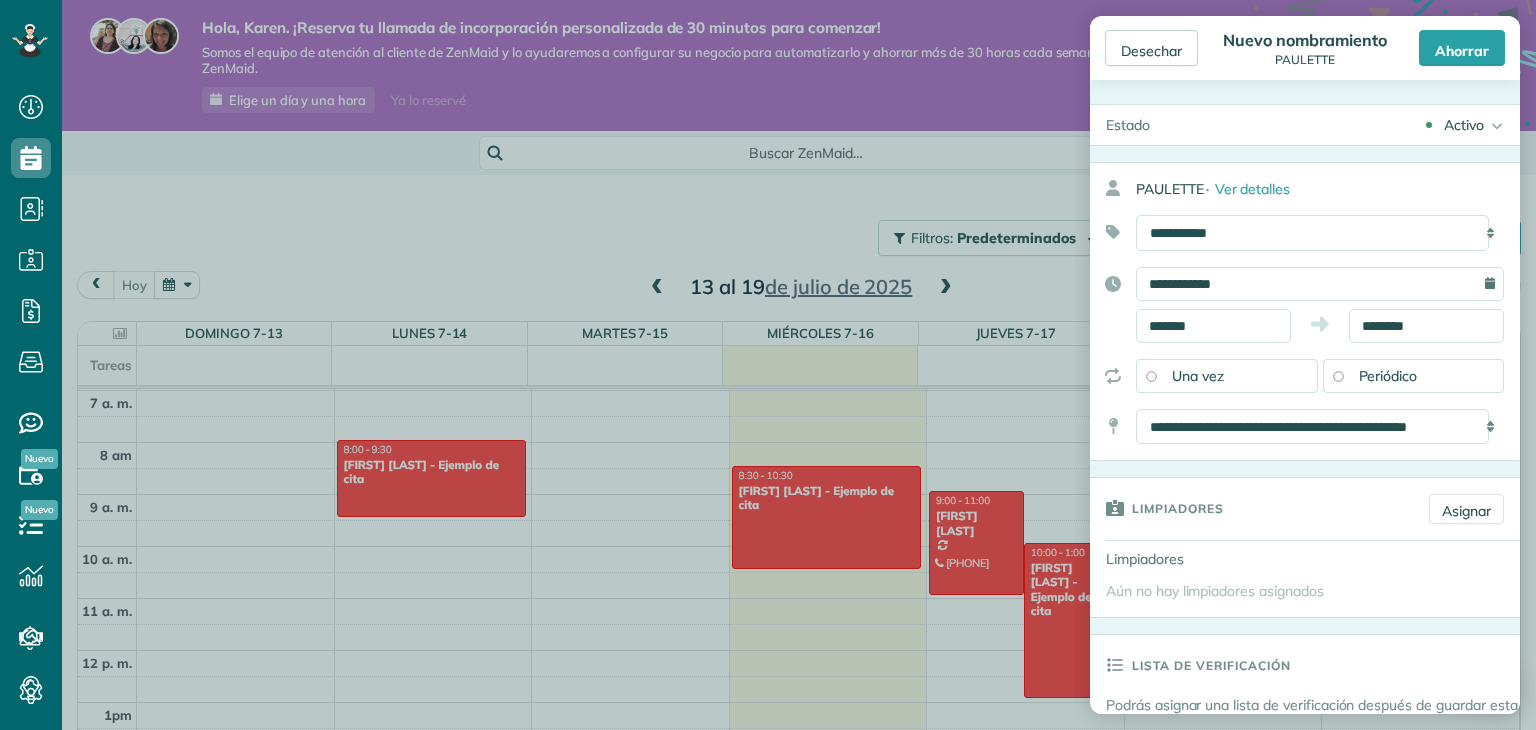 click on "Una vez" at bounding box center (1227, 376) 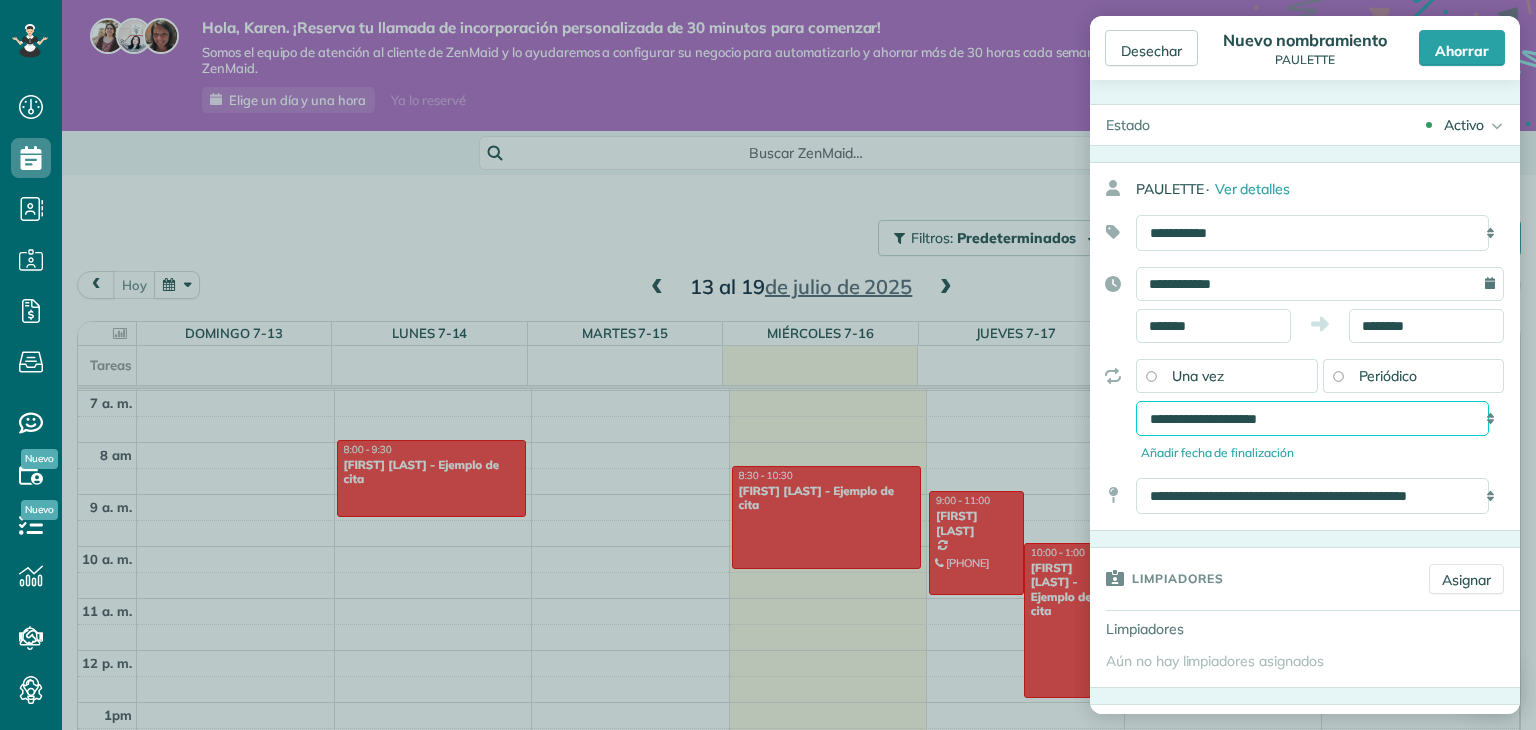 click on "**********" at bounding box center (1312, 419) 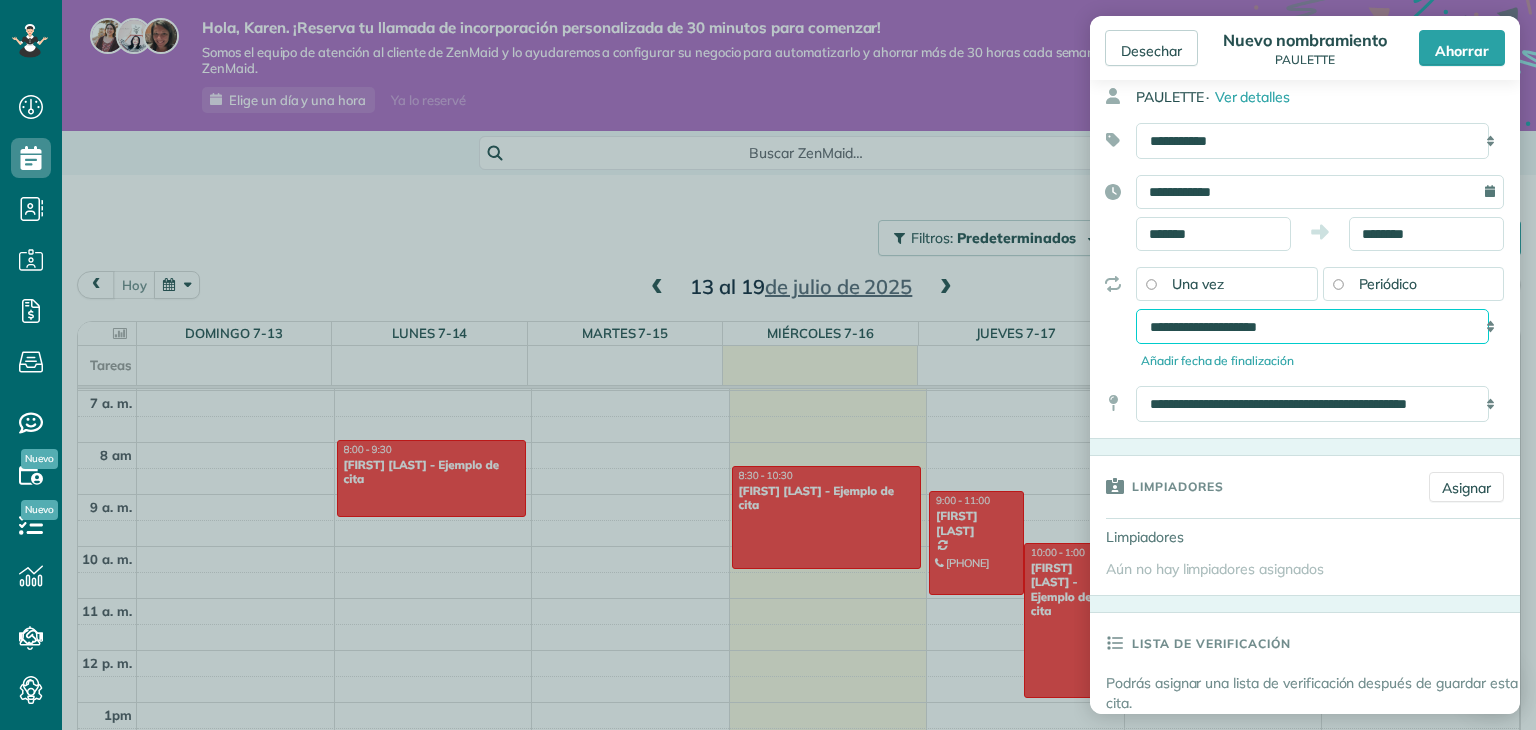 scroll, scrollTop: 0, scrollLeft: 0, axis: both 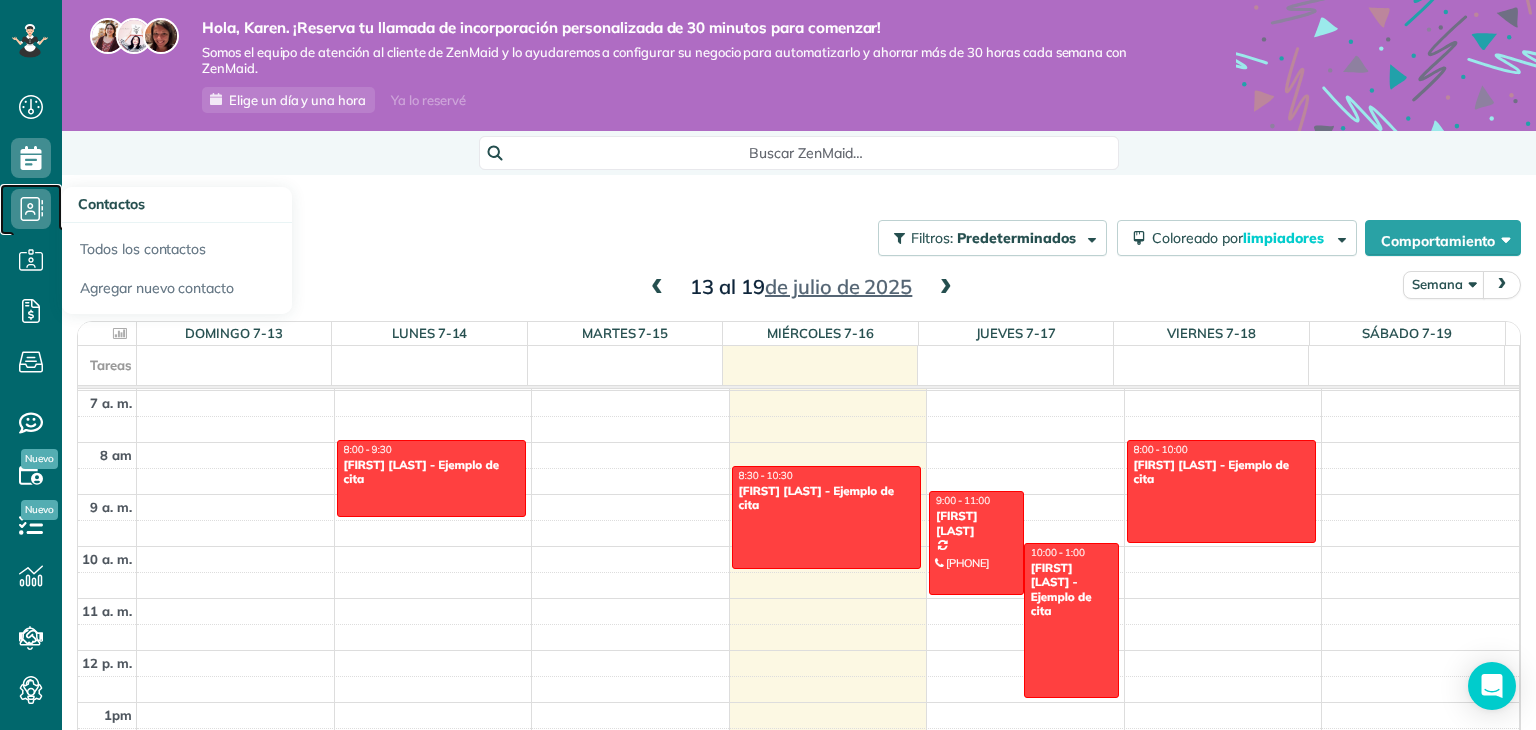 click 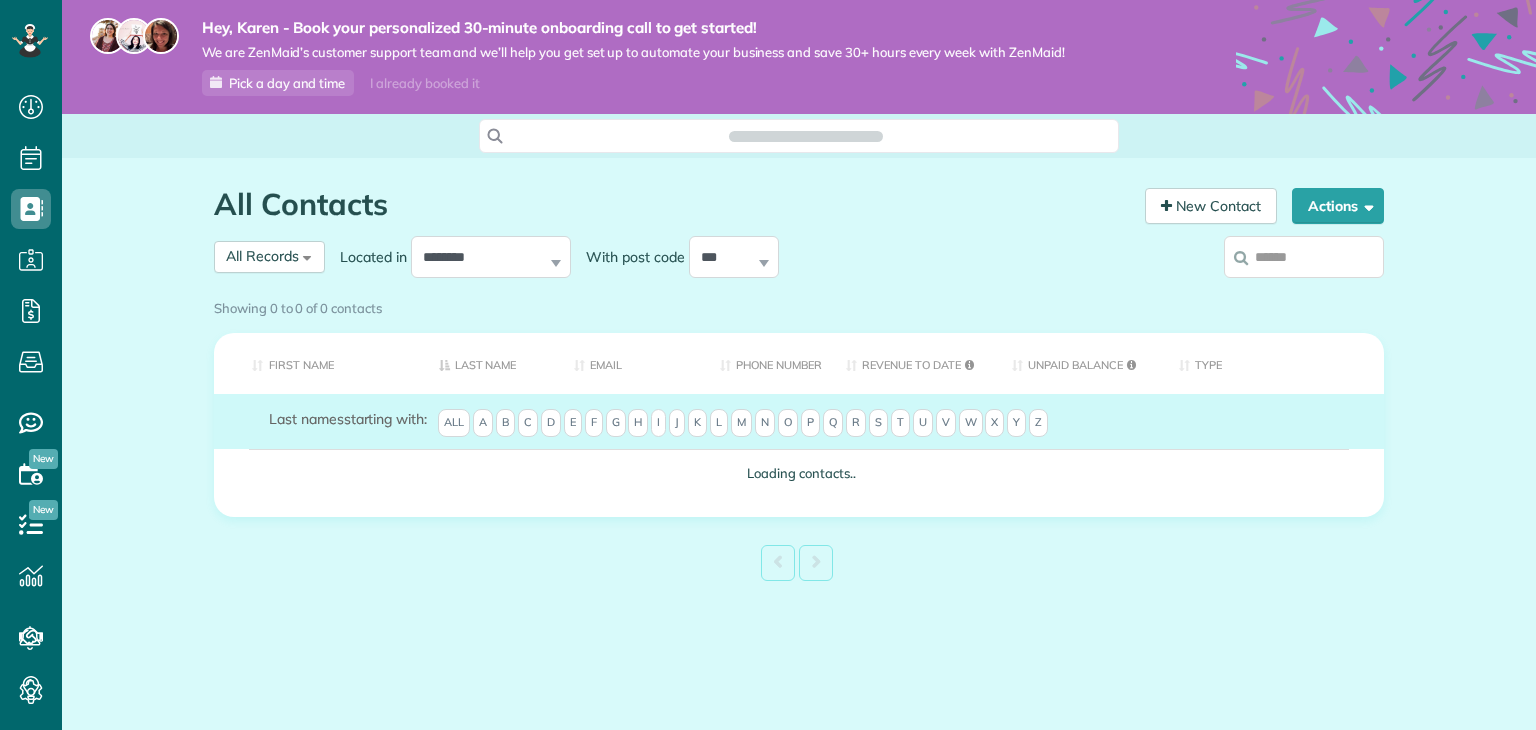 scroll, scrollTop: 0, scrollLeft: 0, axis: both 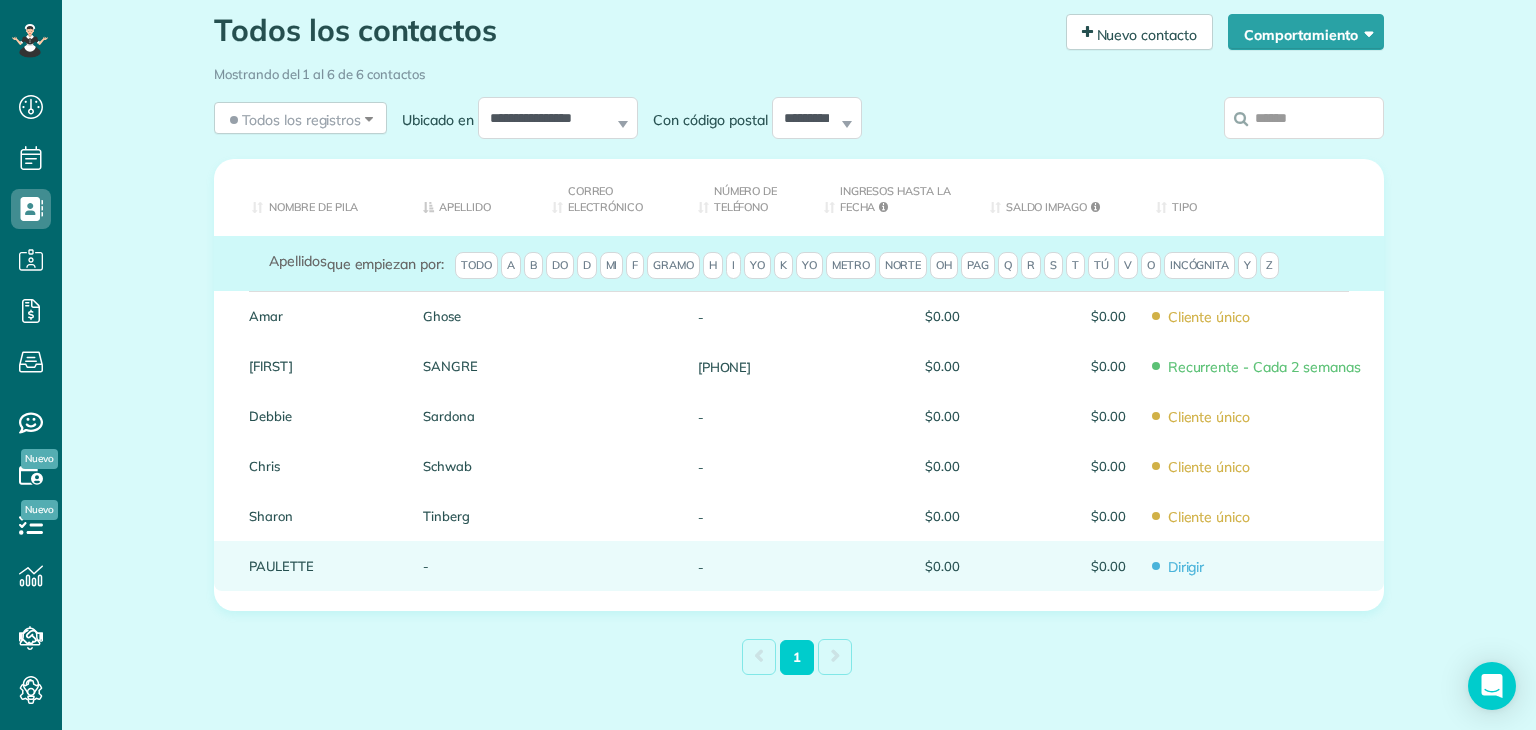click on "PAULETTE" at bounding box center (321, 566) 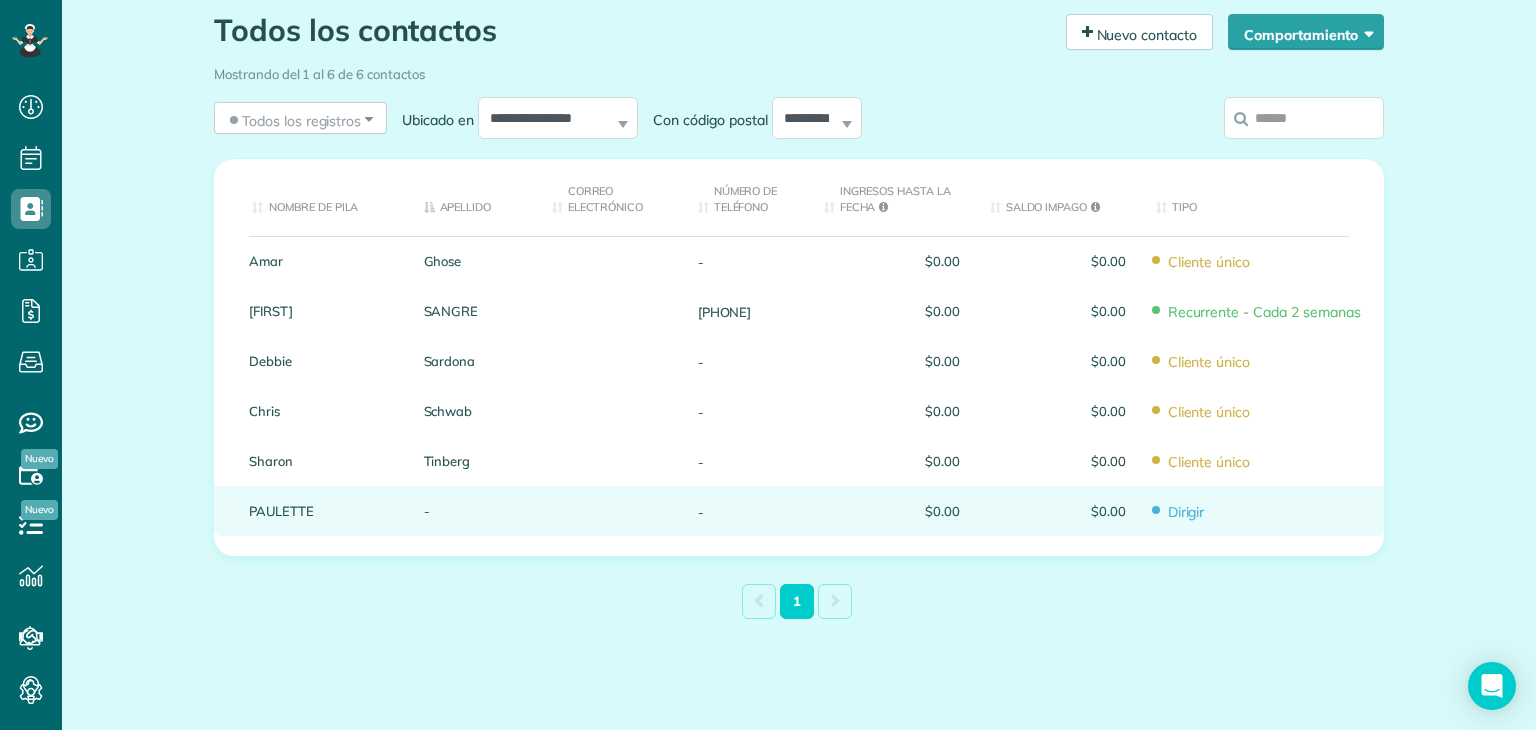 click on "Dirigir" at bounding box center [1262, 510] 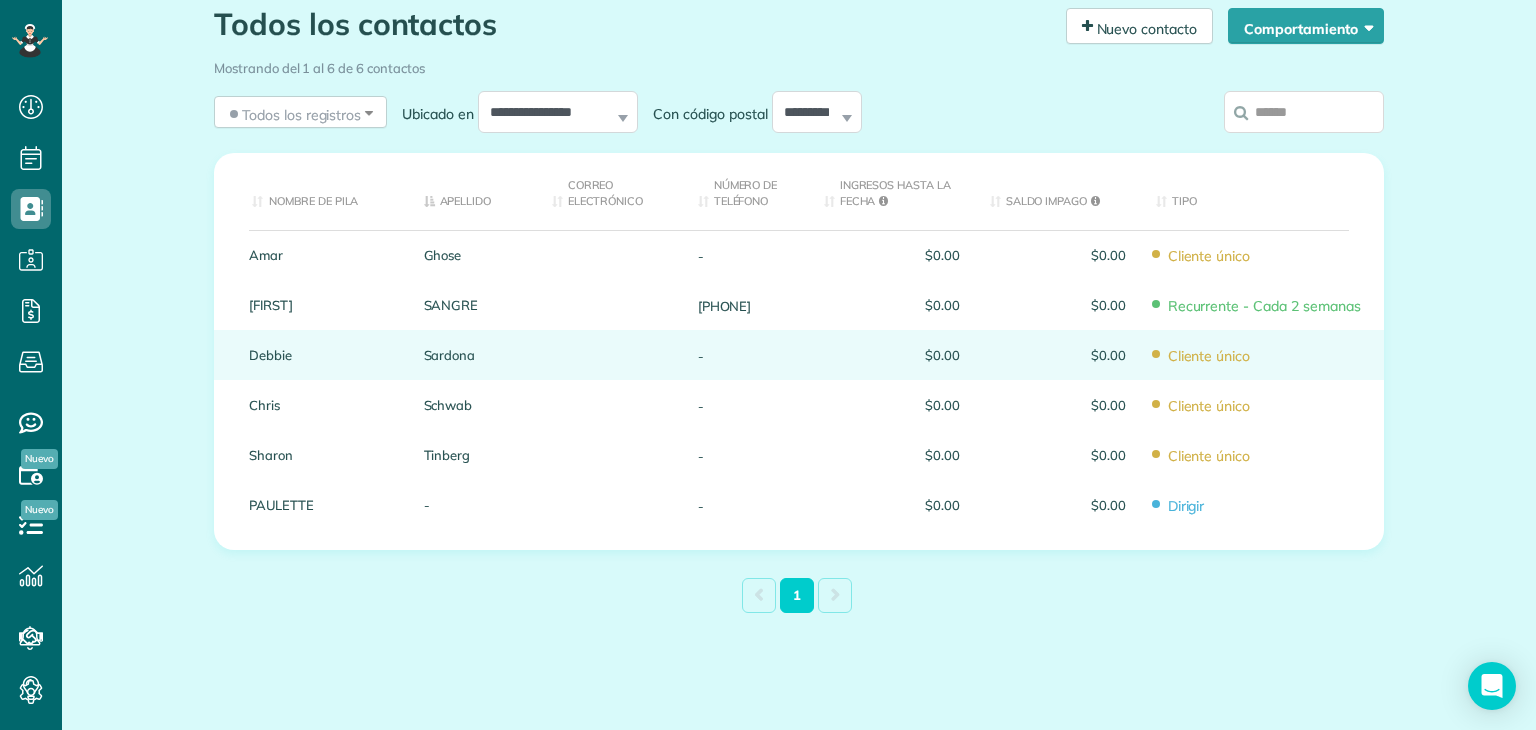 scroll, scrollTop: 207, scrollLeft: 0, axis: vertical 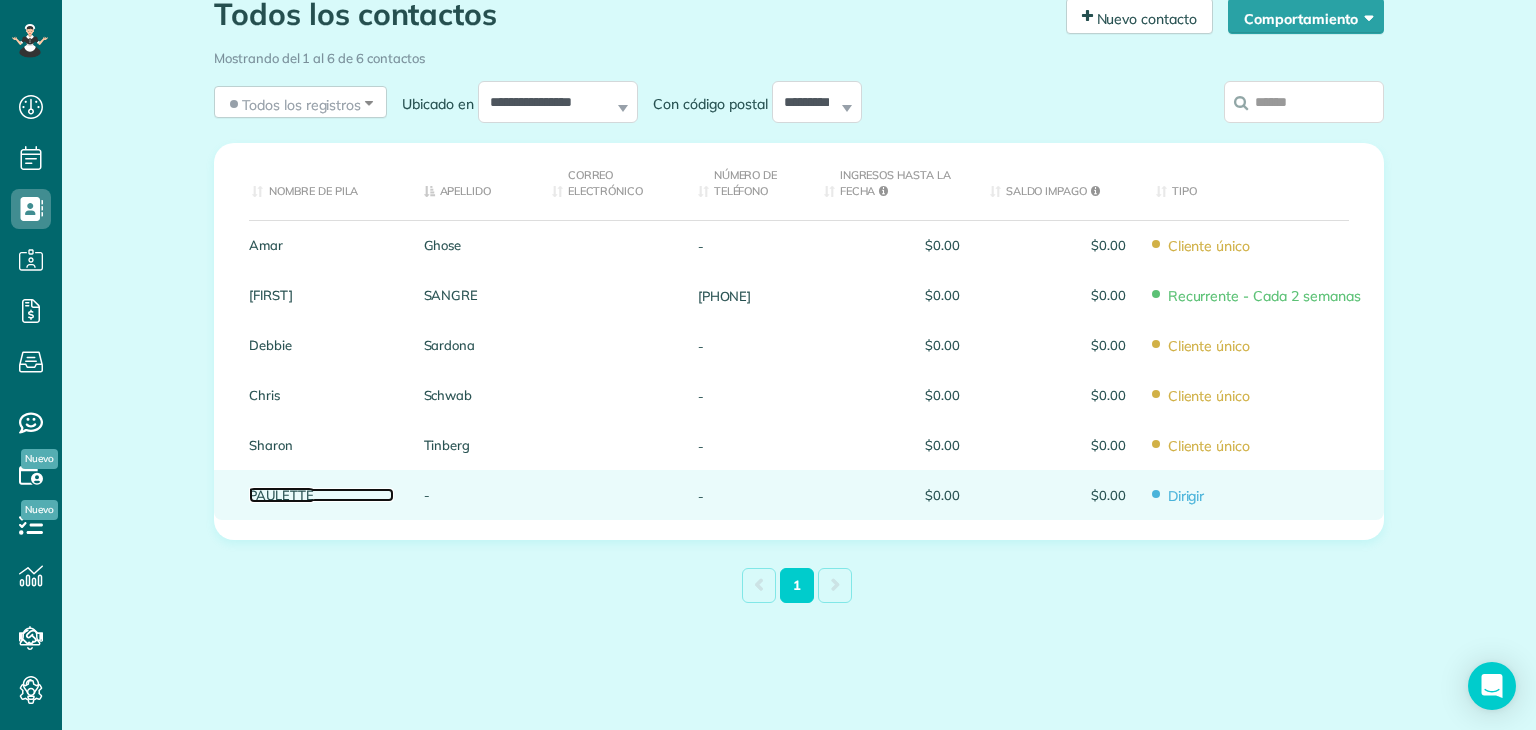 click on "PAULETTE" at bounding box center [281, 495] 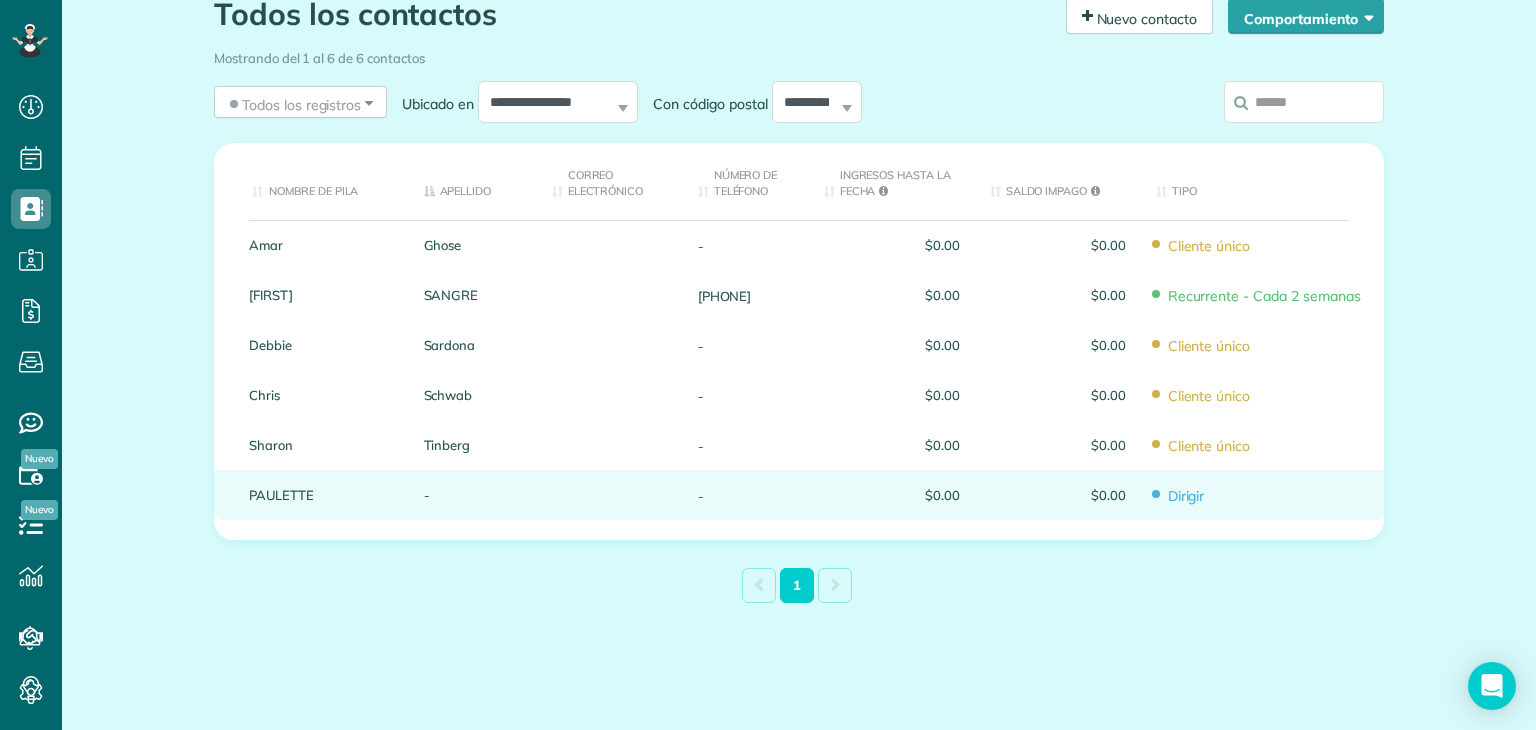 scroll, scrollTop: 0, scrollLeft: 0, axis: both 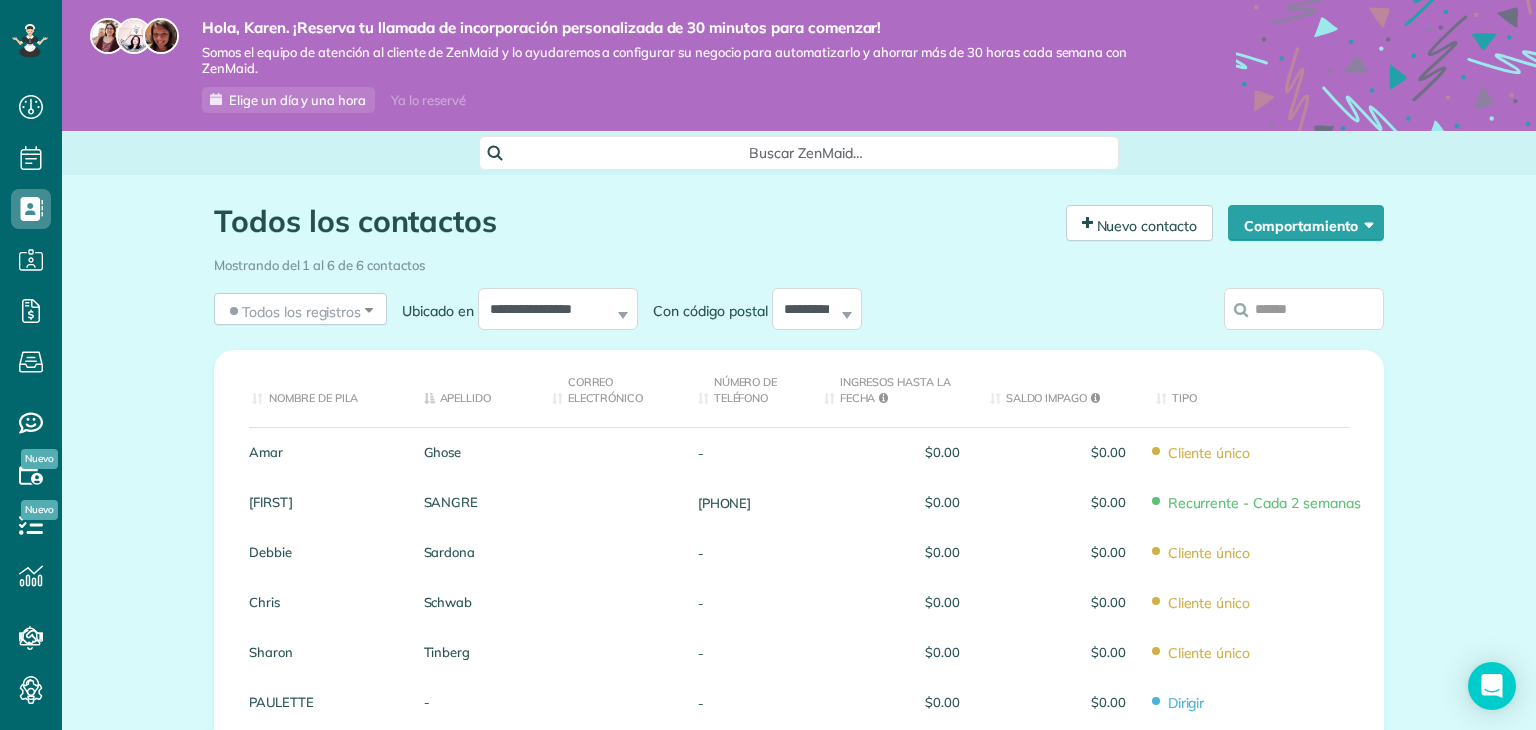 click on "[FIRST]" at bounding box center [321, 502] 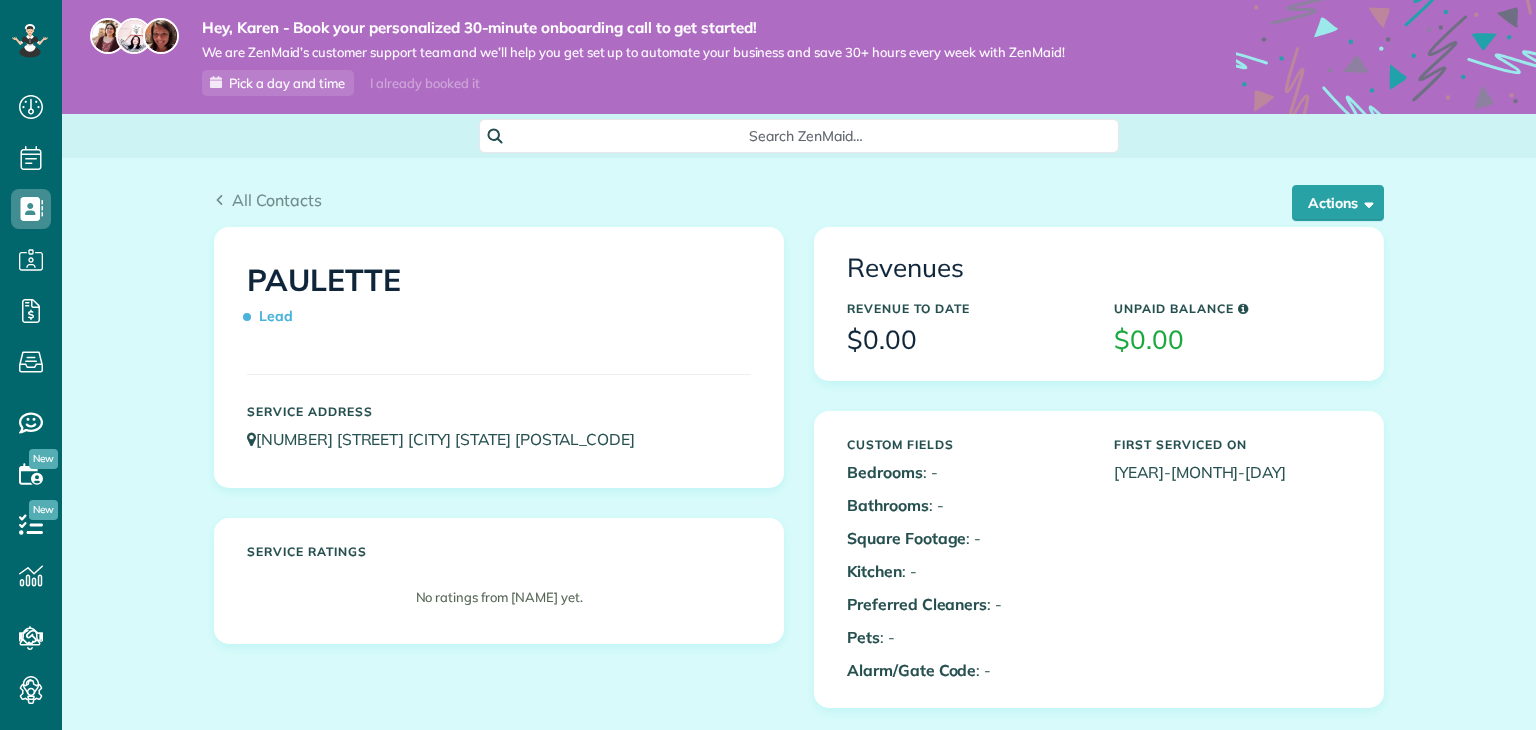 scroll, scrollTop: 0, scrollLeft: 0, axis: both 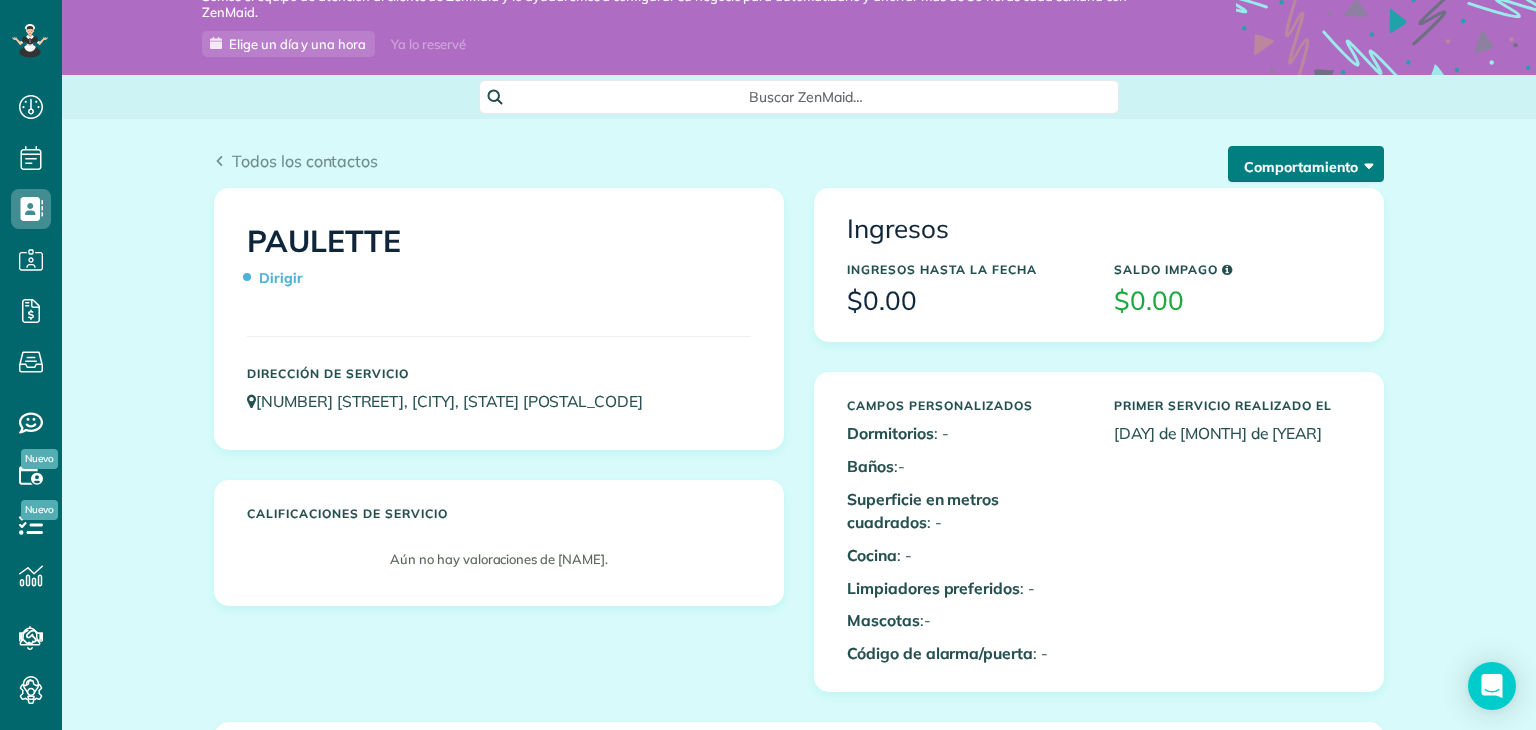 click on "Comportamiento" at bounding box center [1301, 167] 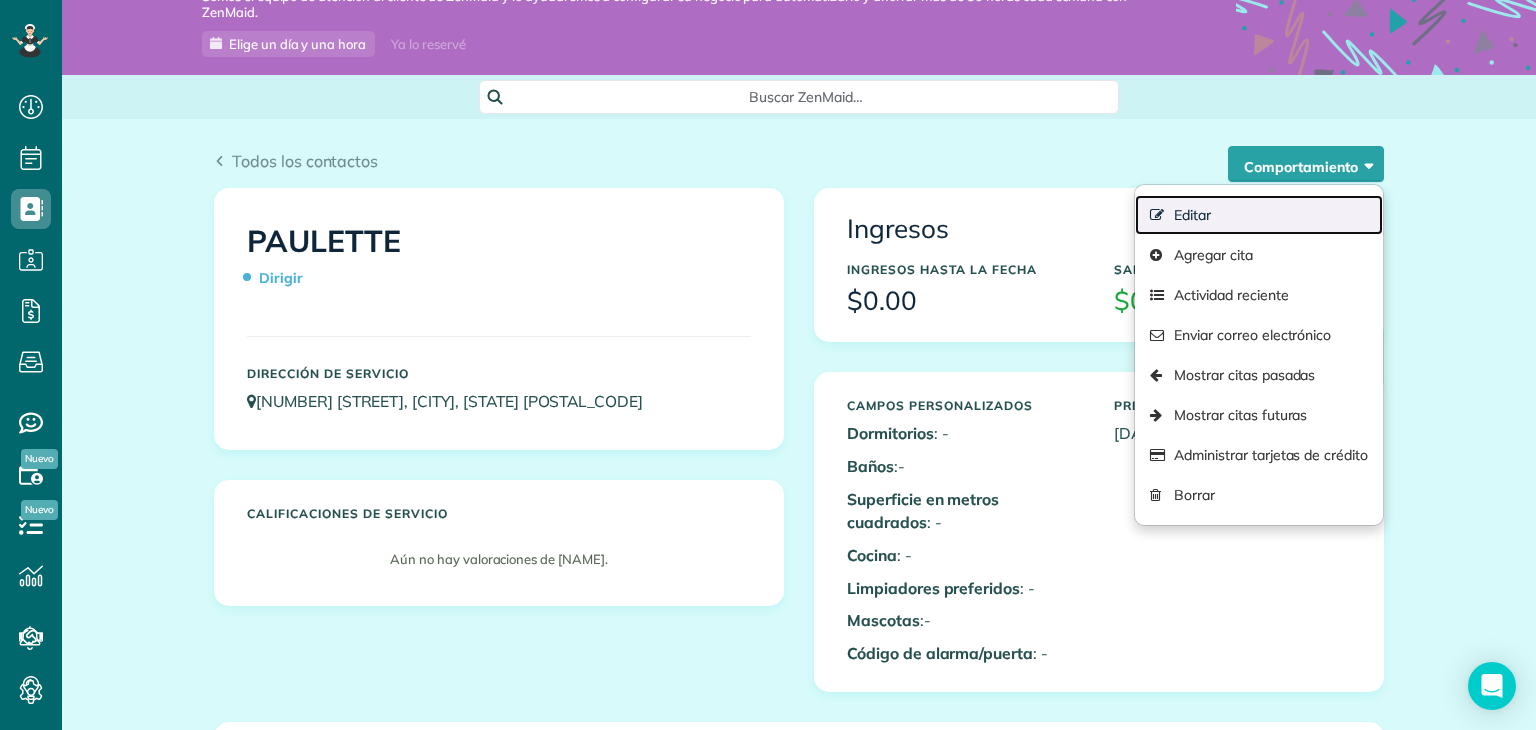 click on "Editar" at bounding box center (1259, 215) 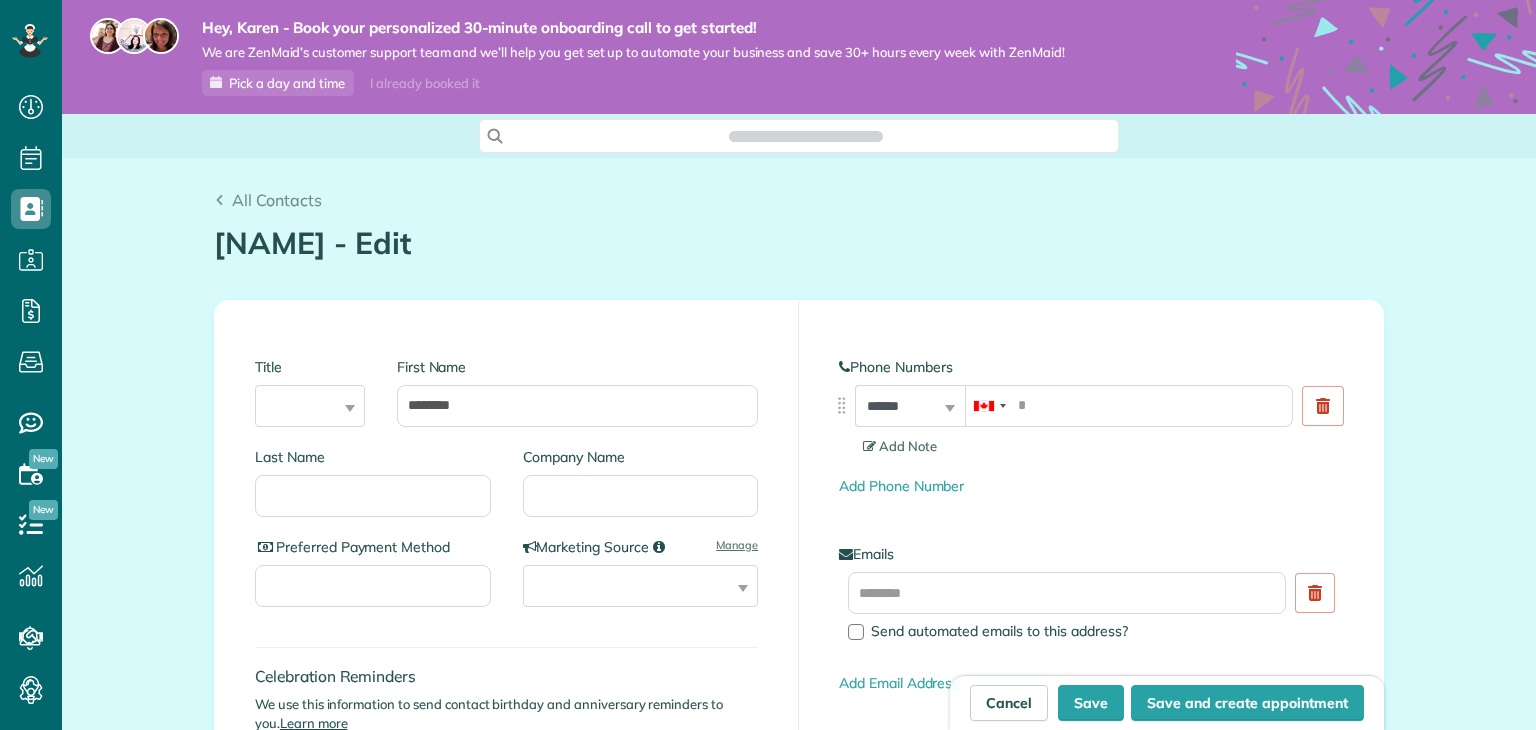 scroll, scrollTop: 0, scrollLeft: 0, axis: both 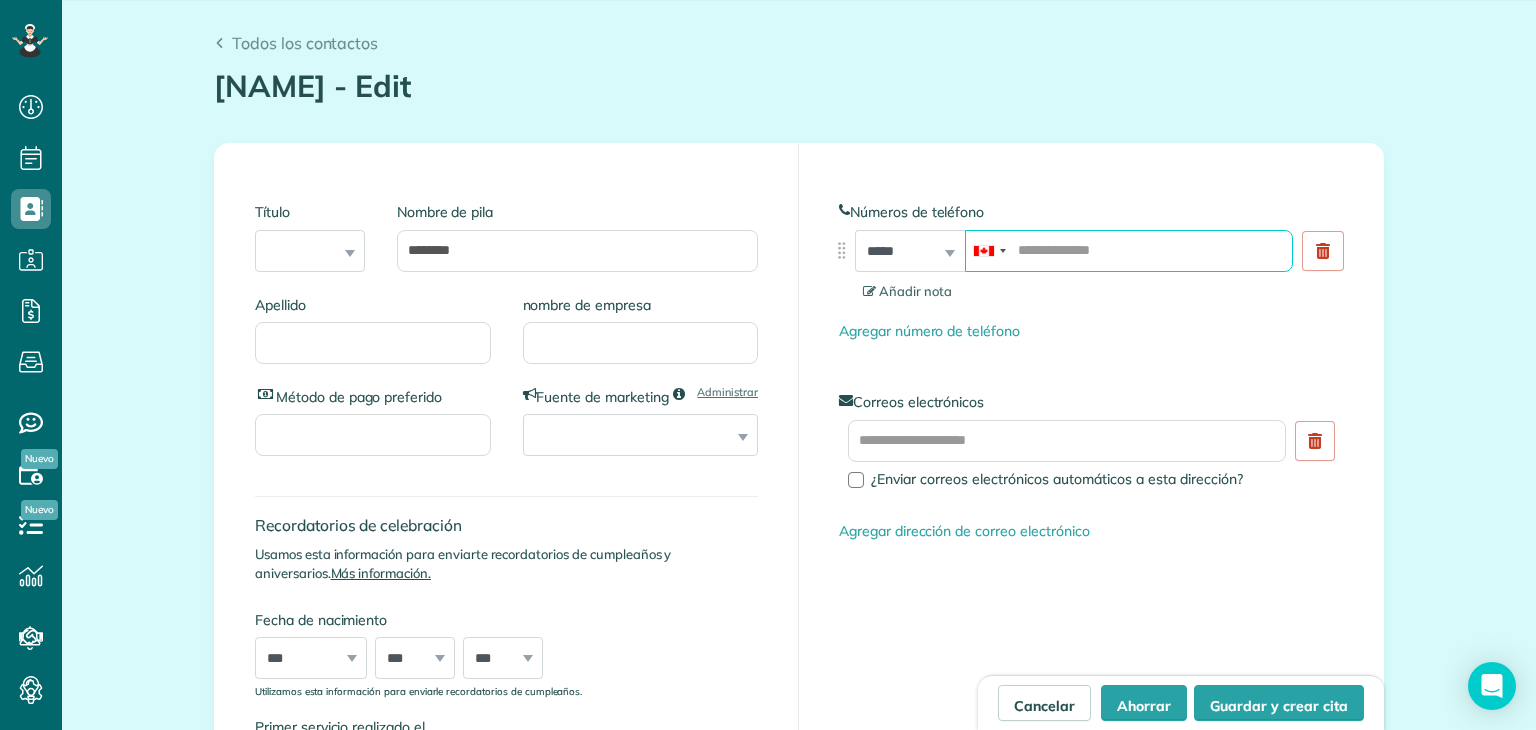 click at bounding box center [1129, 251] 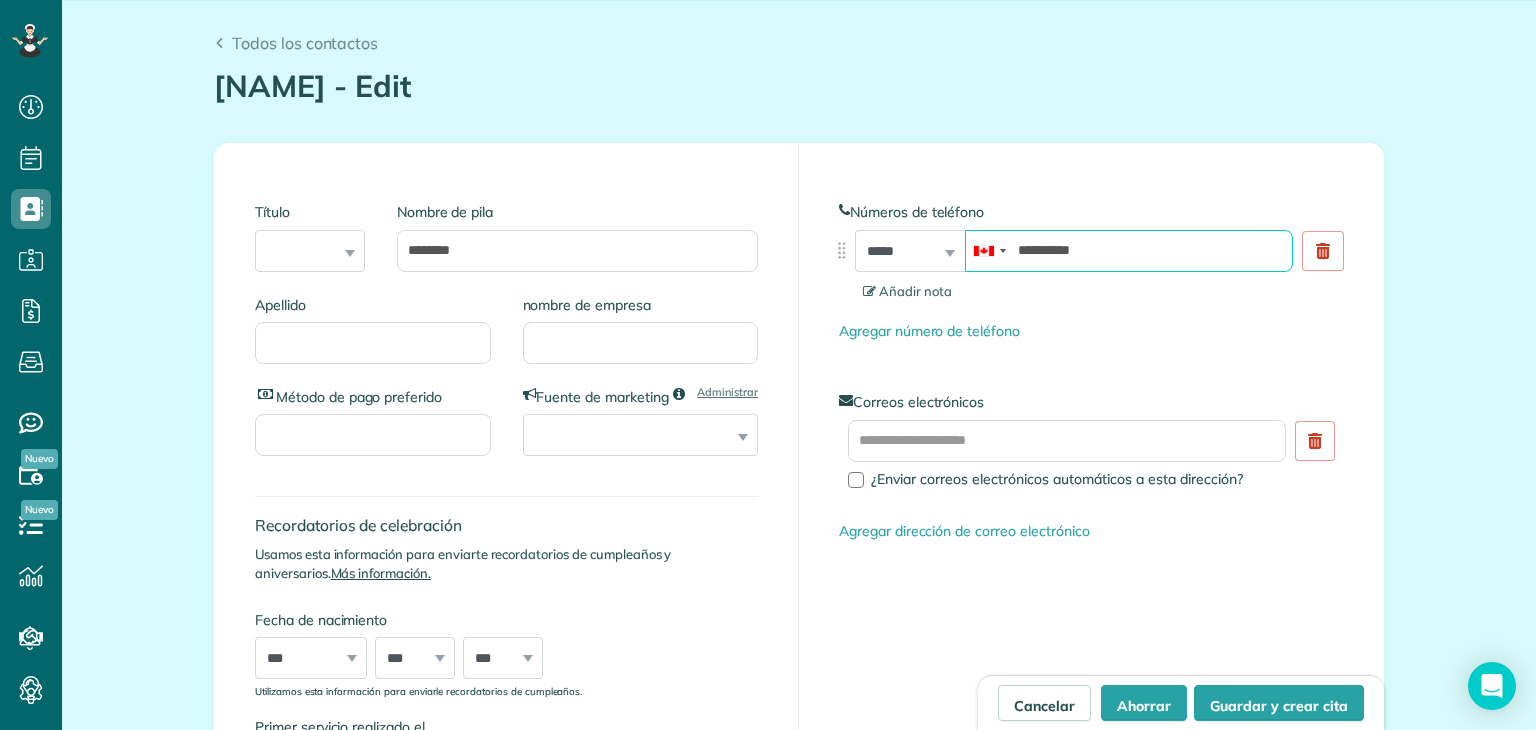 type on "**********" 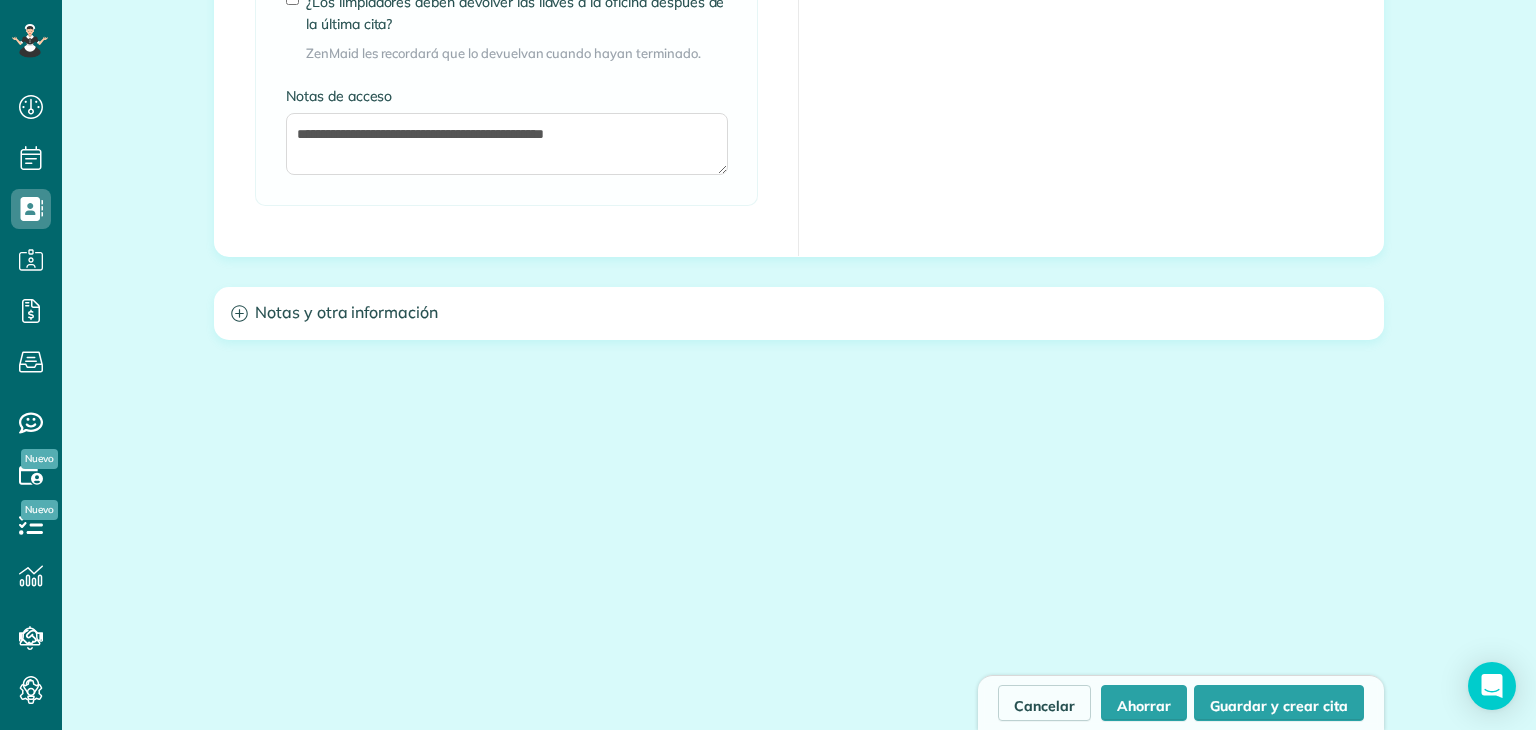 scroll, scrollTop: 1740, scrollLeft: 0, axis: vertical 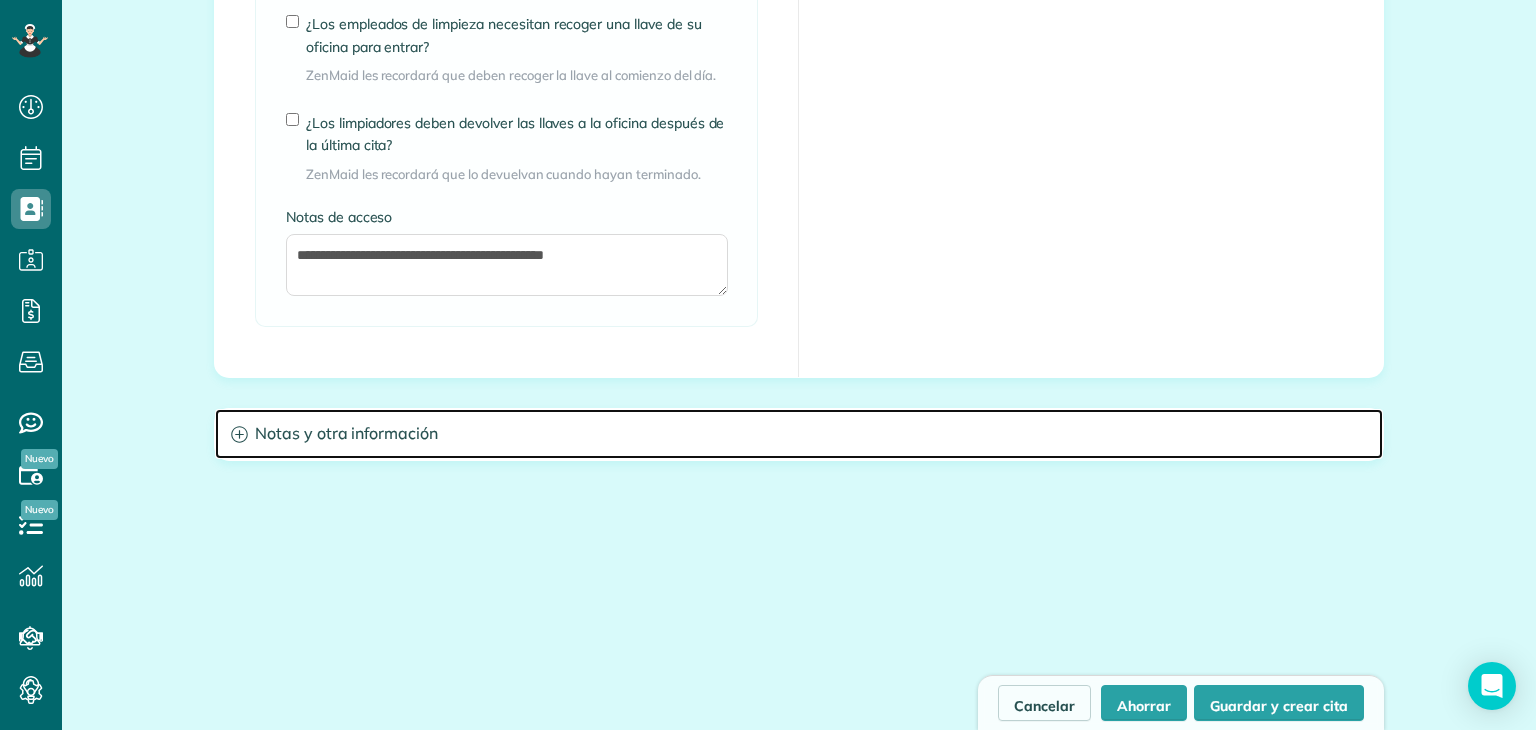 click on "Notas y otra información" at bounding box center [799, 434] 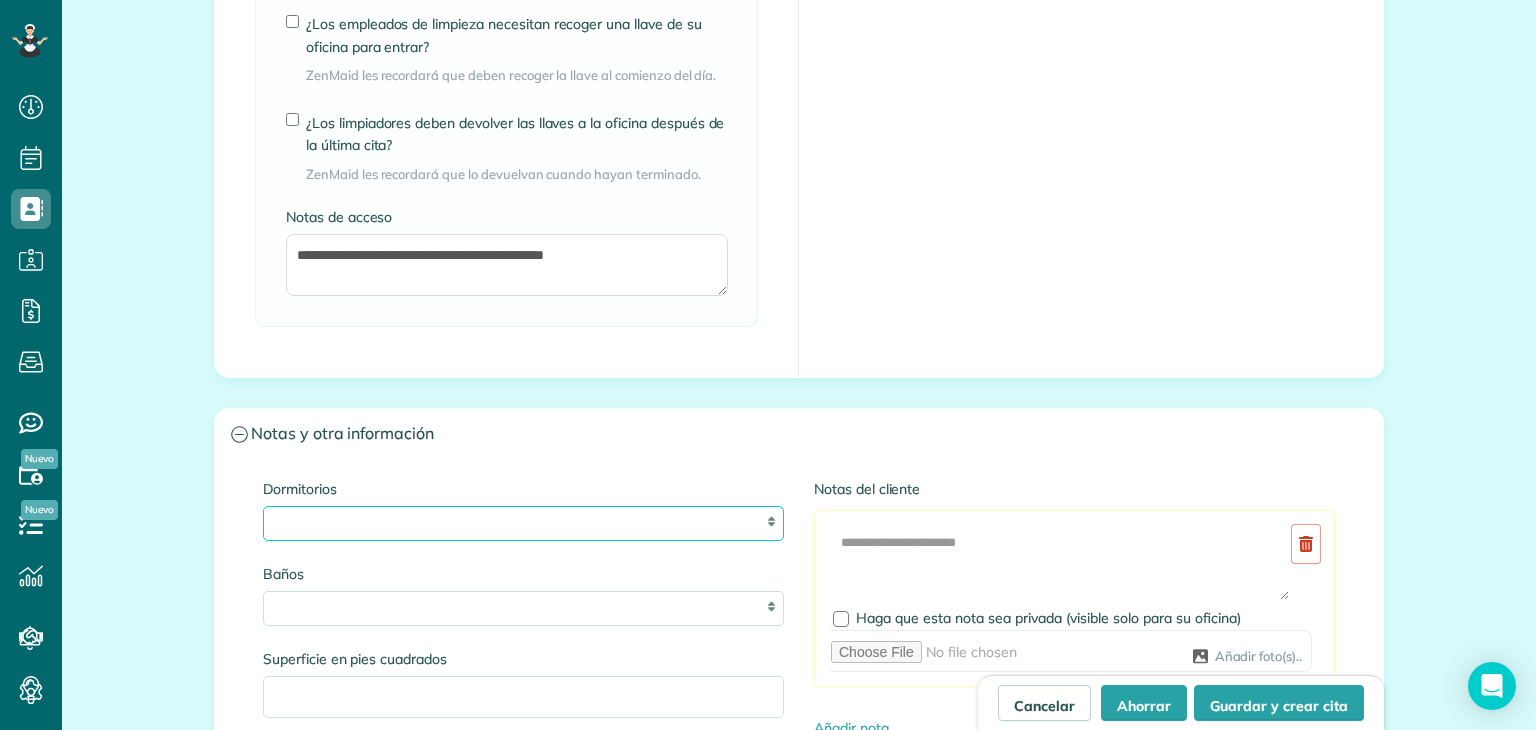 click on "*
*
*
*
**" at bounding box center [523, 523] 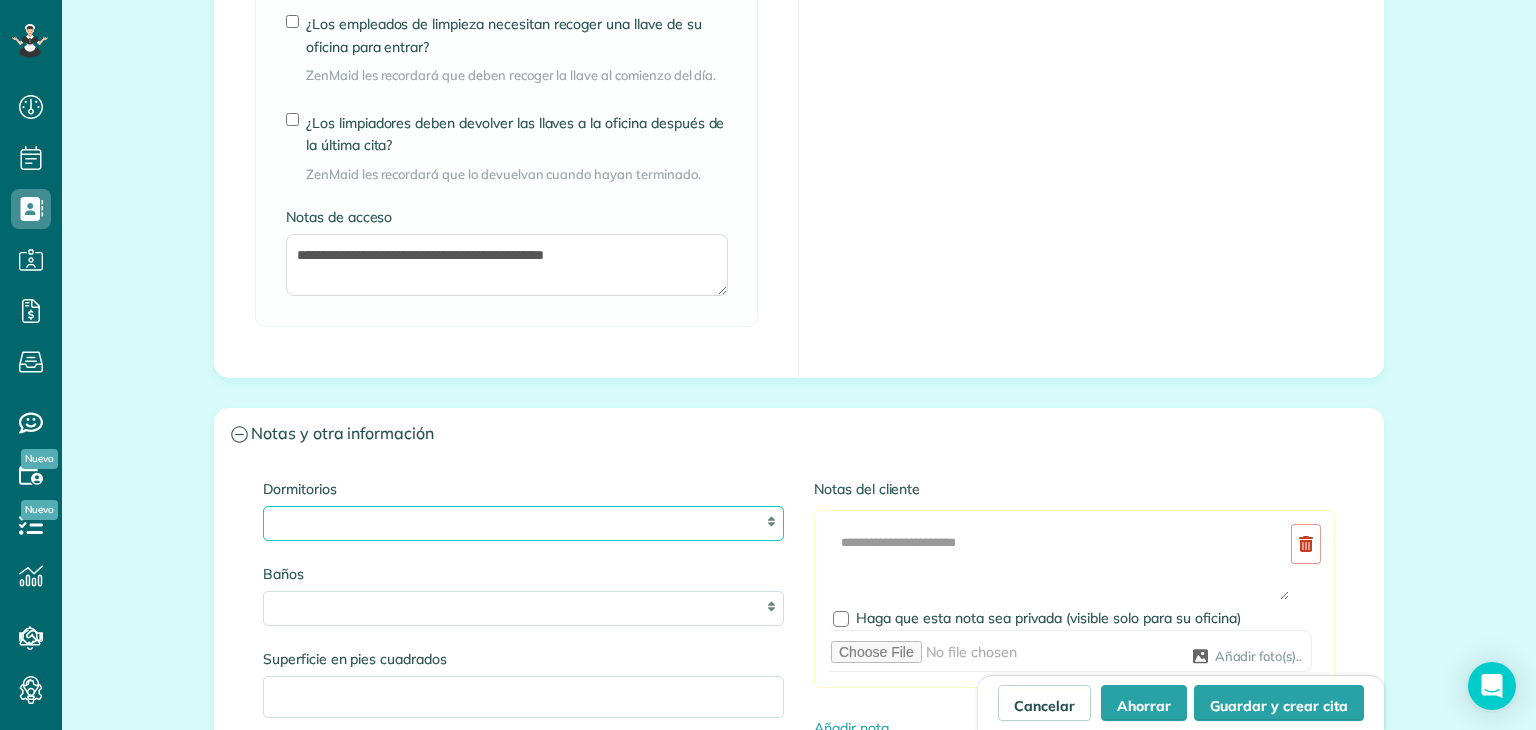 select on "*" 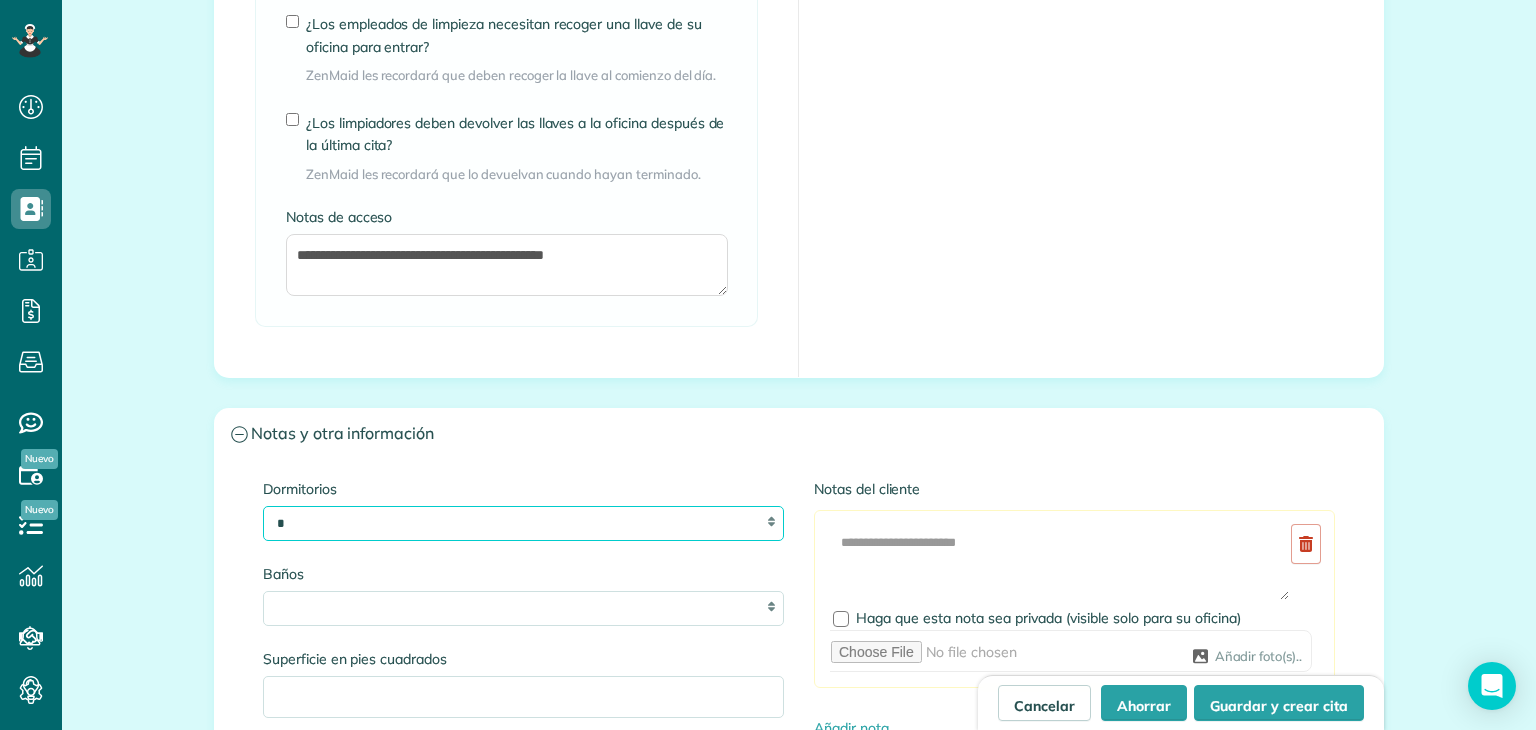 click on "*
*
*
*
**" at bounding box center [523, 523] 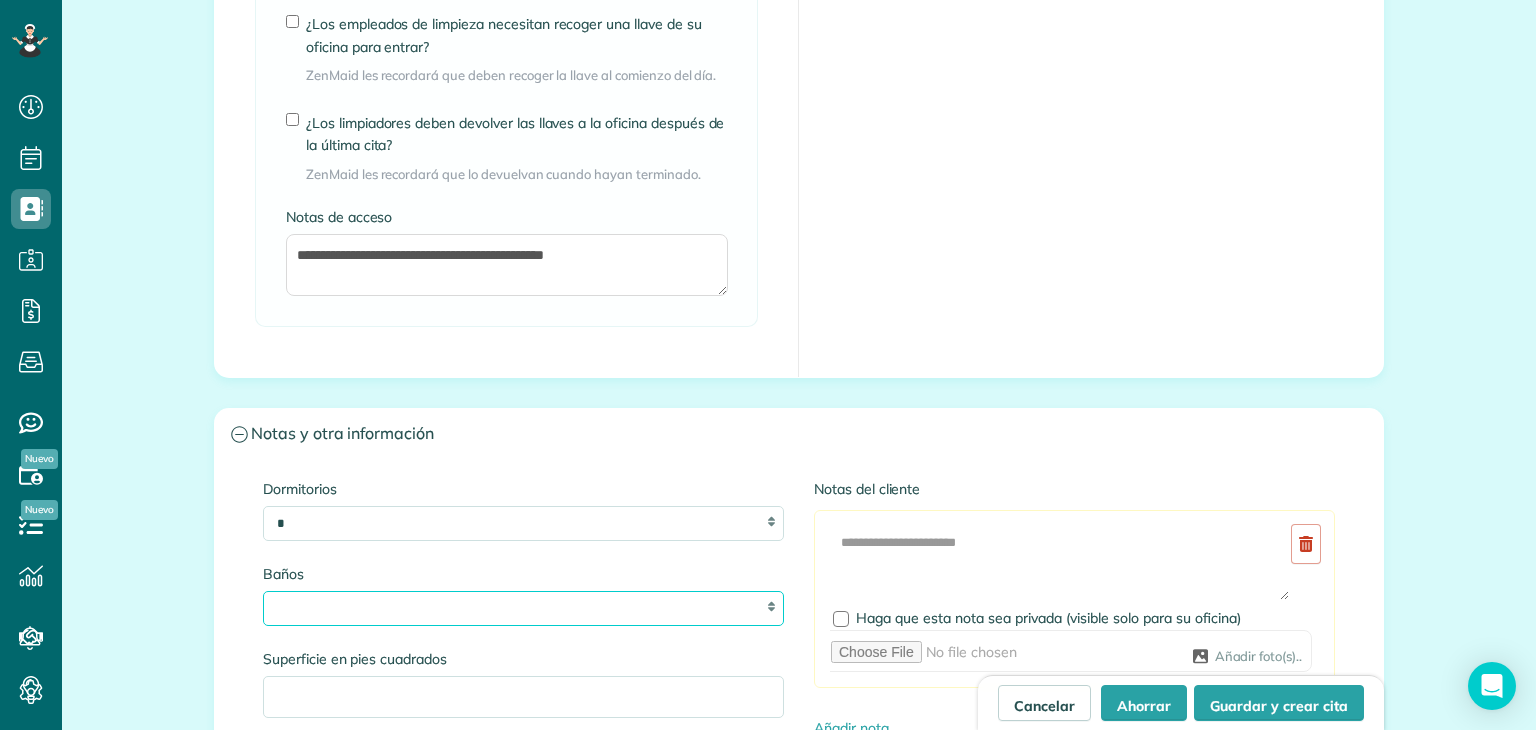 click on "*
***
*
***
*
***
*
***
**" at bounding box center (523, 608) 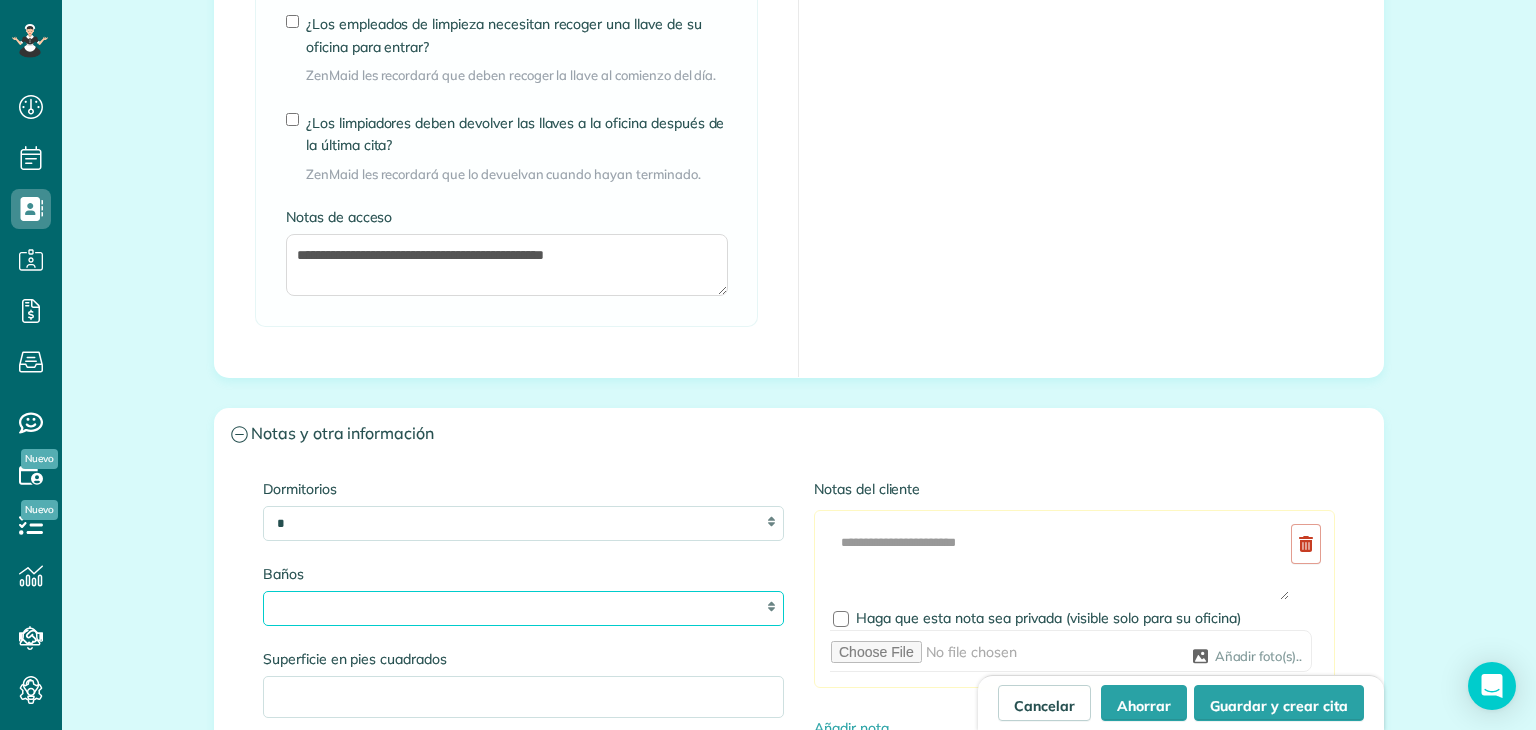 select on "***" 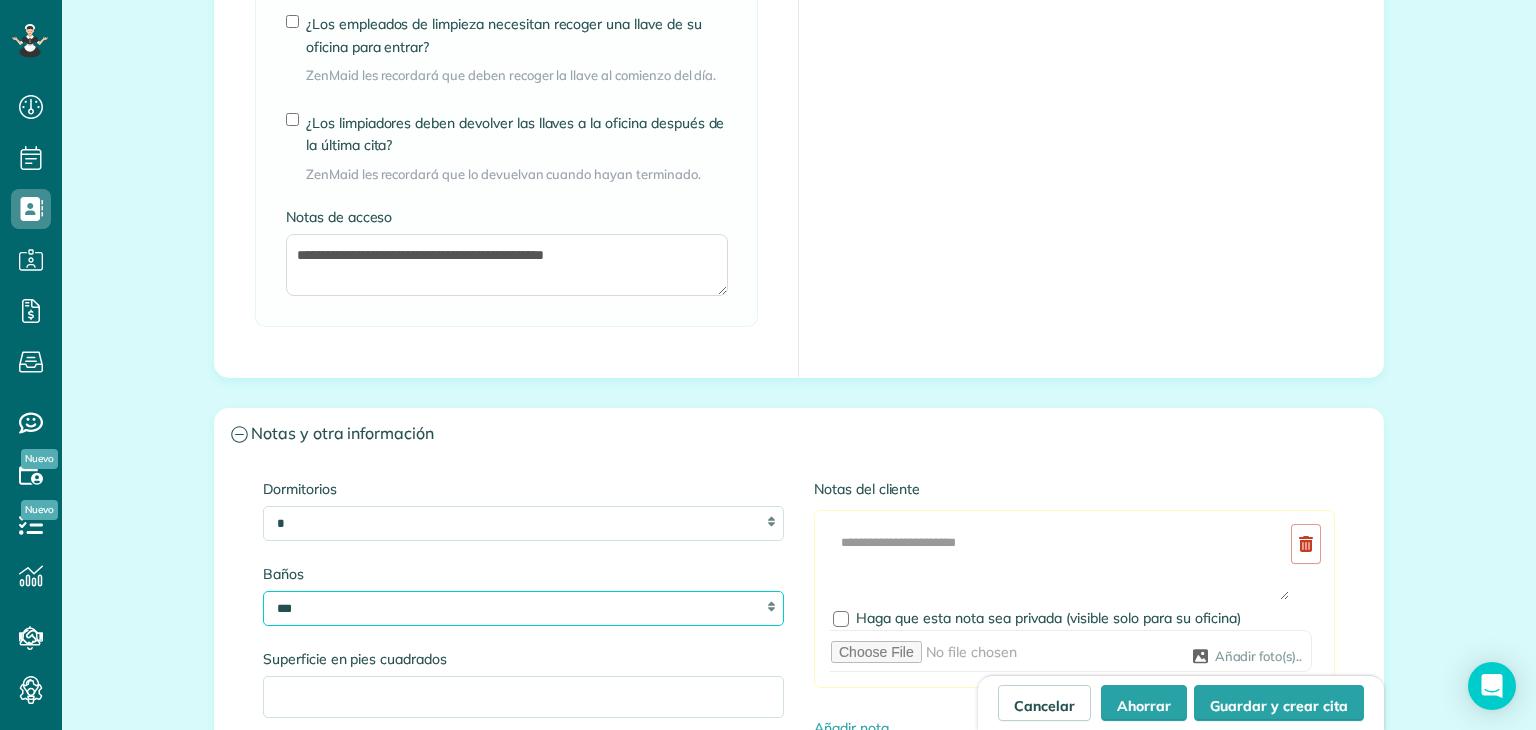 click on "*
***
*
***
*
***
*
***
**" at bounding box center [523, 608] 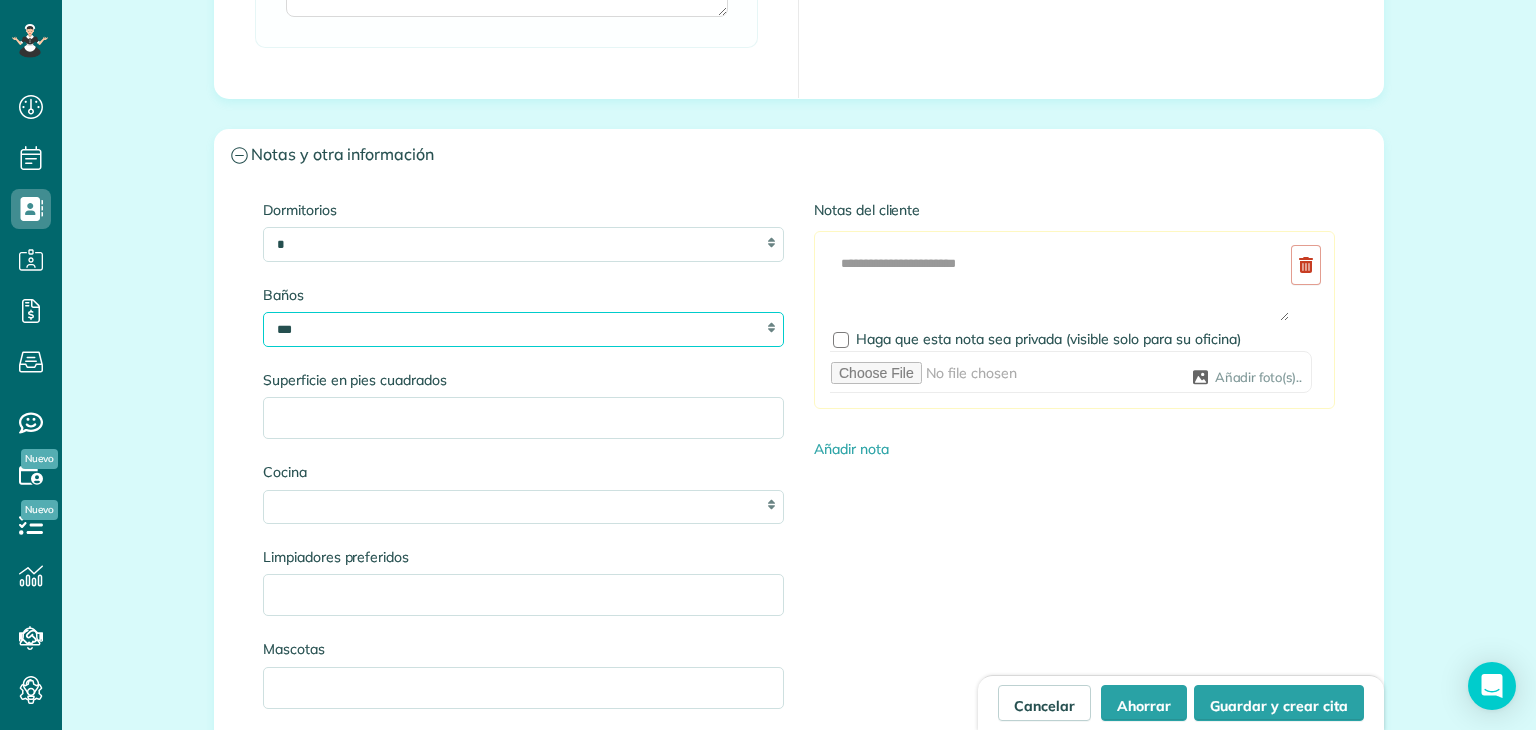 scroll, scrollTop: 2022, scrollLeft: 0, axis: vertical 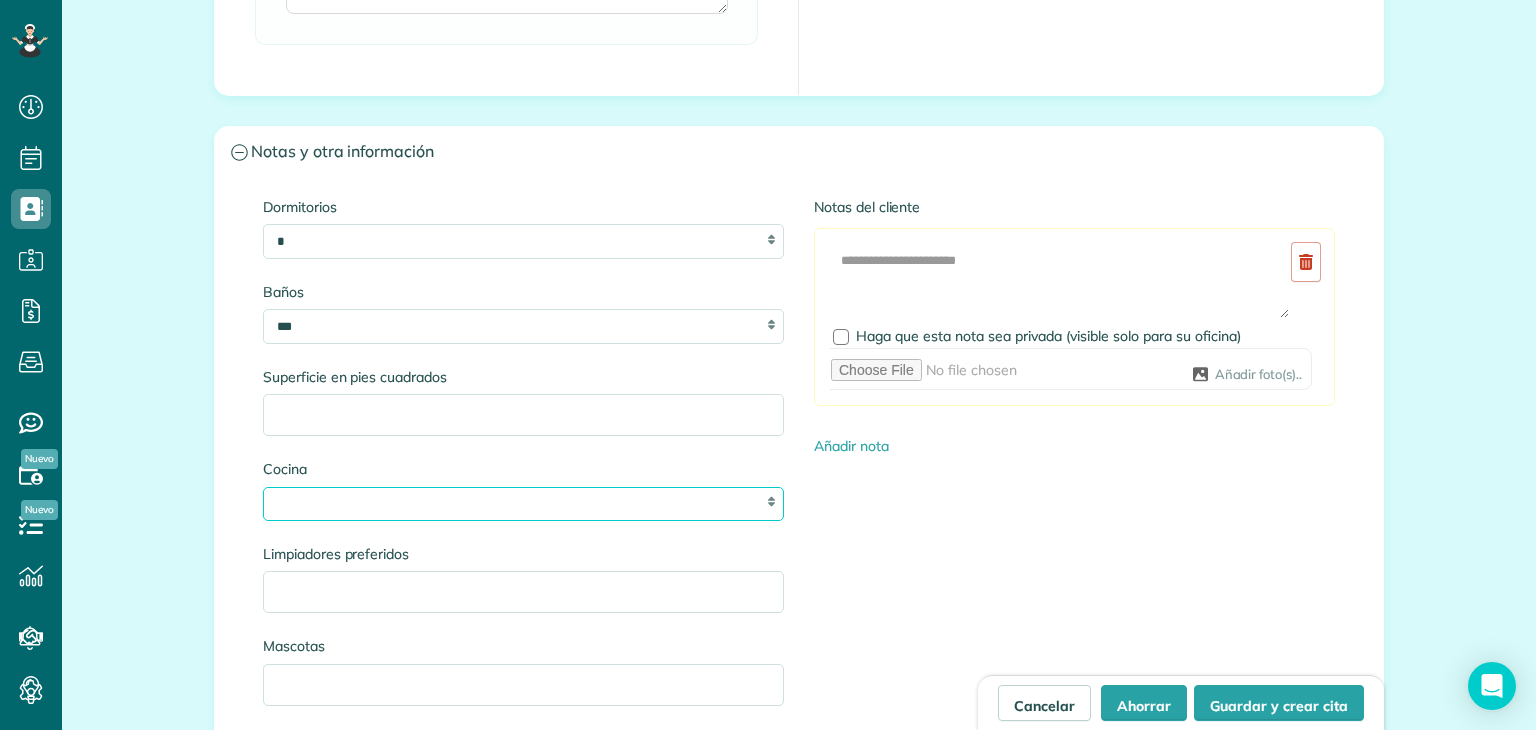 click on "*
*
*
*" at bounding box center (523, 504) 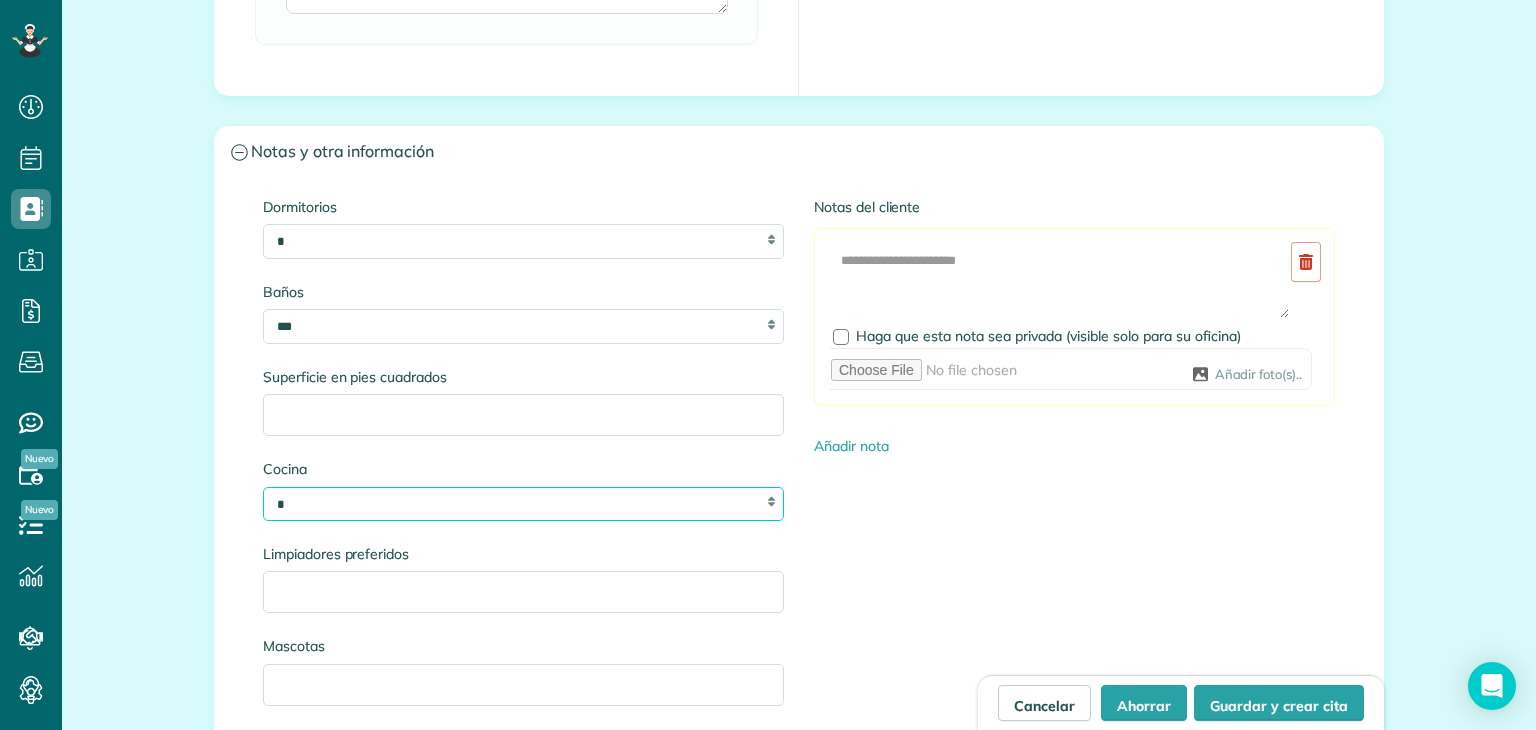 click on "*
*
*
*" at bounding box center [523, 504] 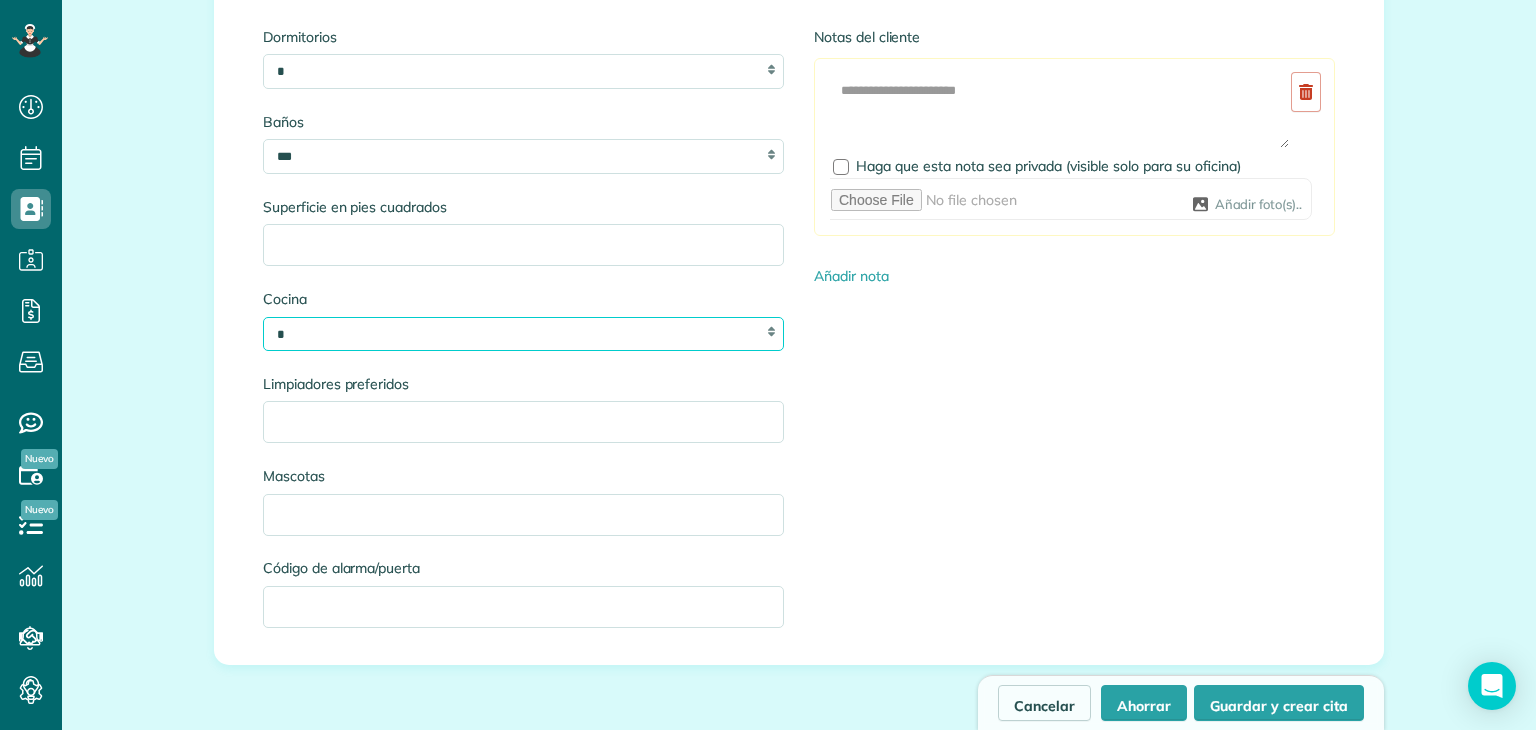 scroll, scrollTop: 2207, scrollLeft: 0, axis: vertical 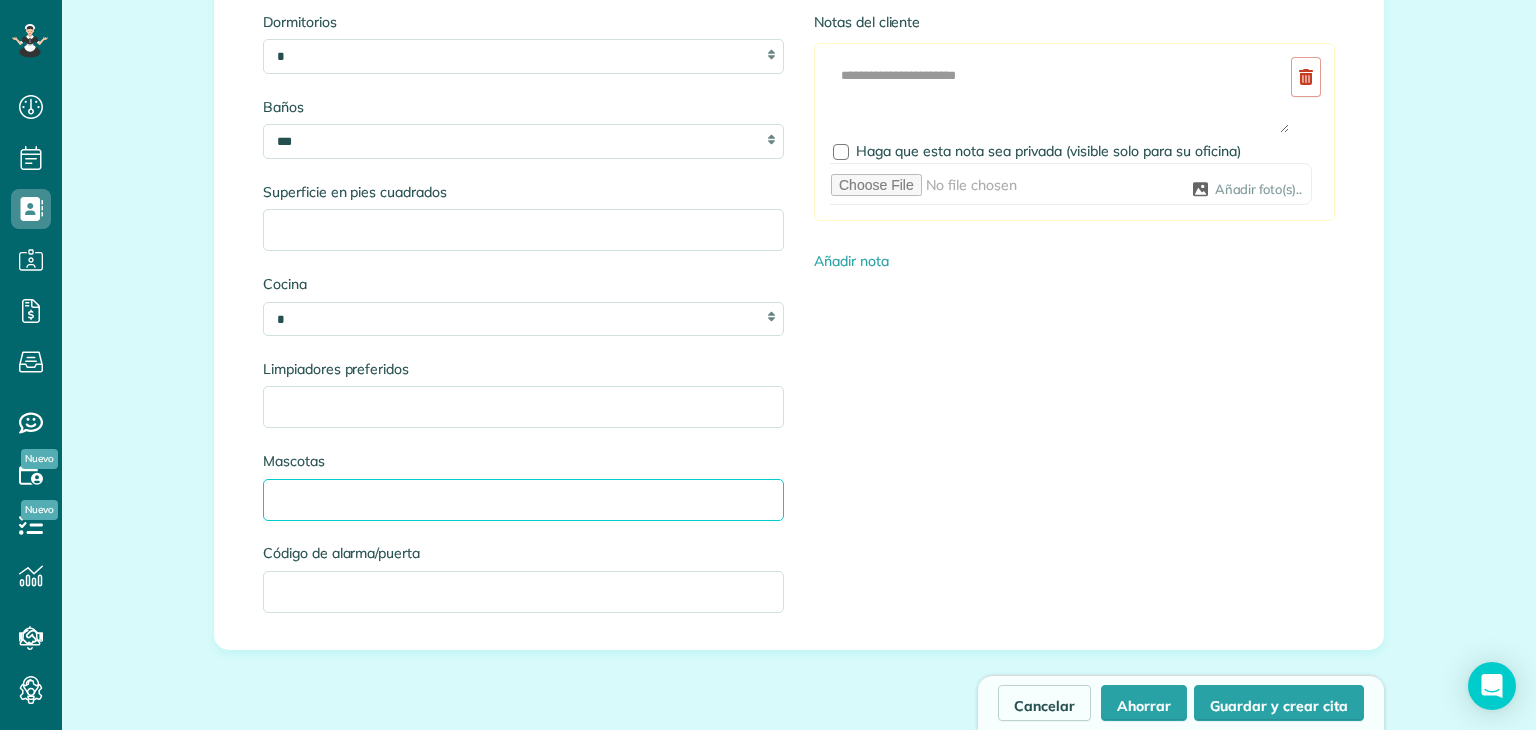 click on "Mascotas" at bounding box center [523, 500] 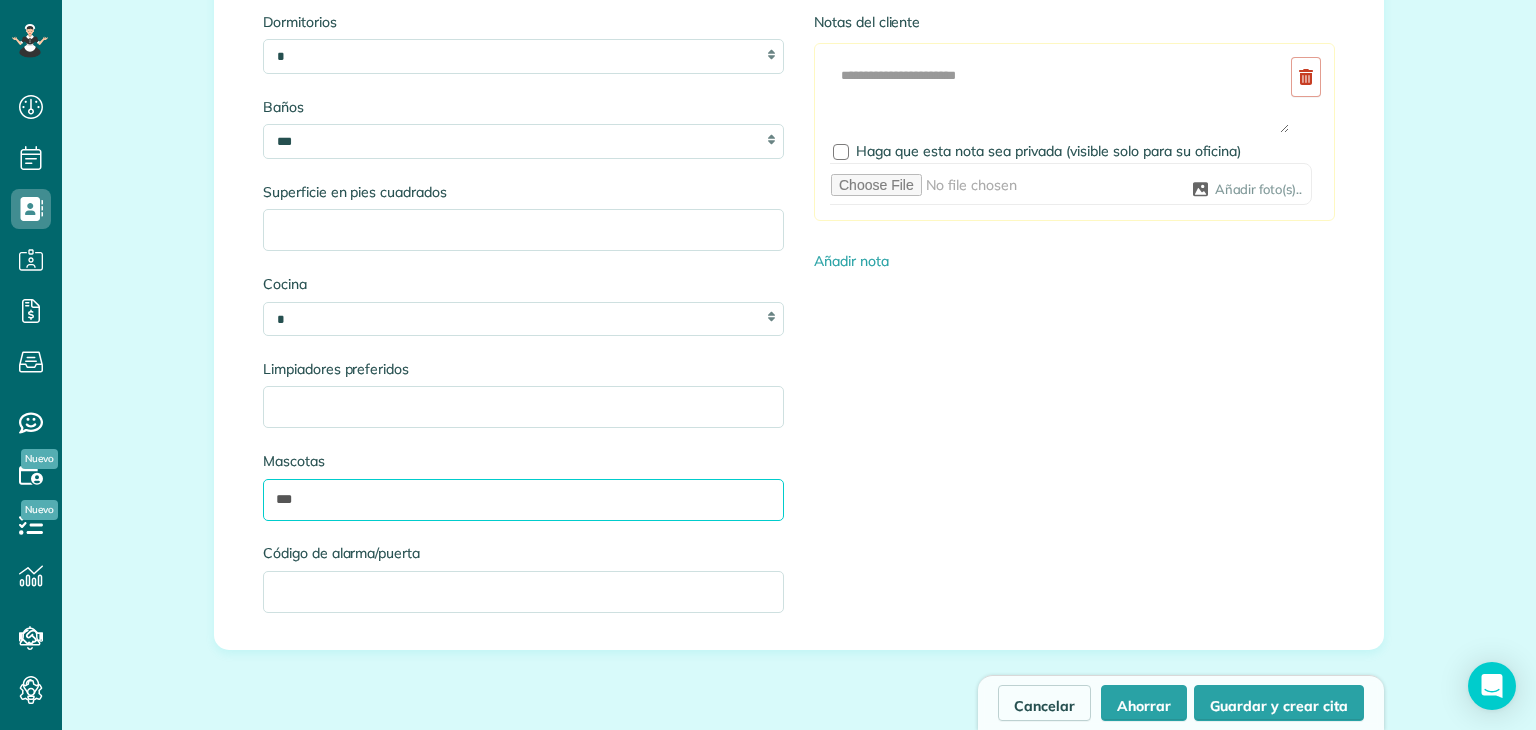 scroll, scrollTop: 2296, scrollLeft: 0, axis: vertical 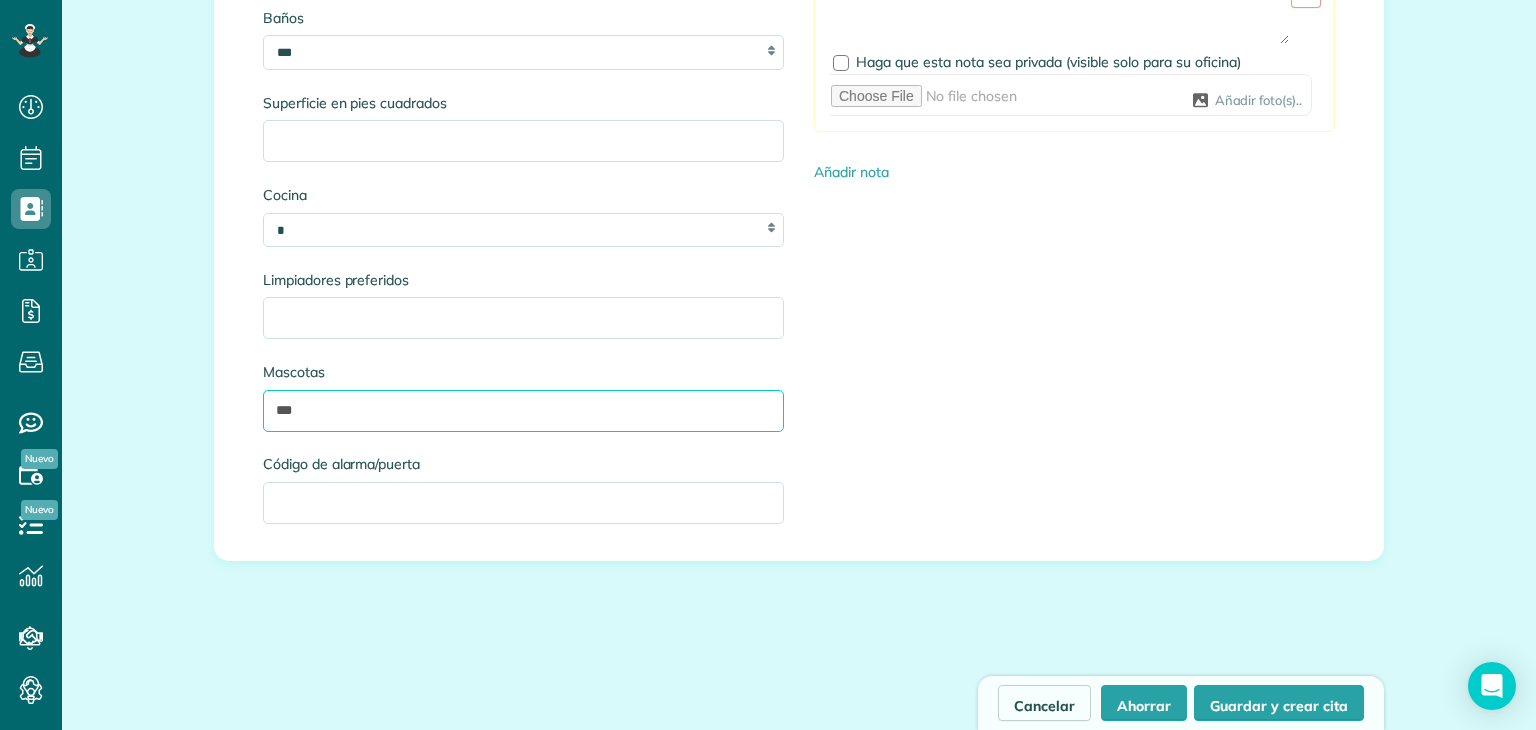 type on "***" 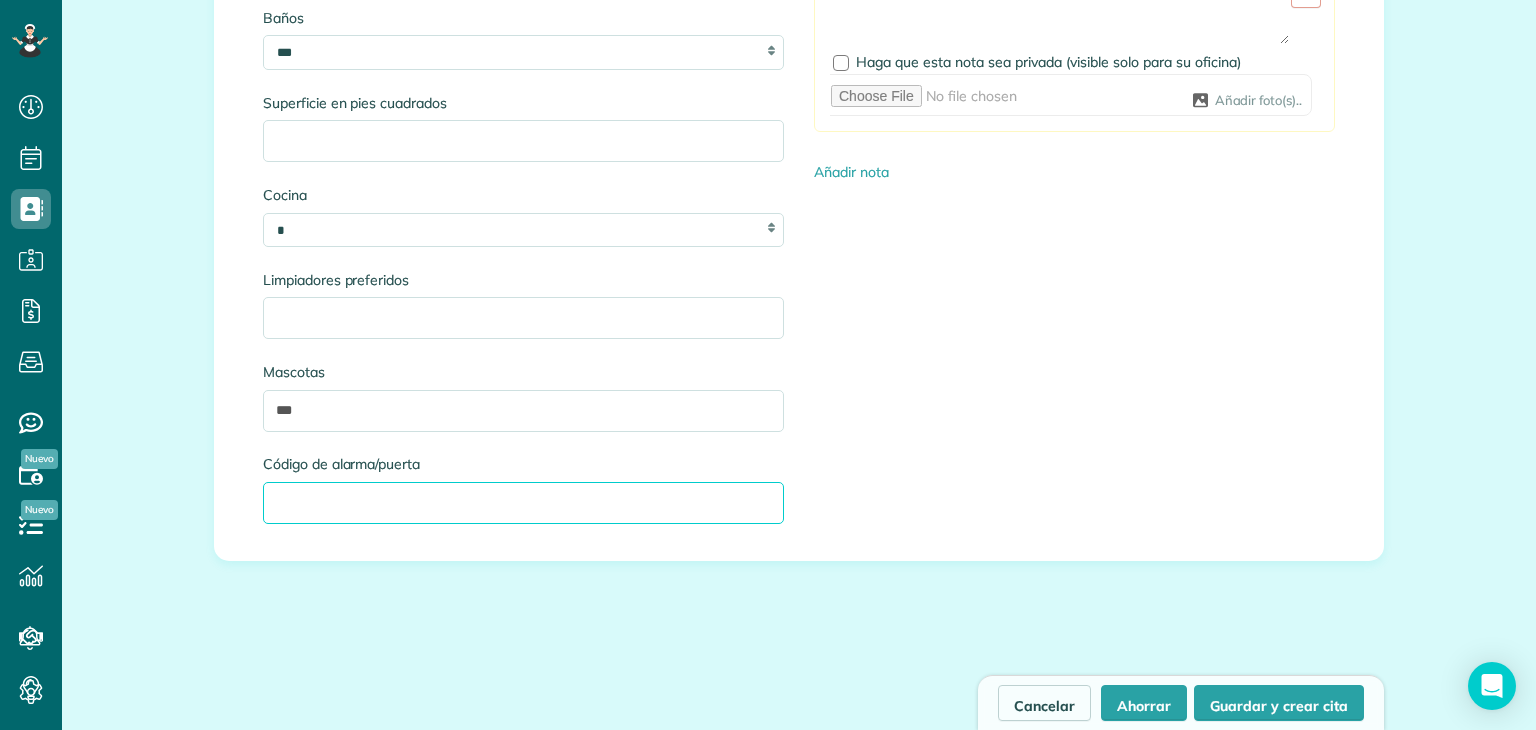 click on "Código de alarma/puerta" at bounding box center (523, 503) 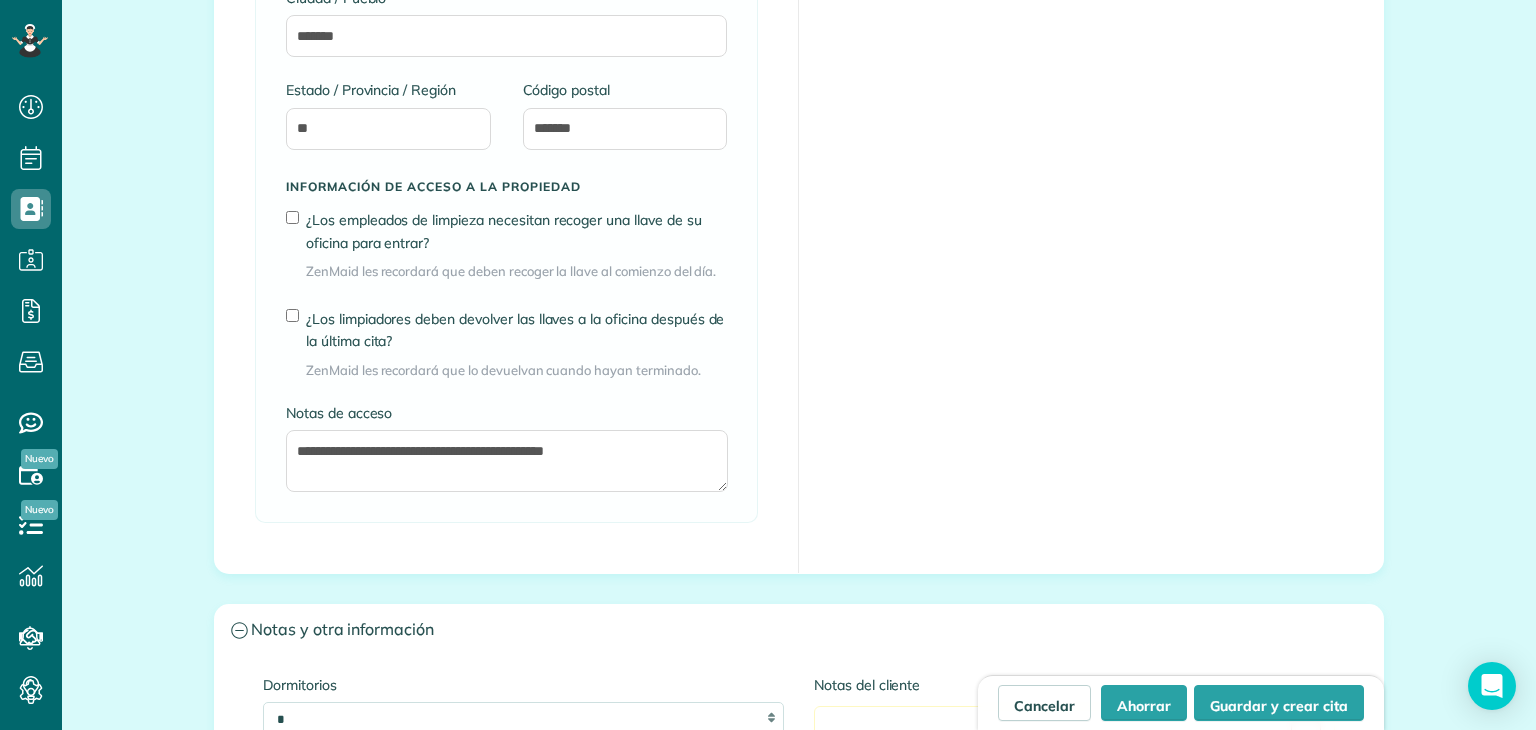 scroll, scrollTop: 1543, scrollLeft: 0, axis: vertical 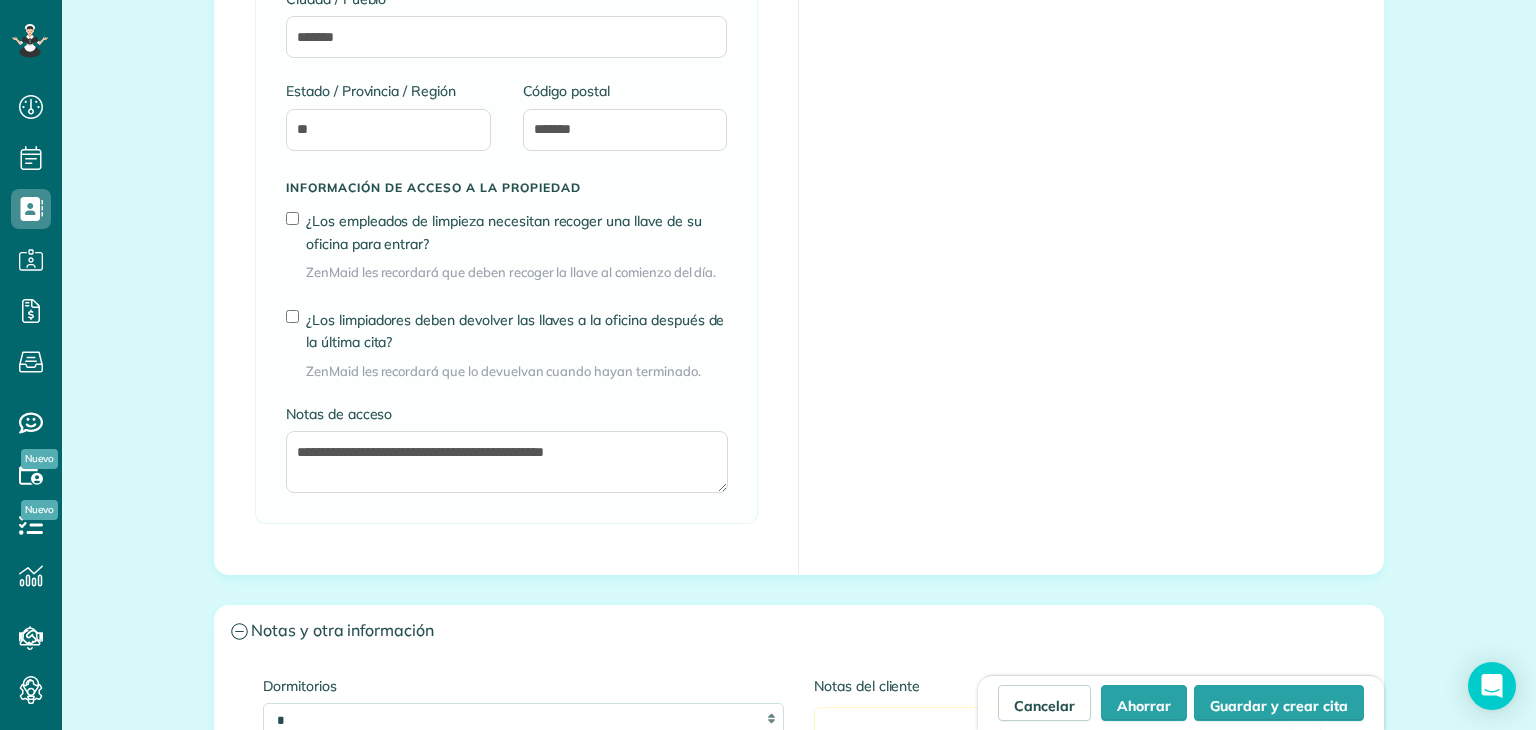 type on "****" 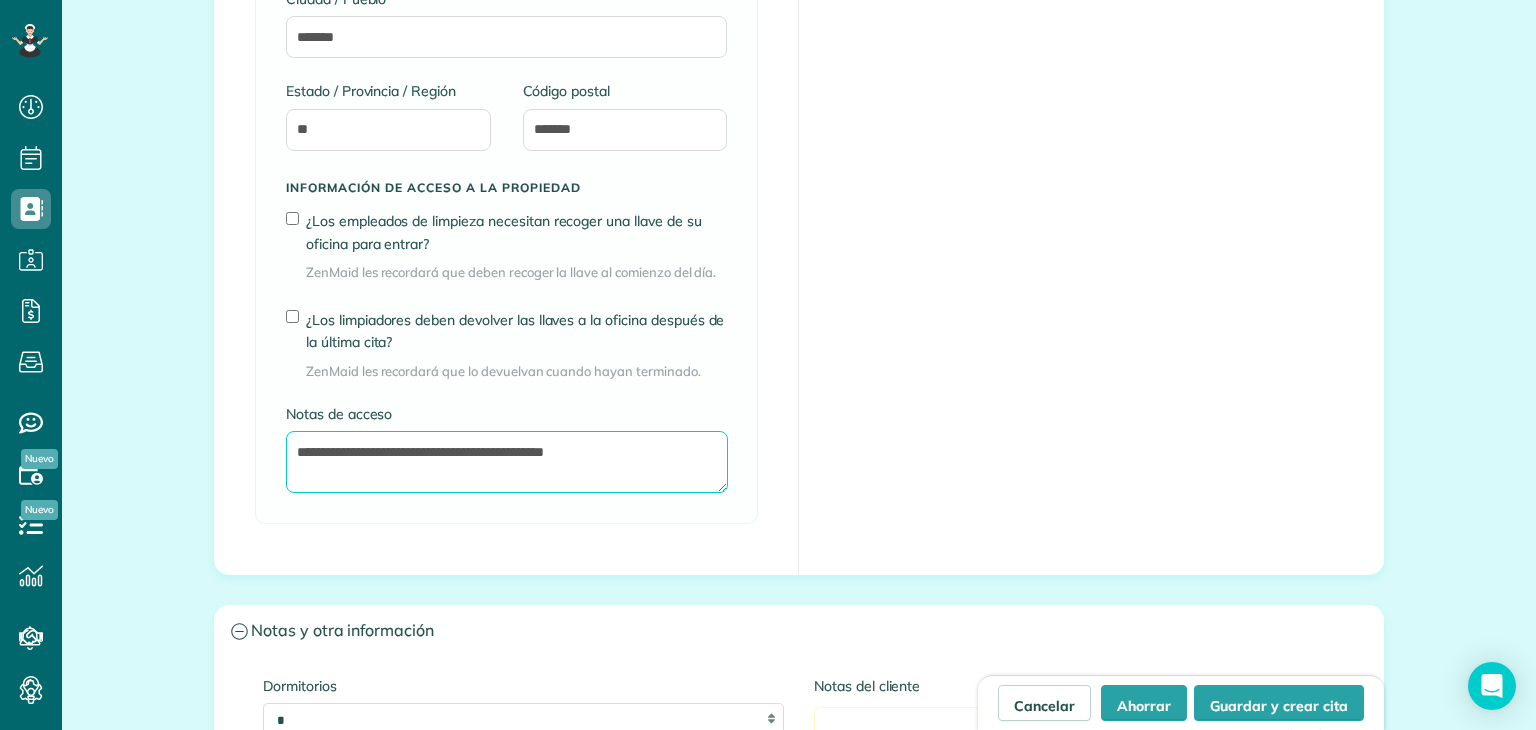 drag, startPoint x: 693, startPoint y: 457, endPoint x: 255, endPoint y: 457, distance: 438 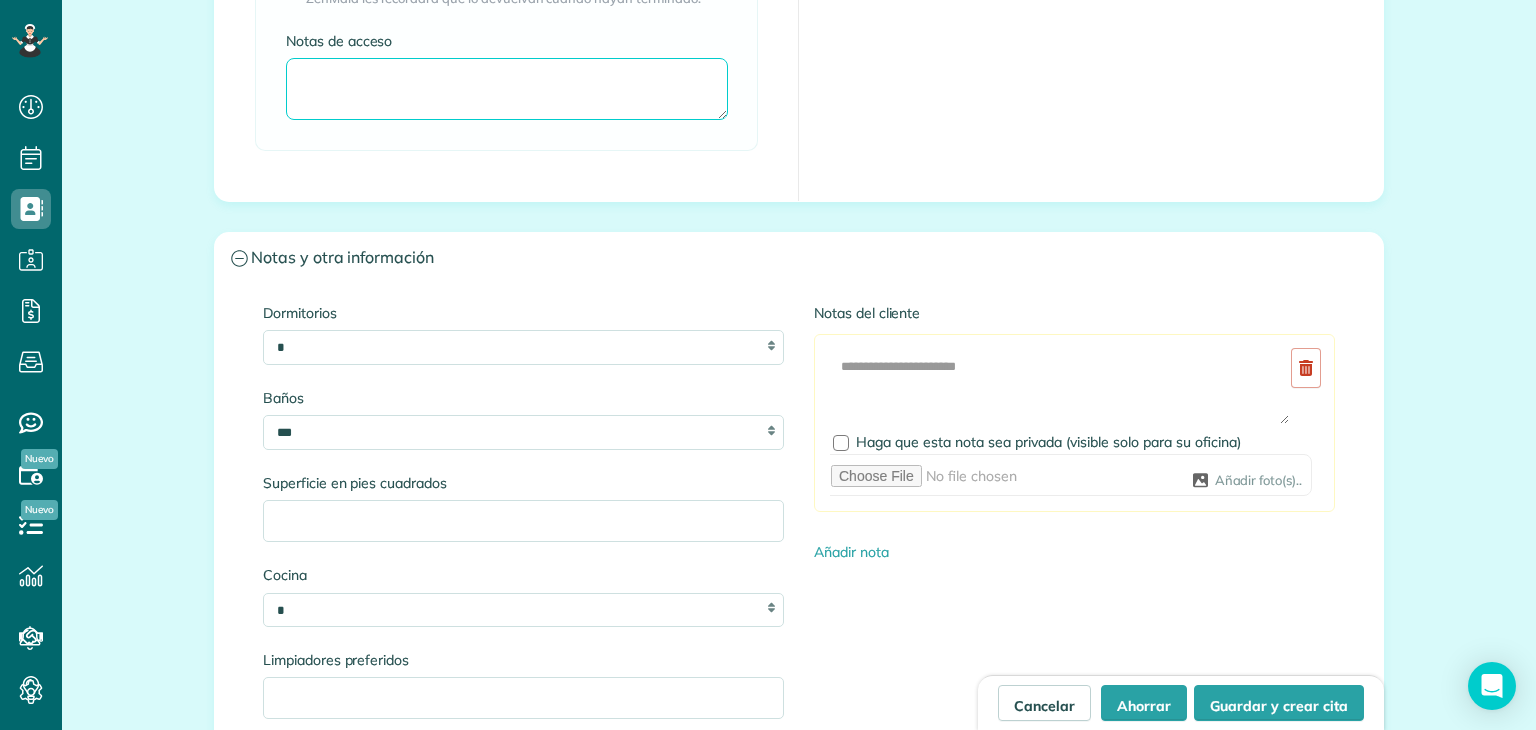 scroll, scrollTop: 1918, scrollLeft: 0, axis: vertical 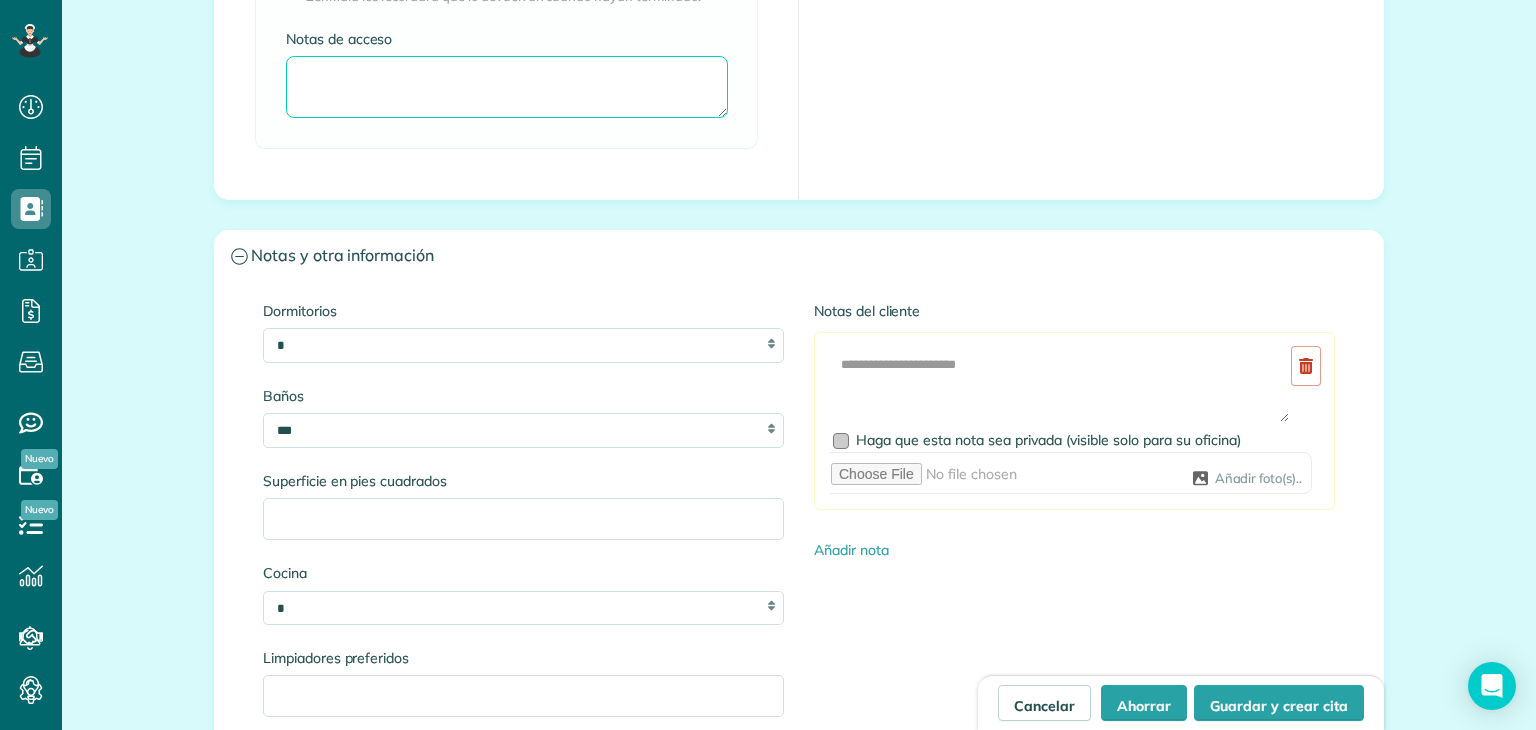 type 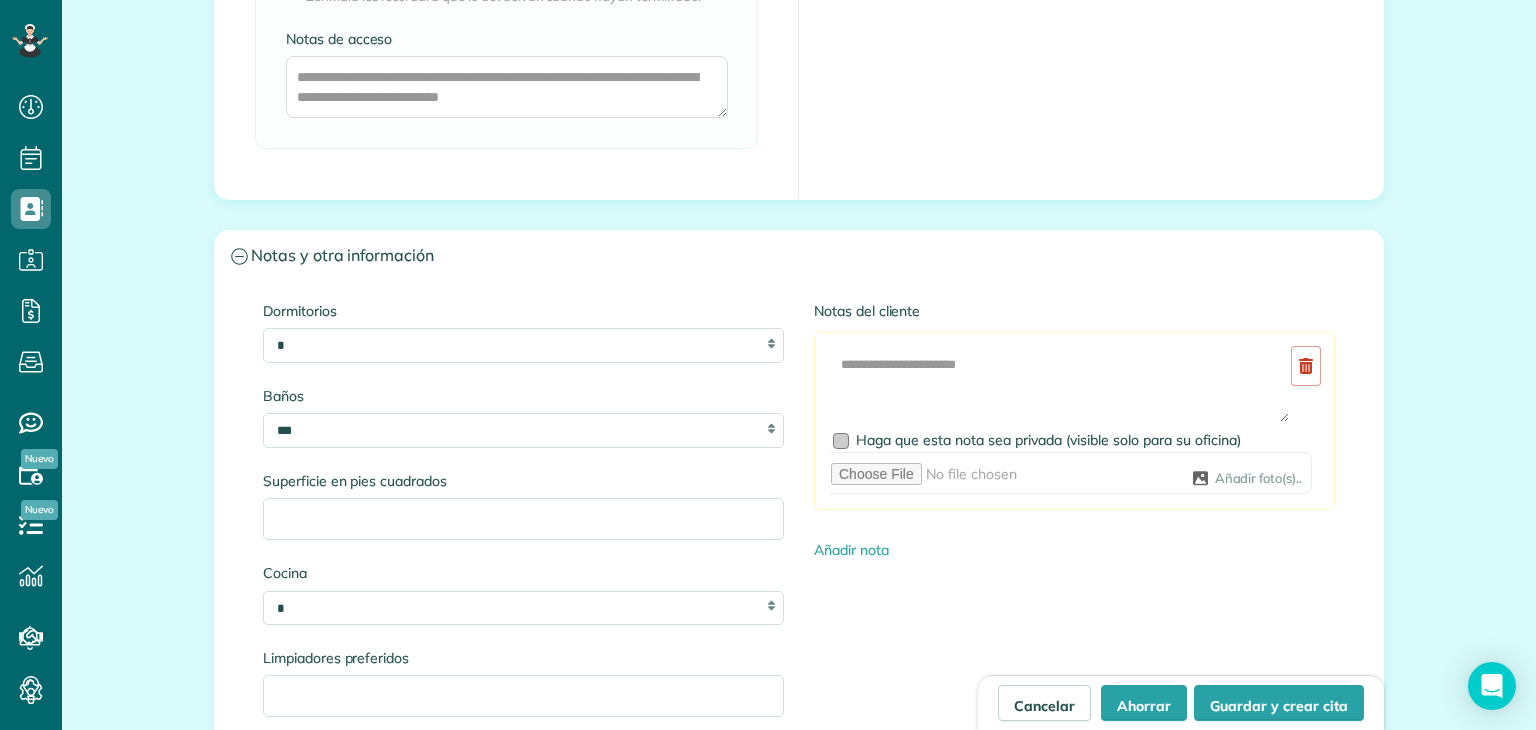 click at bounding box center [841, 441] 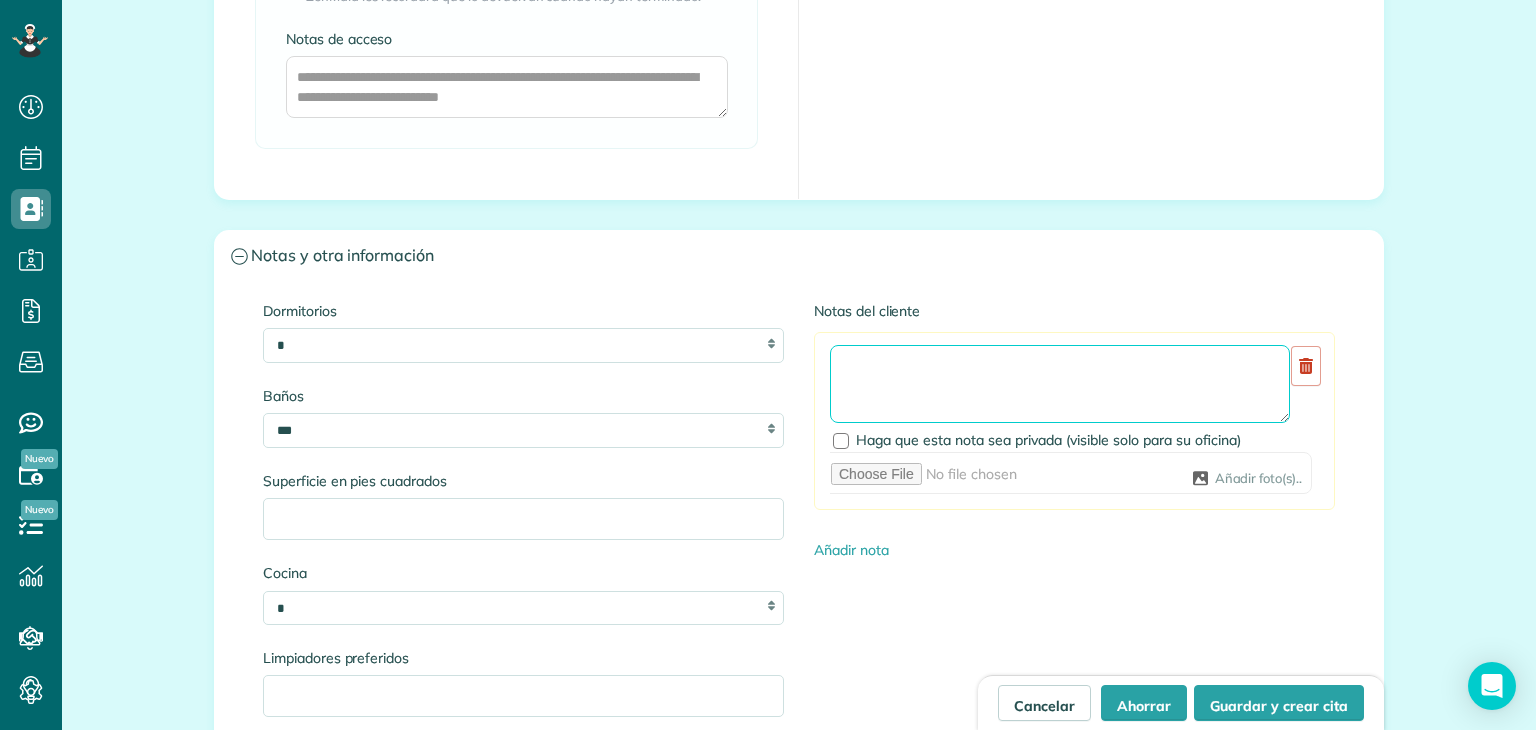 click at bounding box center (1060, 384) 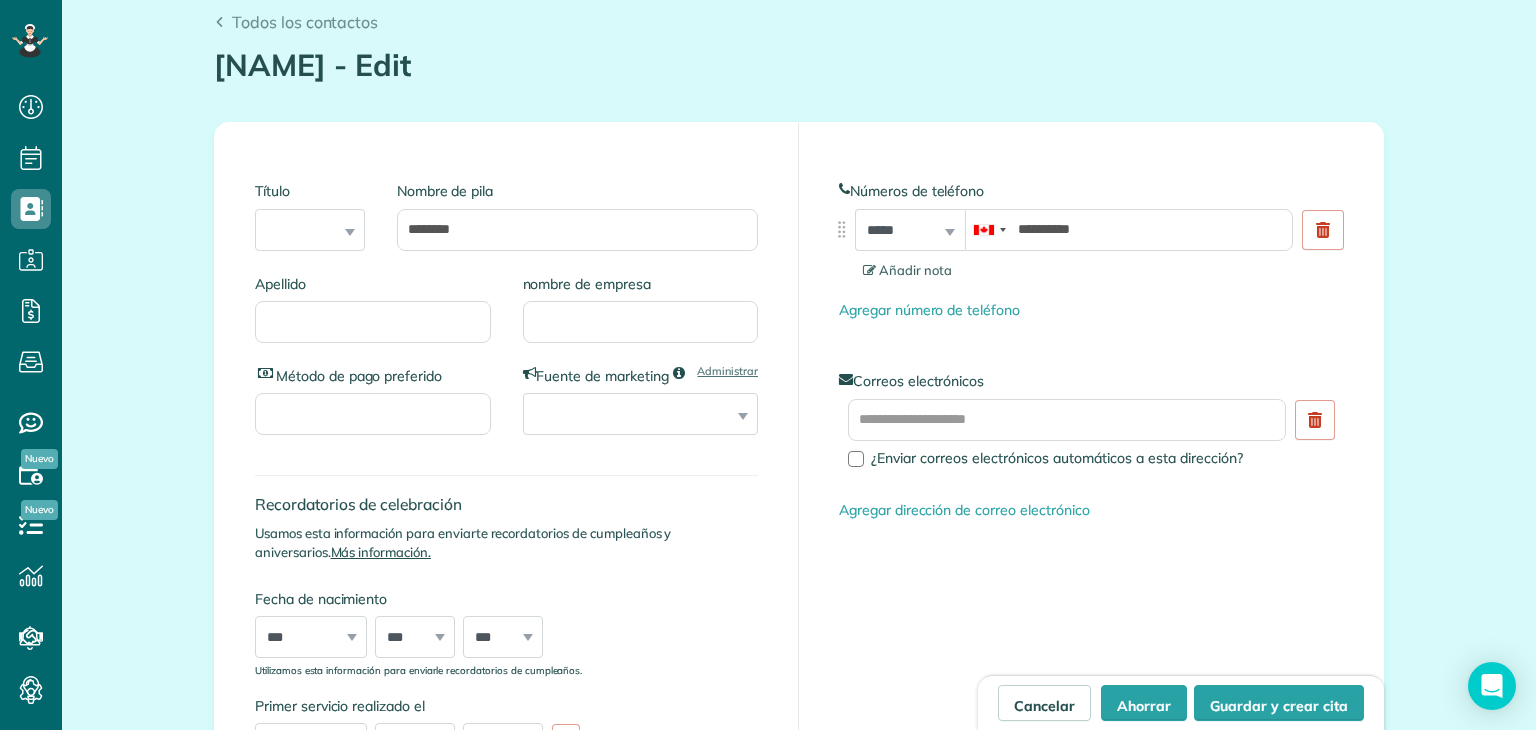 scroll, scrollTop: 196, scrollLeft: 0, axis: vertical 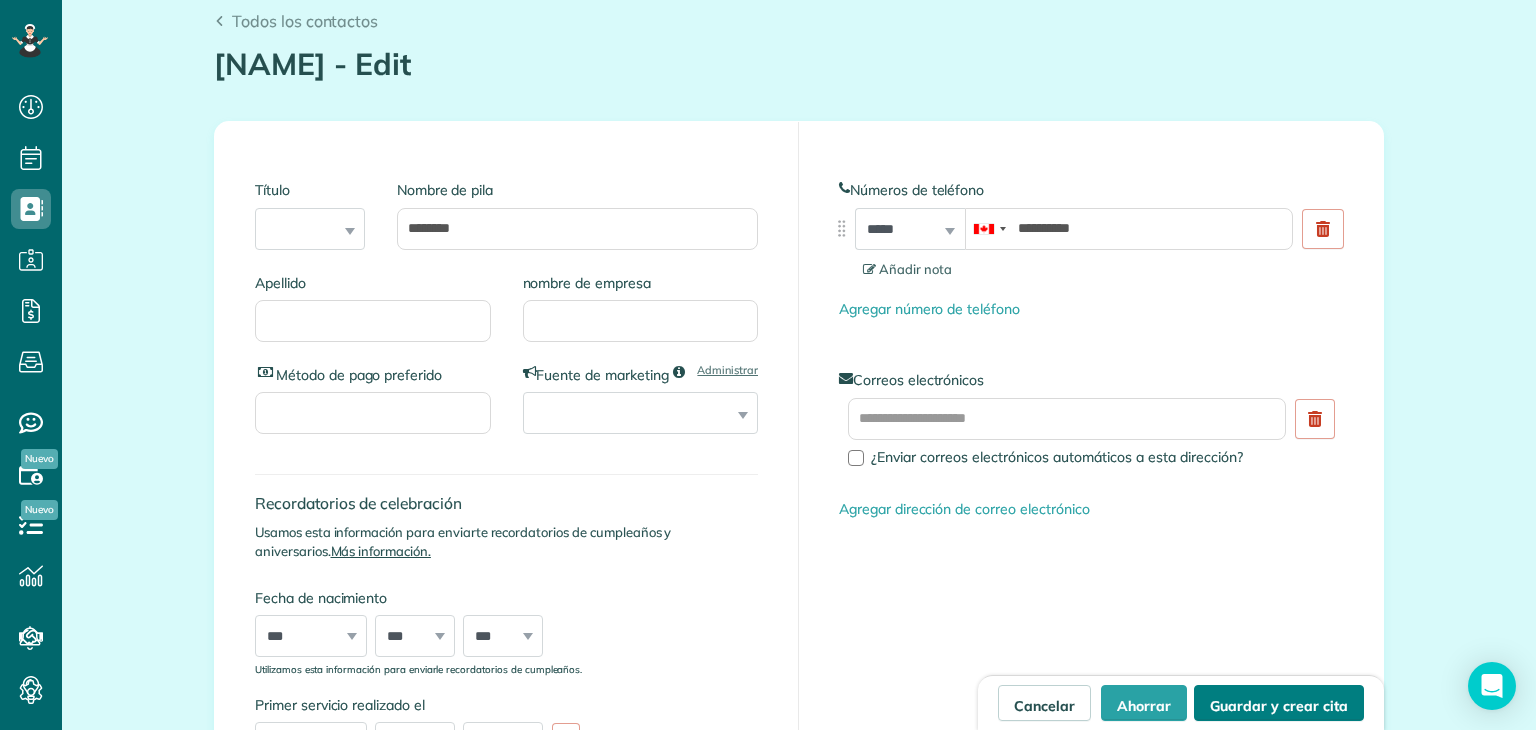 type on "**********" 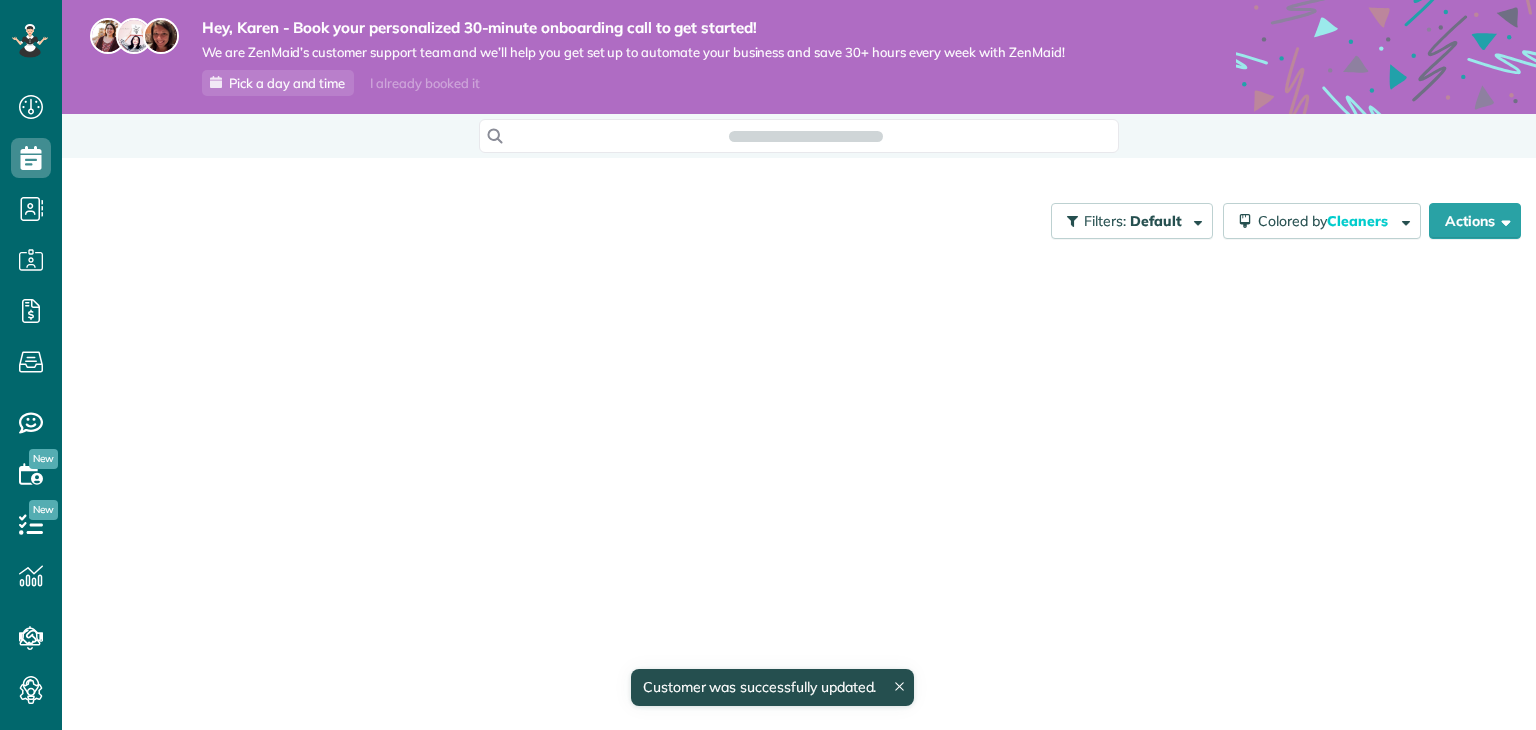 scroll, scrollTop: 0, scrollLeft: 0, axis: both 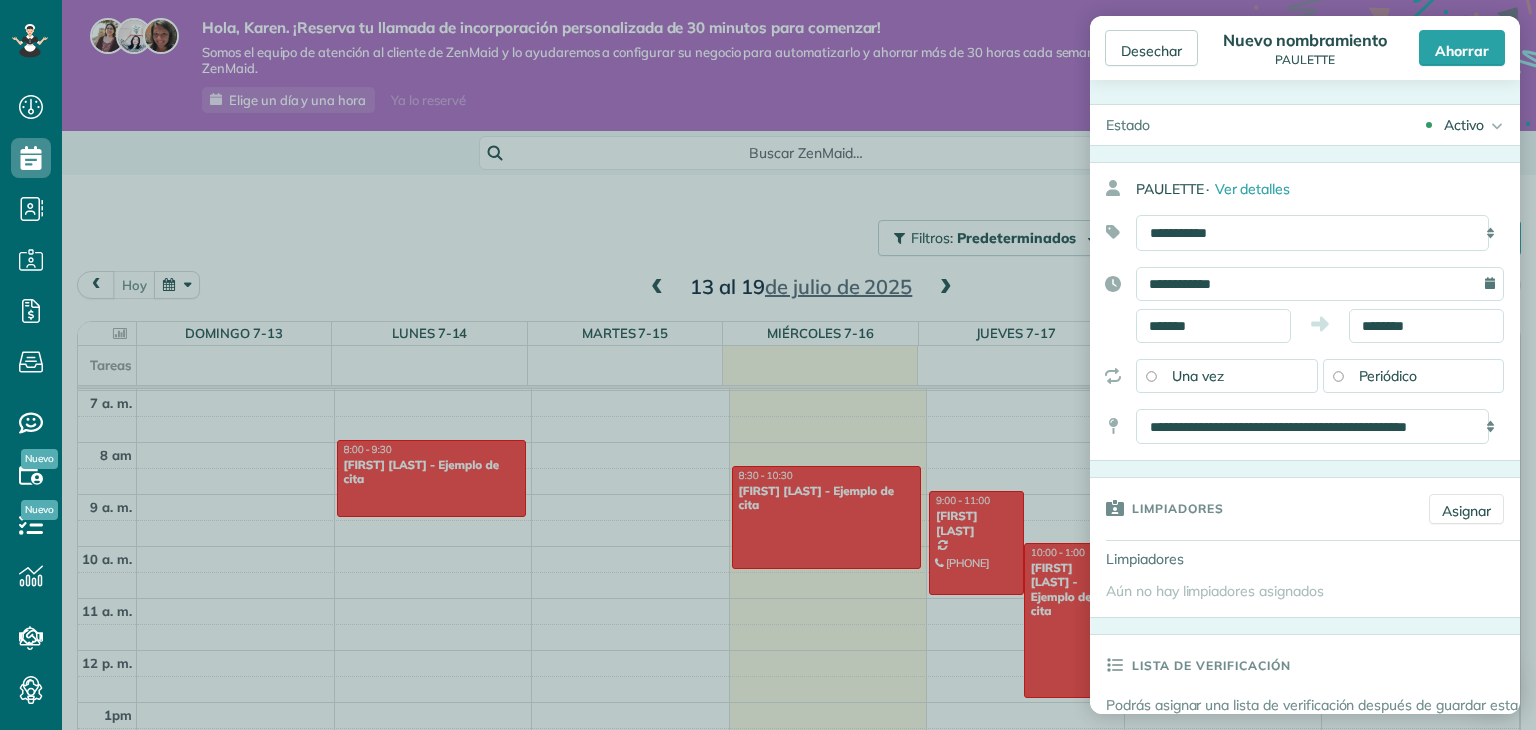 click on "Periódico" at bounding box center (1388, 376) 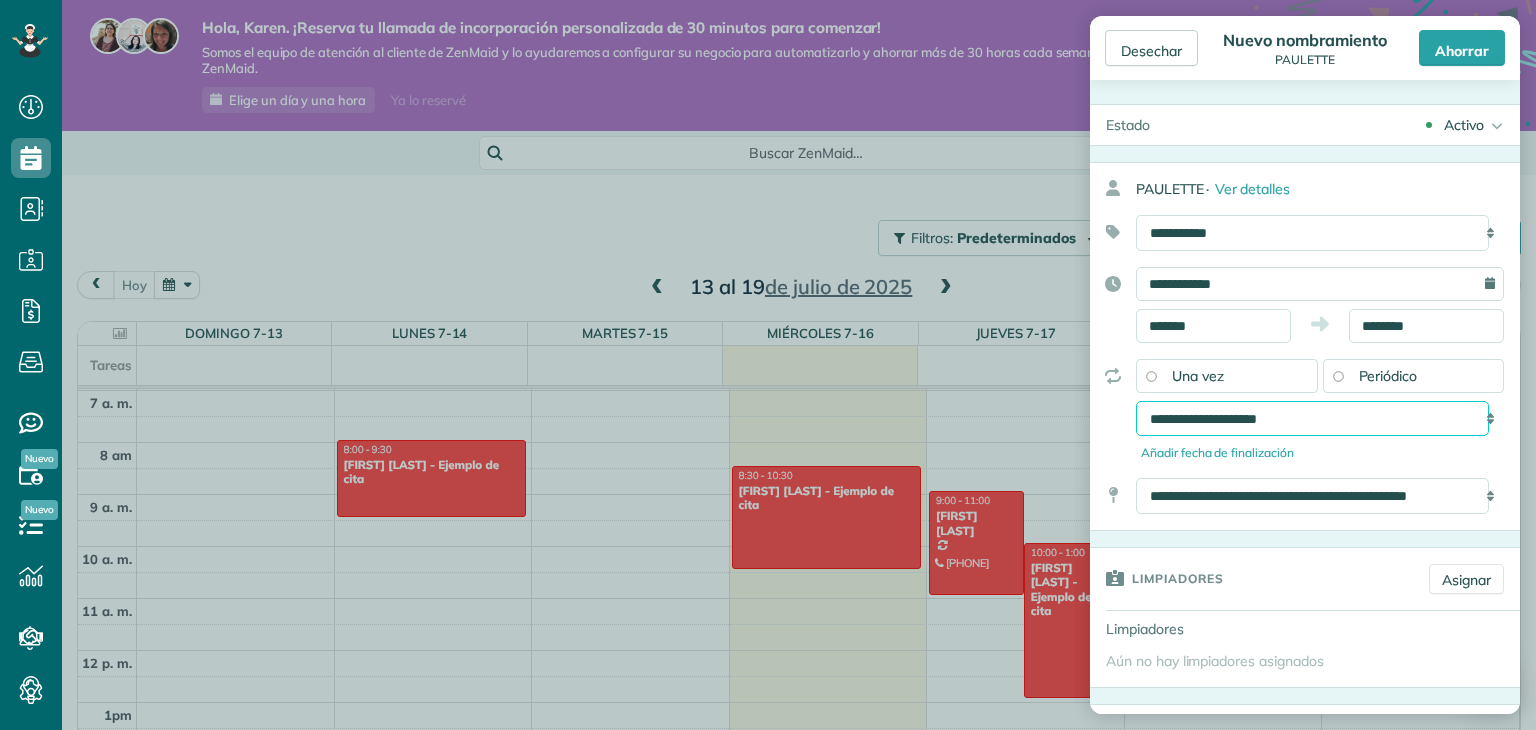 click on "**********" at bounding box center (1312, 419) 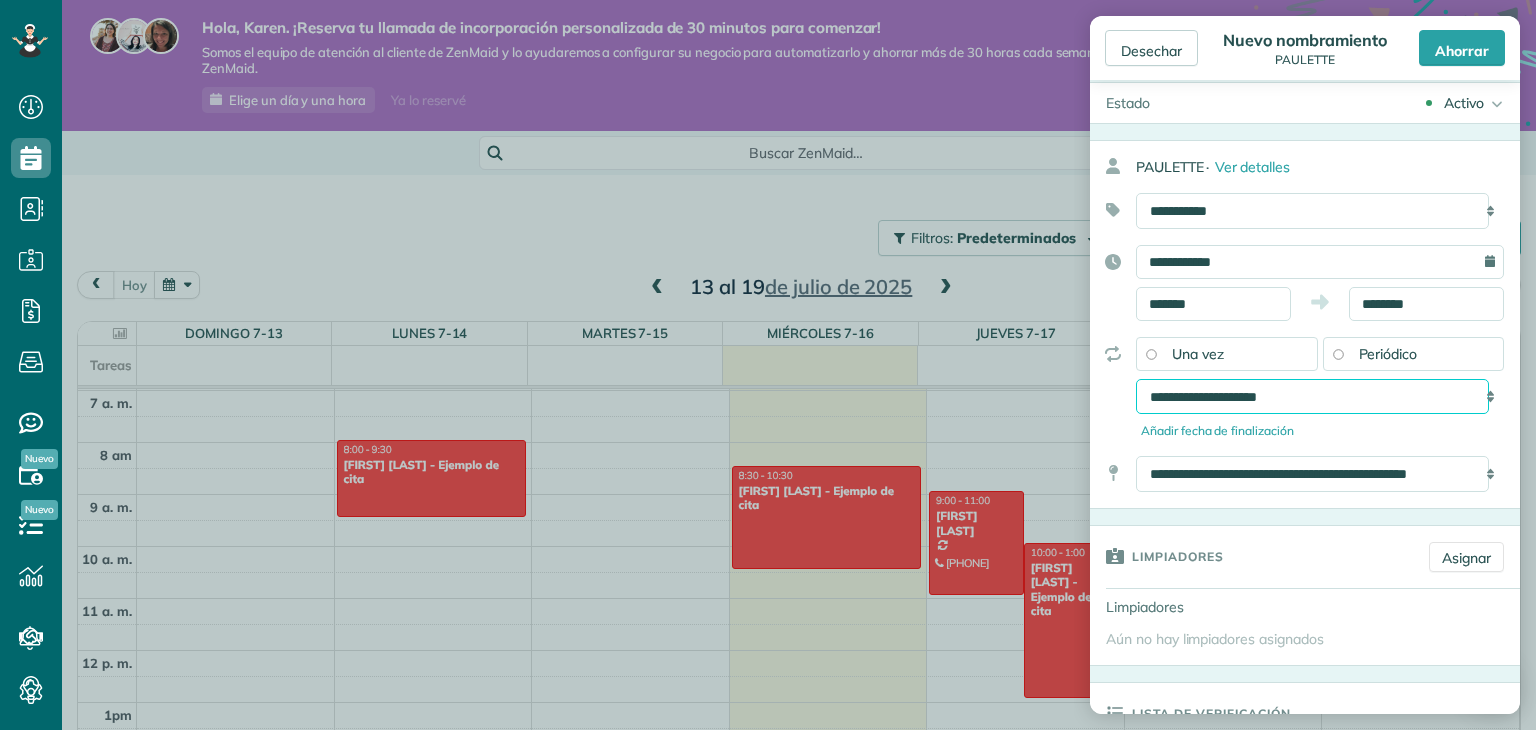 scroll, scrollTop: 23, scrollLeft: 0, axis: vertical 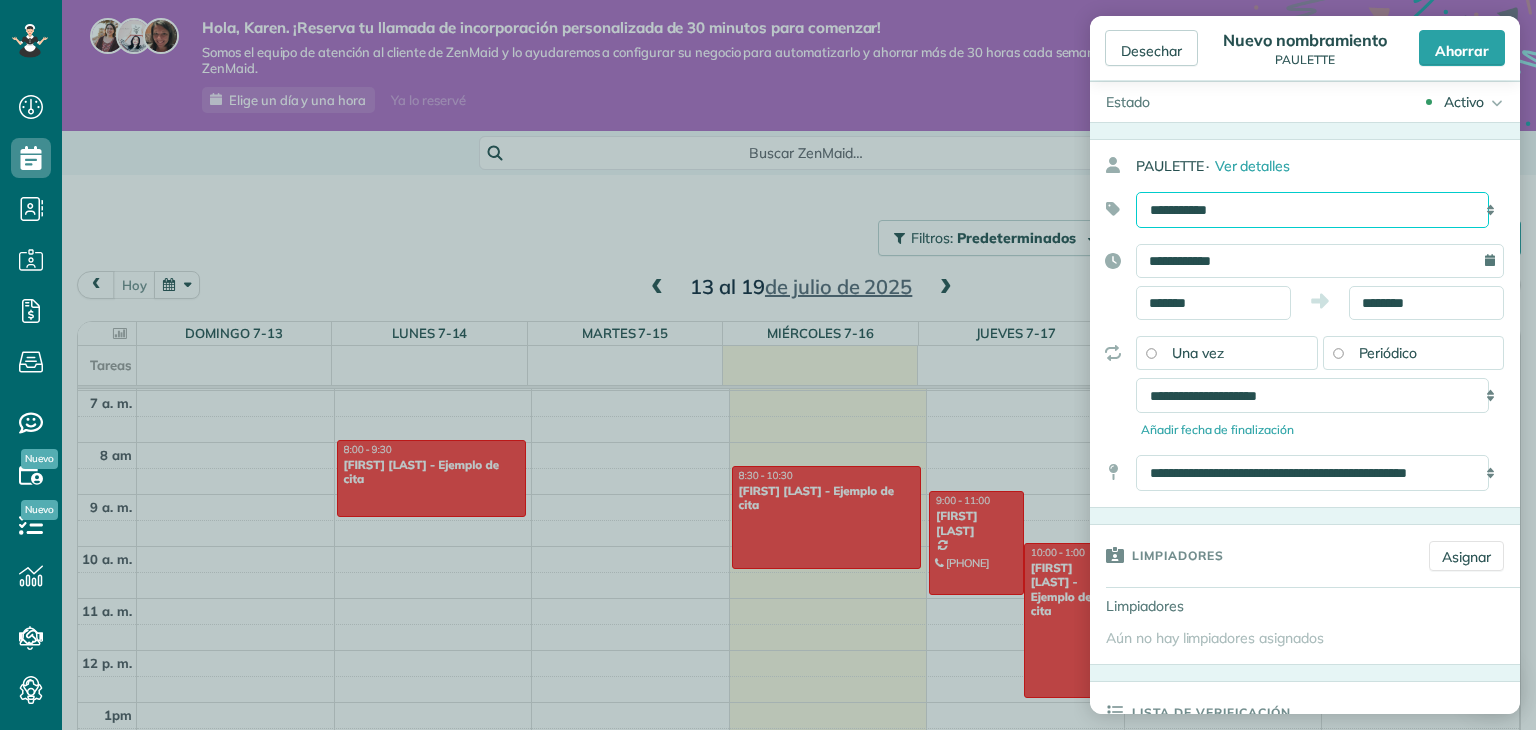 click on "**********" at bounding box center (1312, 210) 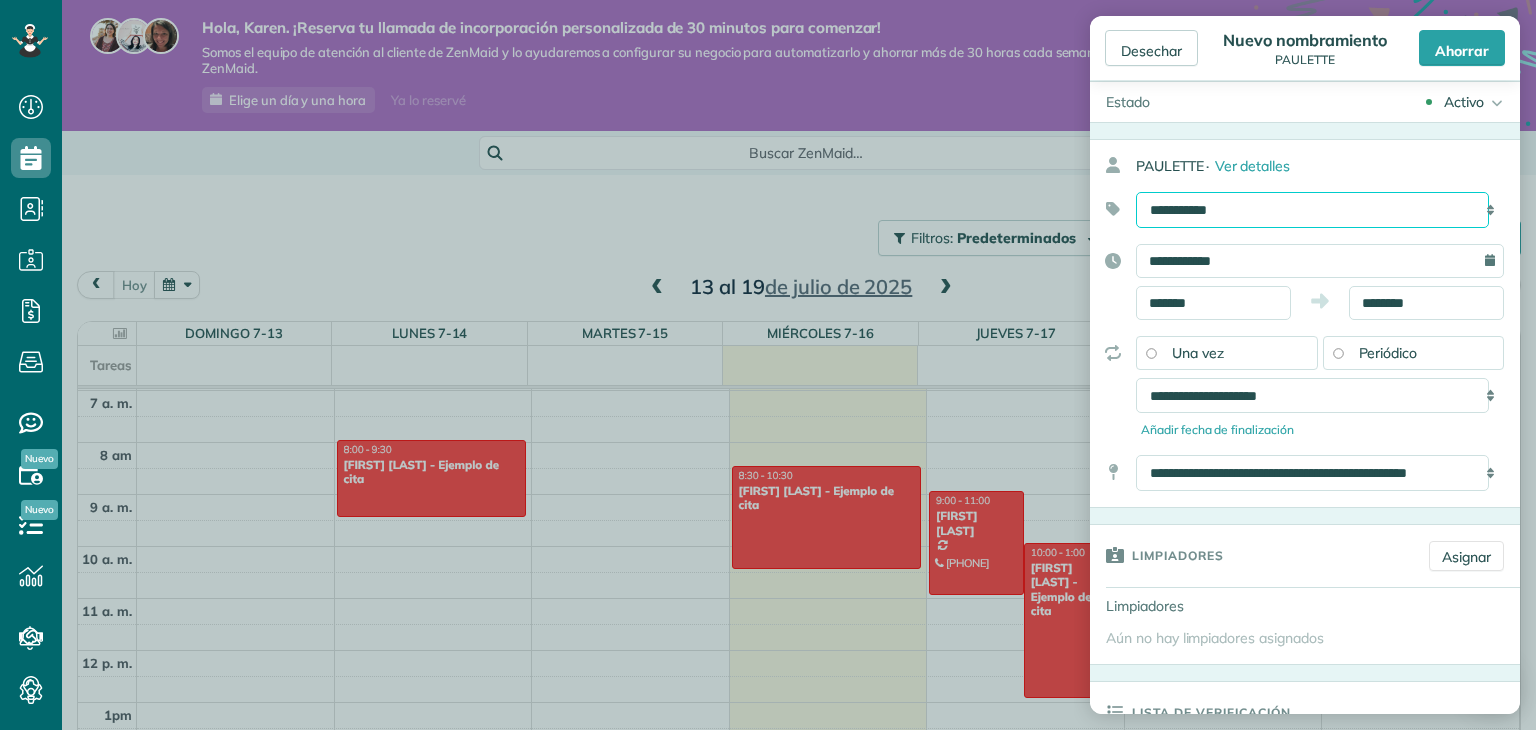 click on "**********" at bounding box center (1312, 210) 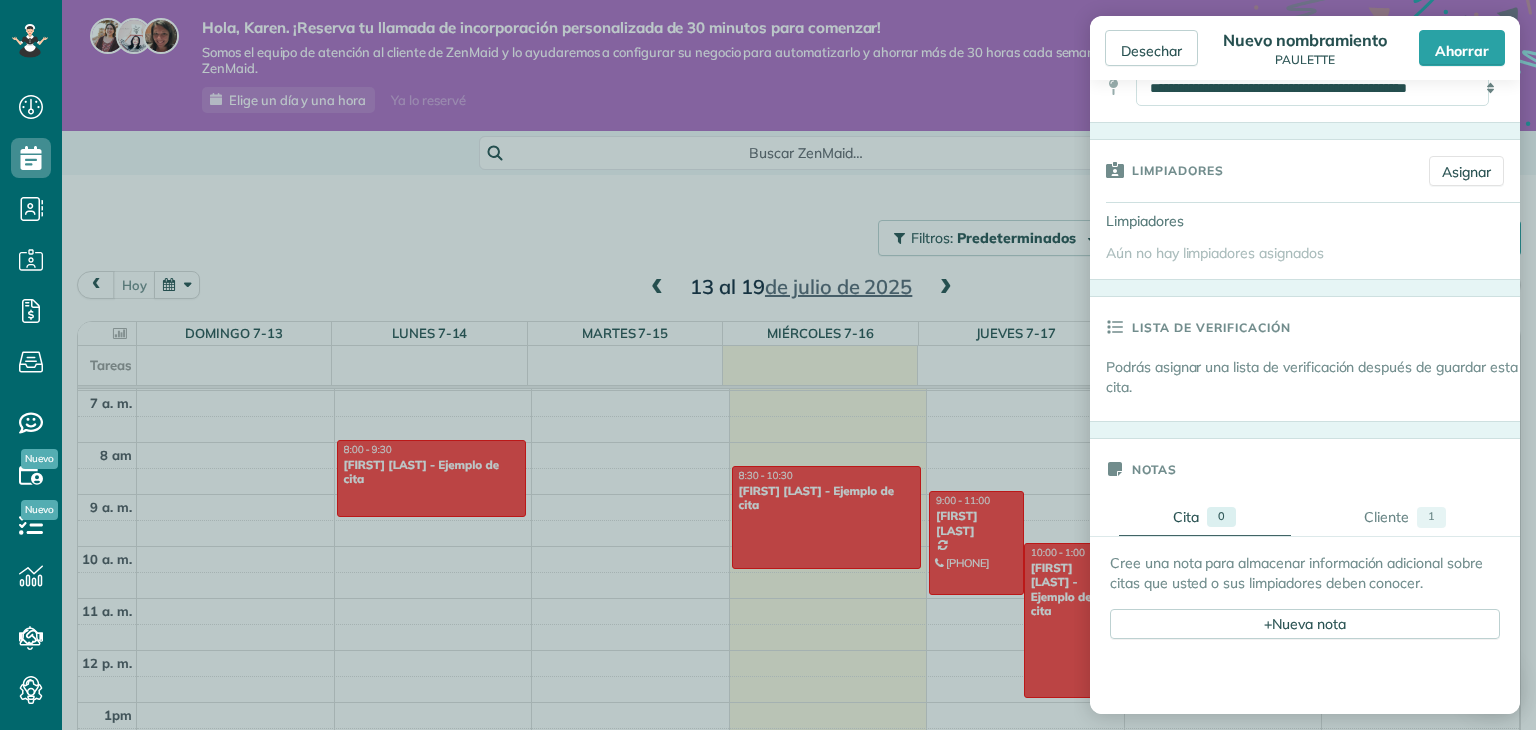 scroll, scrollTop: 0, scrollLeft: 0, axis: both 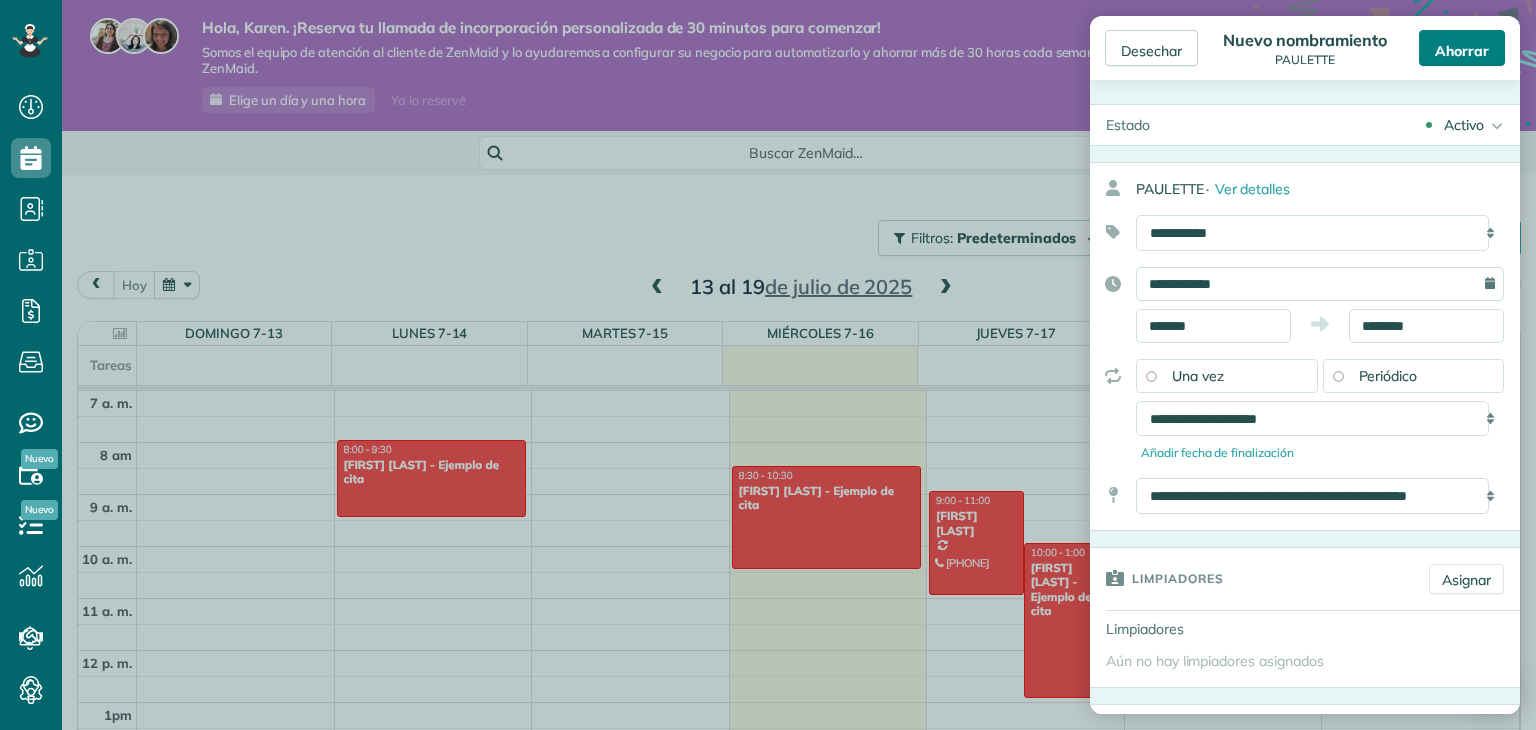 click on "Ahorrar" at bounding box center [1462, 50] 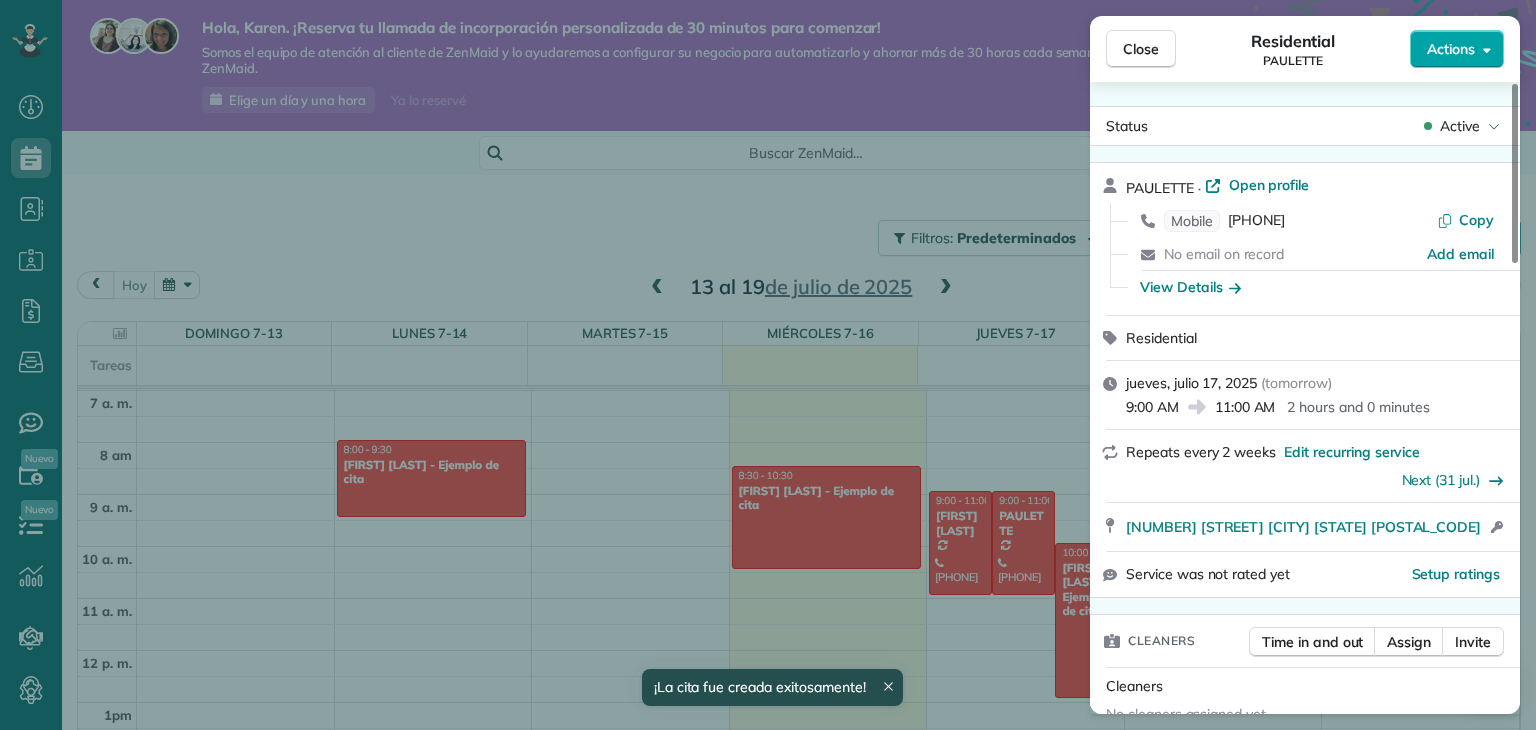 click on "Actions" at bounding box center [1451, 49] 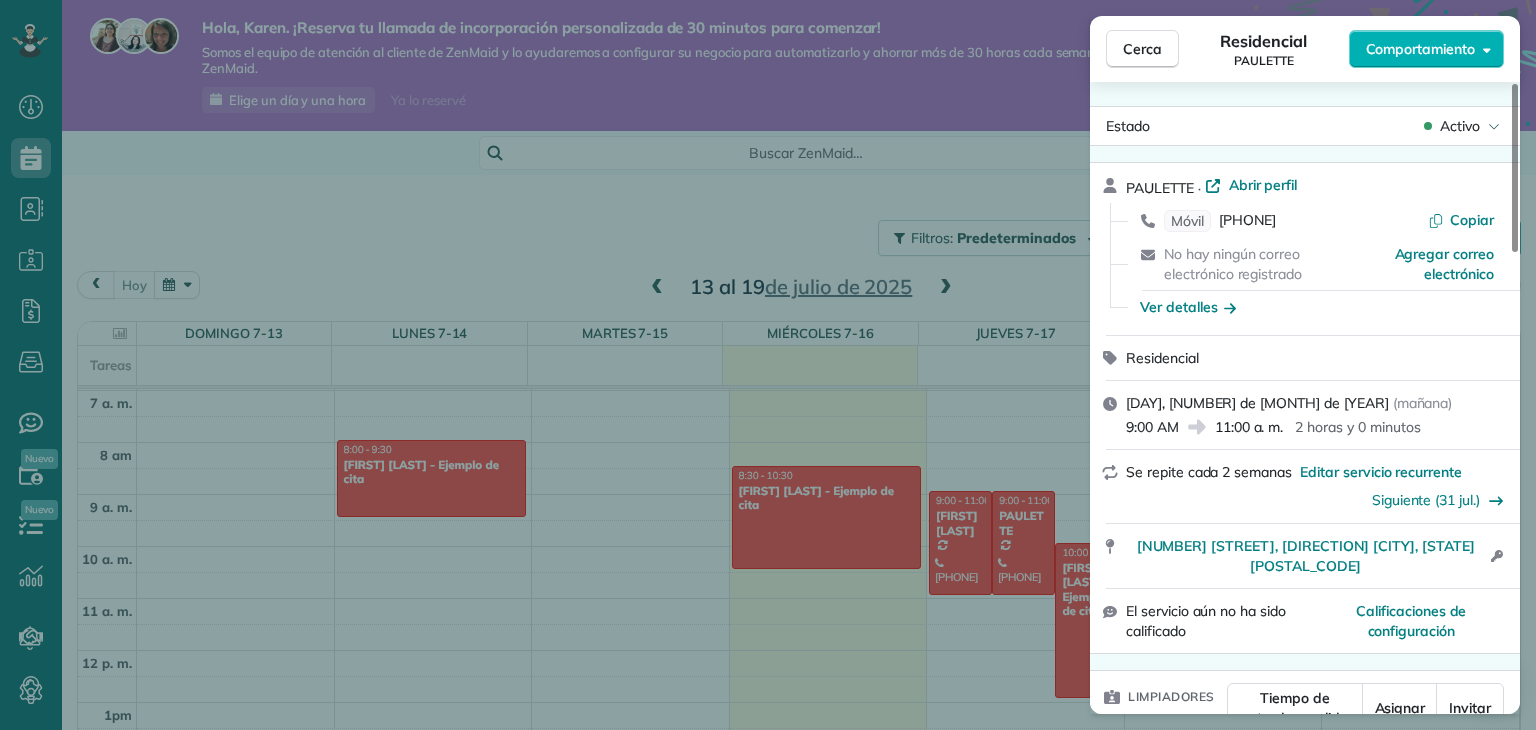 click on "Cerca Residencial PAULETTE Comportamiento Estado Activo PAULETTE  · Abrir perfil Móvil (403) 251-7450 Copiar No hay ningún correo electrónico registrado Agregar correo electrónico Ver detalles Residencial jueves, 17 de julio de 2025  (  mañana  ) 9:00 AM 11:00 a. m. 2 horas y 0 minutos Se repite cada 2 semanas Editar servicio recurrente Siguiente (31 jul.) 30 Chapala Crescent, sureste de Calgary, AB T2X 3M4 Información de acceso abierto El servicio aún no ha sido calificado Calificaciones de configuración Limpiadores Tiempo de entrada y salida Asignar Invitar Limpiadores Aún no hay limpiadores asignados Lista de verificación Pruébalo ahora Mantenga esta cita a la altura de sus expectativas. Esté al tanto de cada detalle, mantenga a su personal de limpieza organizado y a su cliente satisfecho. Asignar una lista de verificación Vea una demostración de 5 minutos Facturación Acciones de facturación Precio $0.00 Sobrecargar $0.00 Descuento $0.00 Cupón de descuento - Impuesto primario - - $0.00 -" at bounding box center (768, 365) 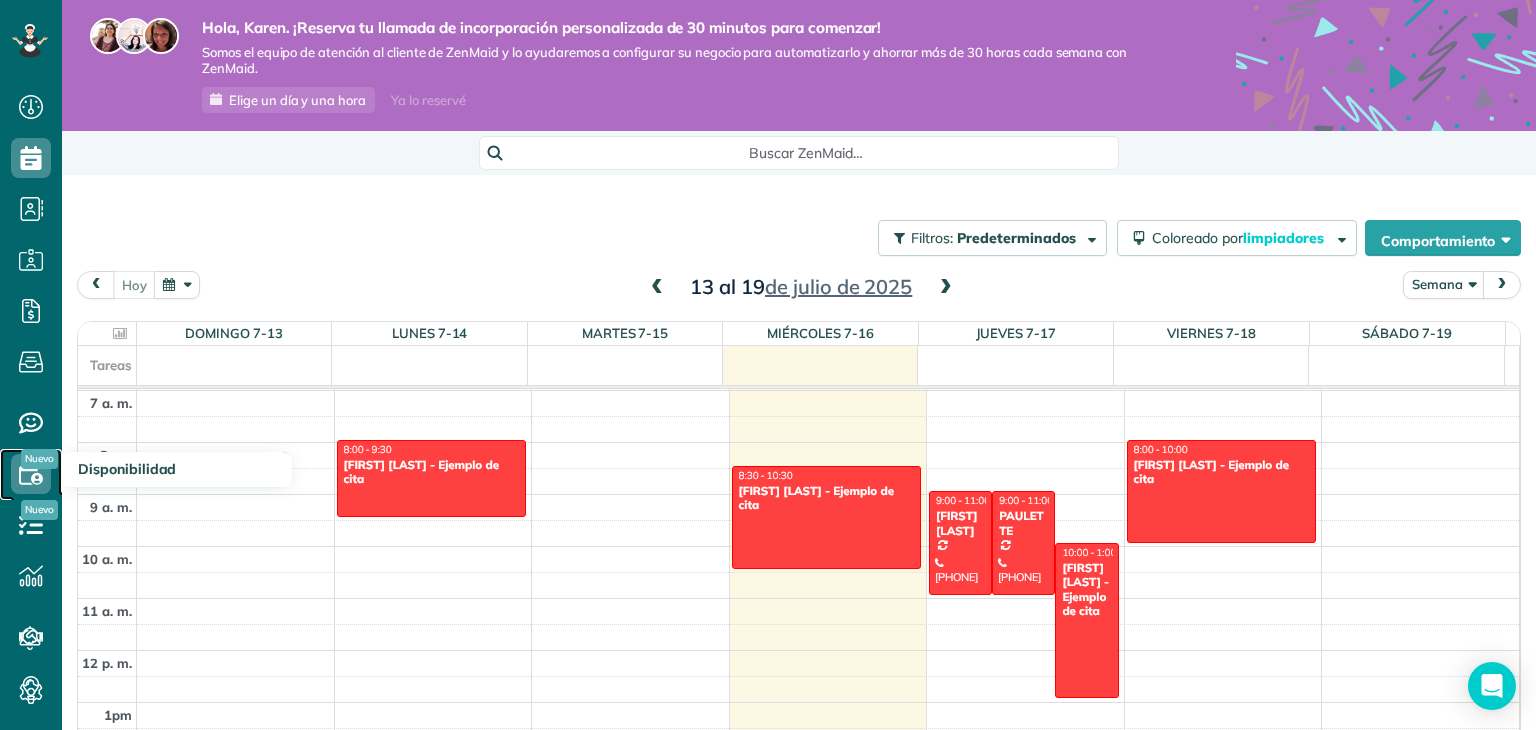 click 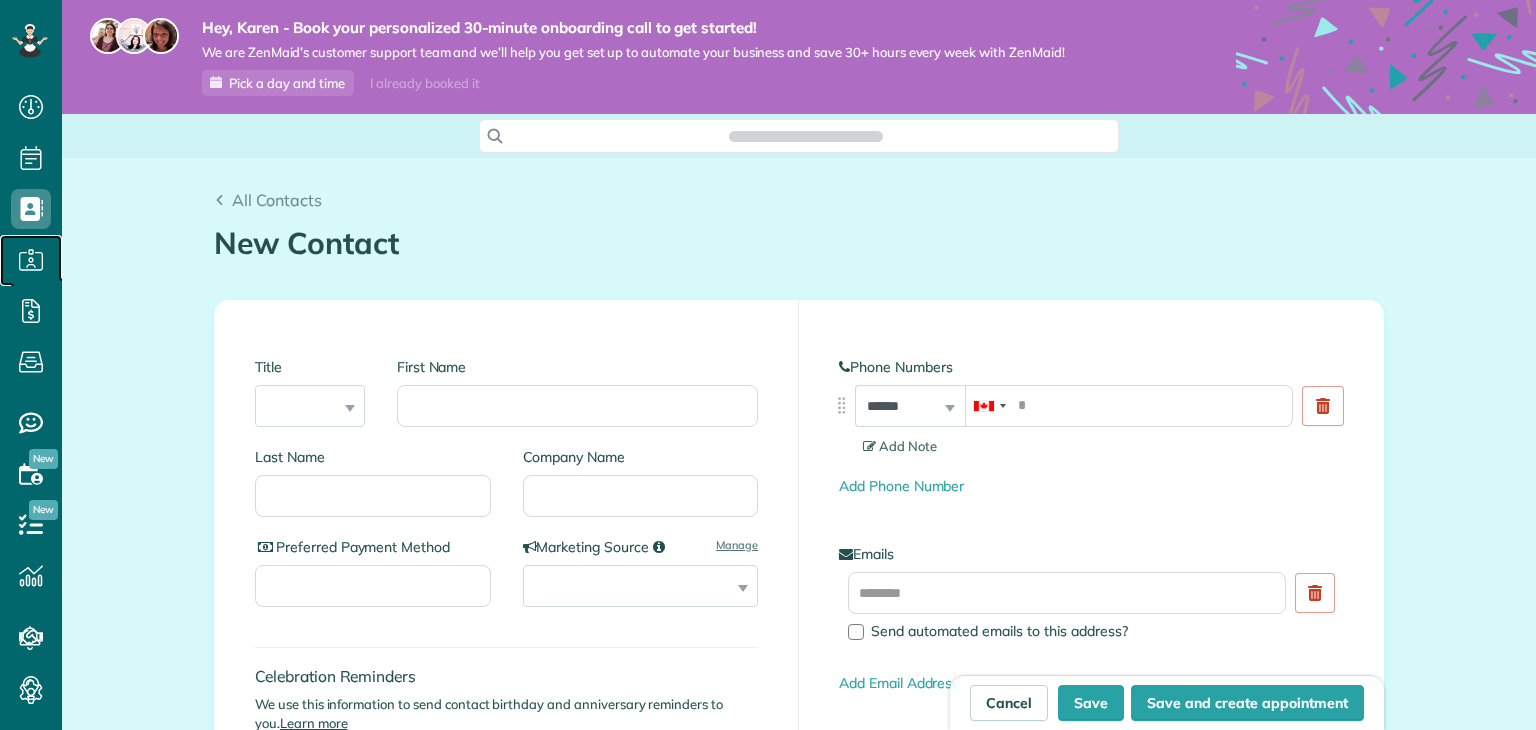 scroll, scrollTop: 0, scrollLeft: 0, axis: both 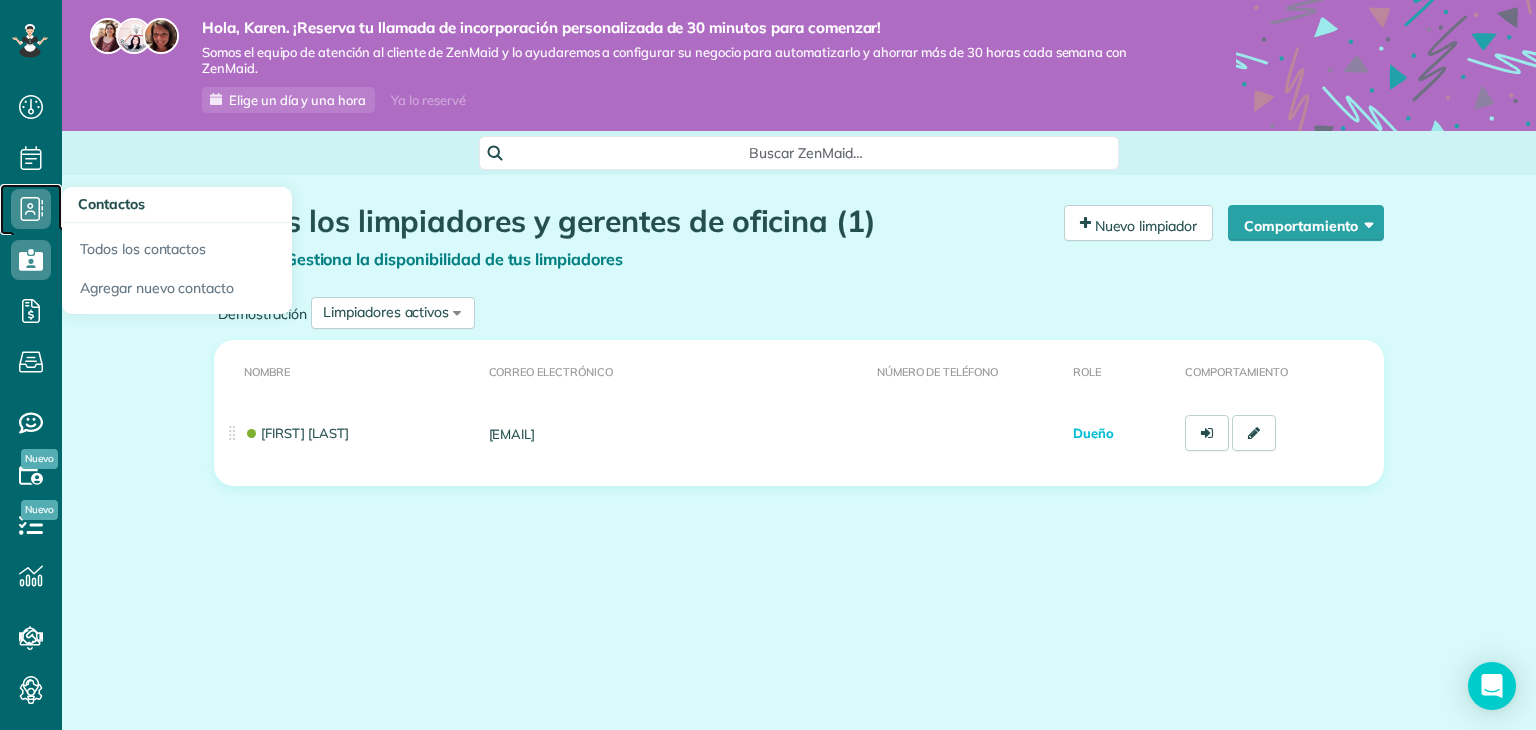 click 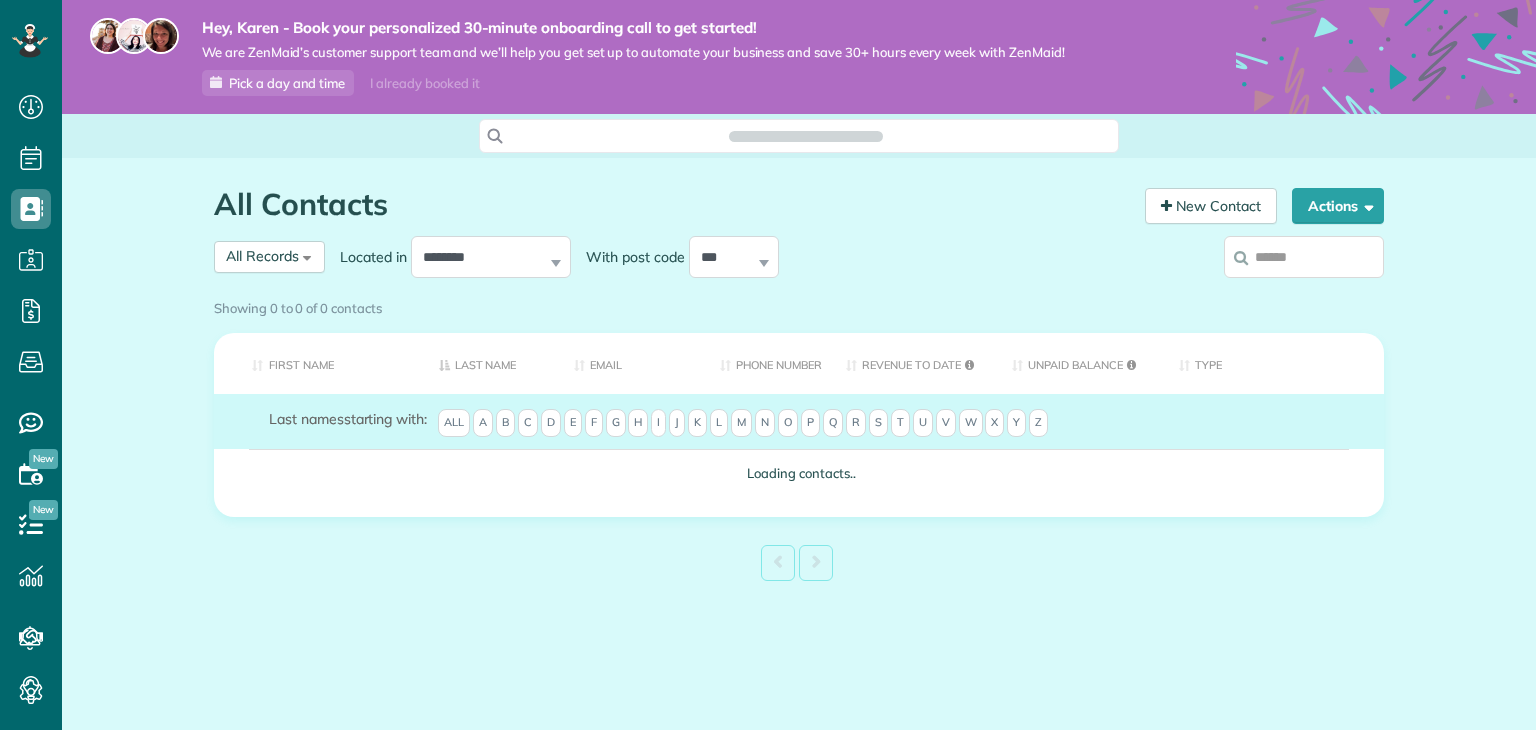scroll, scrollTop: 0, scrollLeft: 0, axis: both 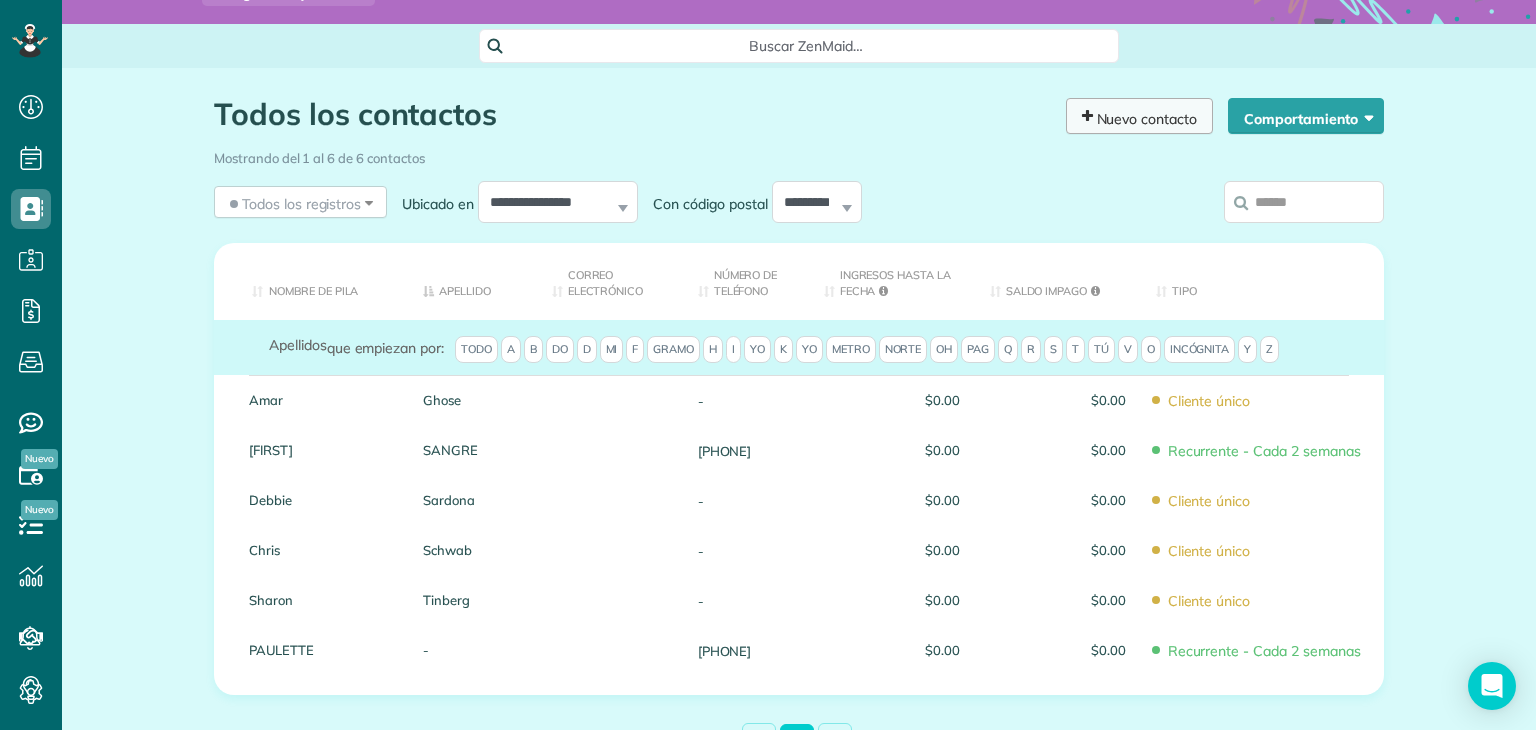 click on "Nuevo contacto" at bounding box center [1139, 116] 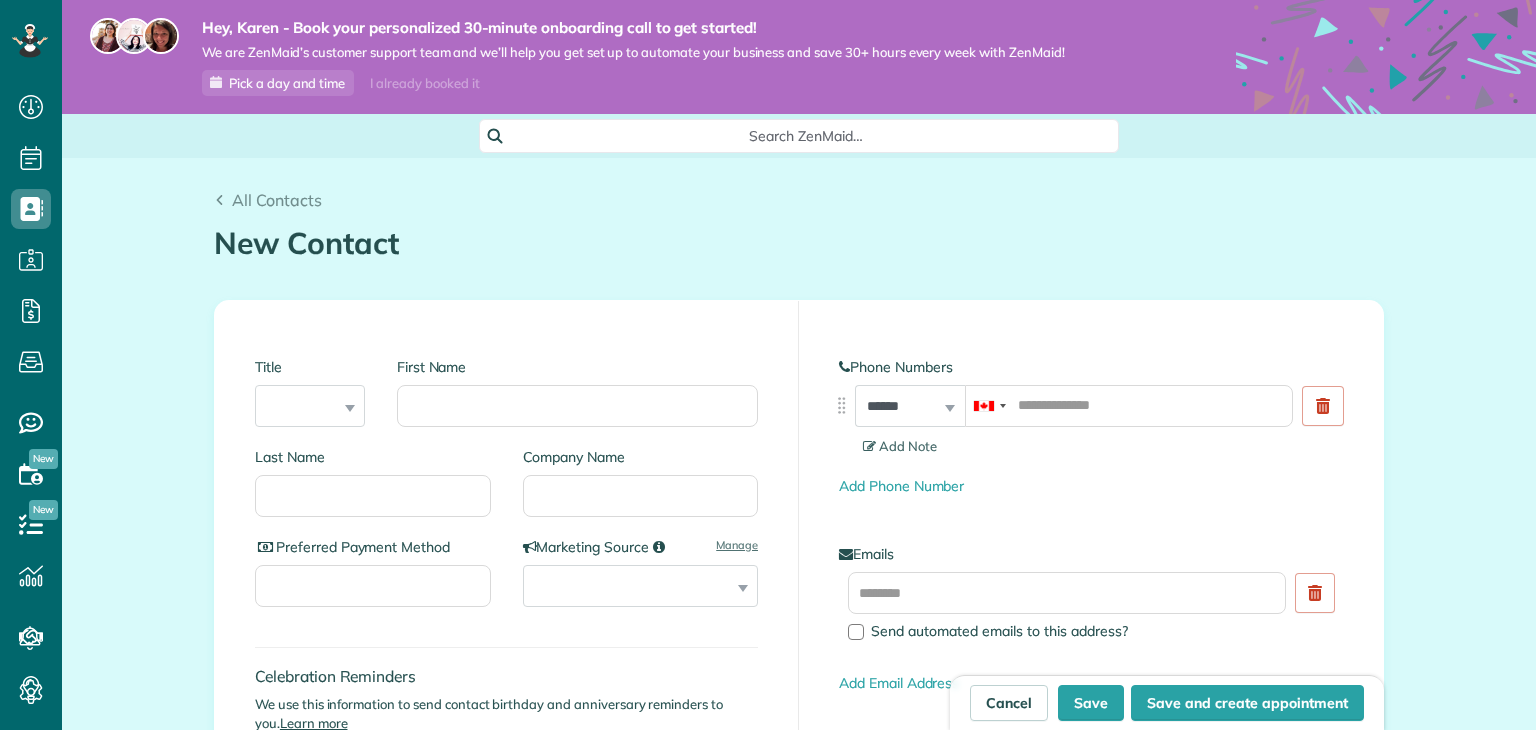 scroll, scrollTop: 0, scrollLeft: 0, axis: both 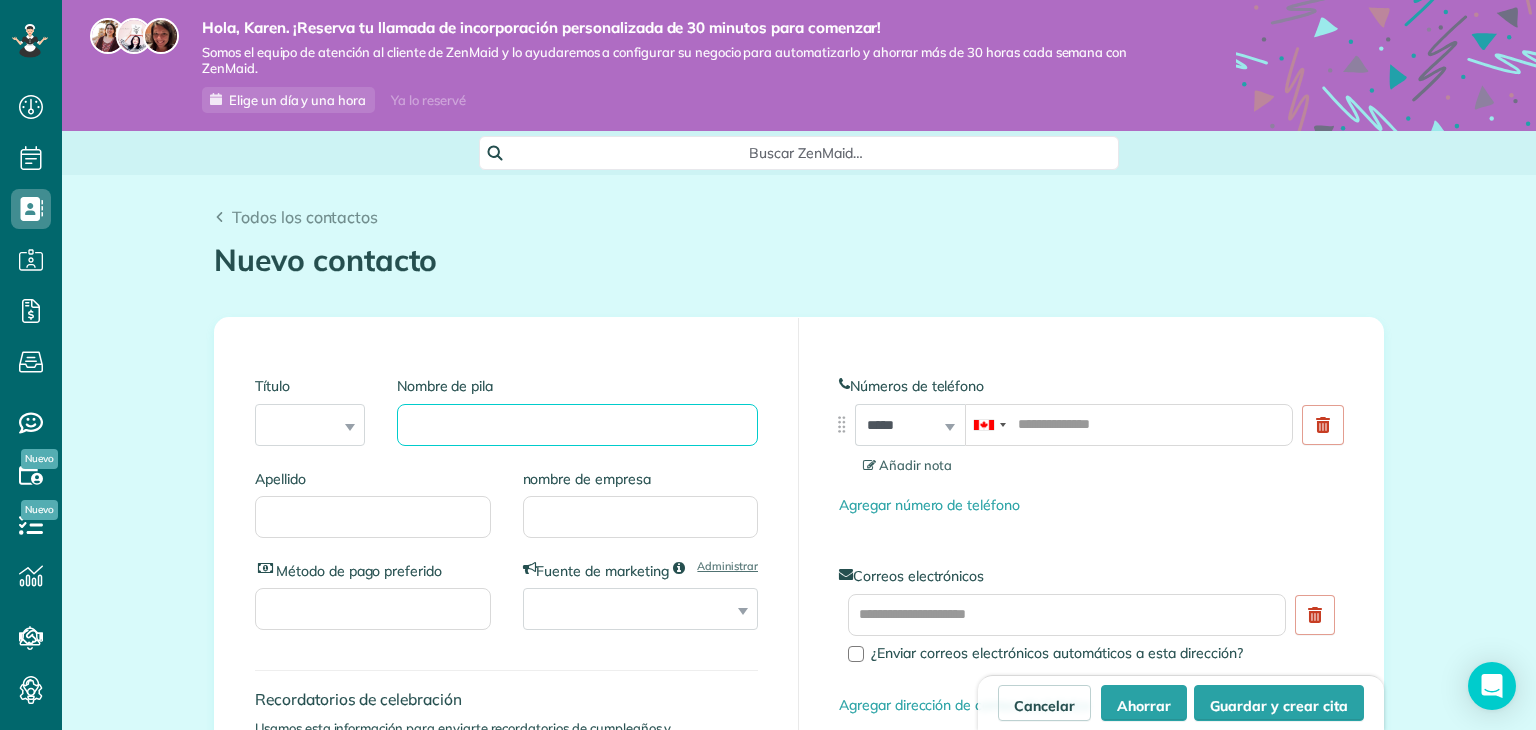 click on "Nombre de pila" at bounding box center (577, 425) 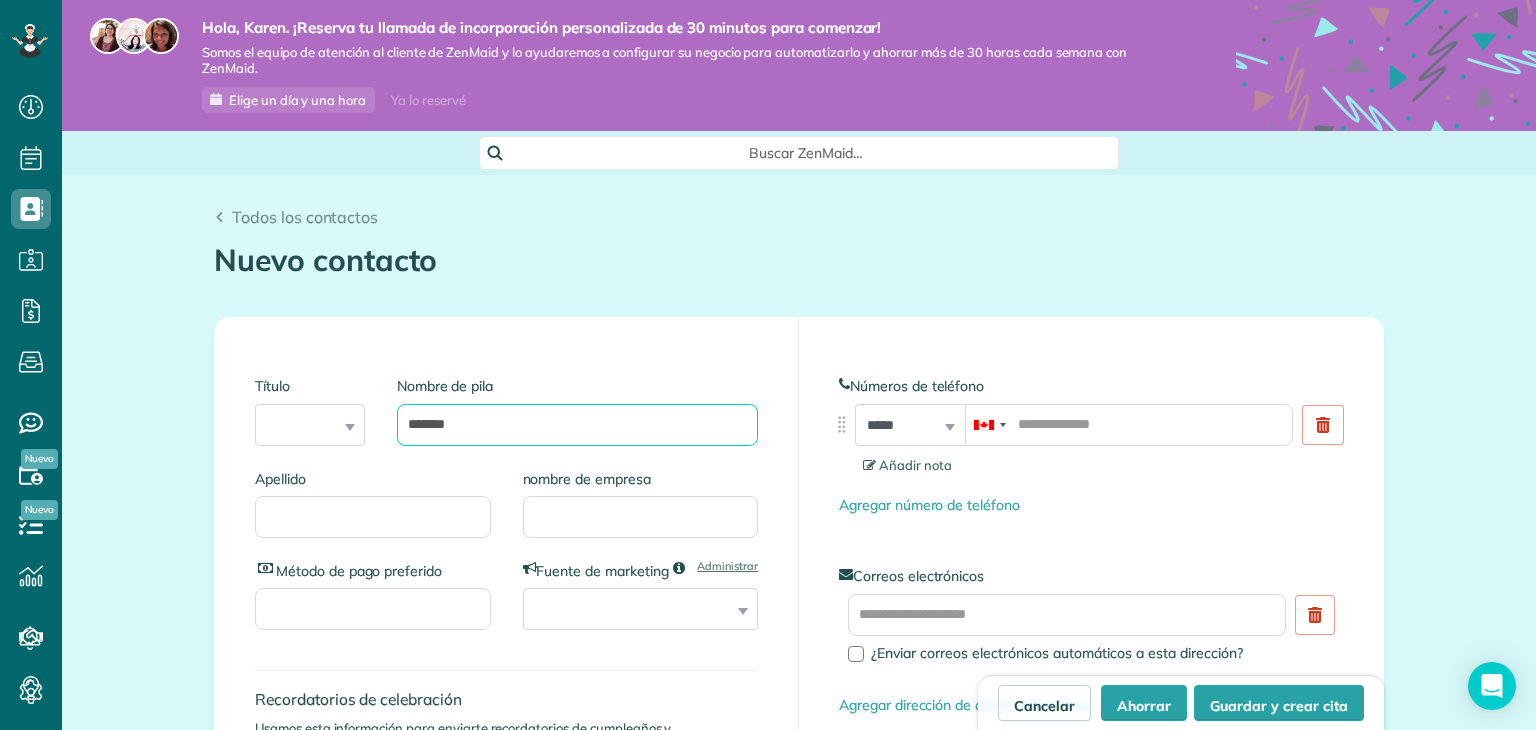 type on "*******" 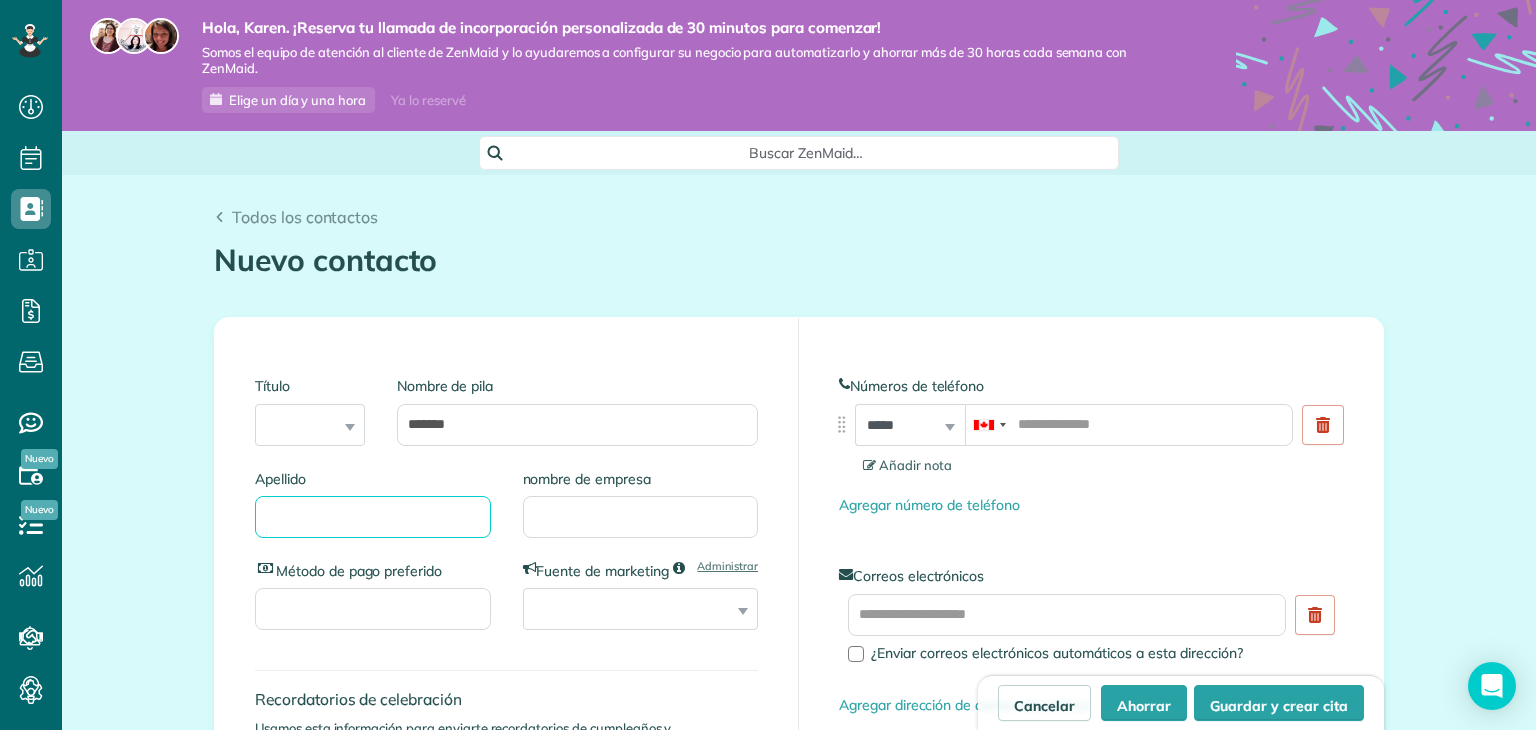 click on "Apellido" at bounding box center [373, 517] 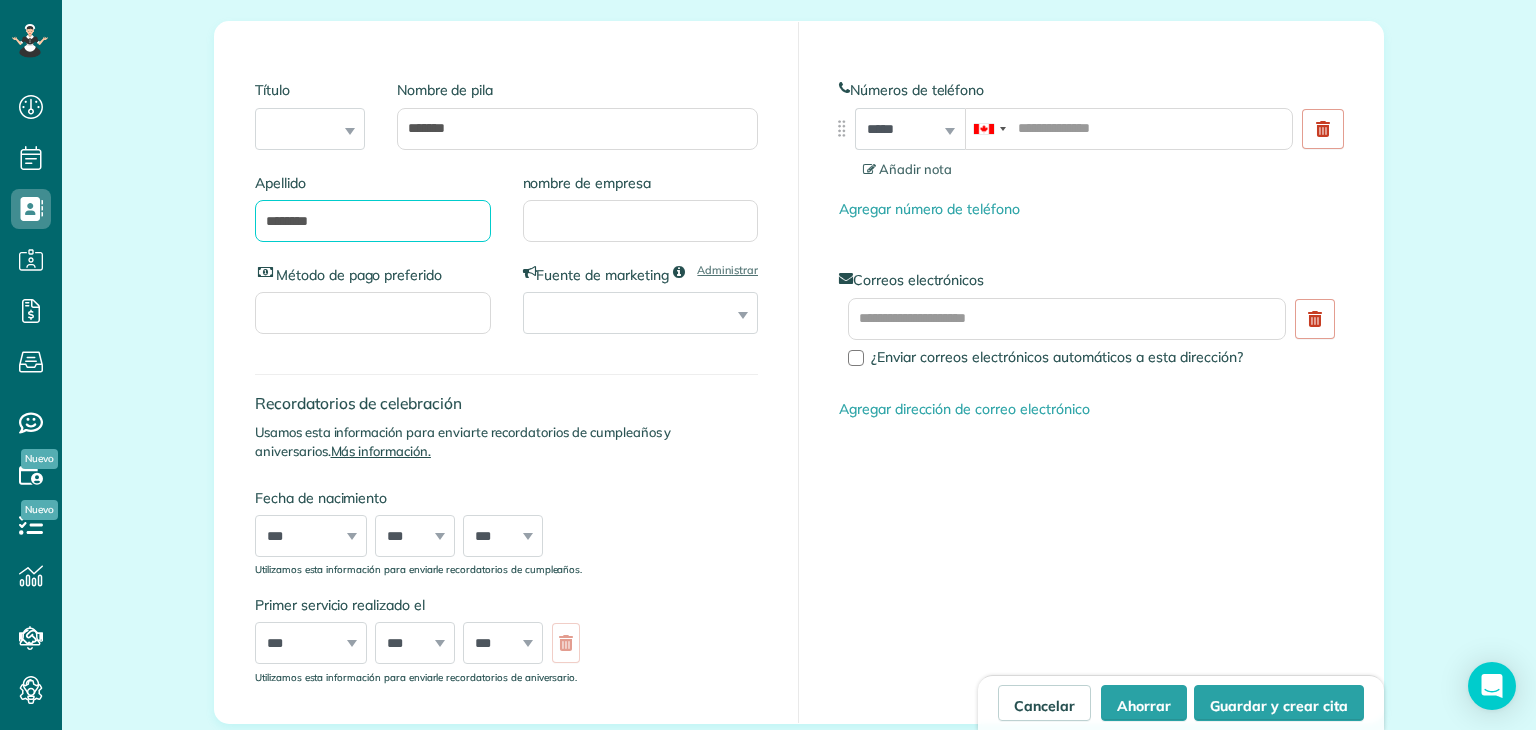 scroll, scrollTop: 336, scrollLeft: 0, axis: vertical 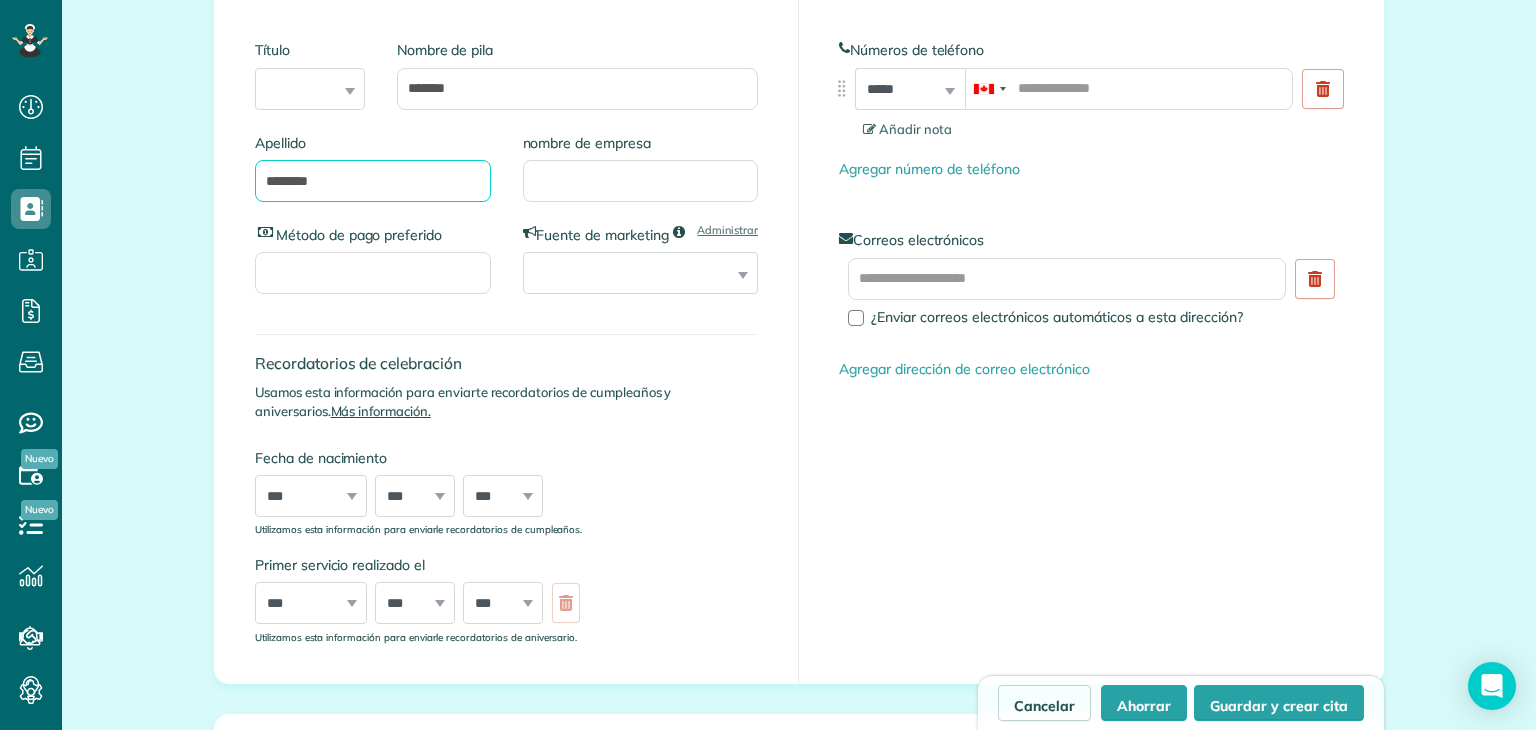 type on "********" 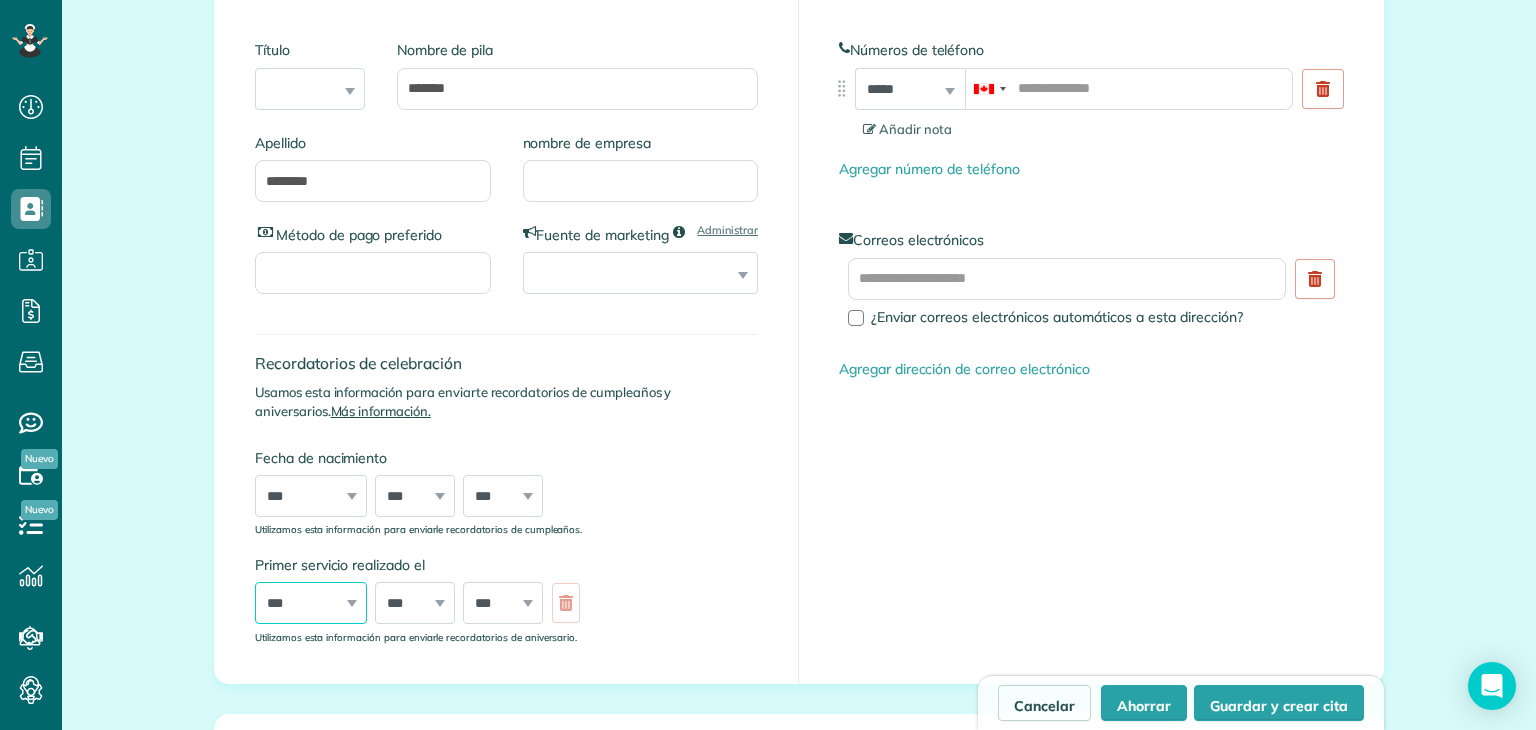 click on "***
****
****
****
****
****
****
****
****
****
****
****
****
****
****
****
****
****
****
****
****
****
****
****
****
****
****
****
****
****
****
****
****
****
****
****
****
****
****
****
****
****
****
****
****
****
****
****
****
****
****
****" at bounding box center [311, 603] 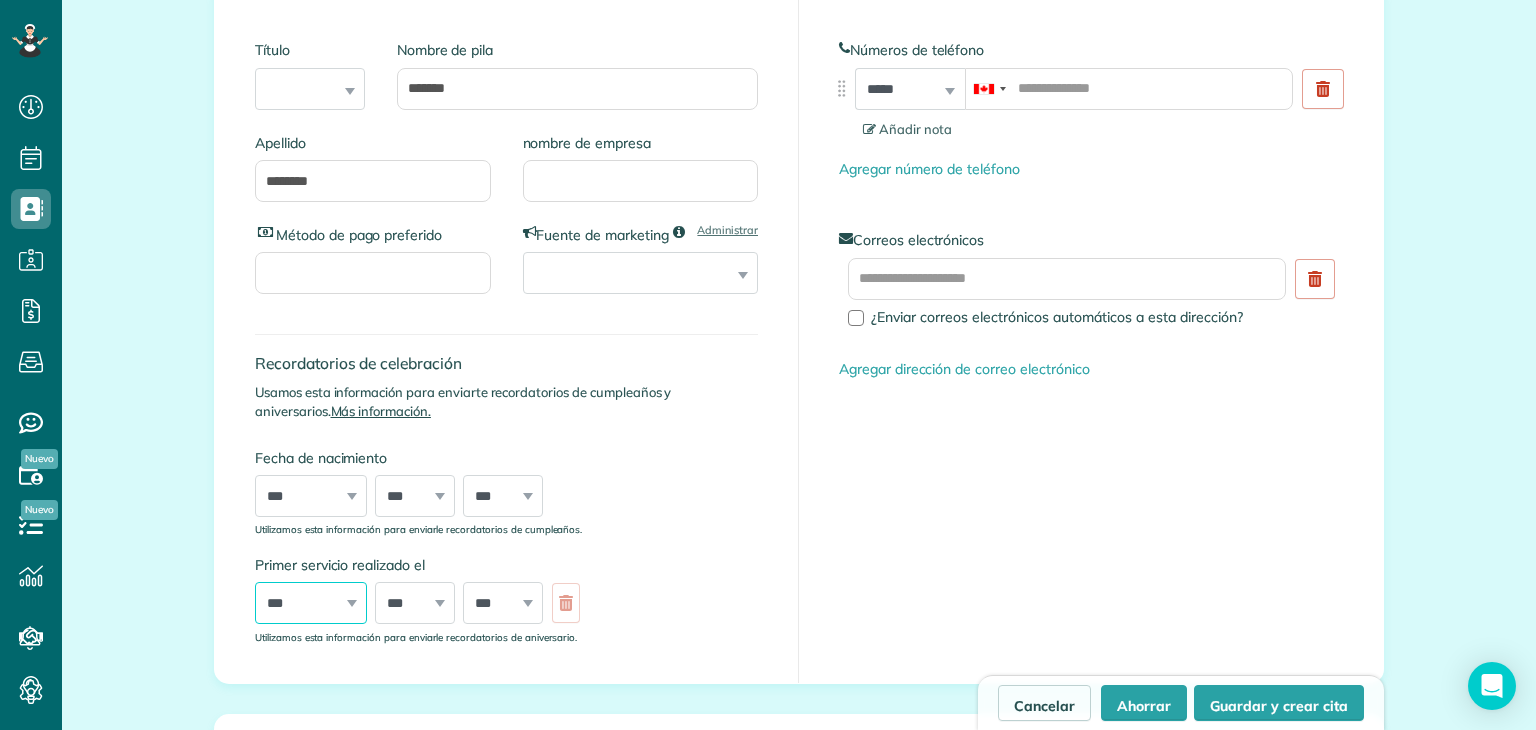 select on "****" 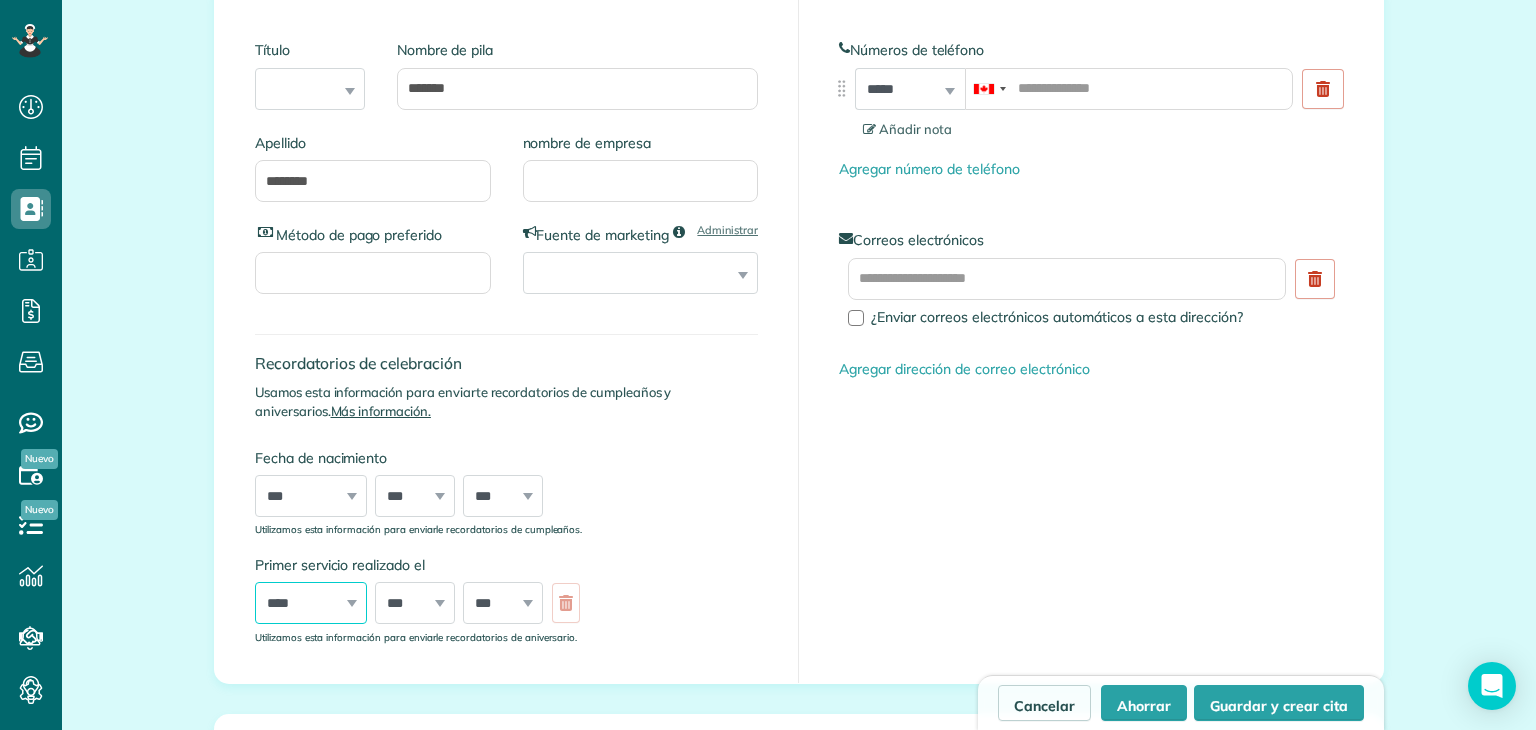 click on "***
****
****
****
****
****
****
****
****
****
****
****
****
****
****
****
****
****
****
****
****
****
****
****
****
****
****
****
****
****
****
****
****
****
****
****
****
****
****
****
****
****
****
****
****
****
****
****
****
****
****
****" at bounding box center [311, 603] 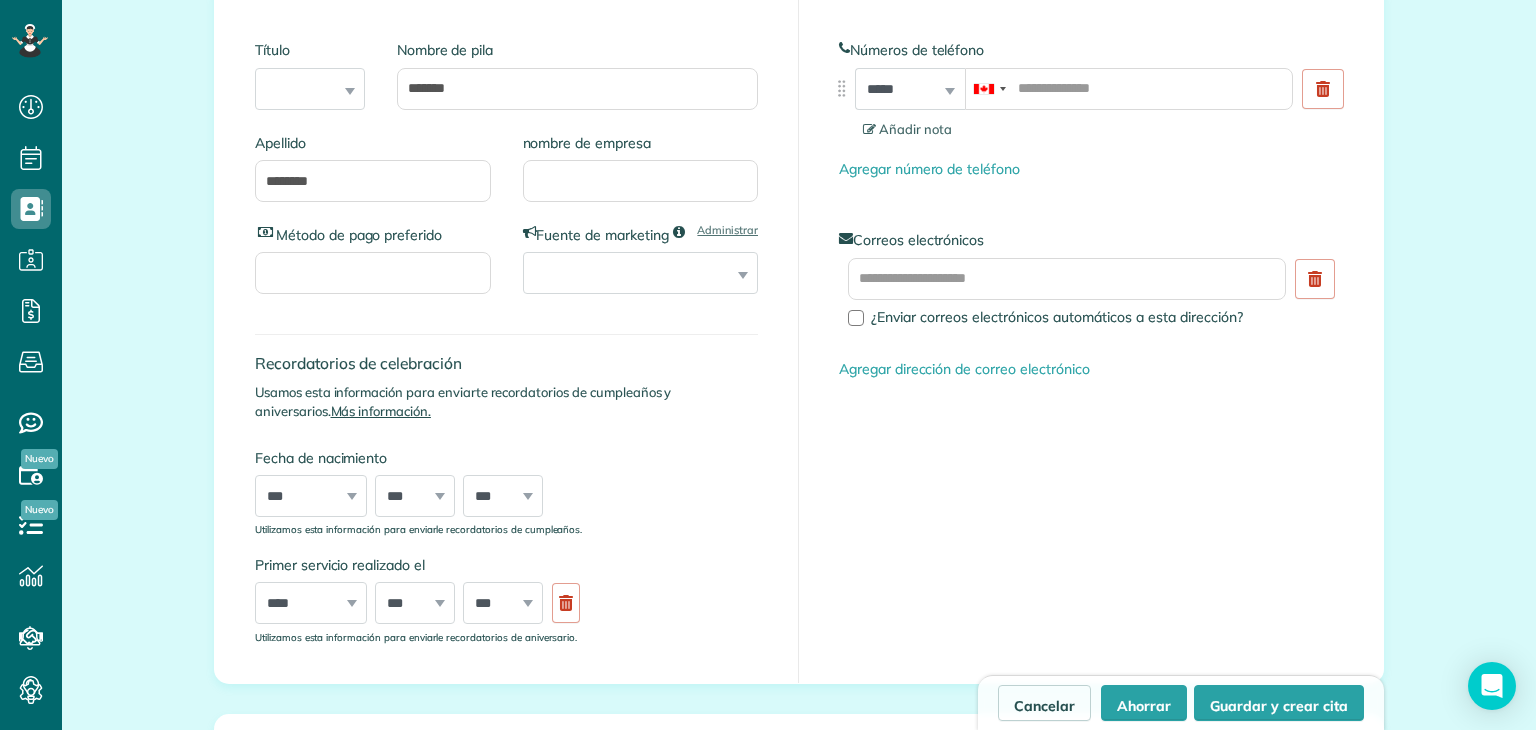 click on "**********" at bounding box center (415, 603) 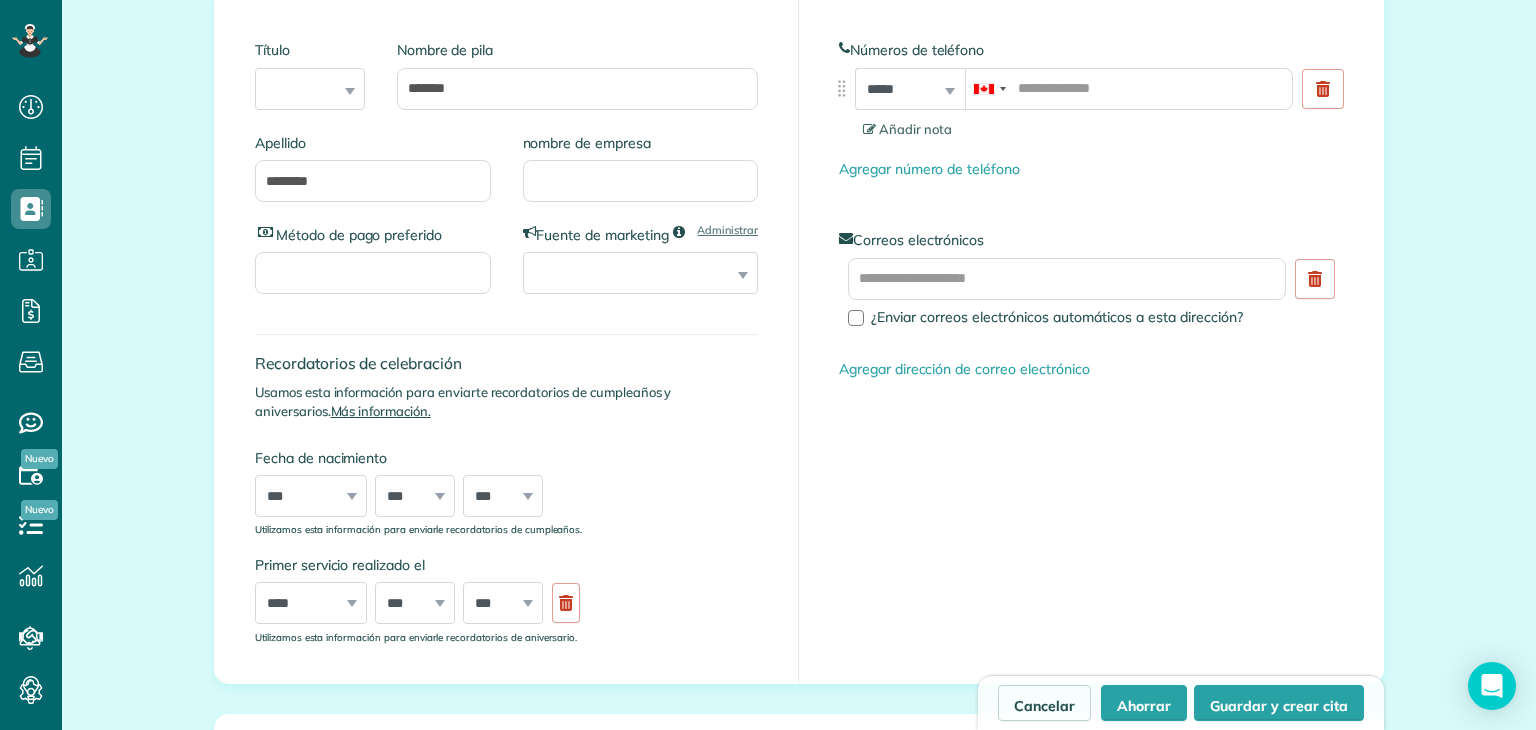 click on "**********" at bounding box center (415, 603) 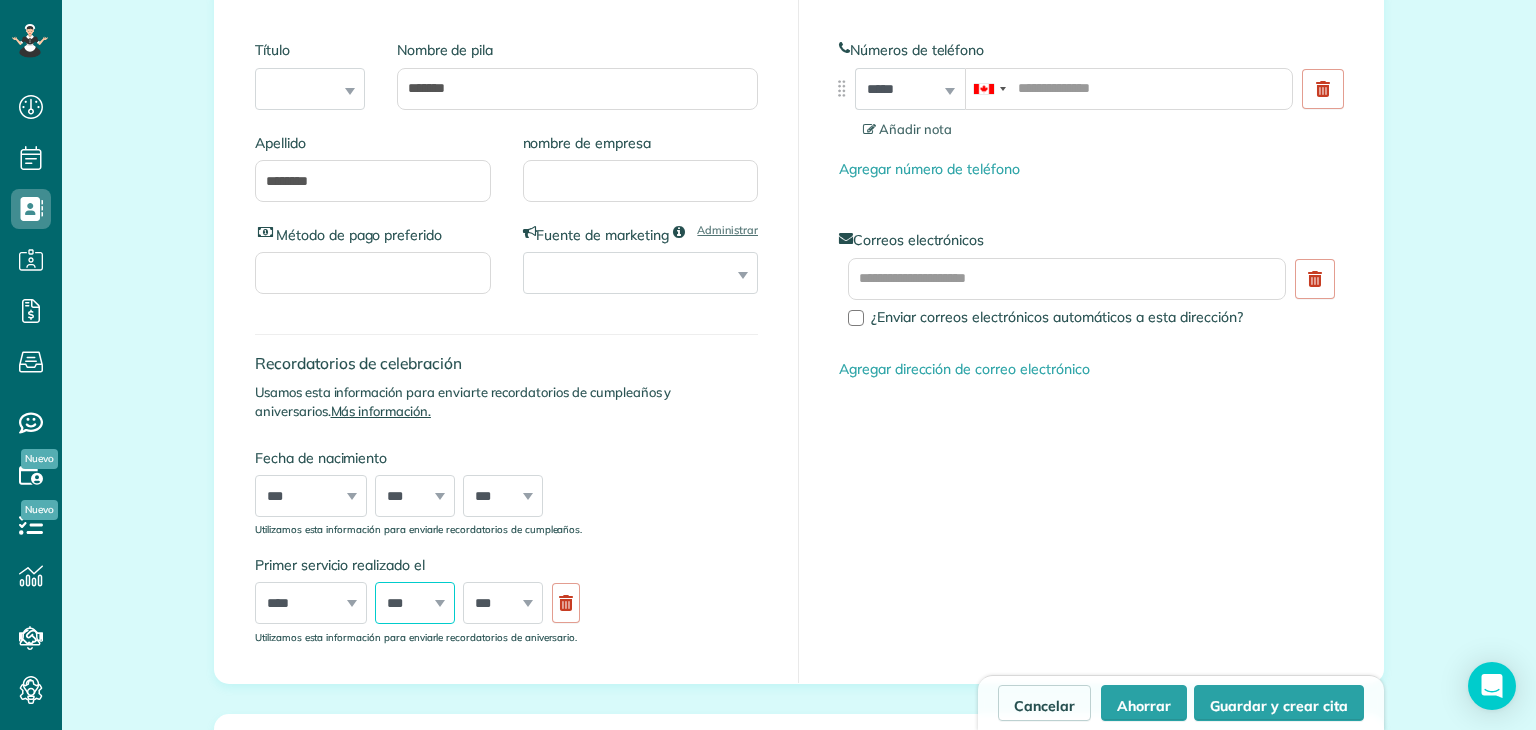 click on "**********" at bounding box center [415, 603] 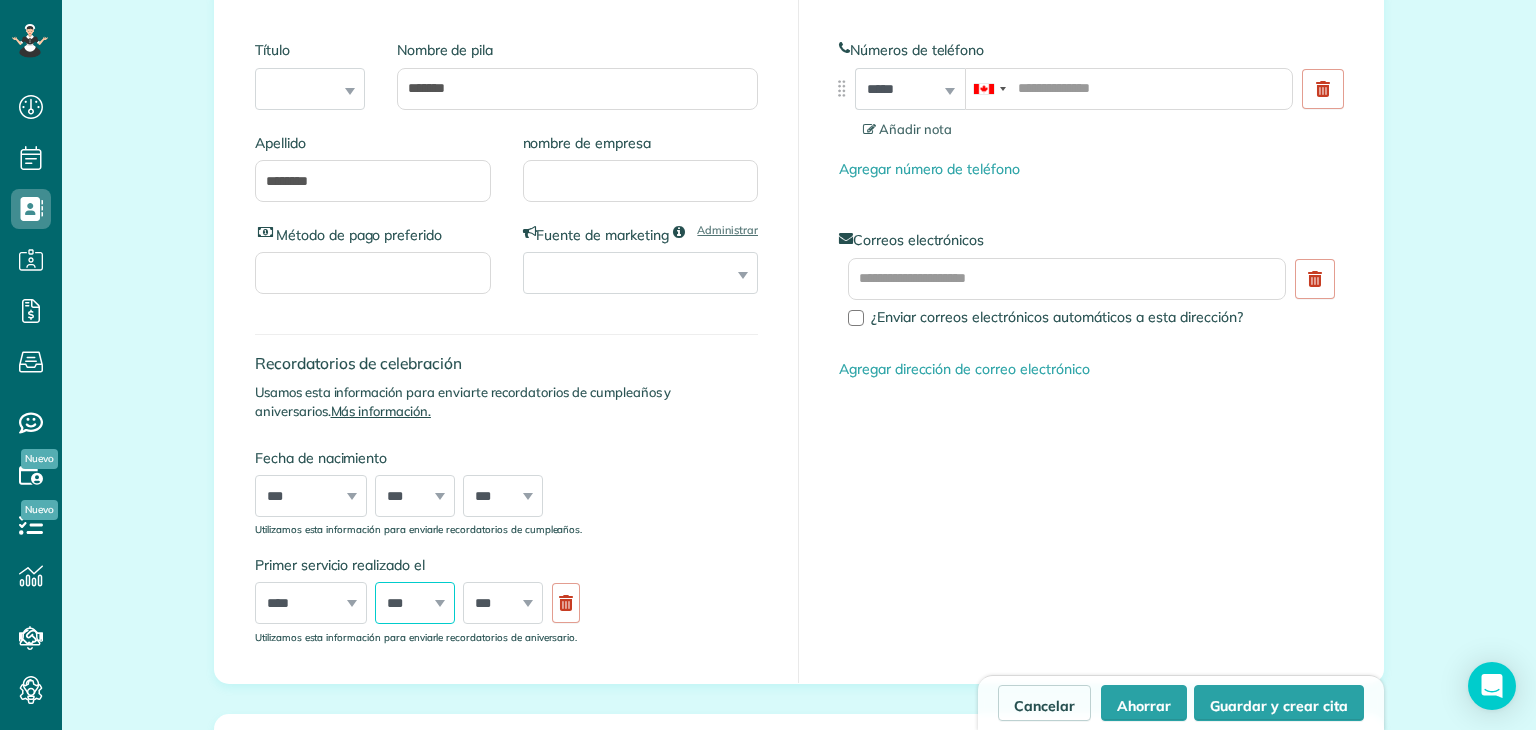 select on "*" 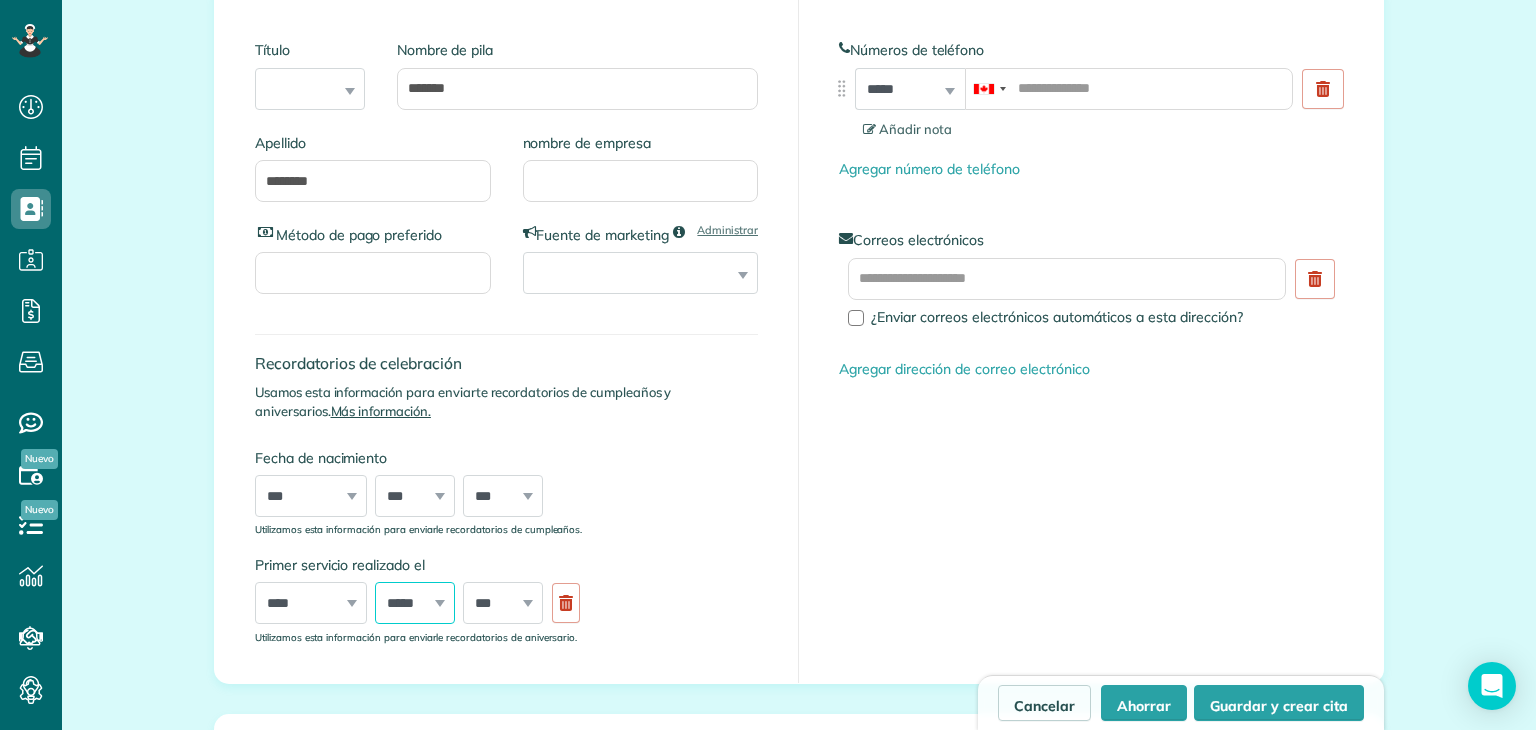 click on "**********" at bounding box center [415, 603] 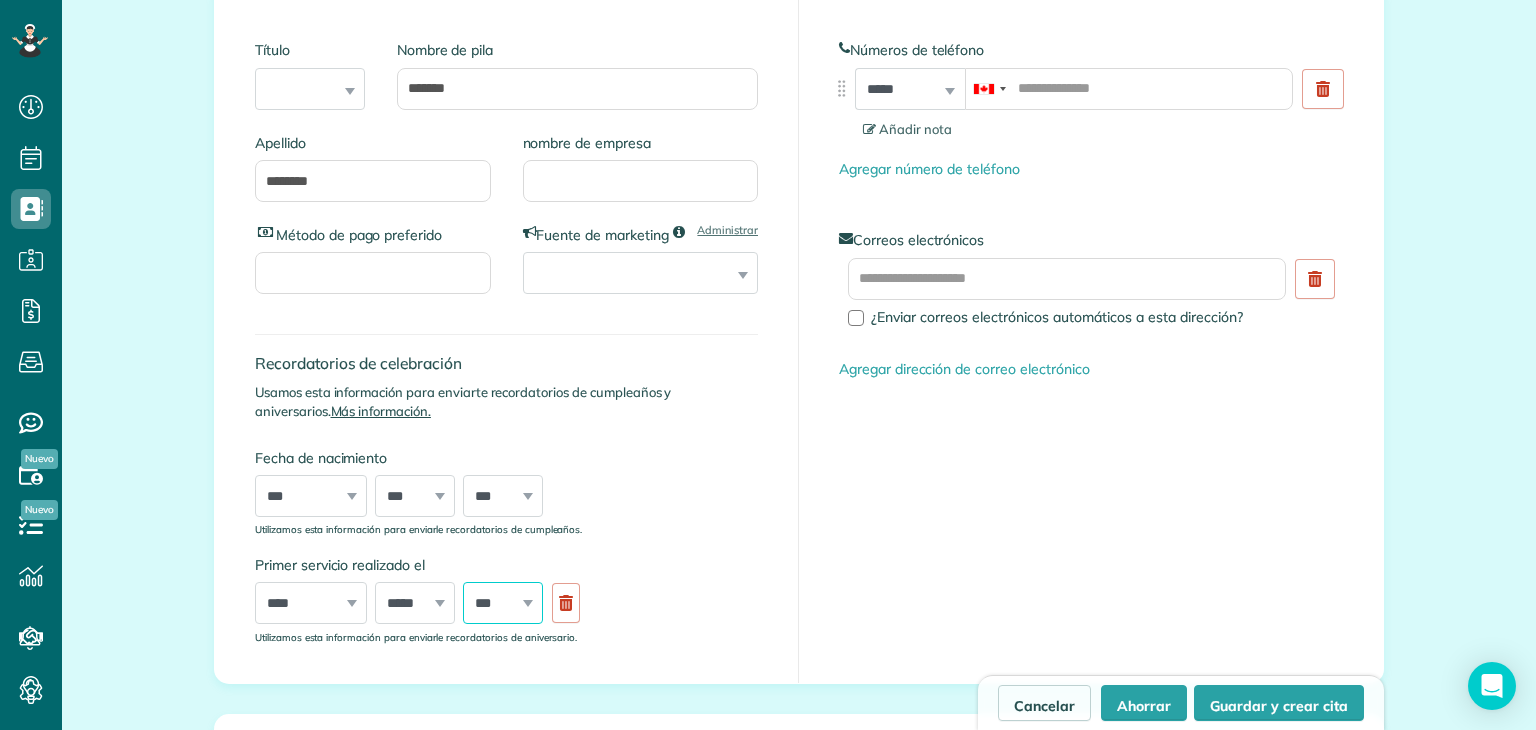 click on "***
*
*
*
*
*
*
*
*
*
**
**
**
**
**
**
**
**
**
**
**
**
**
**
**
**
**
**
**
**
**
**" at bounding box center [503, 603] 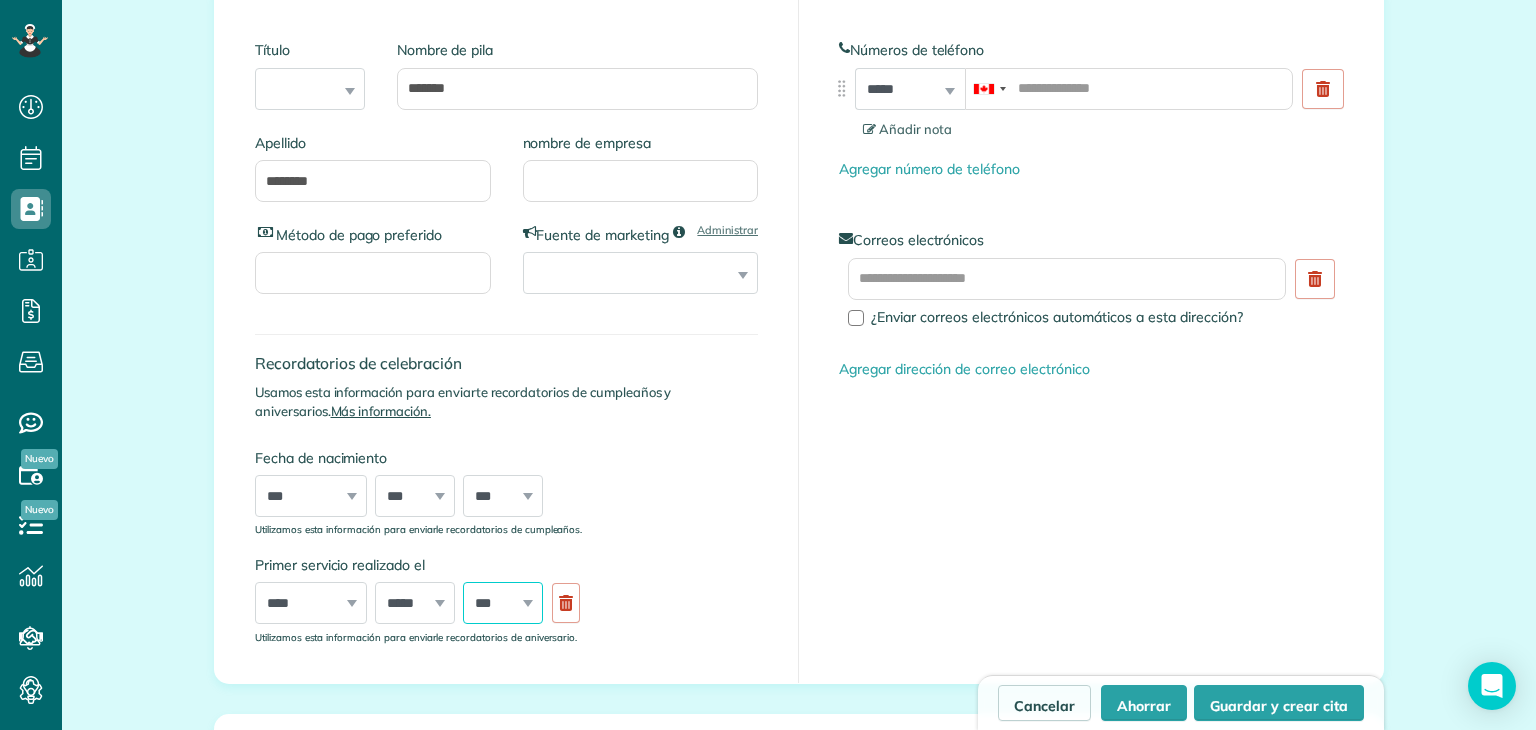 select on "**" 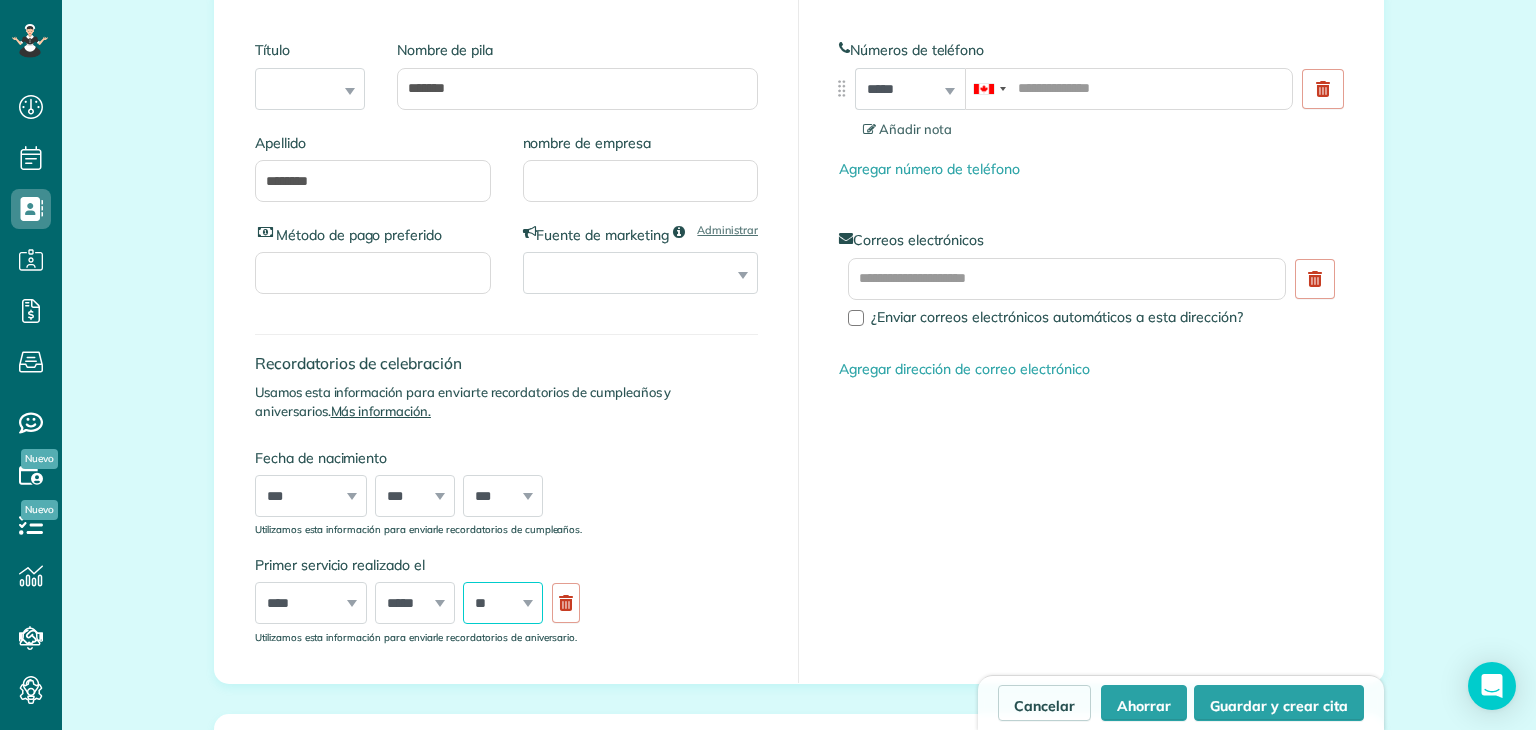 click on "***
*
*
*
*
*
*
*
*
*
**
**
**
**
**
**
**
**
**
**
**
**
**
**
**
**
**
**
**
**
**
**" at bounding box center [503, 603] 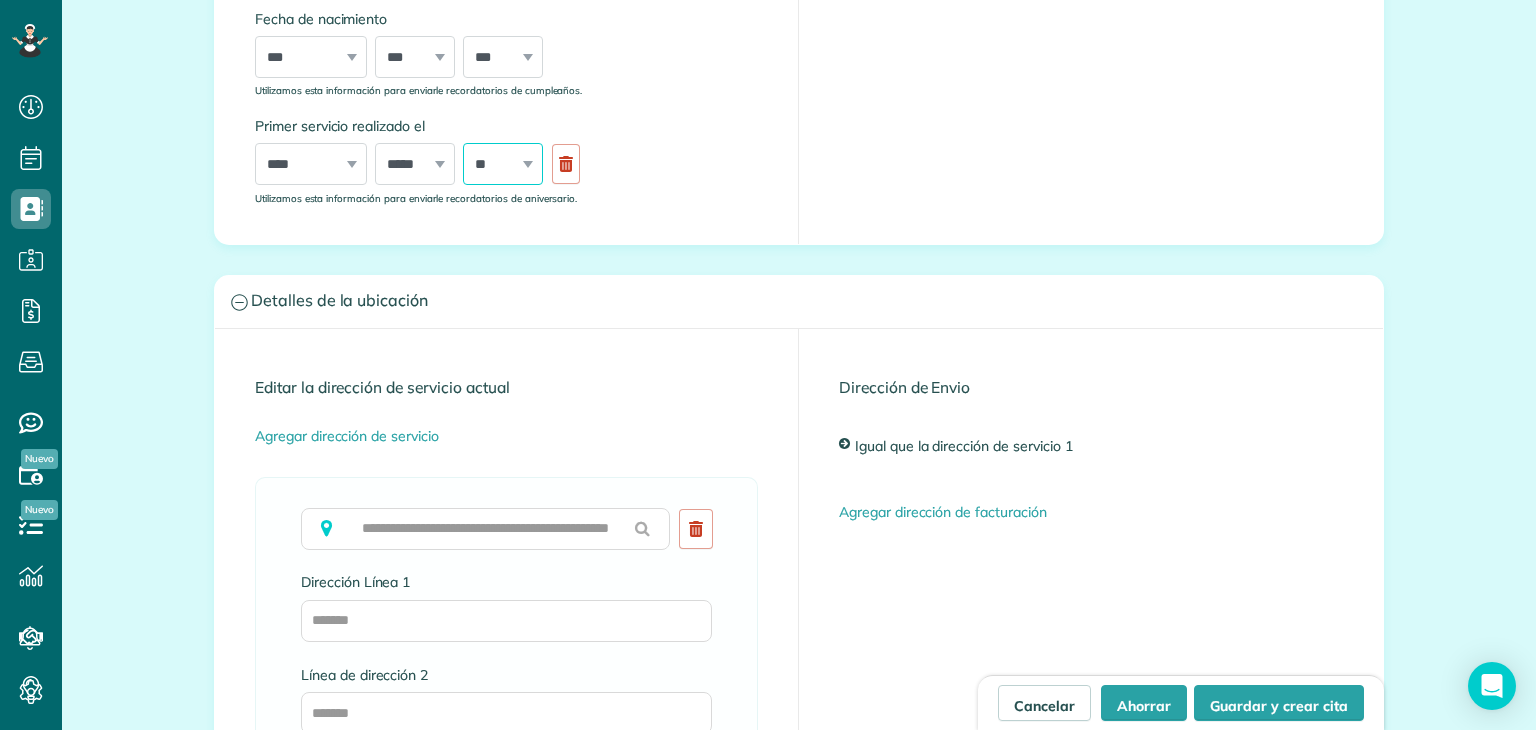 scroll, scrollTop: 838, scrollLeft: 0, axis: vertical 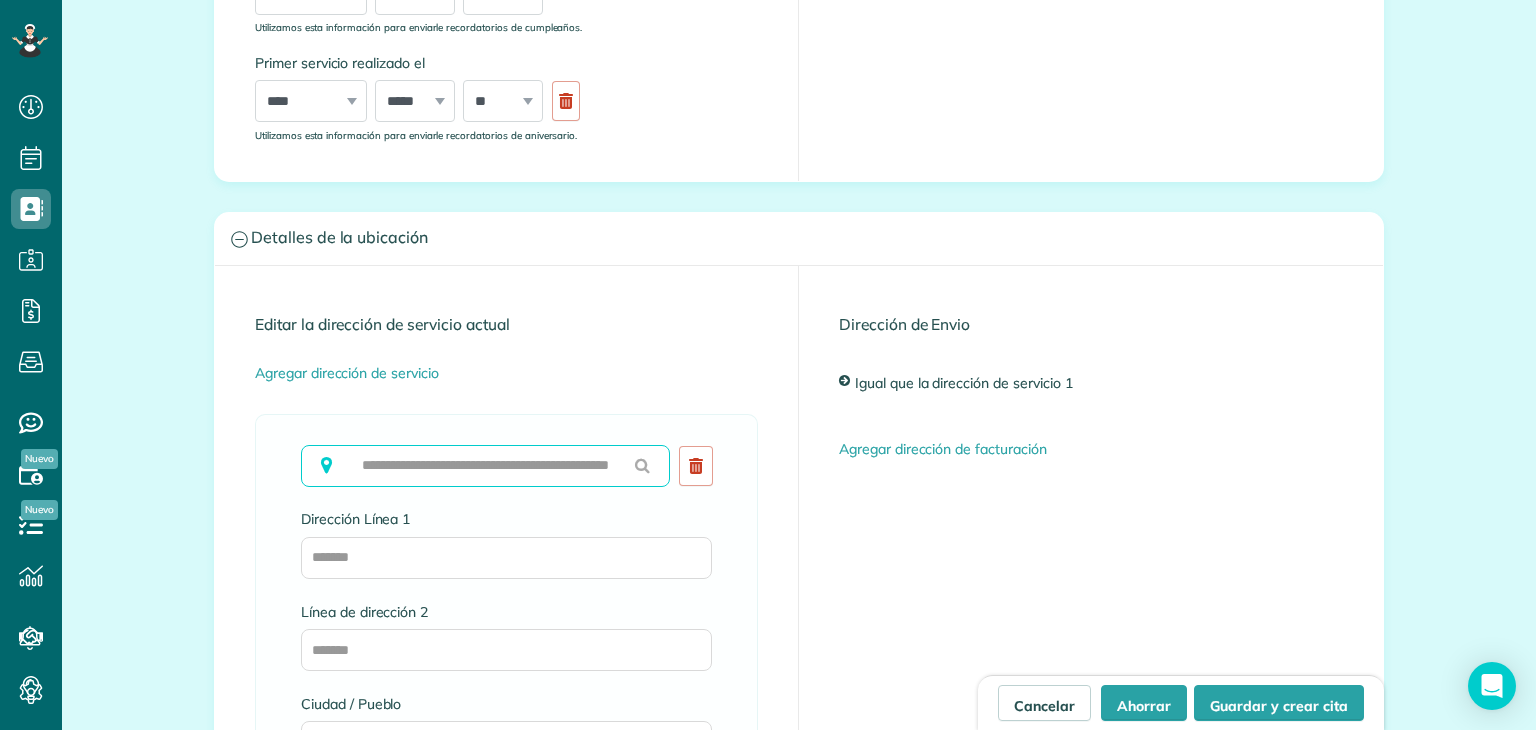 click at bounding box center (485, 466) 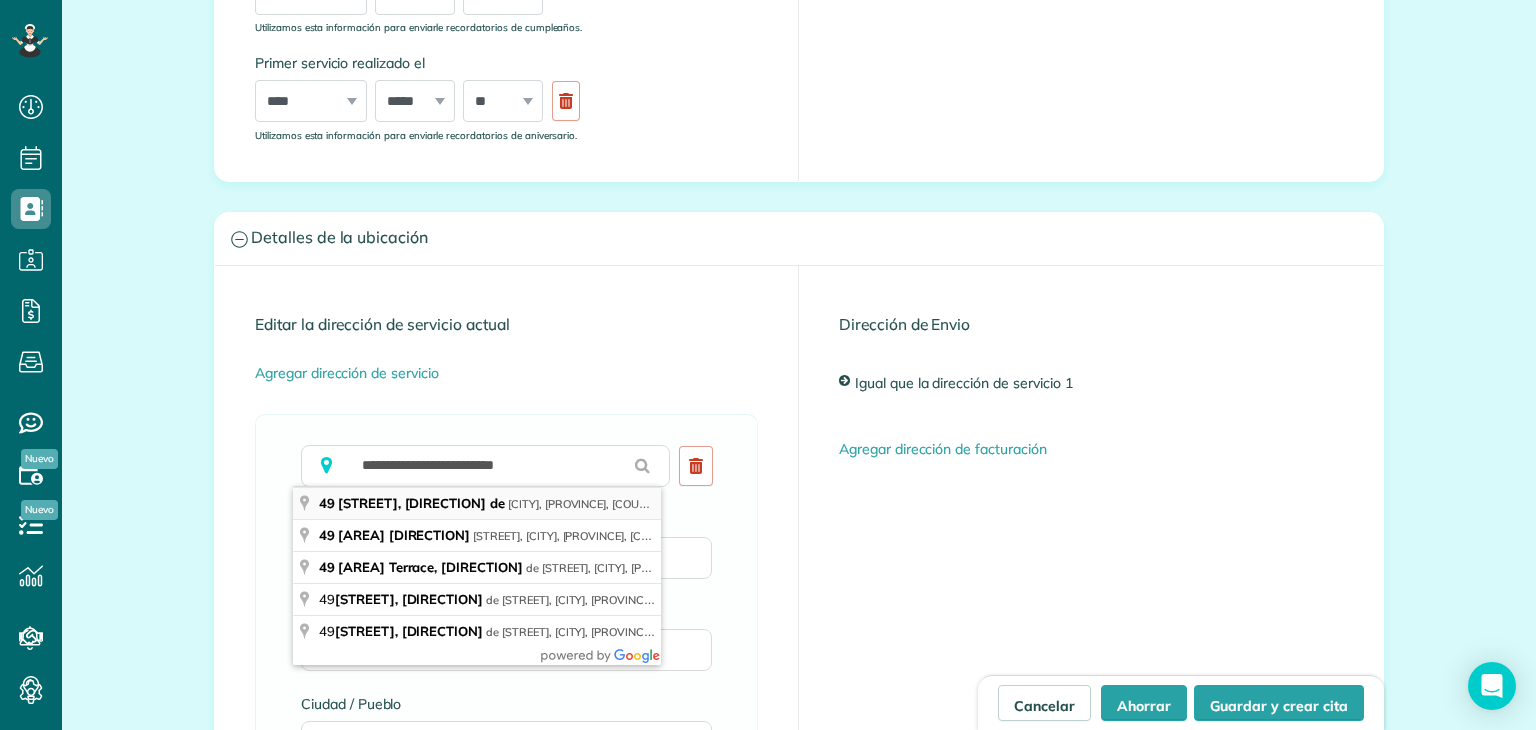 type on "**********" 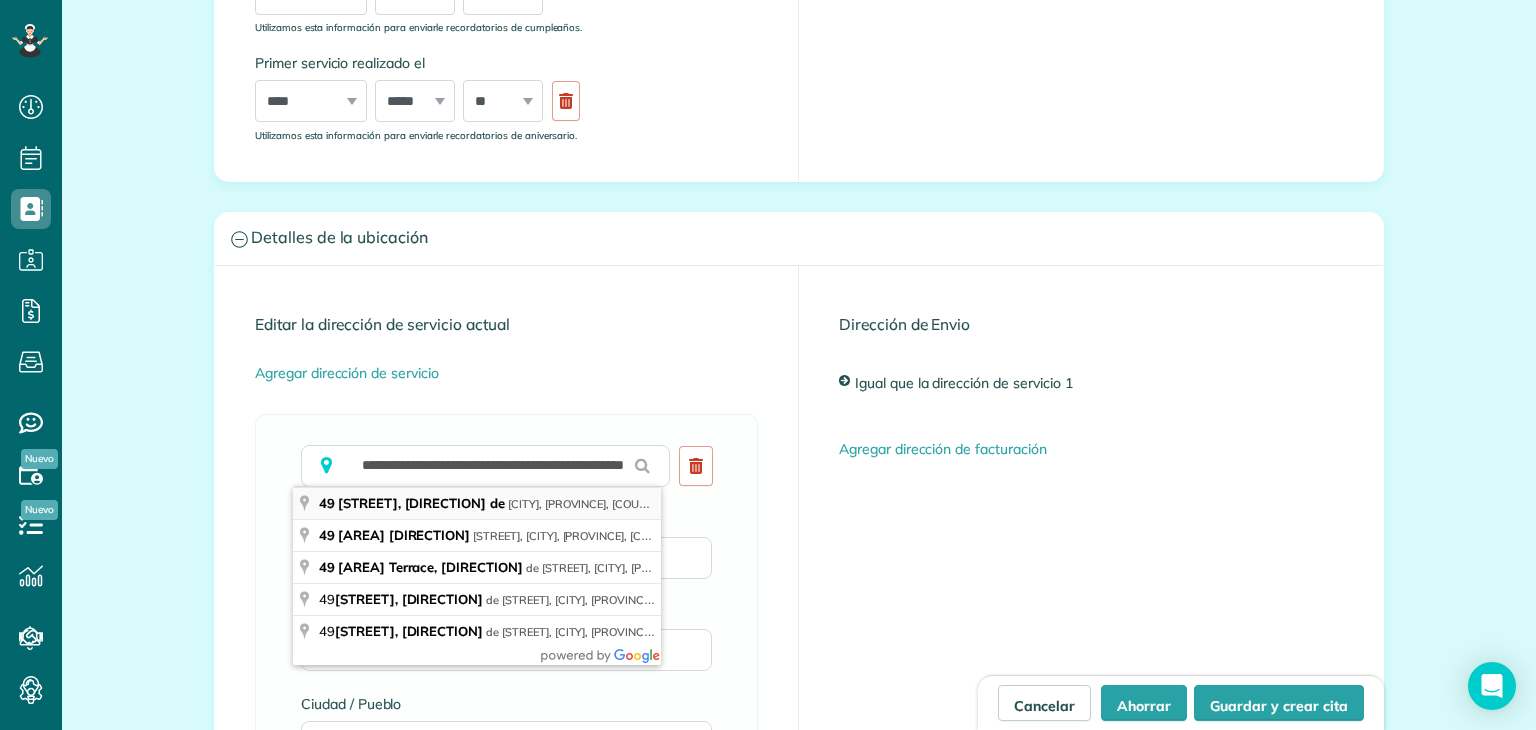 type on "**********" 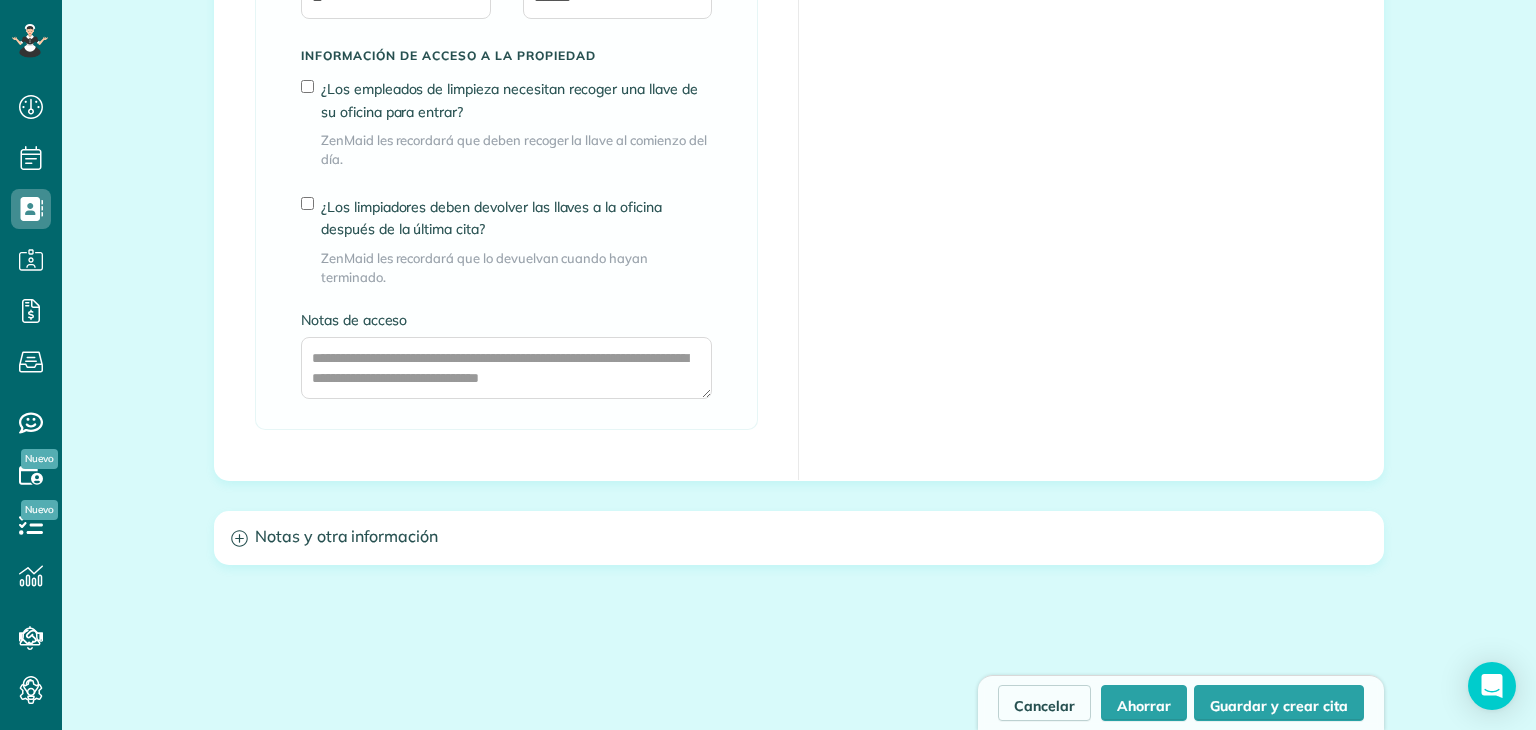 scroll, scrollTop: 1676, scrollLeft: 0, axis: vertical 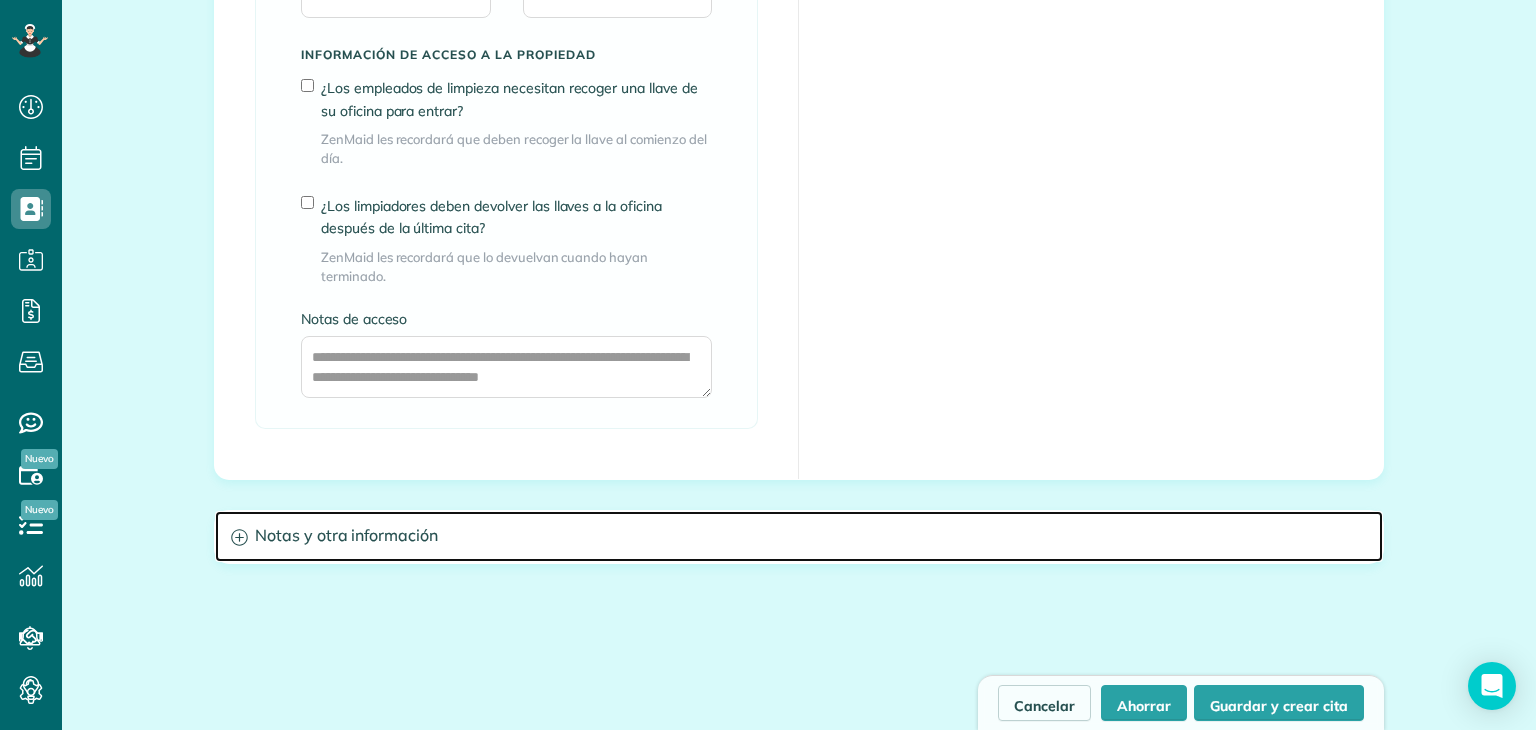 click on "Notas y otra información" at bounding box center (799, 536) 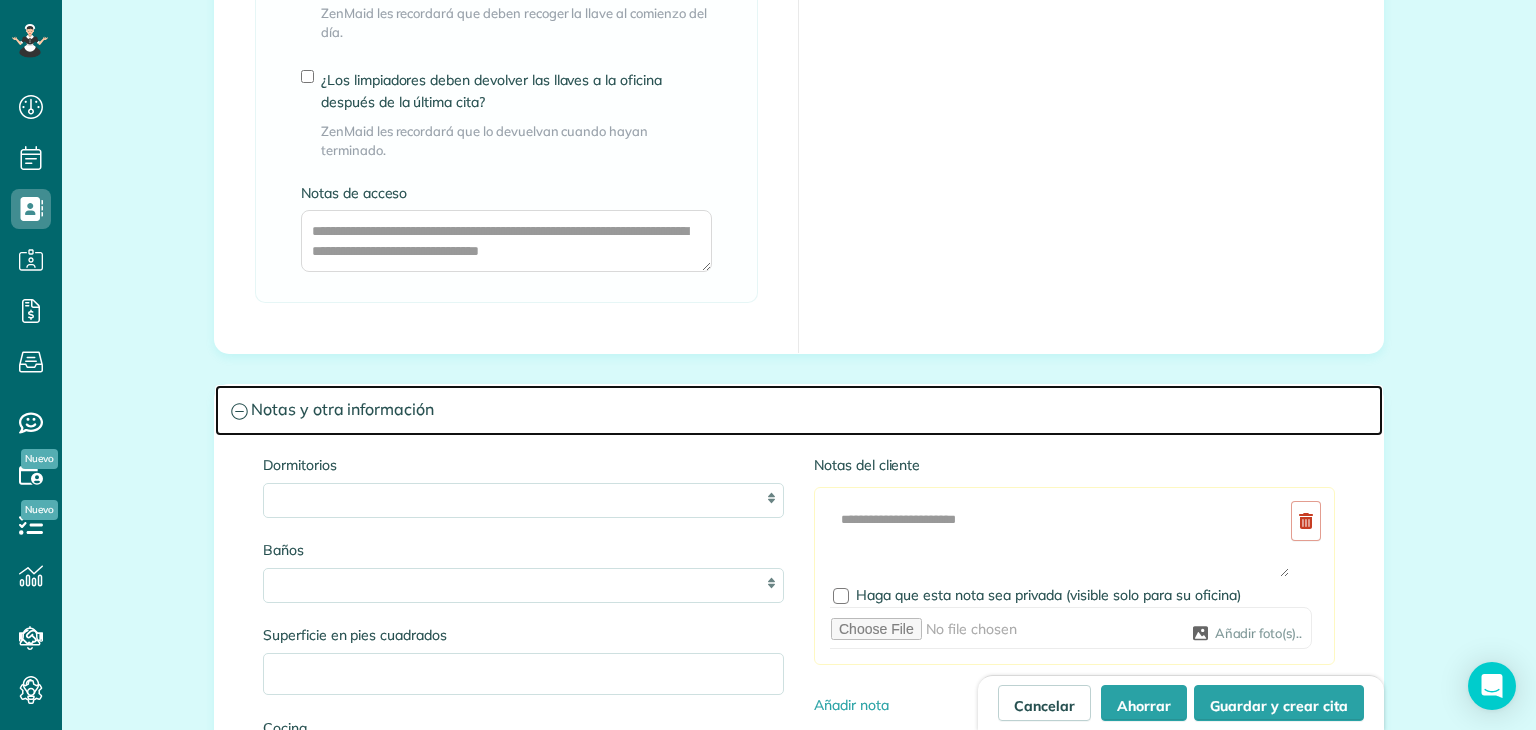 scroll, scrollTop: 1803, scrollLeft: 0, axis: vertical 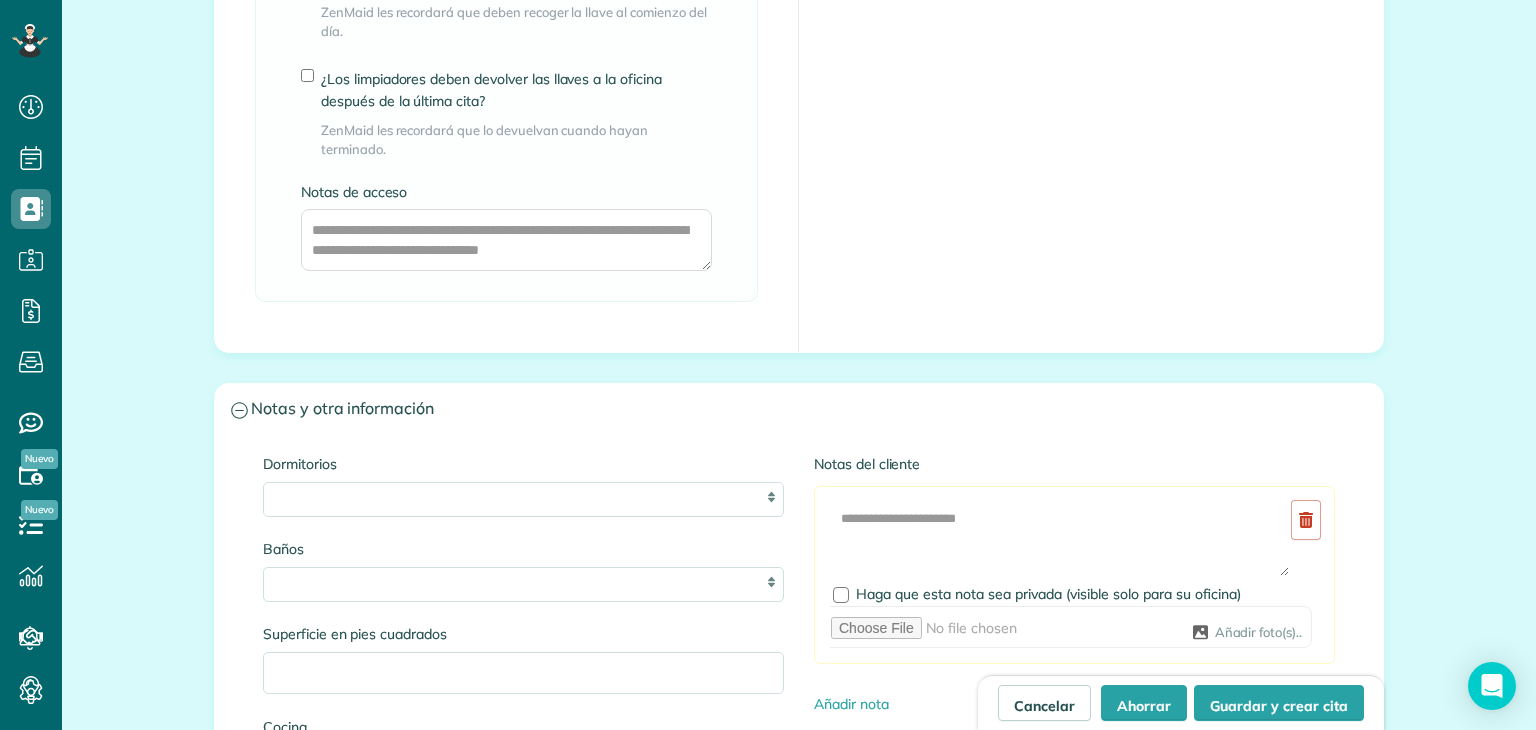 click on "*
*
*
*
**" at bounding box center (523, 499) 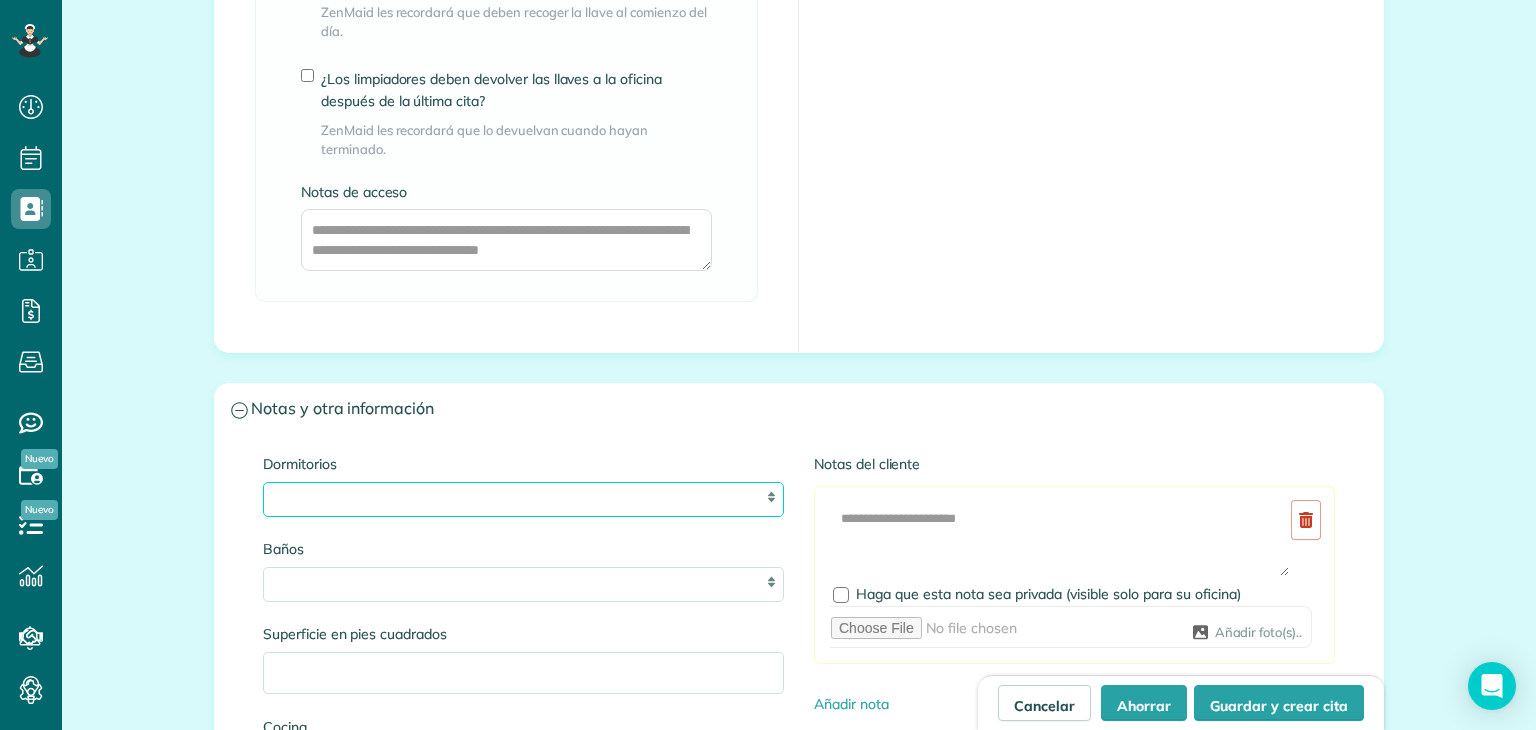 click on "*
*
*
*
**" at bounding box center [523, 499] 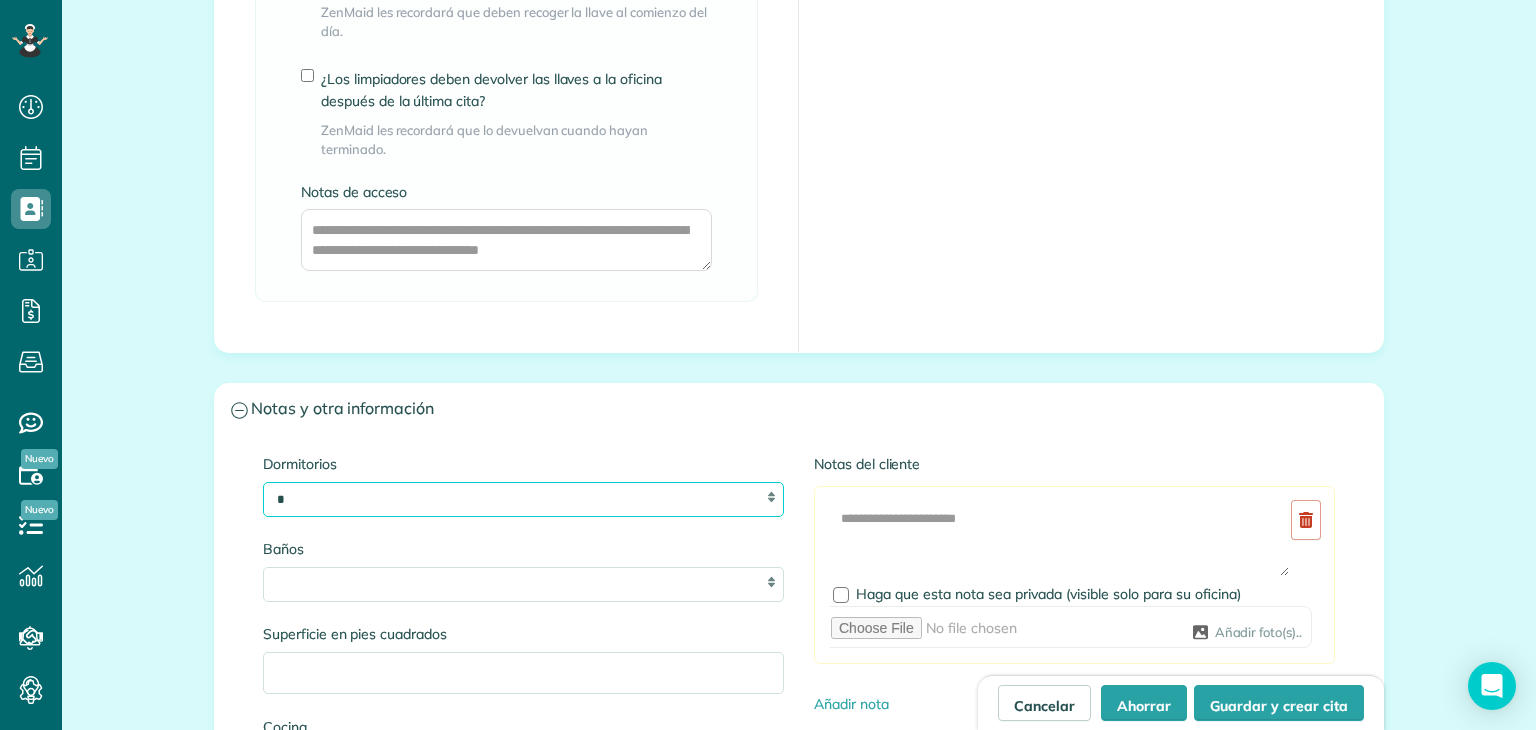 click on "*
*
*
*
**" at bounding box center (523, 499) 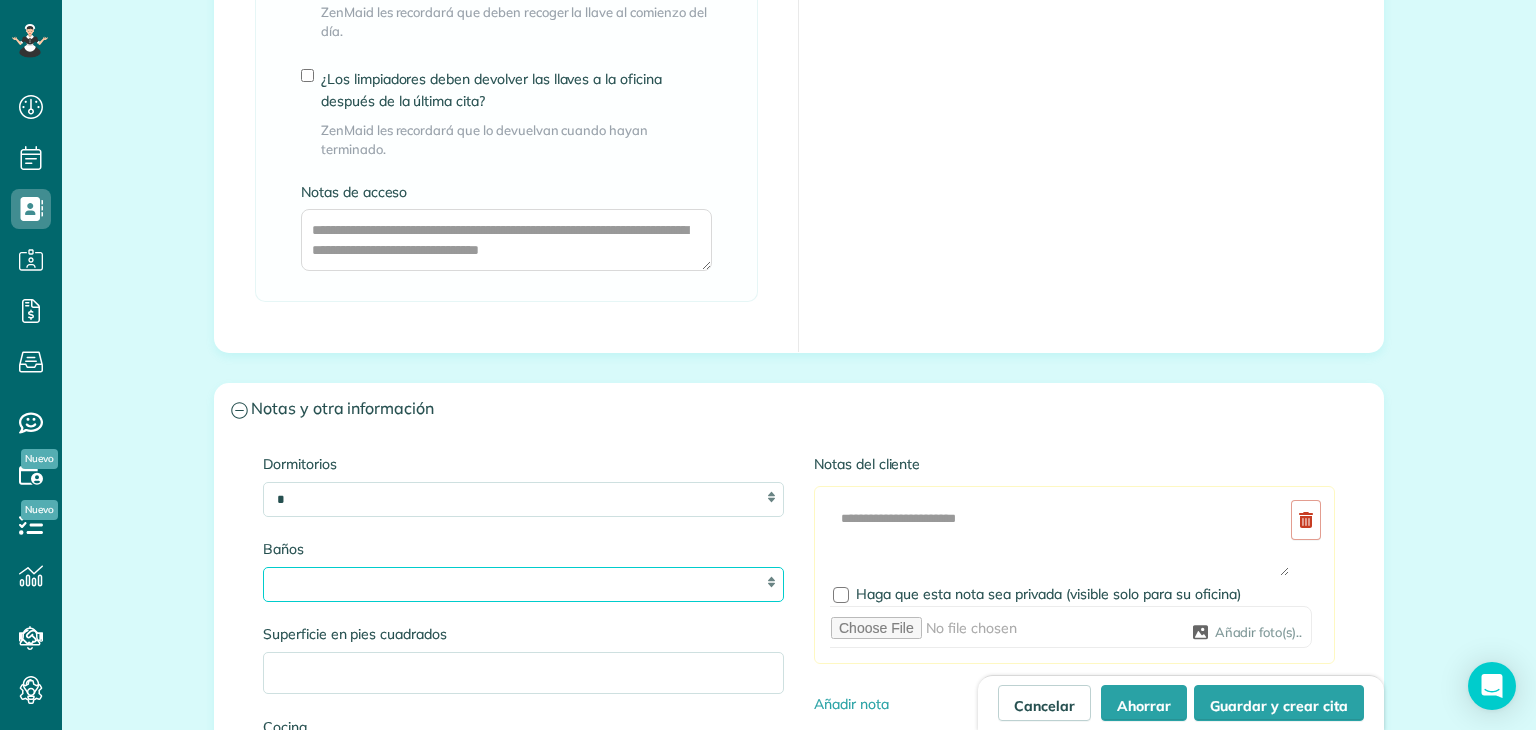 click on "*
***
*
***
*
***
*
***
**" at bounding box center (523, 584) 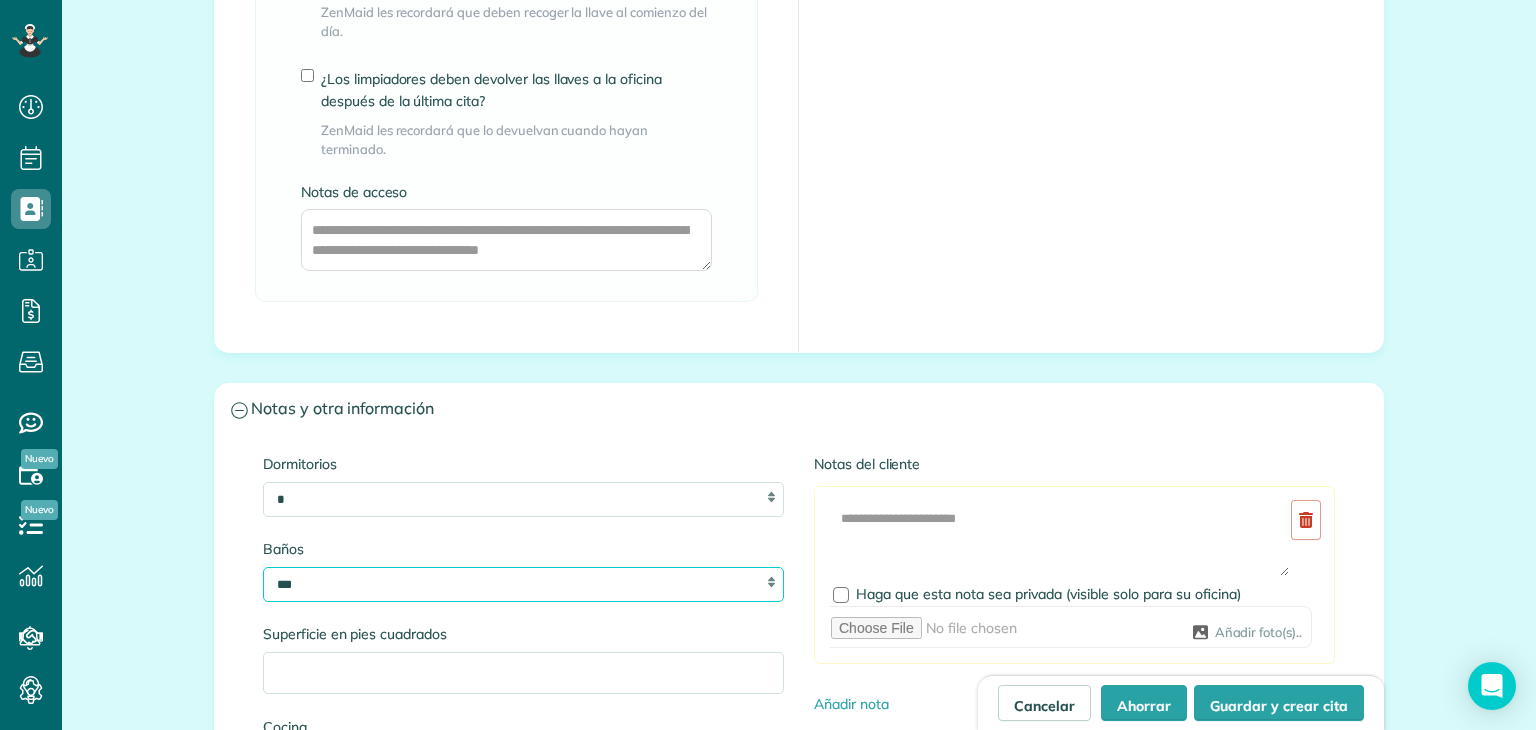 click on "*
***
*
***
*
***
*
***
**" at bounding box center (523, 584) 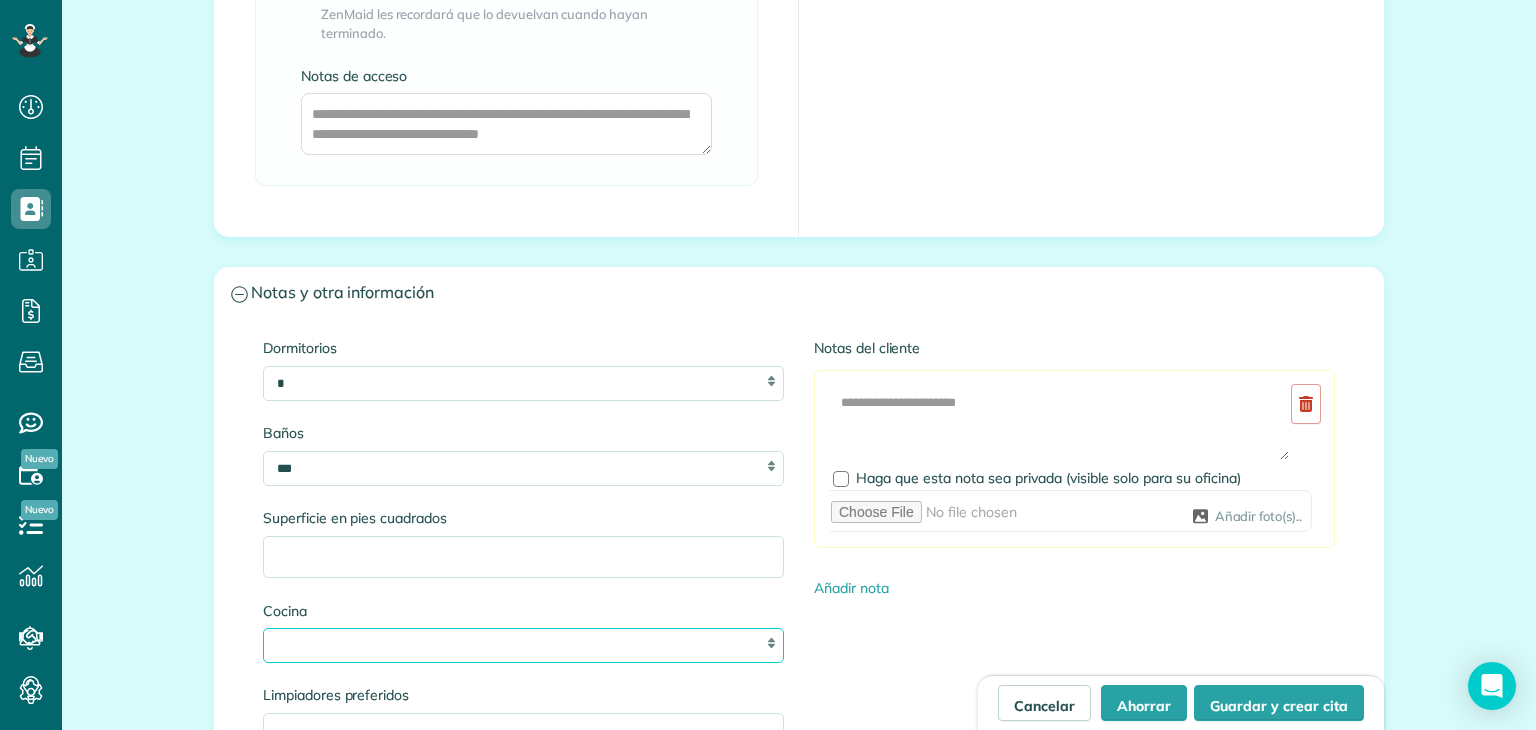 click on "*
*
*
*" at bounding box center [523, 645] 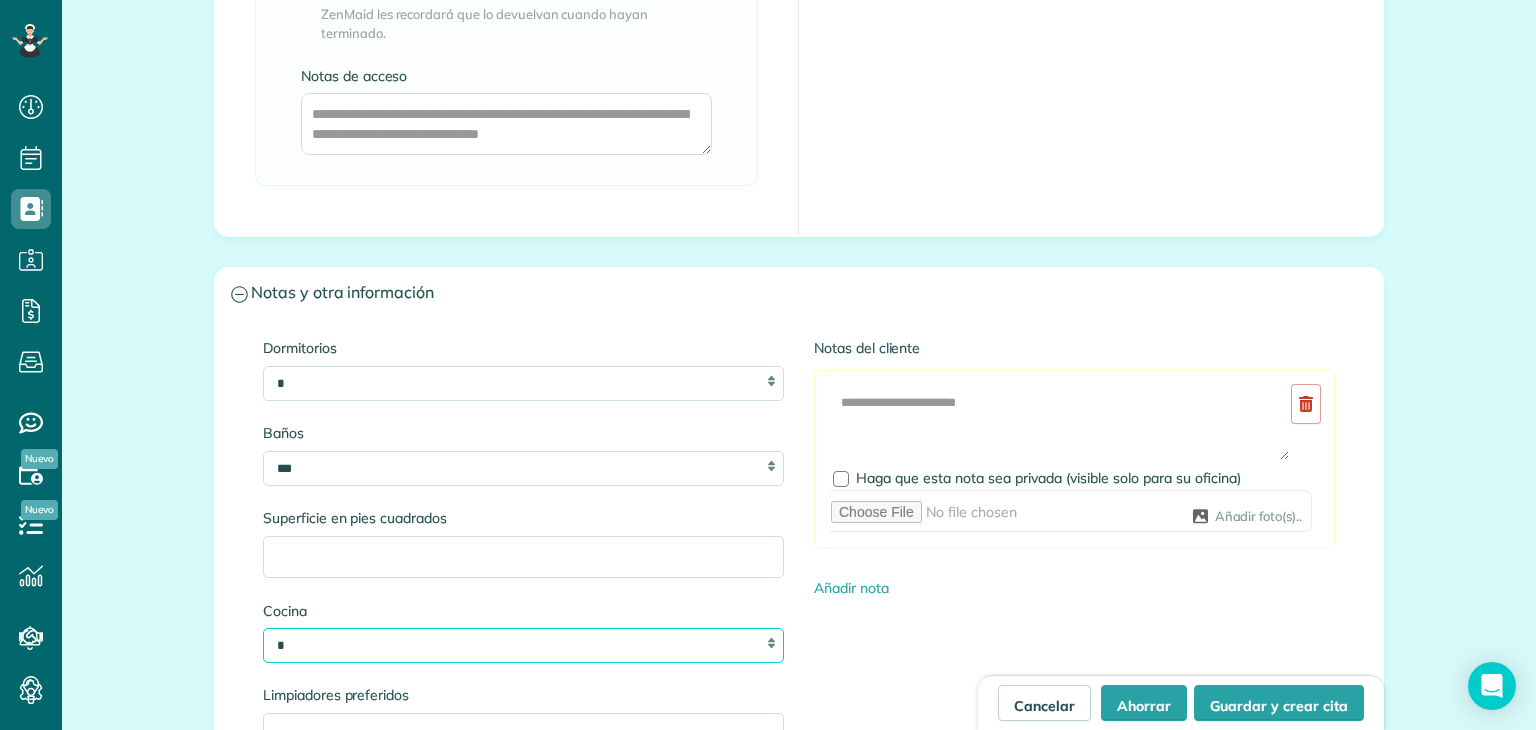 click on "*
*
*
*" at bounding box center [523, 645] 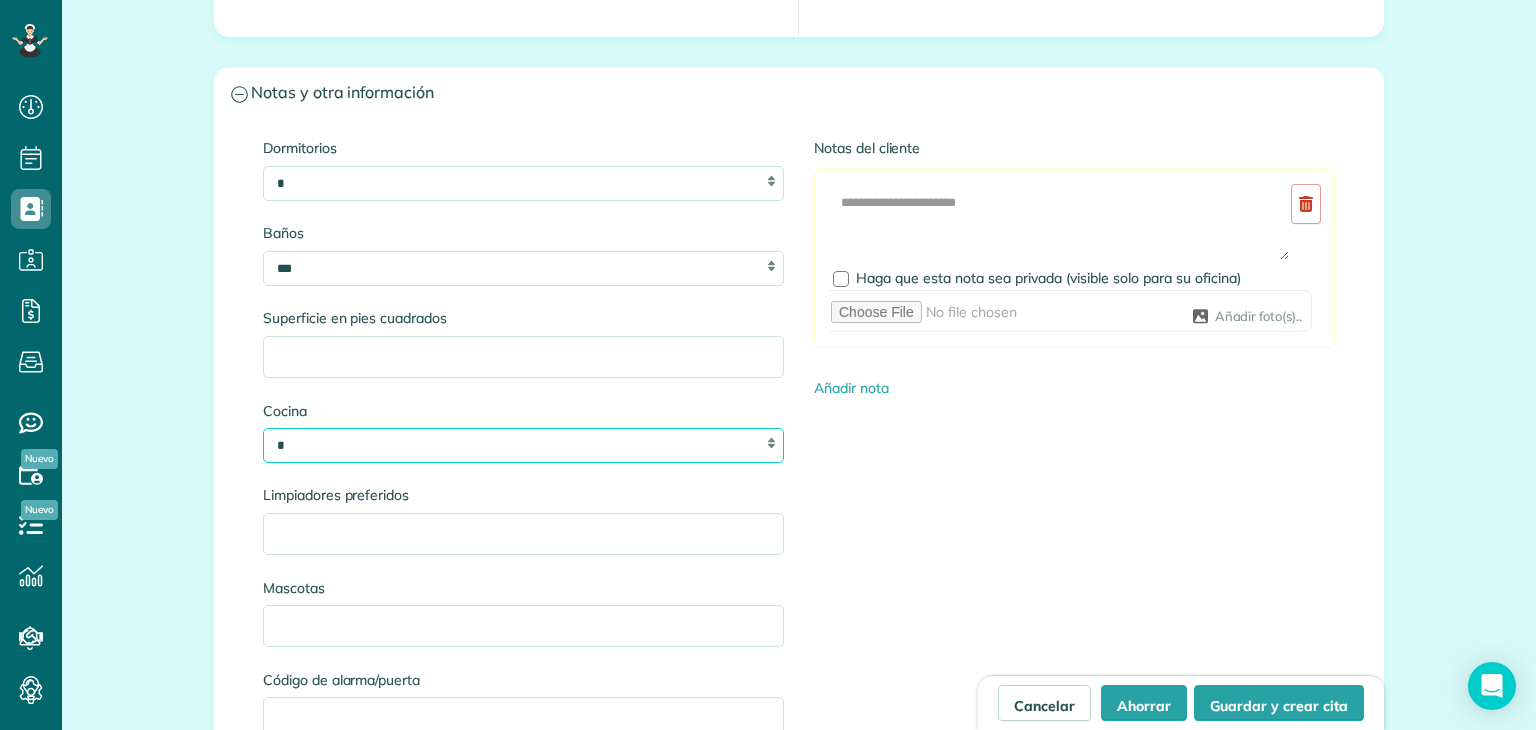 scroll, scrollTop: 2155, scrollLeft: 0, axis: vertical 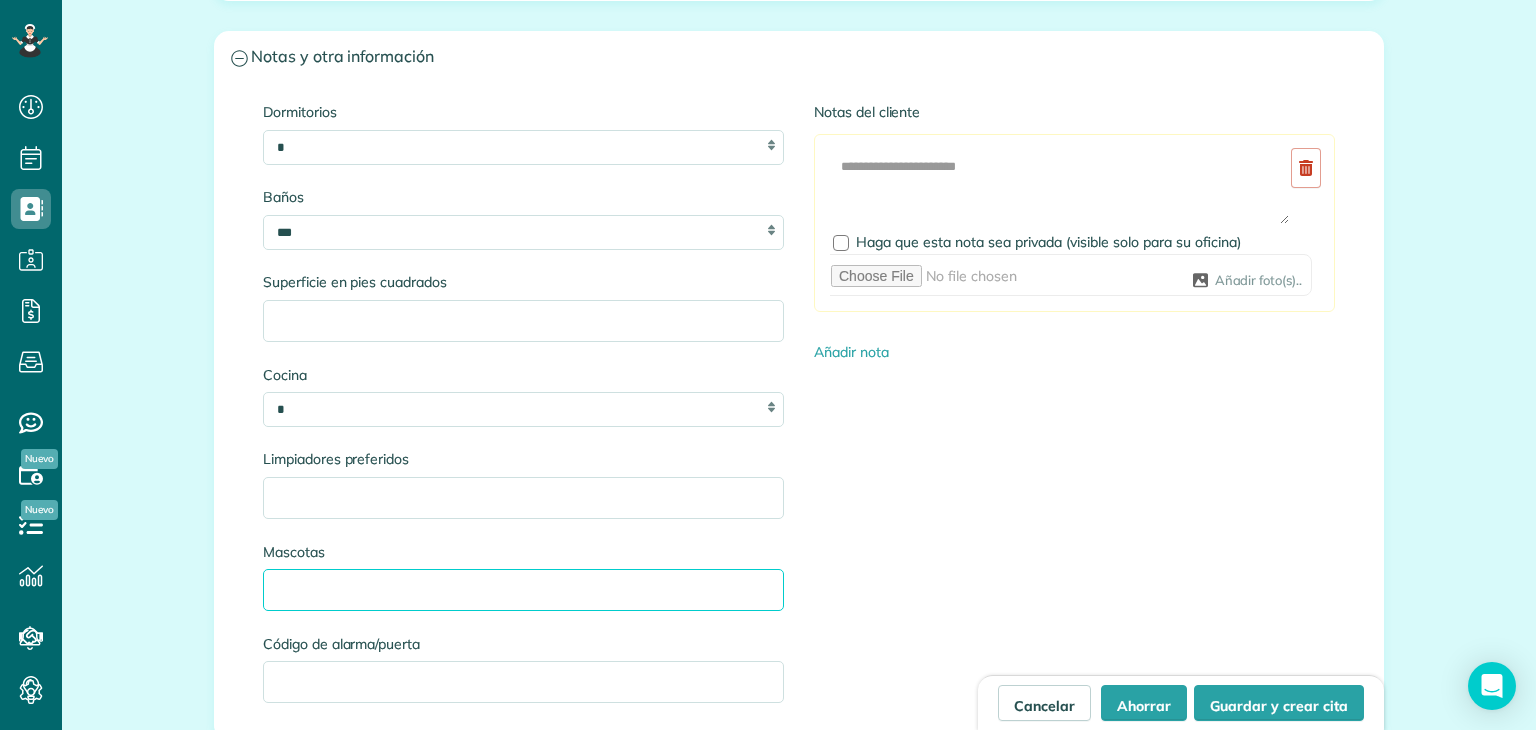 click on "Mascotas" at bounding box center (523, 590) 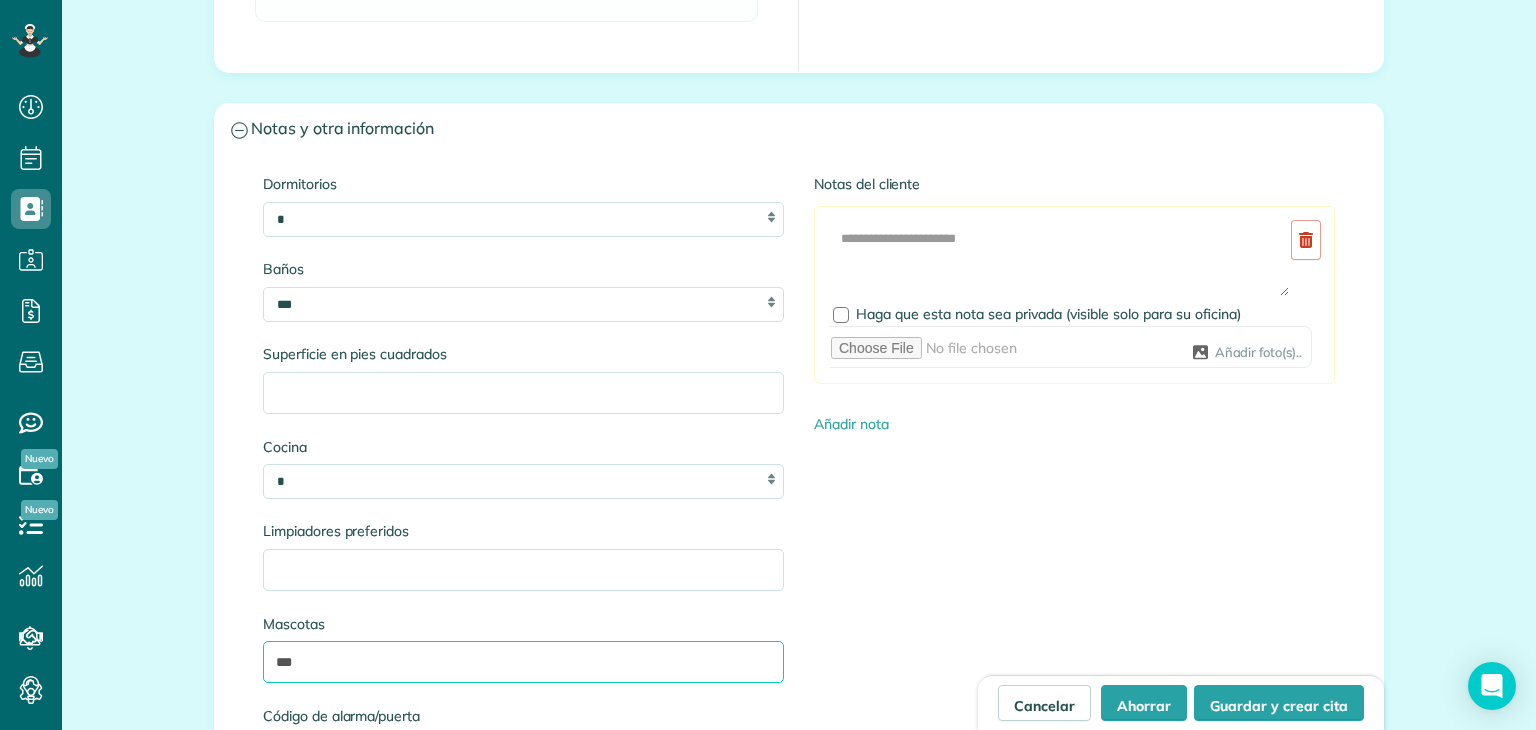 scroll, scrollTop: 2070, scrollLeft: 0, axis: vertical 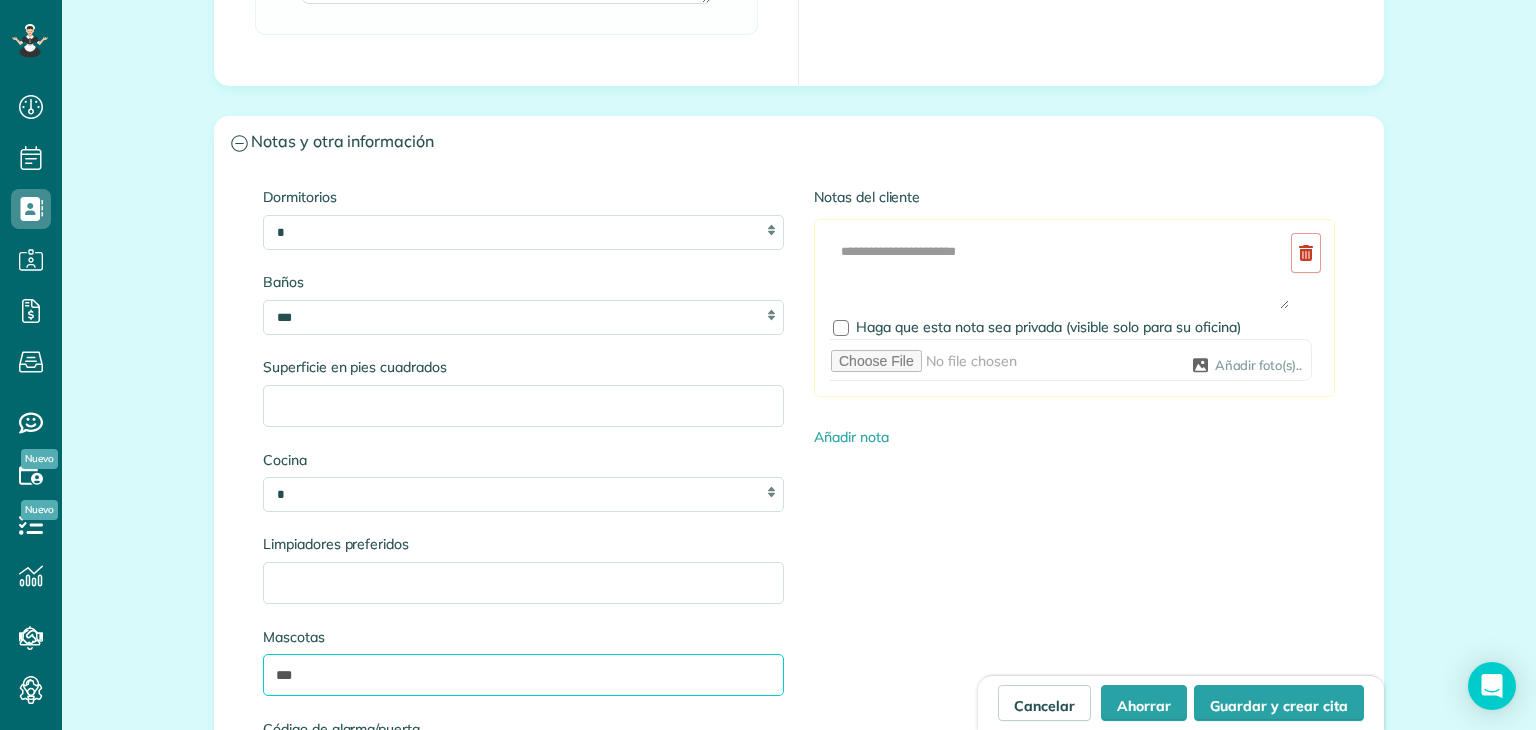 type on "***" 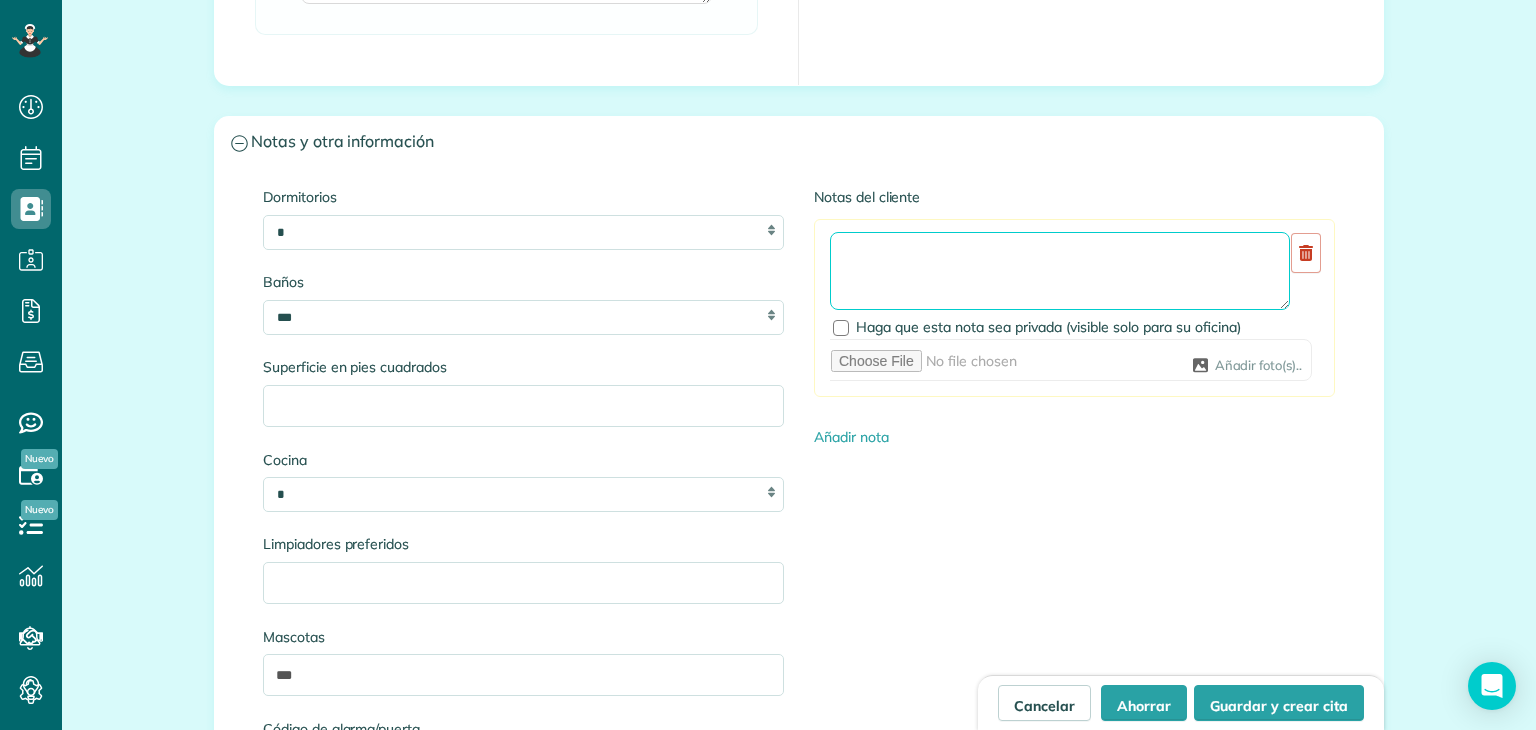 click at bounding box center (1060, 271) 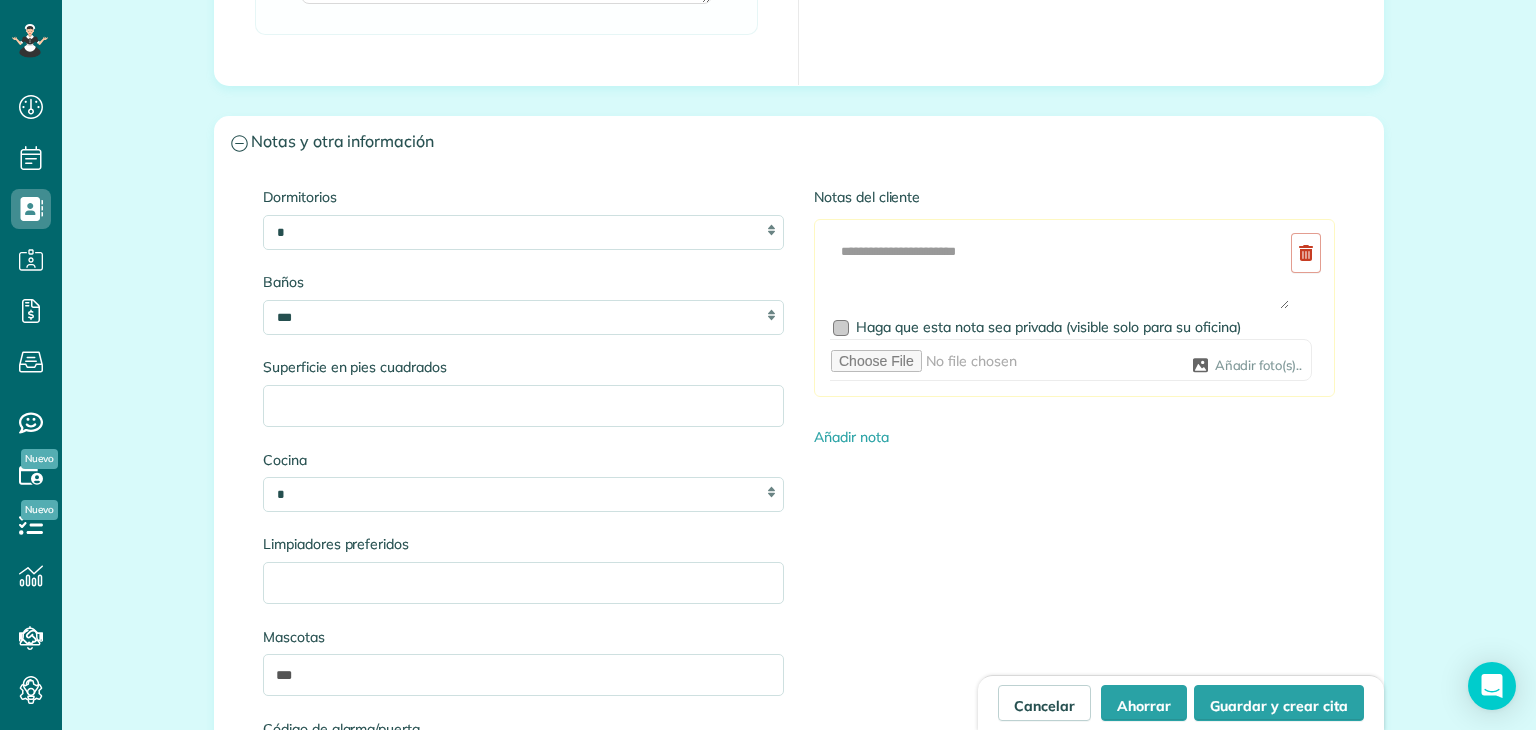 click at bounding box center (841, 328) 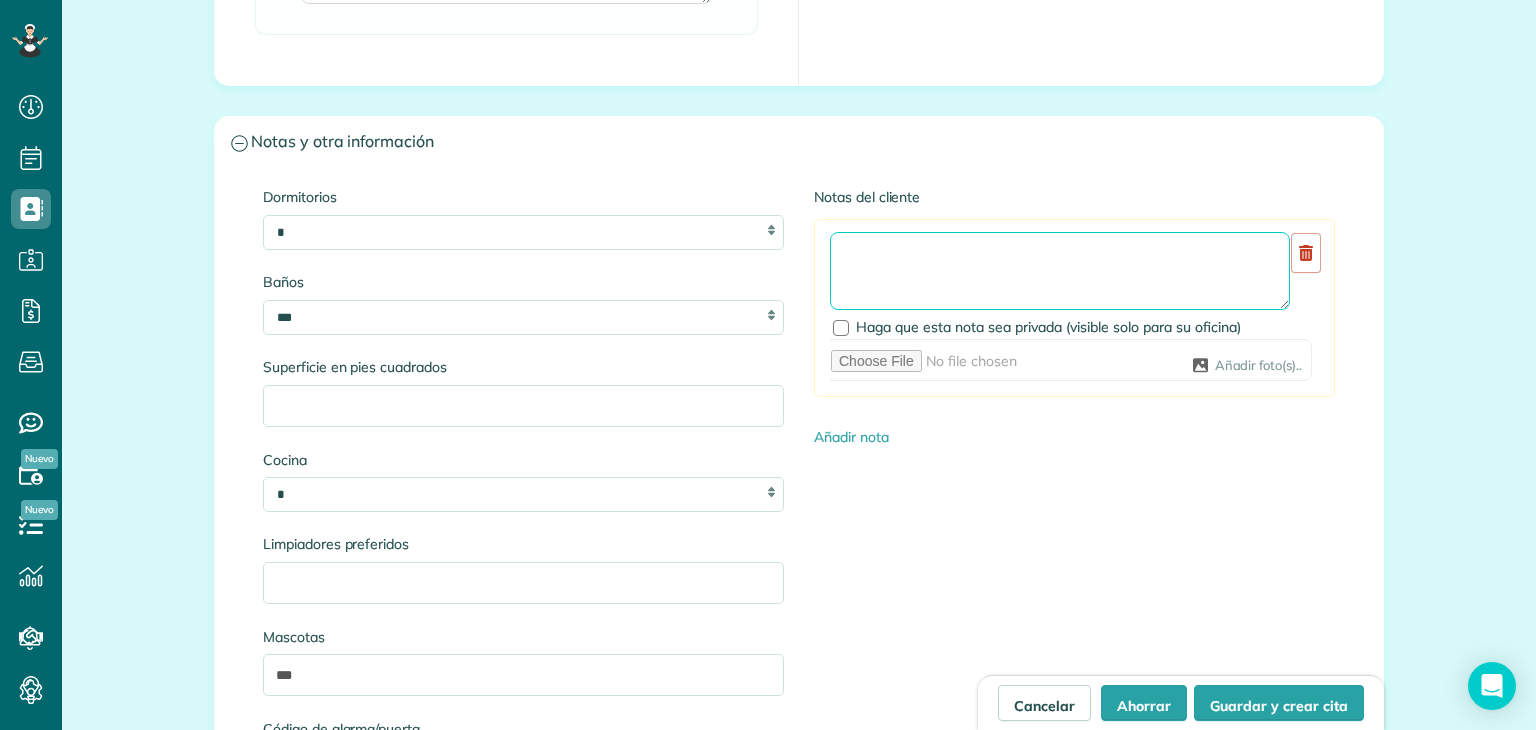 click at bounding box center (1060, 271) 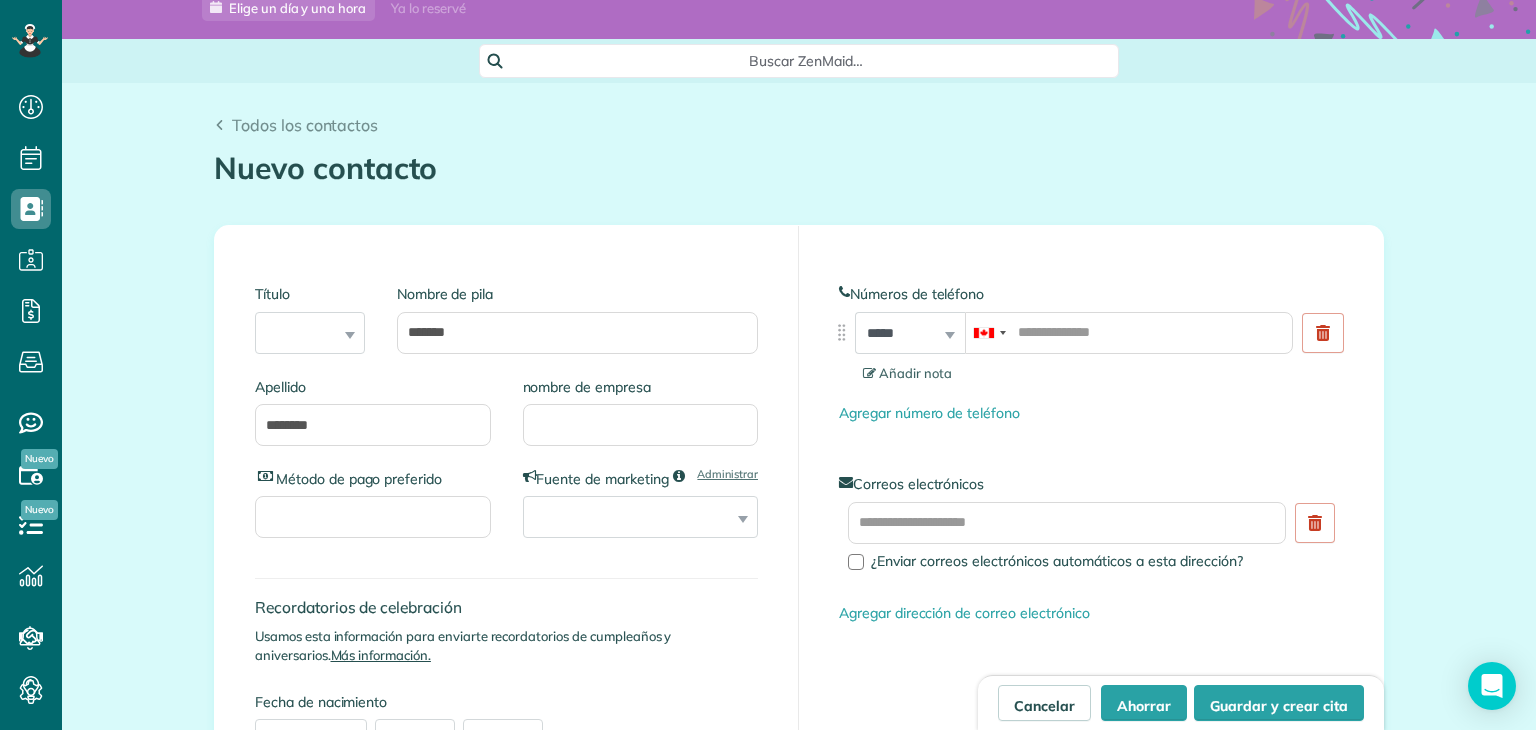scroll, scrollTop: 72, scrollLeft: 0, axis: vertical 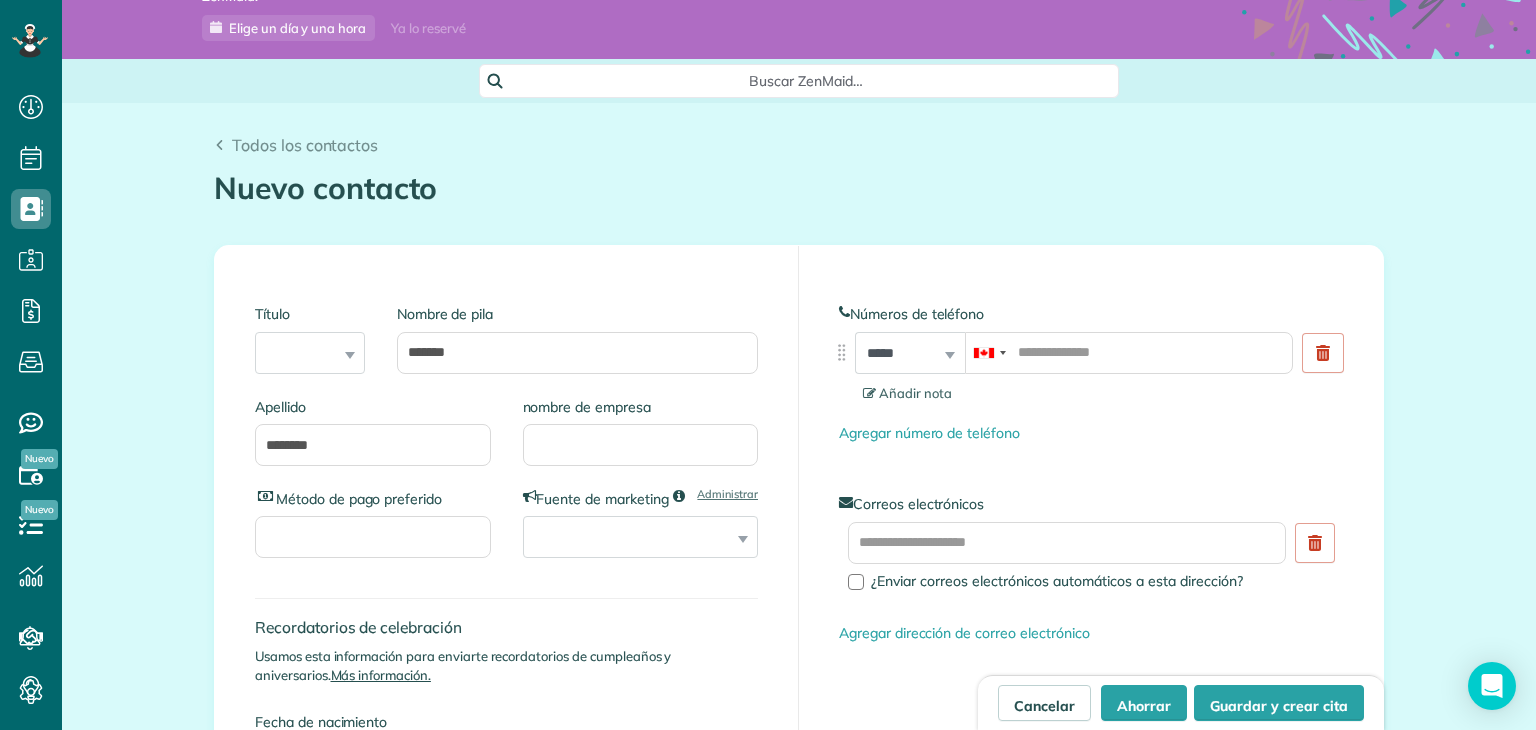 type on "**********" 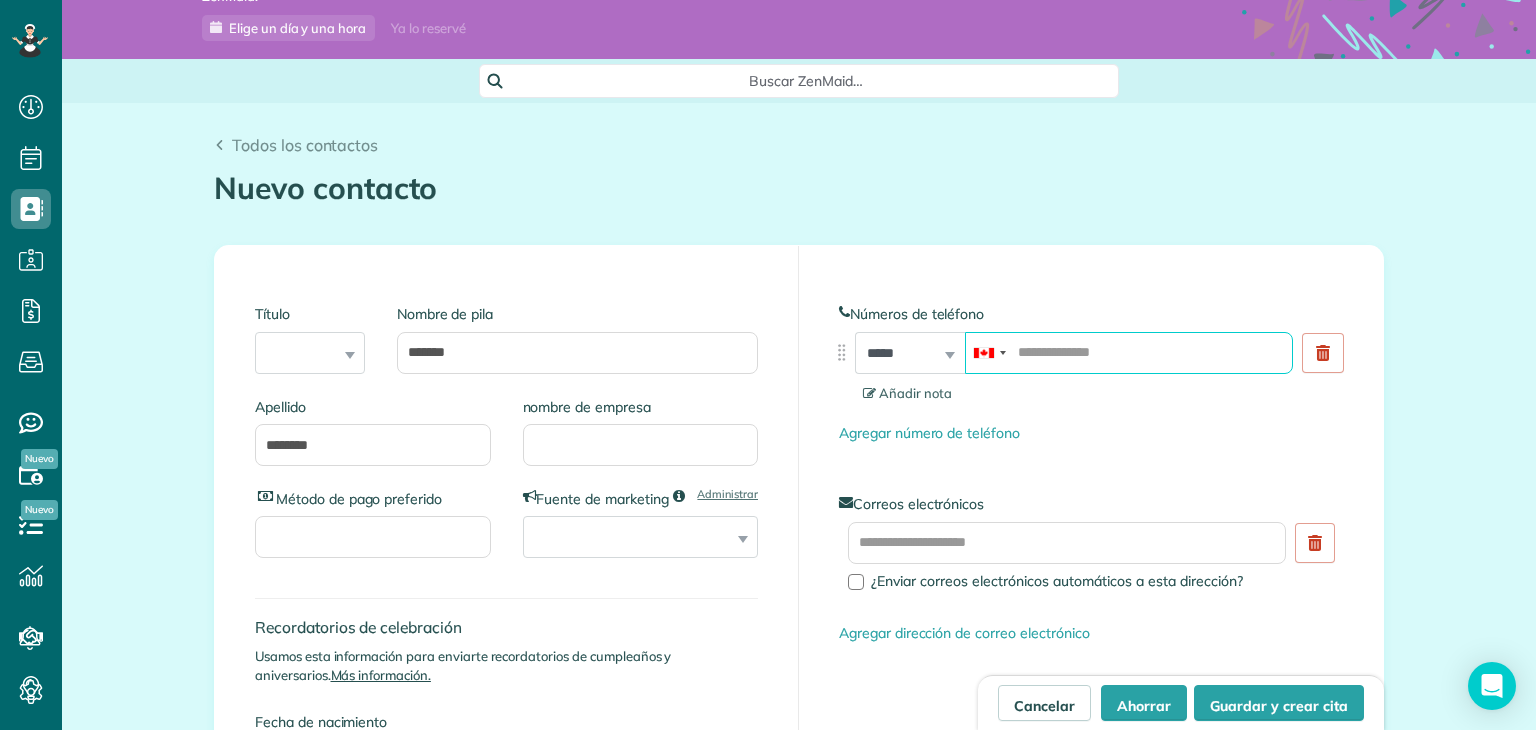 click at bounding box center (1129, 353) 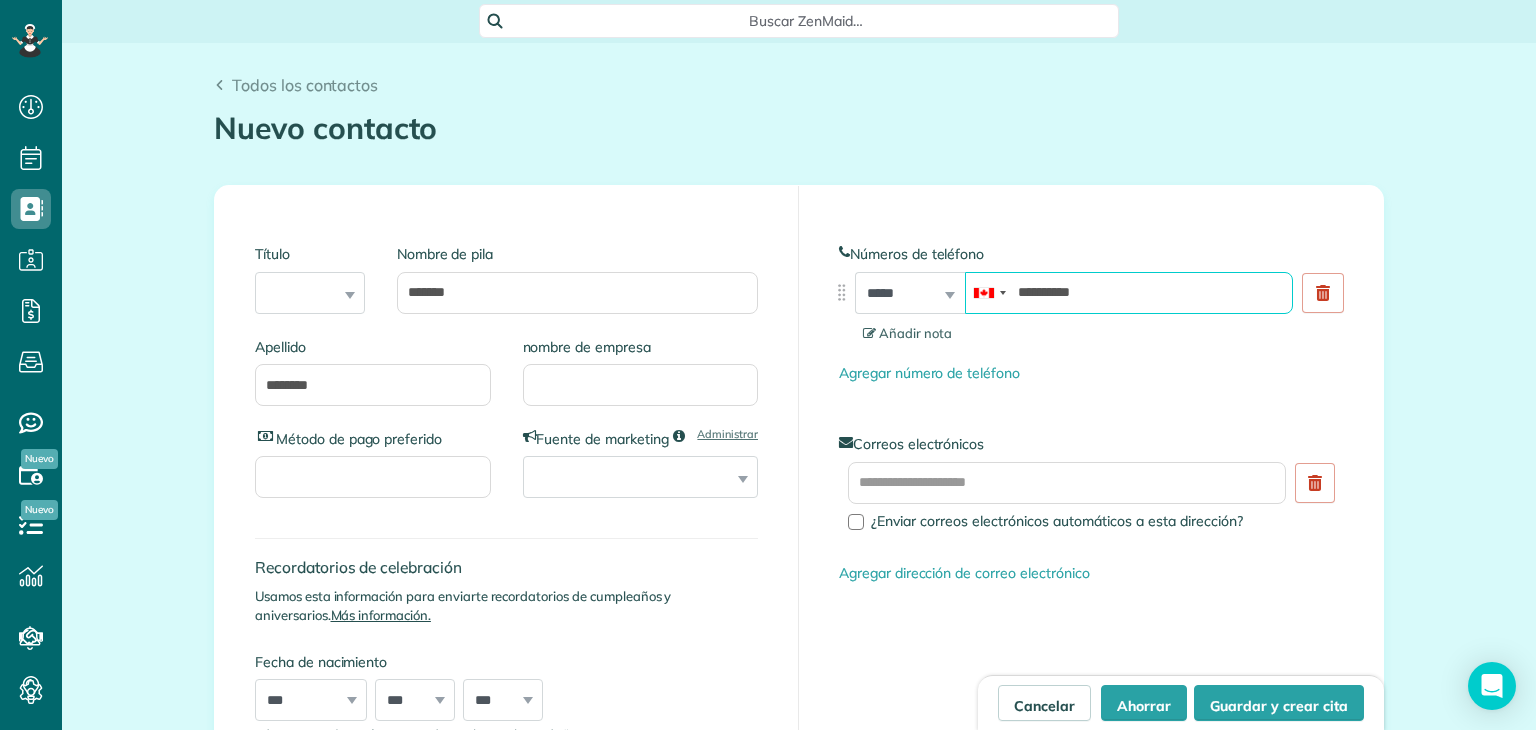 scroll, scrollTop: 148, scrollLeft: 0, axis: vertical 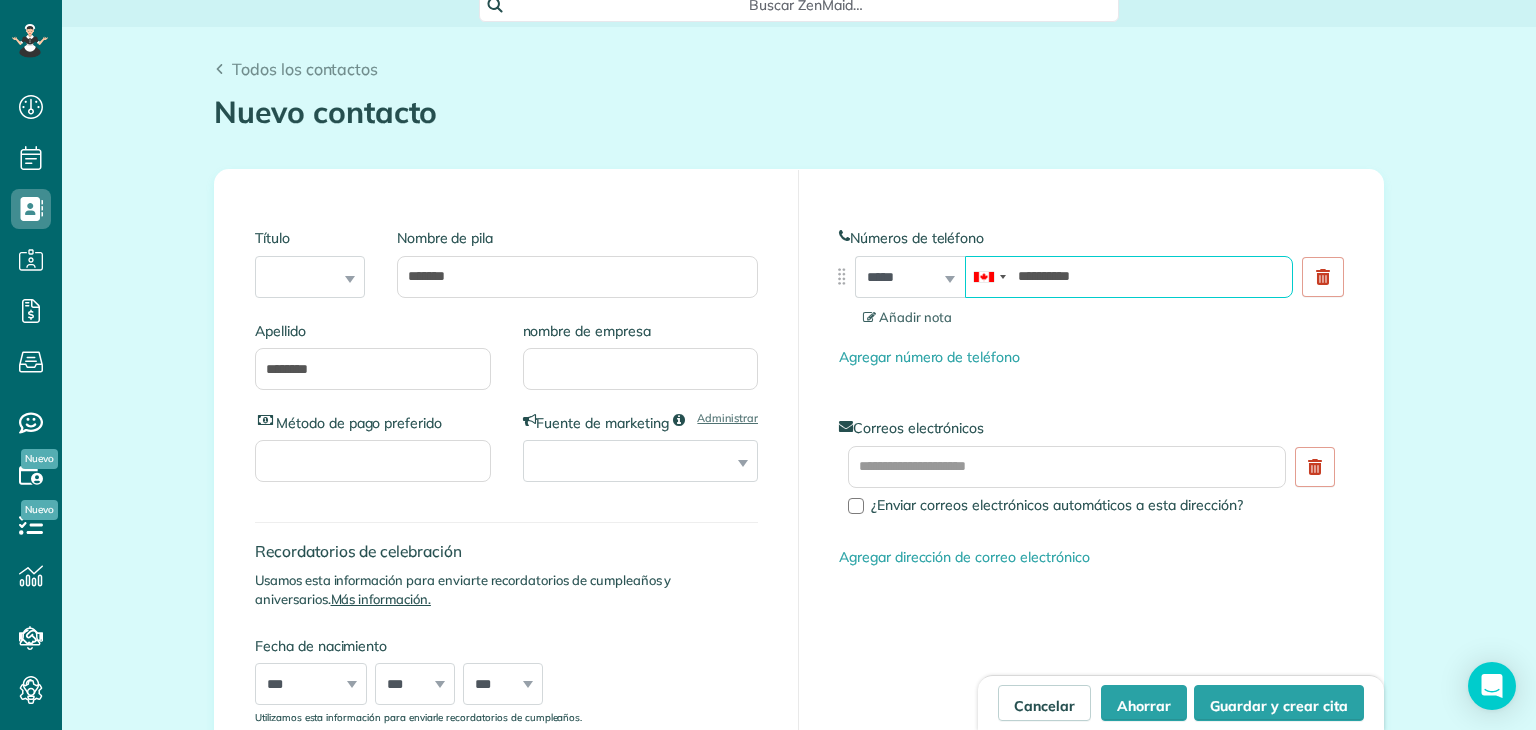 type on "**********" 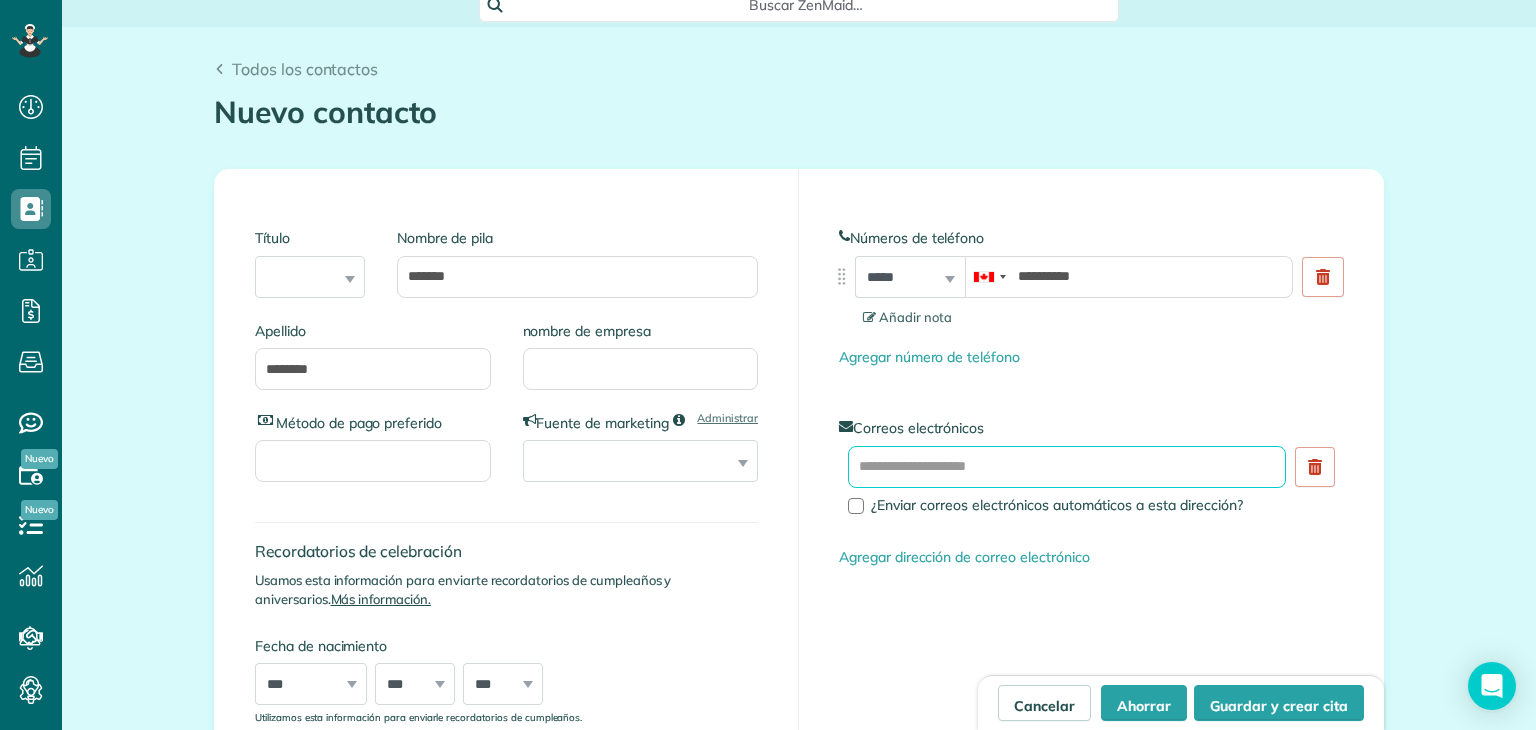 click at bounding box center (1067, 467) 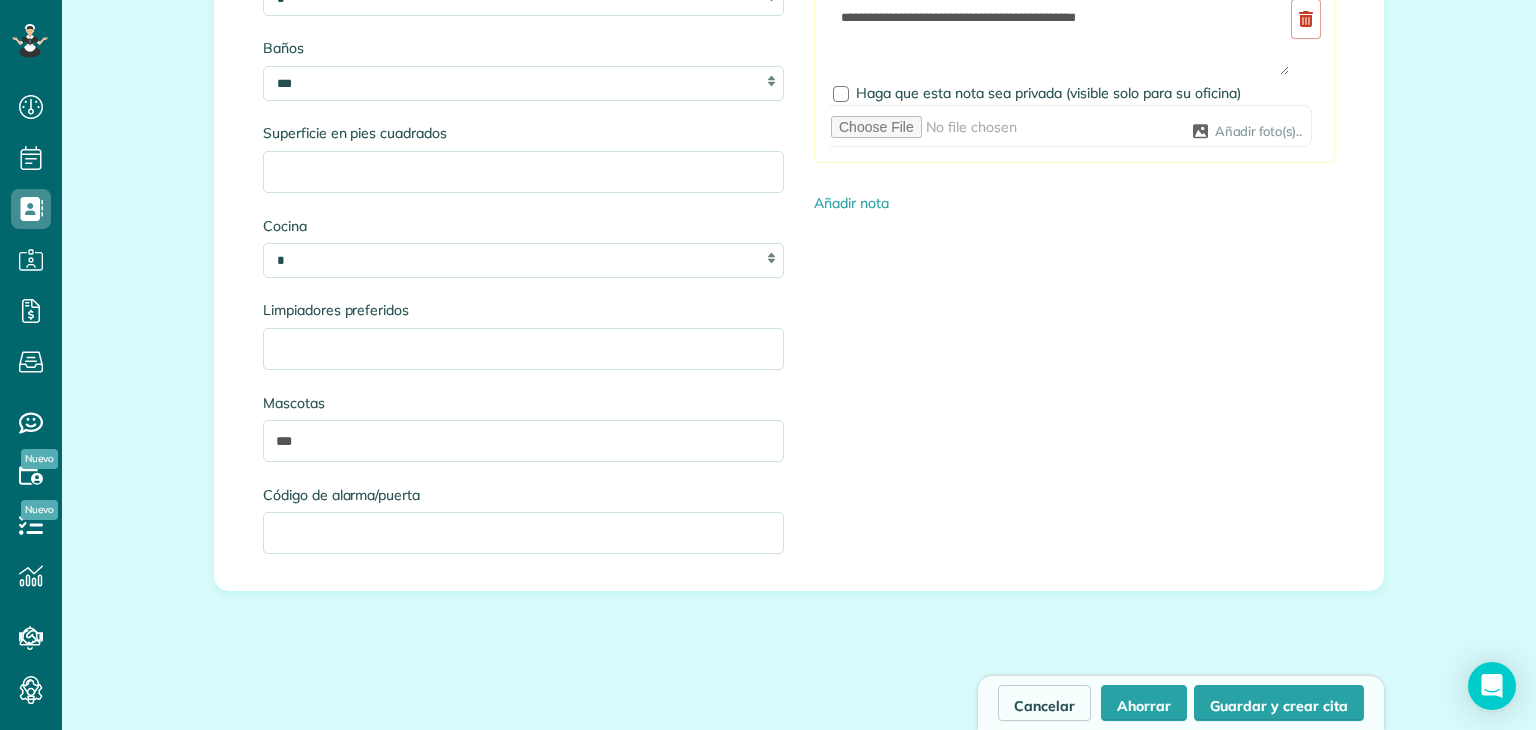 scroll, scrollTop: 2304, scrollLeft: 0, axis: vertical 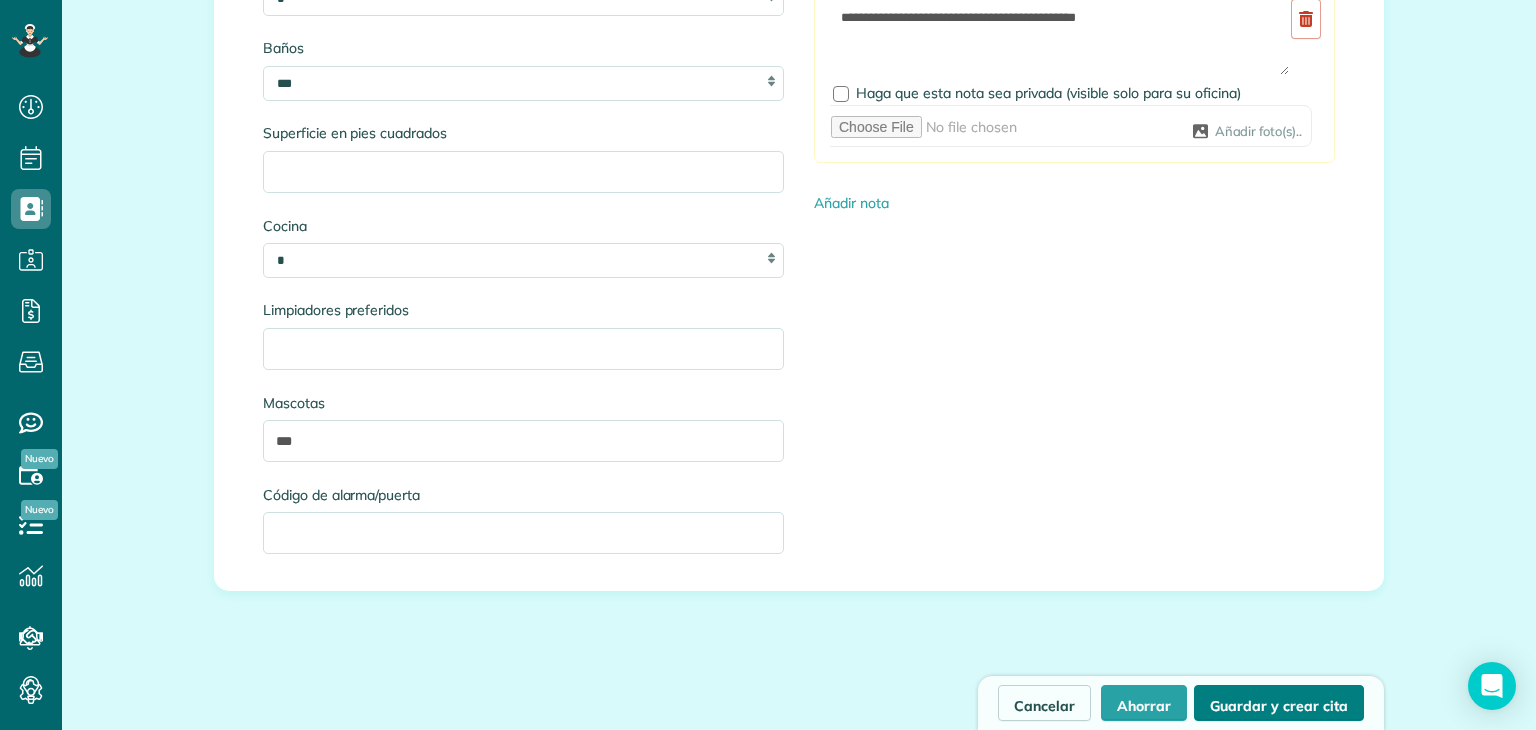 type on "**********" 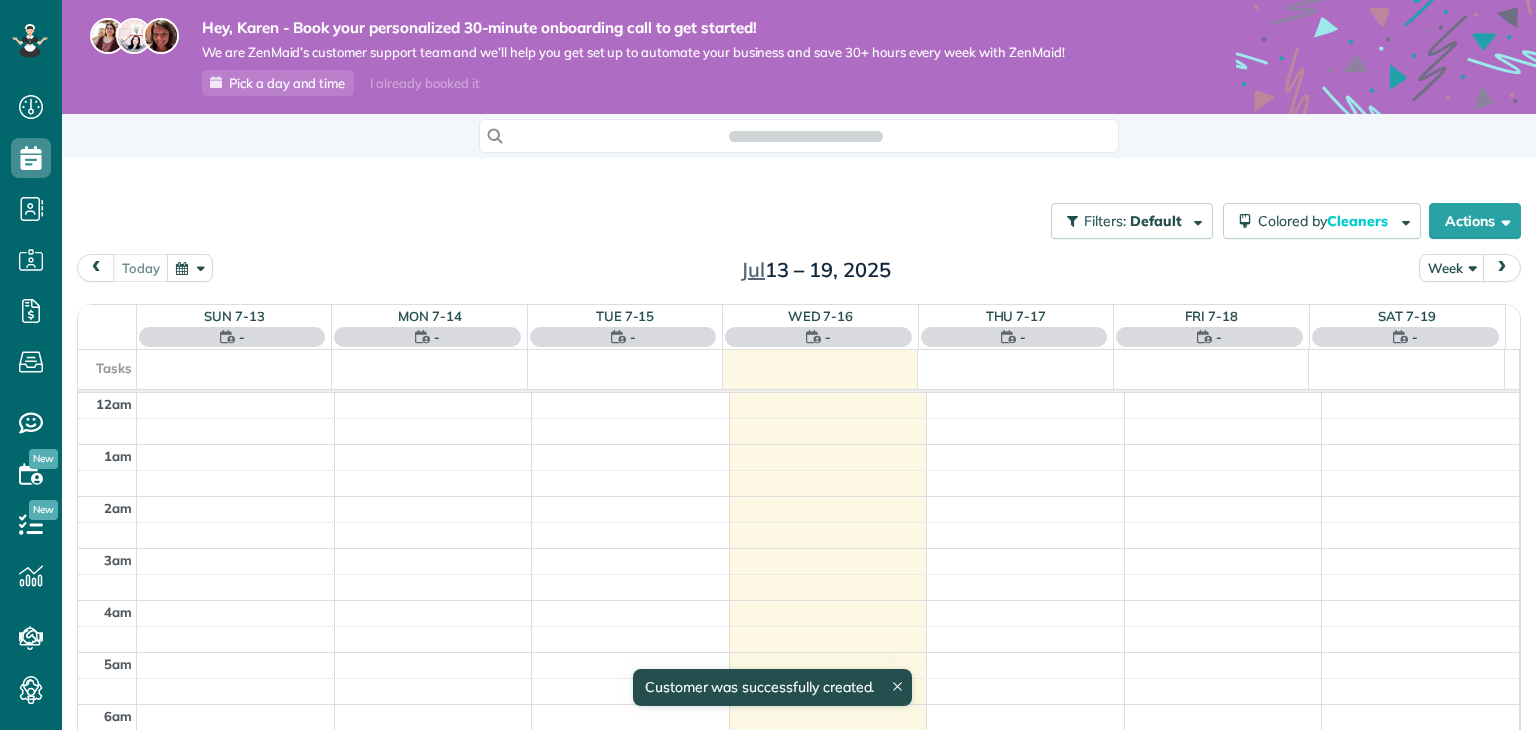 scroll, scrollTop: 0, scrollLeft: 0, axis: both 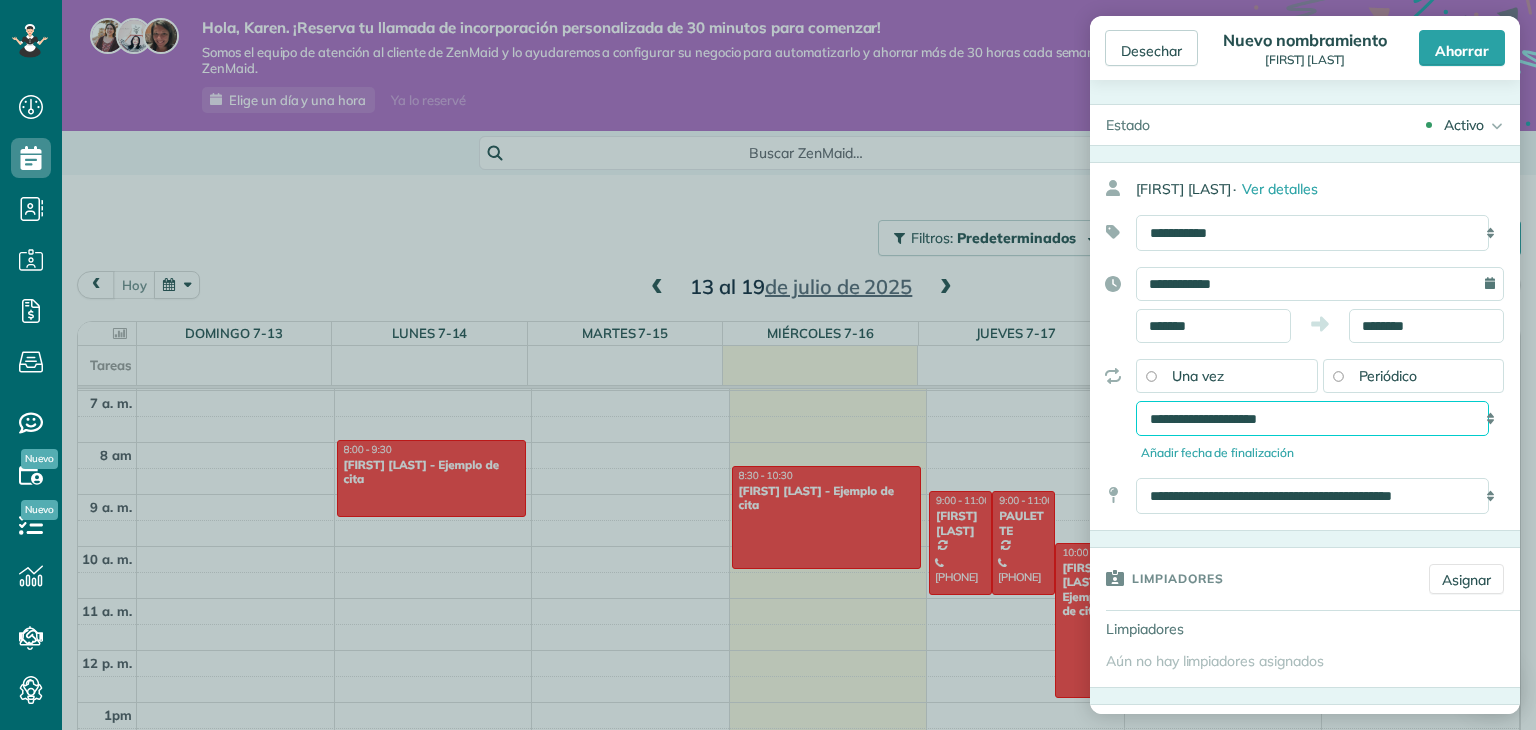 click on "**********" at bounding box center (1312, 419) 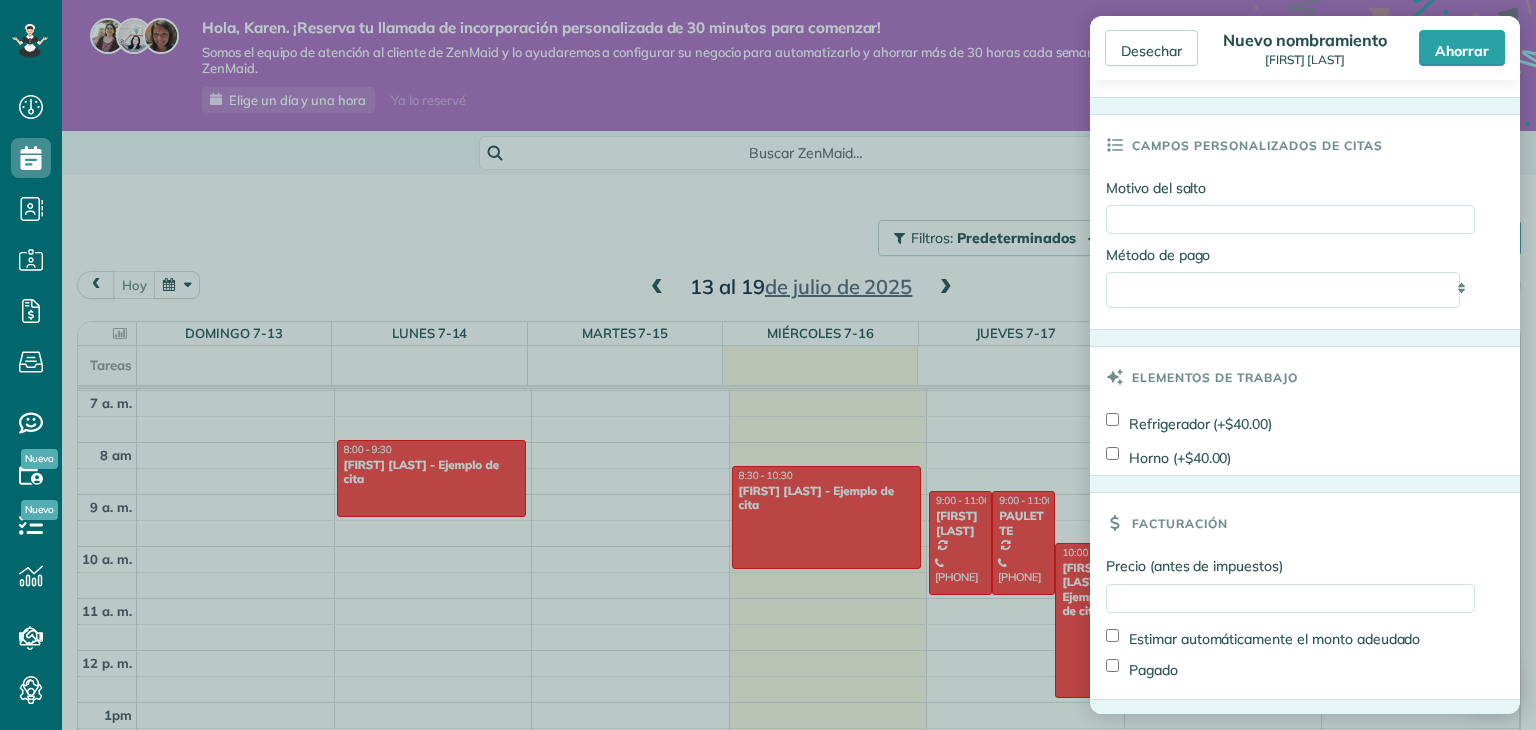 scroll, scrollTop: 1088, scrollLeft: 0, axis: vertical 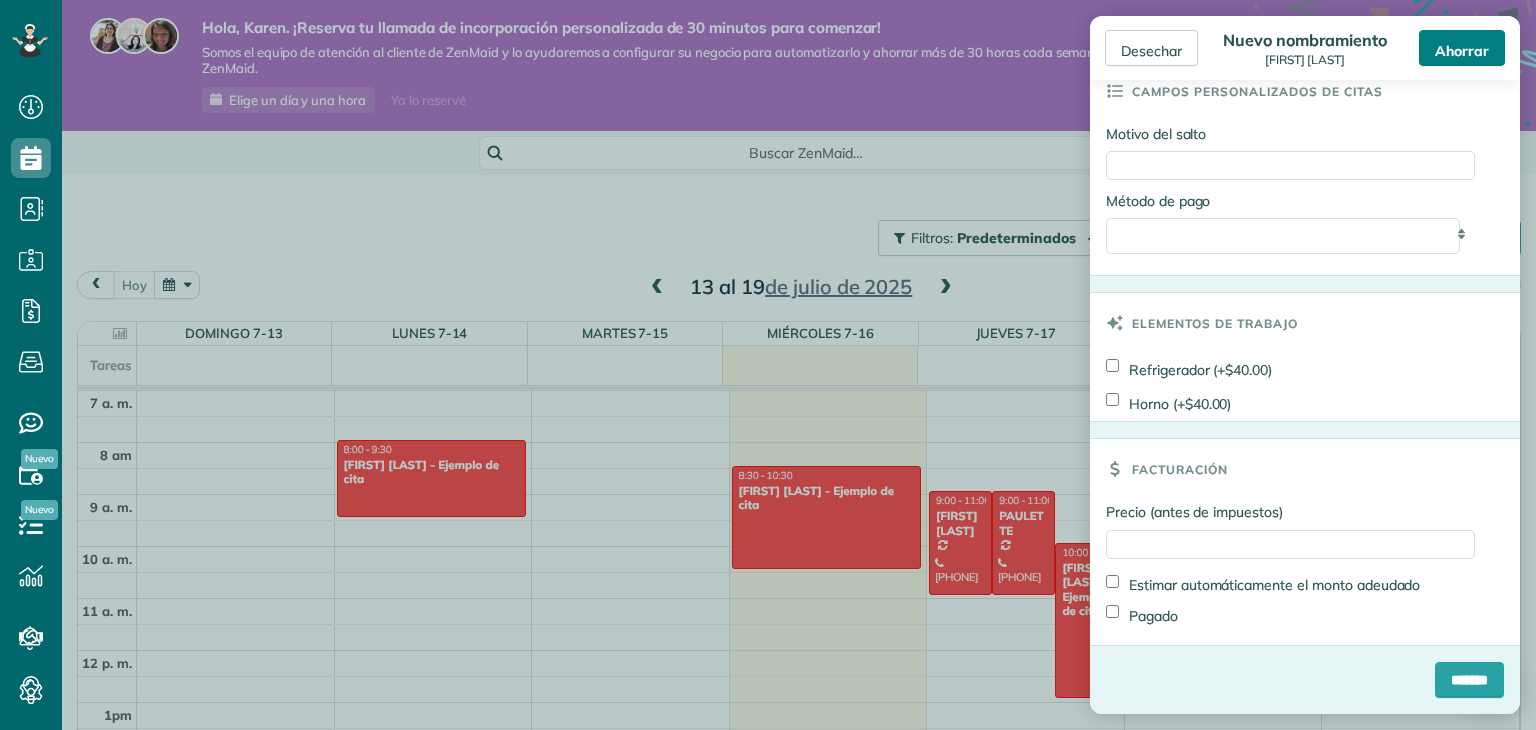 click on "Ahorrar" at bounding box center (1462, 50) 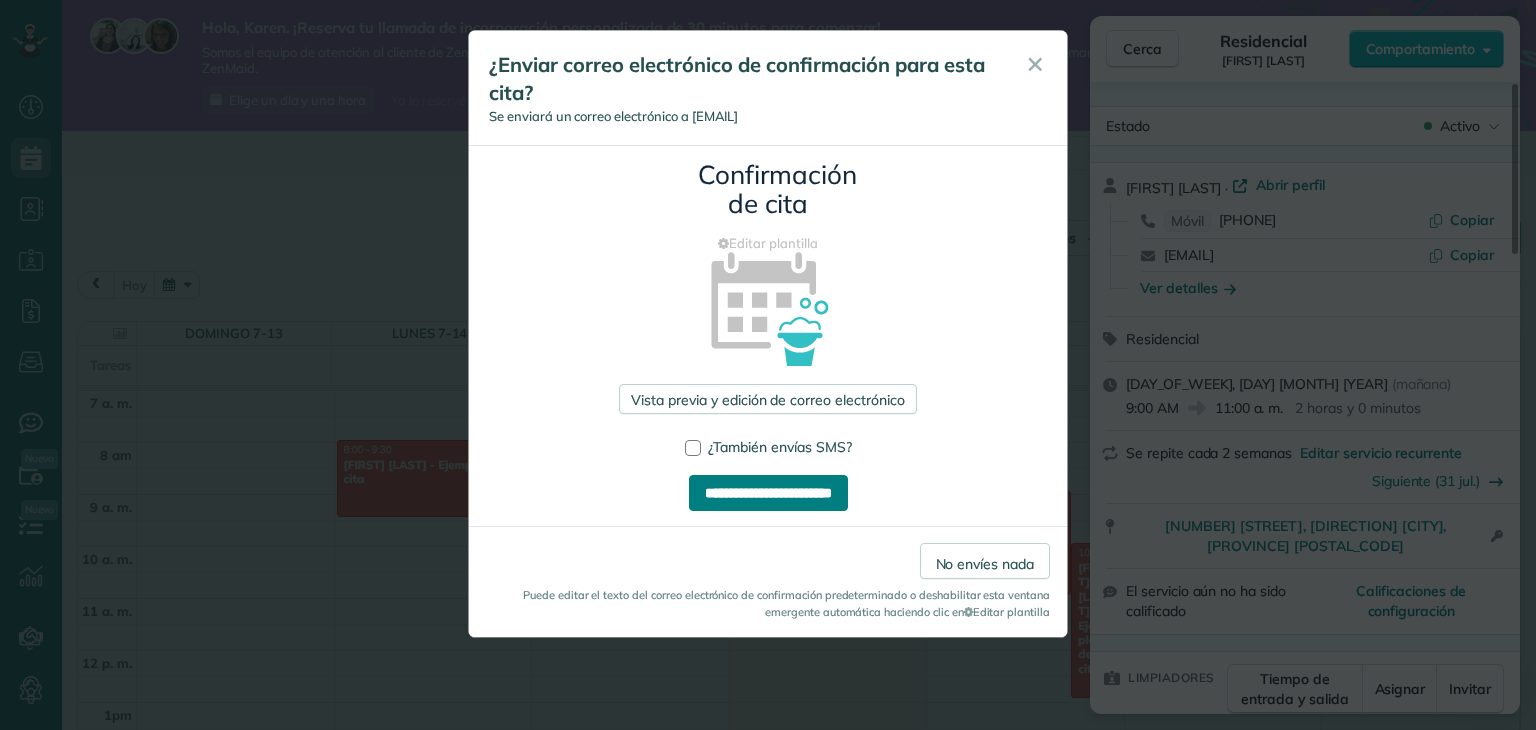click on "**********" at bounding box center [768, 493] 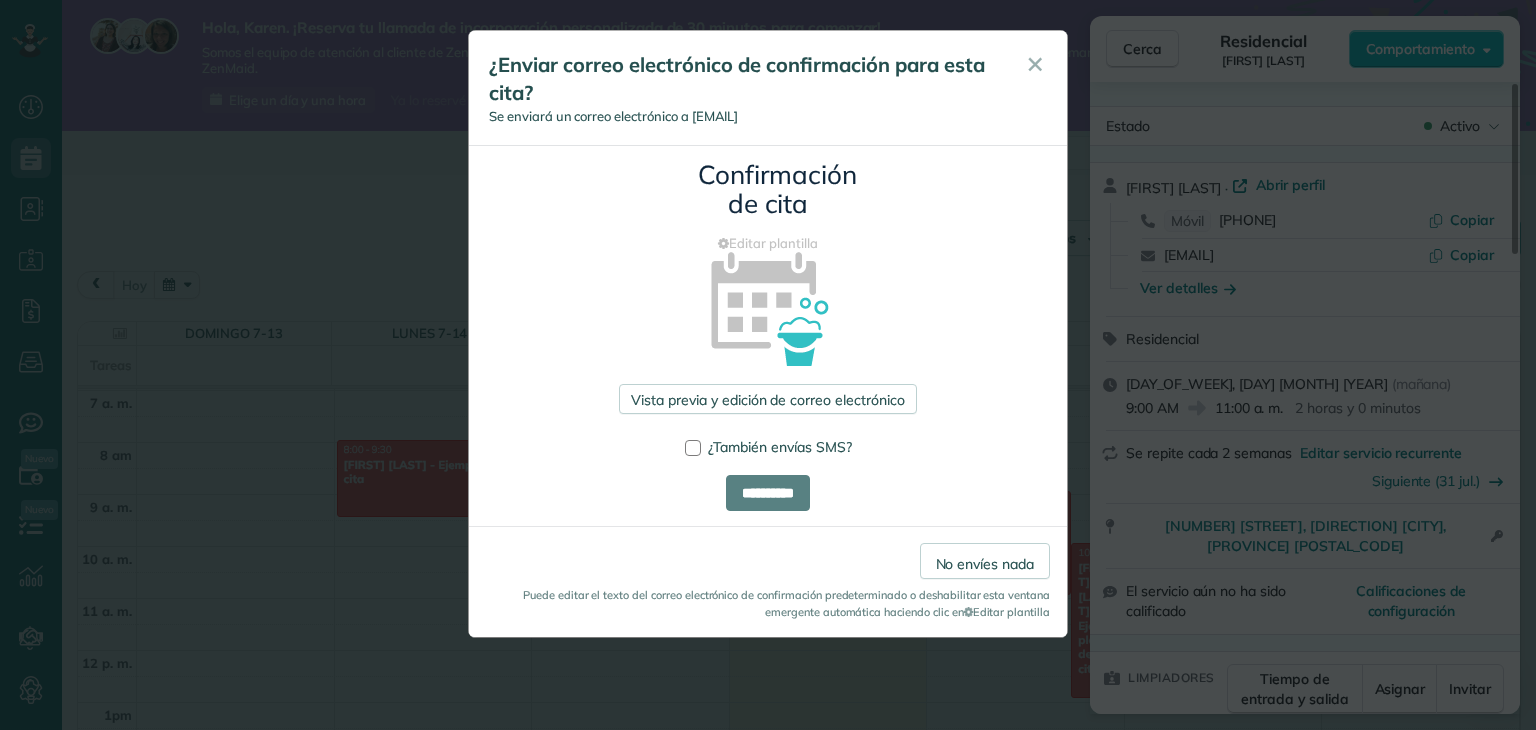 type on "**********" 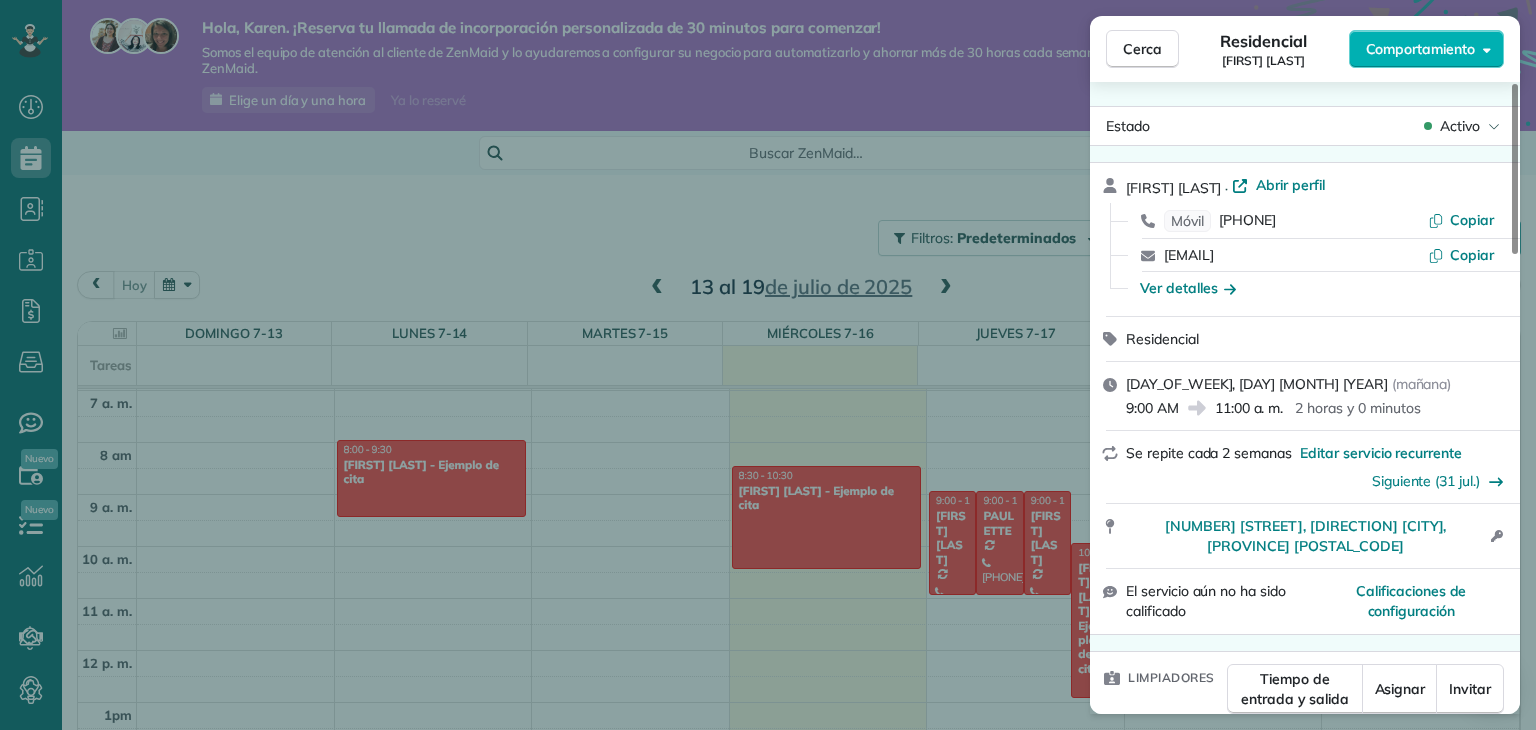 click on "9:00 AM" at bounding box center (1152, 408) 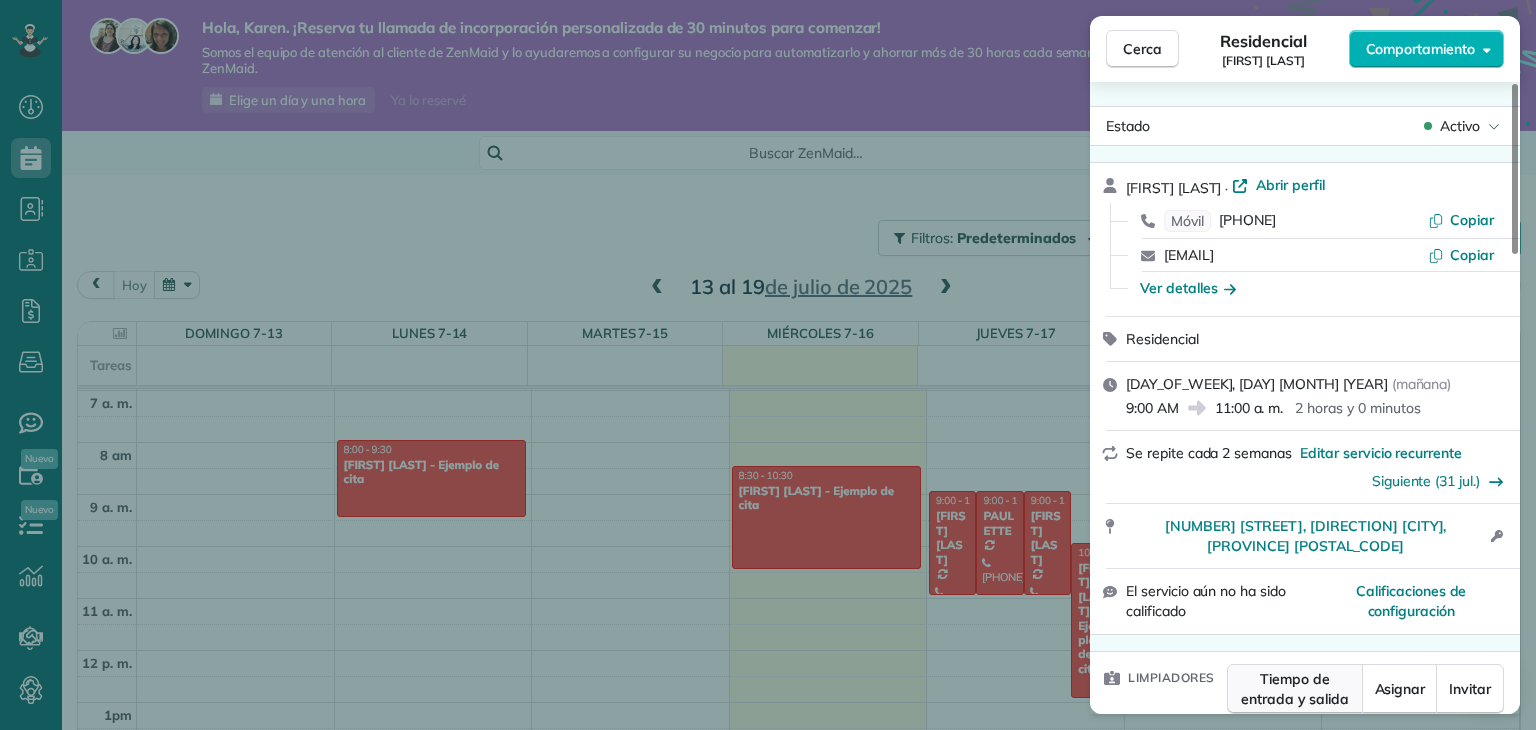 click on "Tiempo de entrada y salida" at bounding box center (1295, 689) 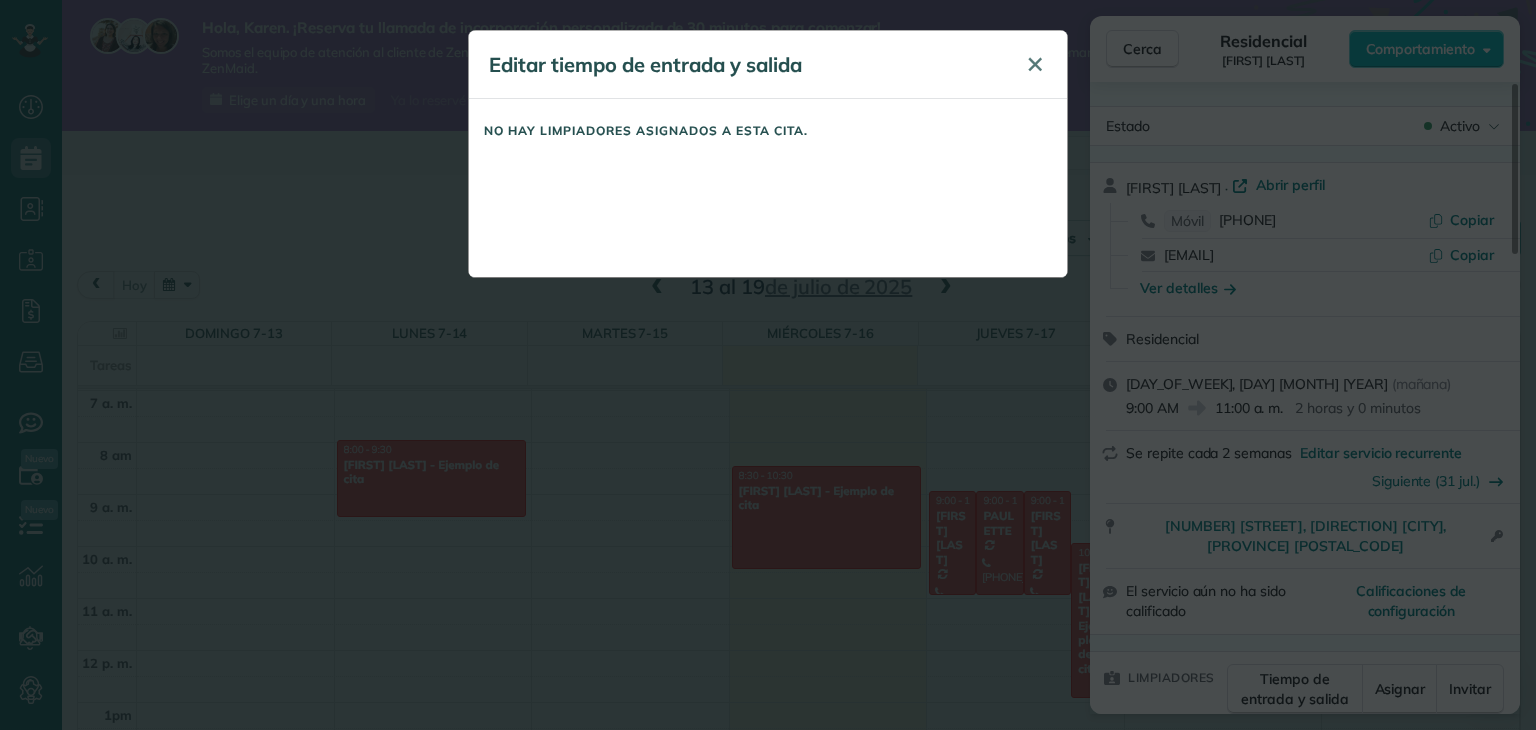 click on "✕" at bounding box center [1035, 64] 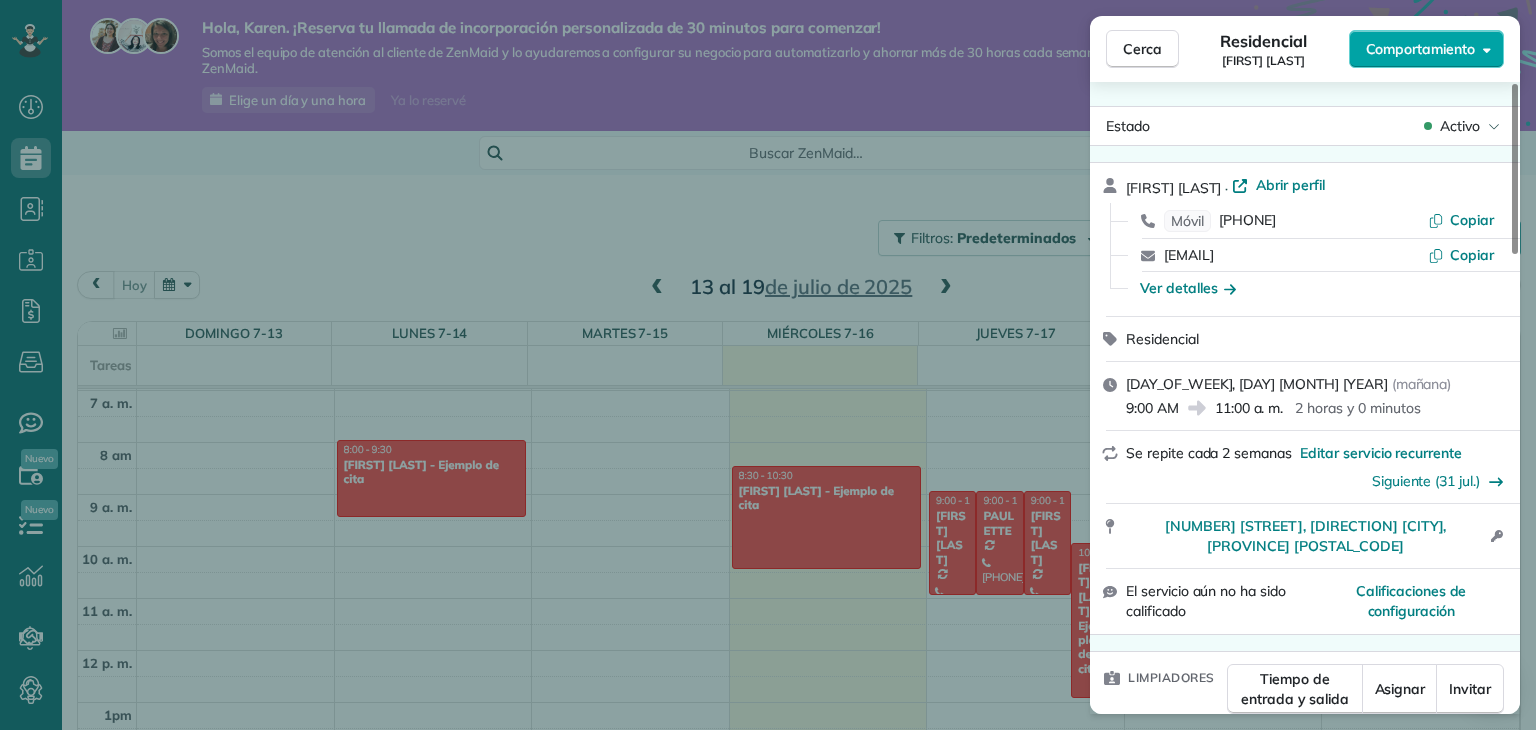 click on "Comportamiento" at bounding box center (1420, 49) 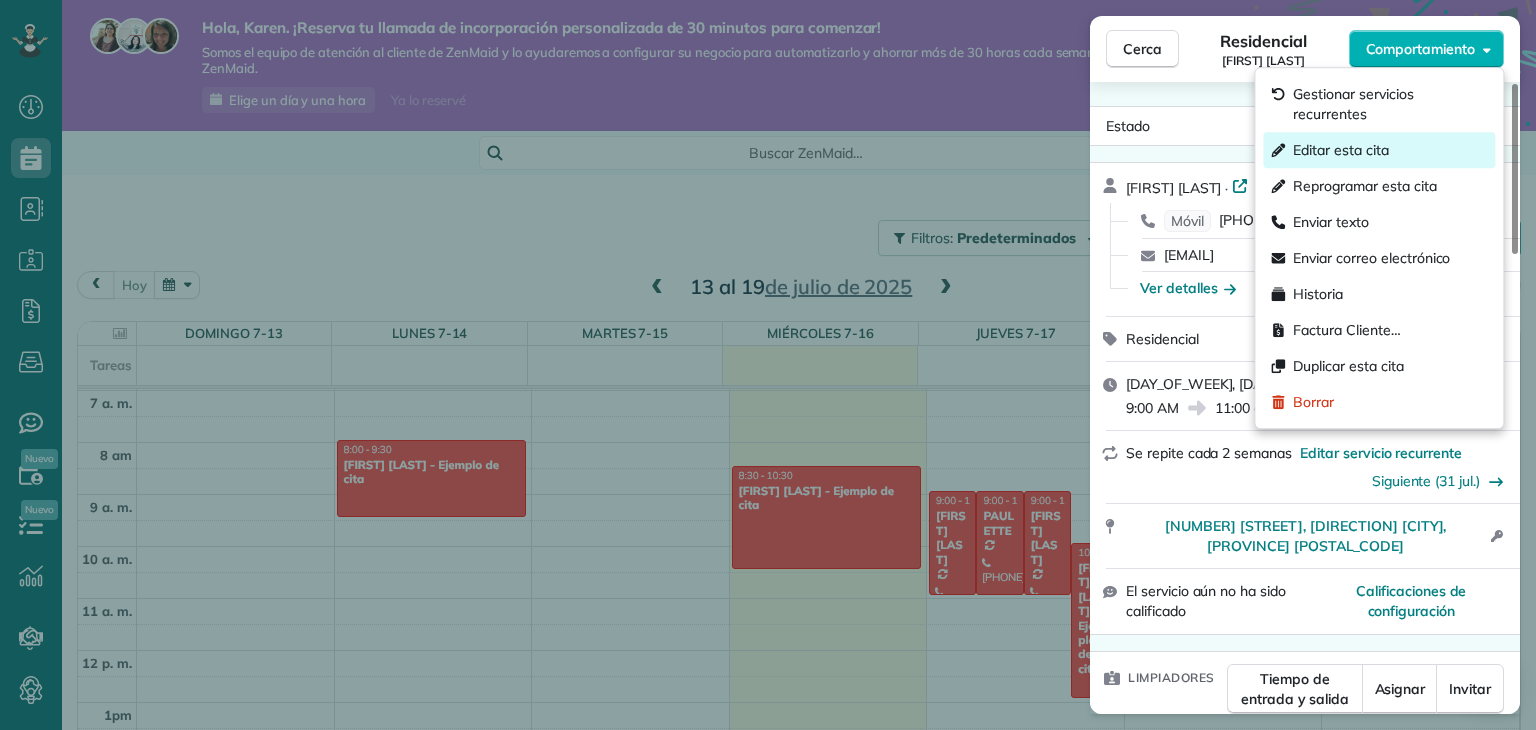 click on "Editar esta cita" at bounding box center [1379, 150] 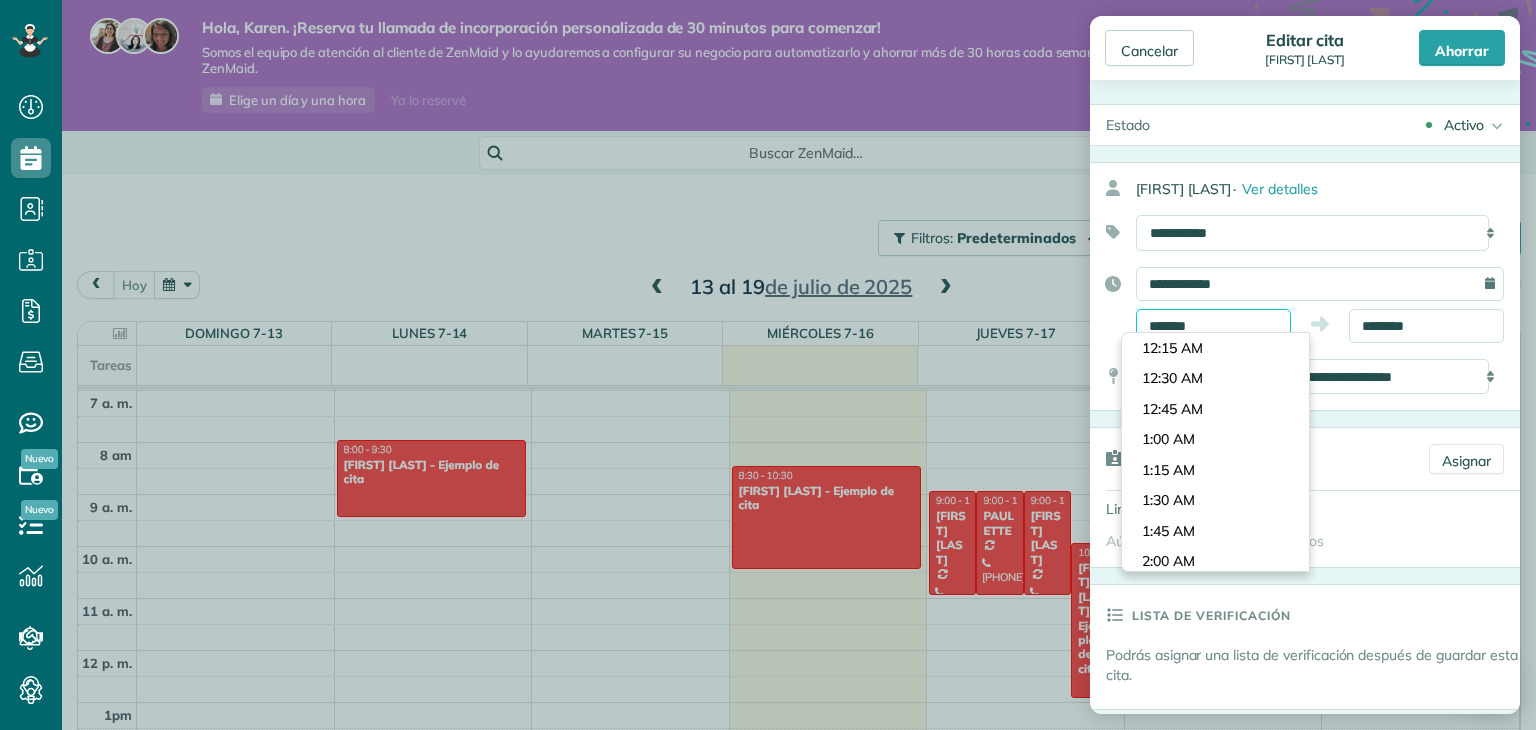 click on "*******" at bounding box center [1213, 326] 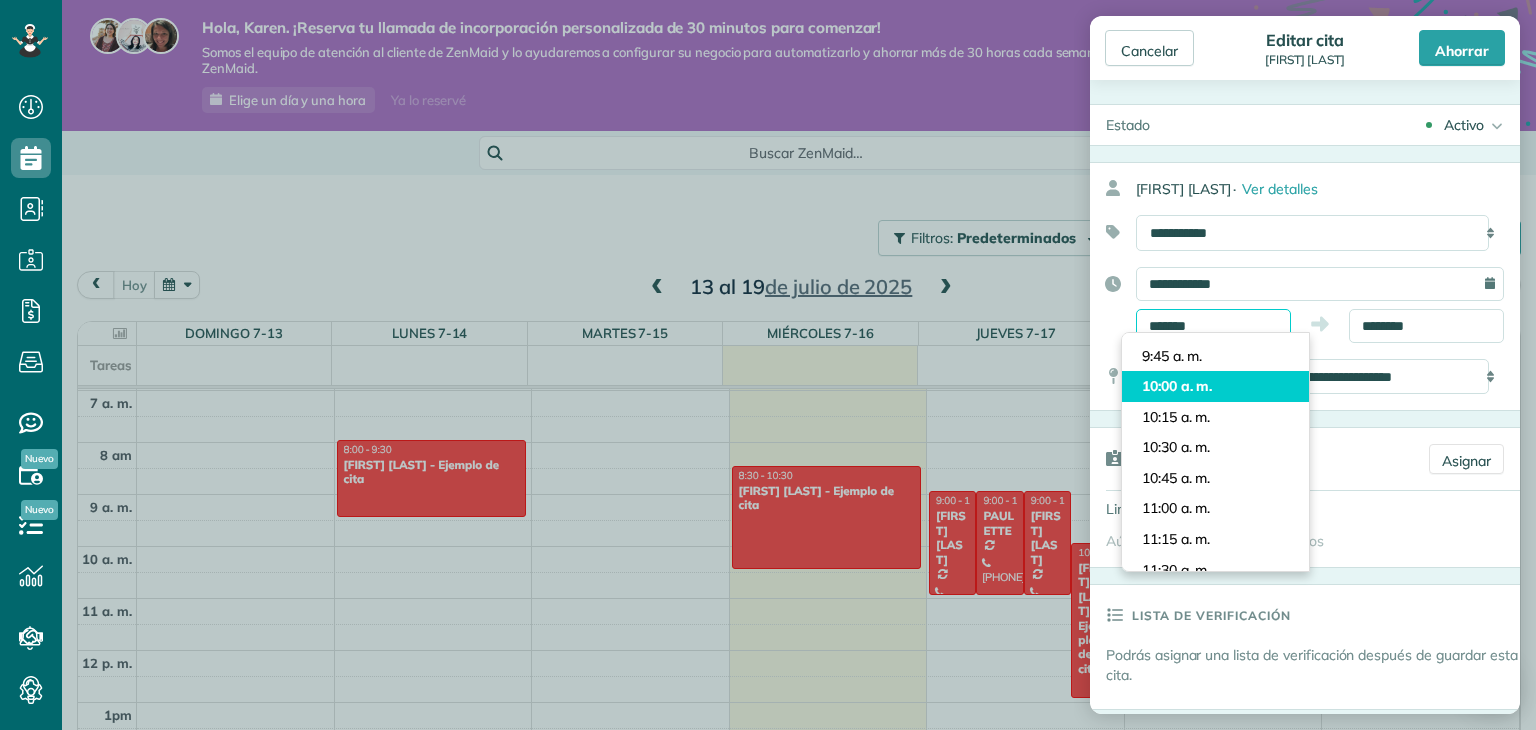 scroll, scrollTop: 1152, scrollLeft: 0, axis: vertical 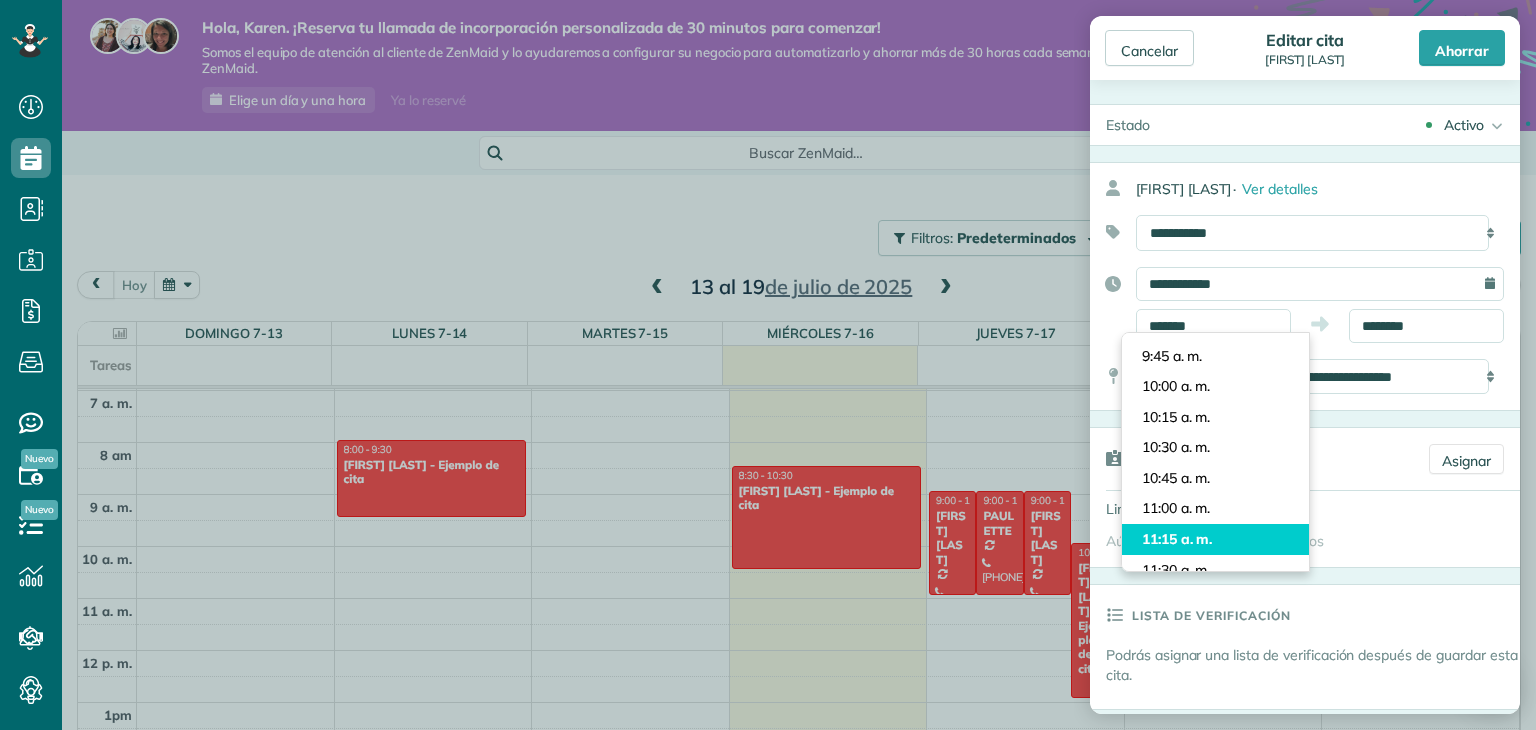 type on "********" 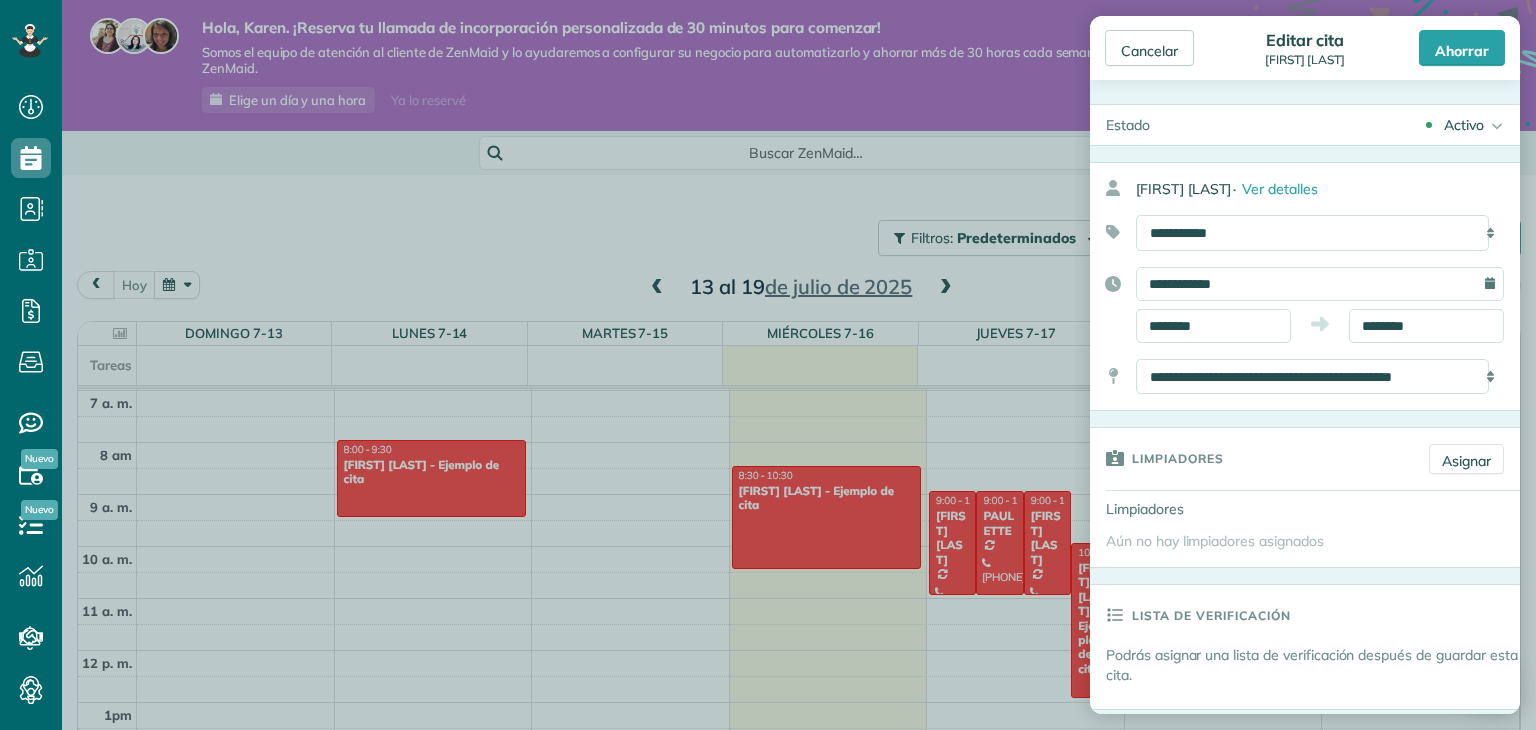 click on "Panel
Programación
Vista de calendario
Vista de lista" at bounding box center [768, 365] 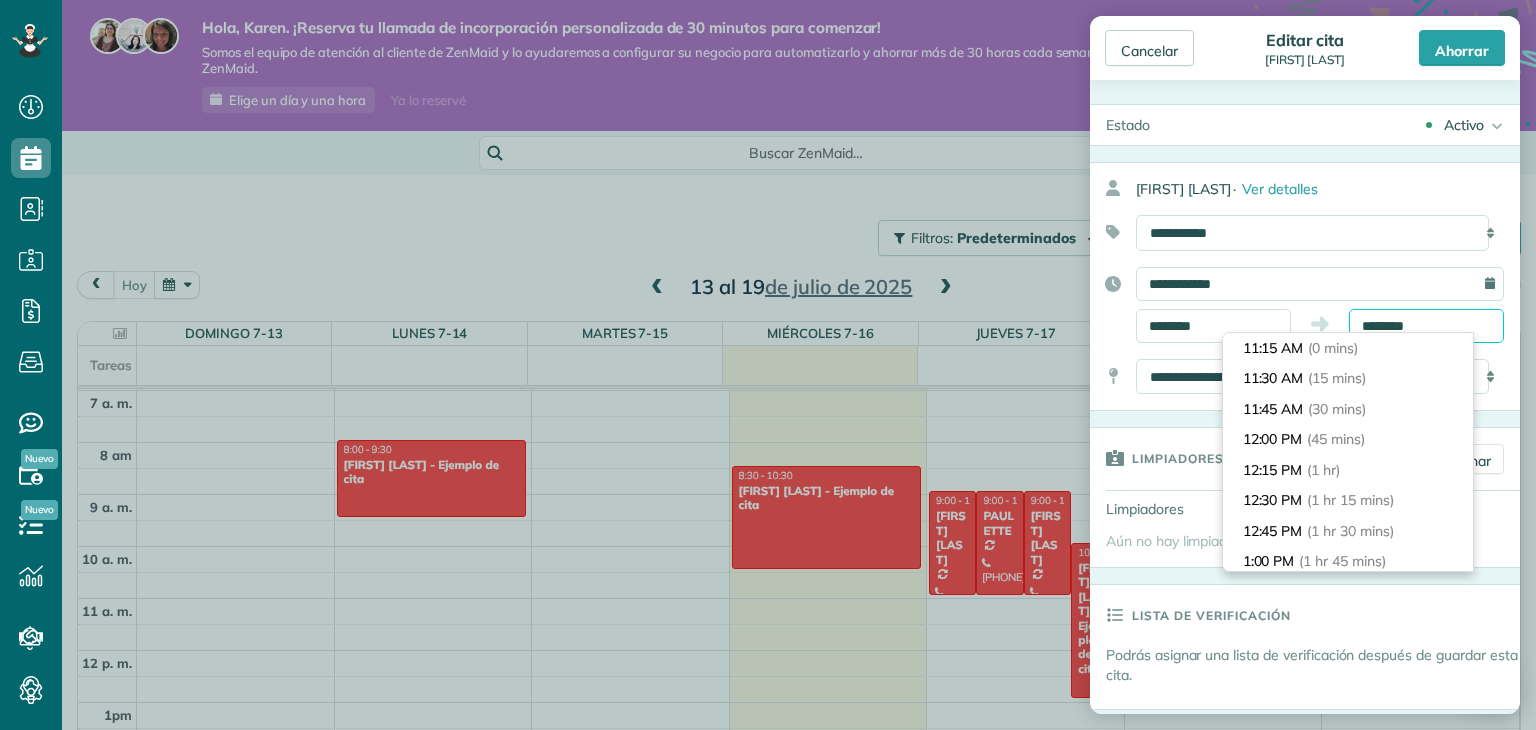 click on "********" at bounding box center (1426, 326) 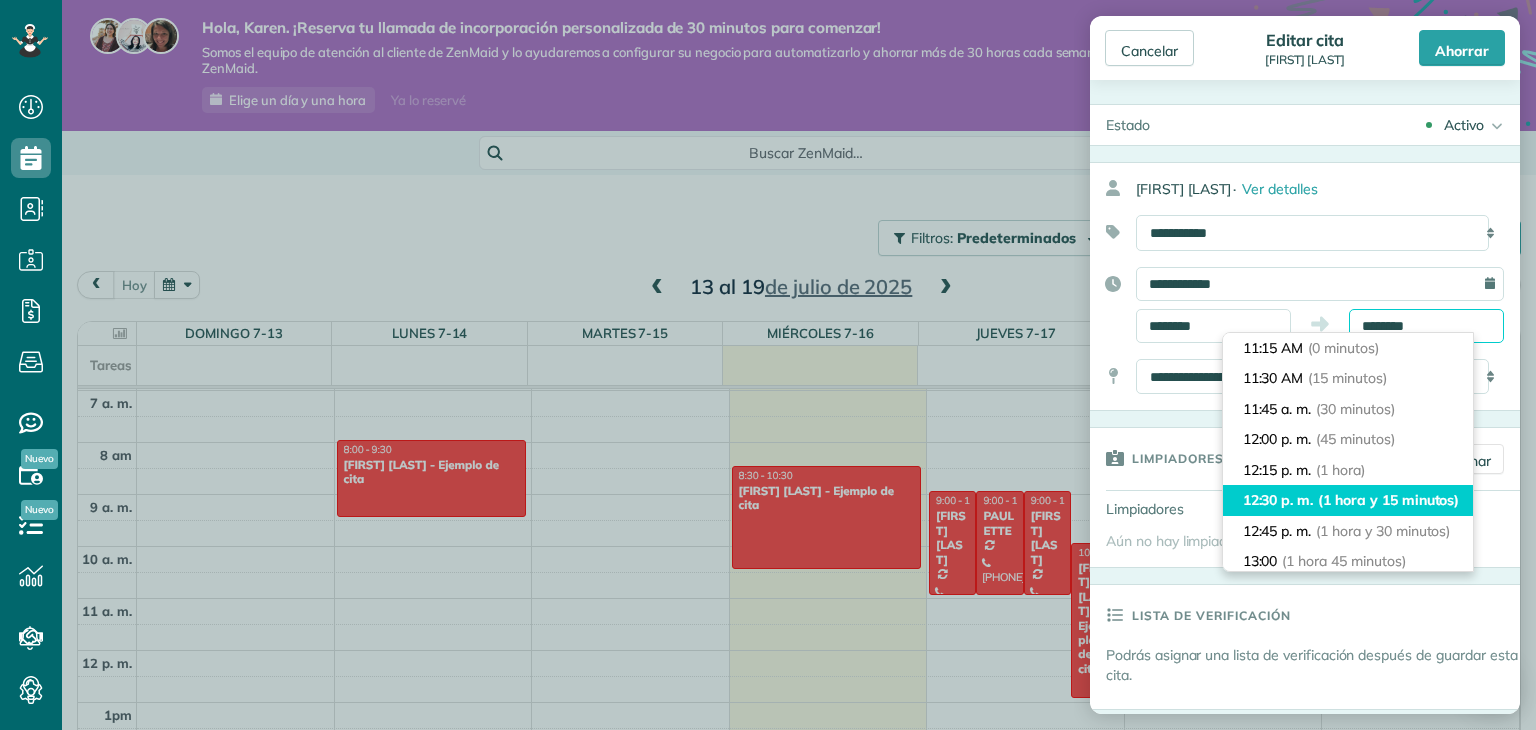 scroll, scrollTop: 130, scrollLeft: 0, axis: vertical 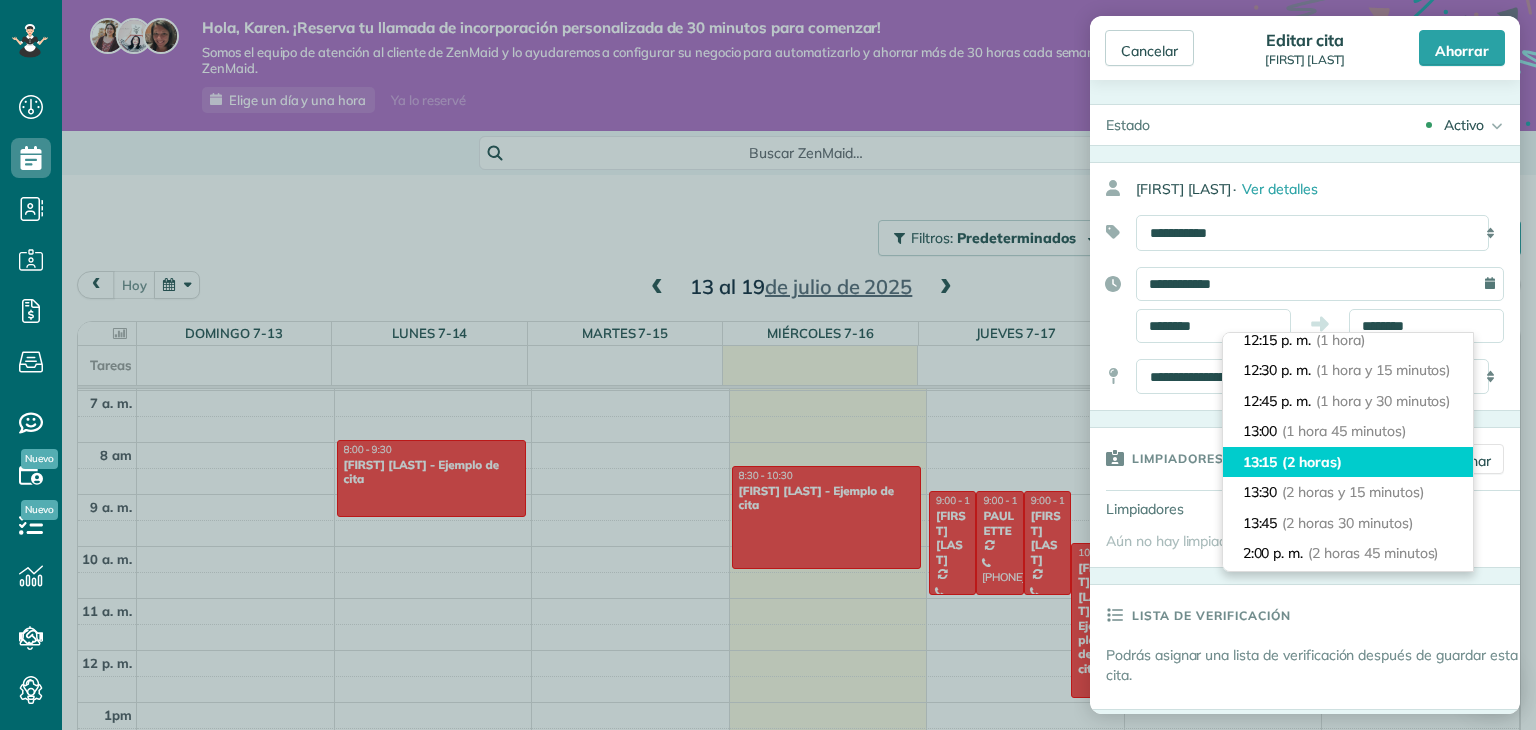 type on "*******" 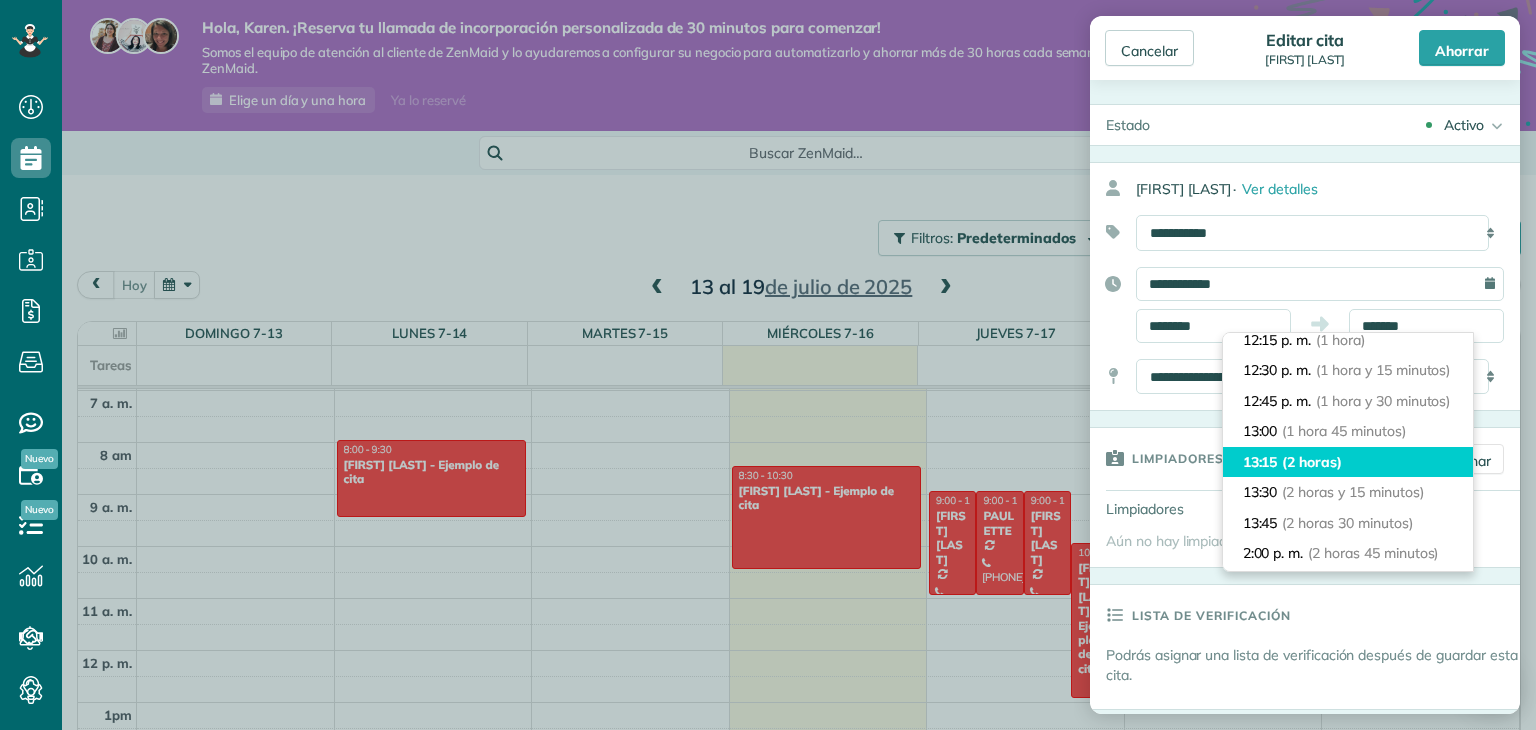 click on "13:15" at bounding box center (1260, 462) 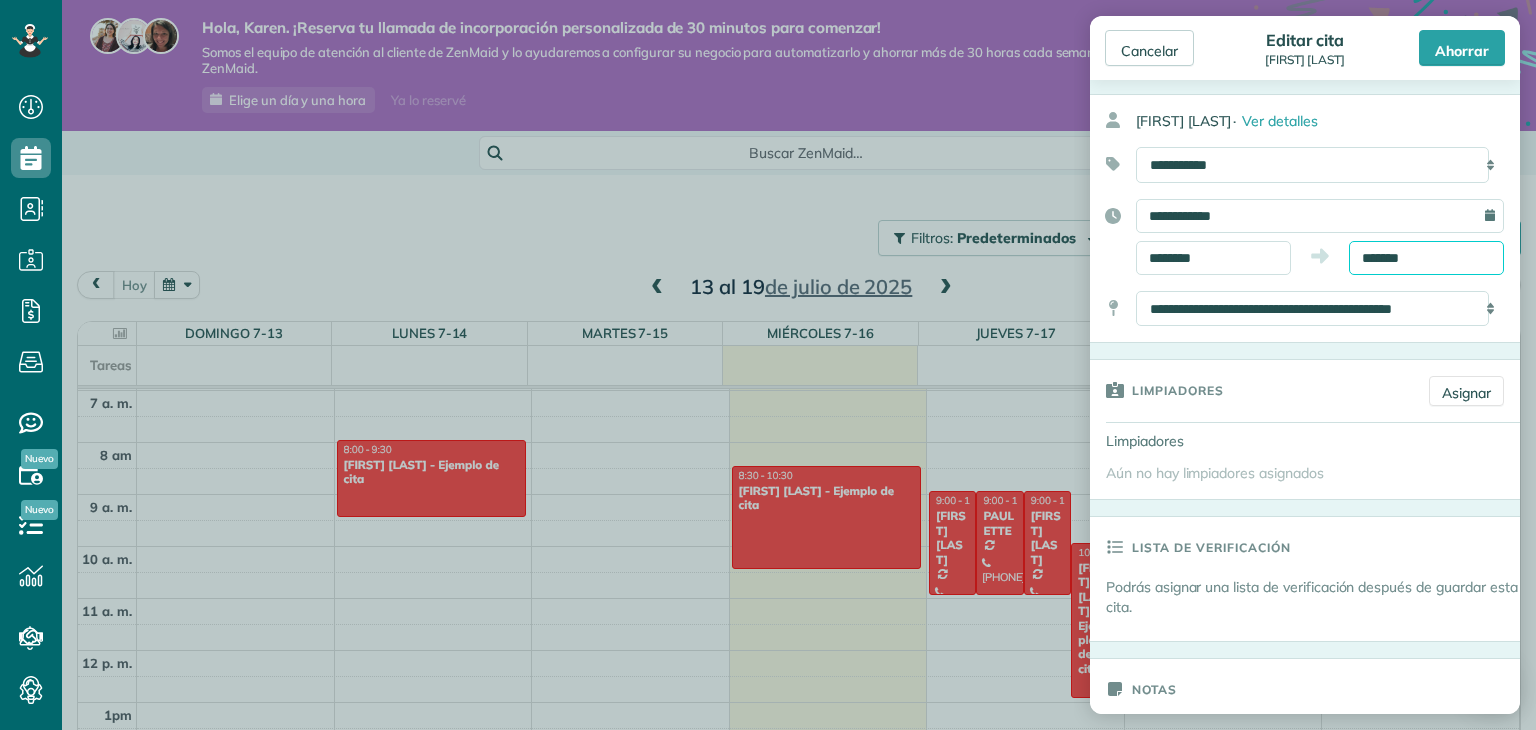 scroll, scrollTop: 0, scrollLeft: 0, axis: both 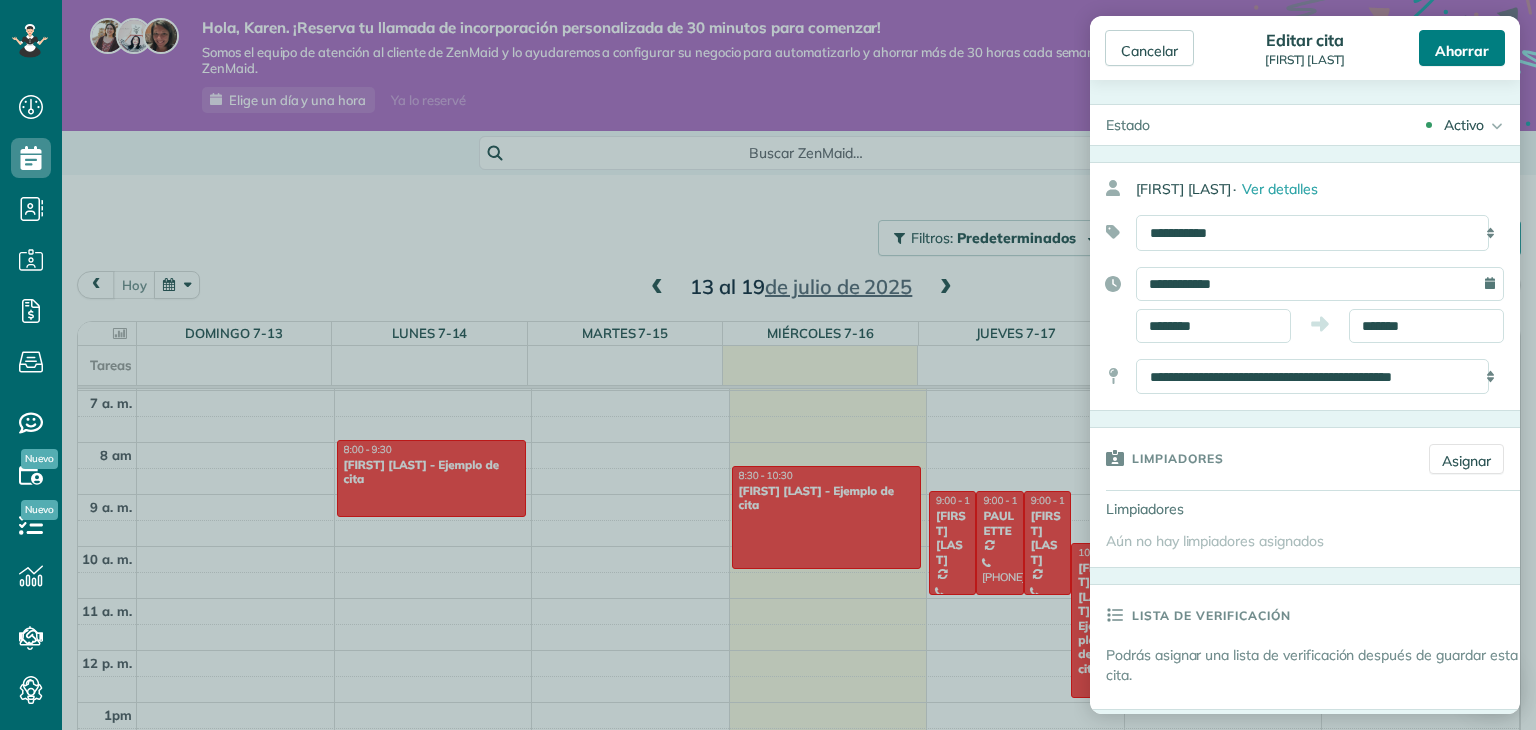 click on "Ahorrar" at bounding box center (1462, 50) 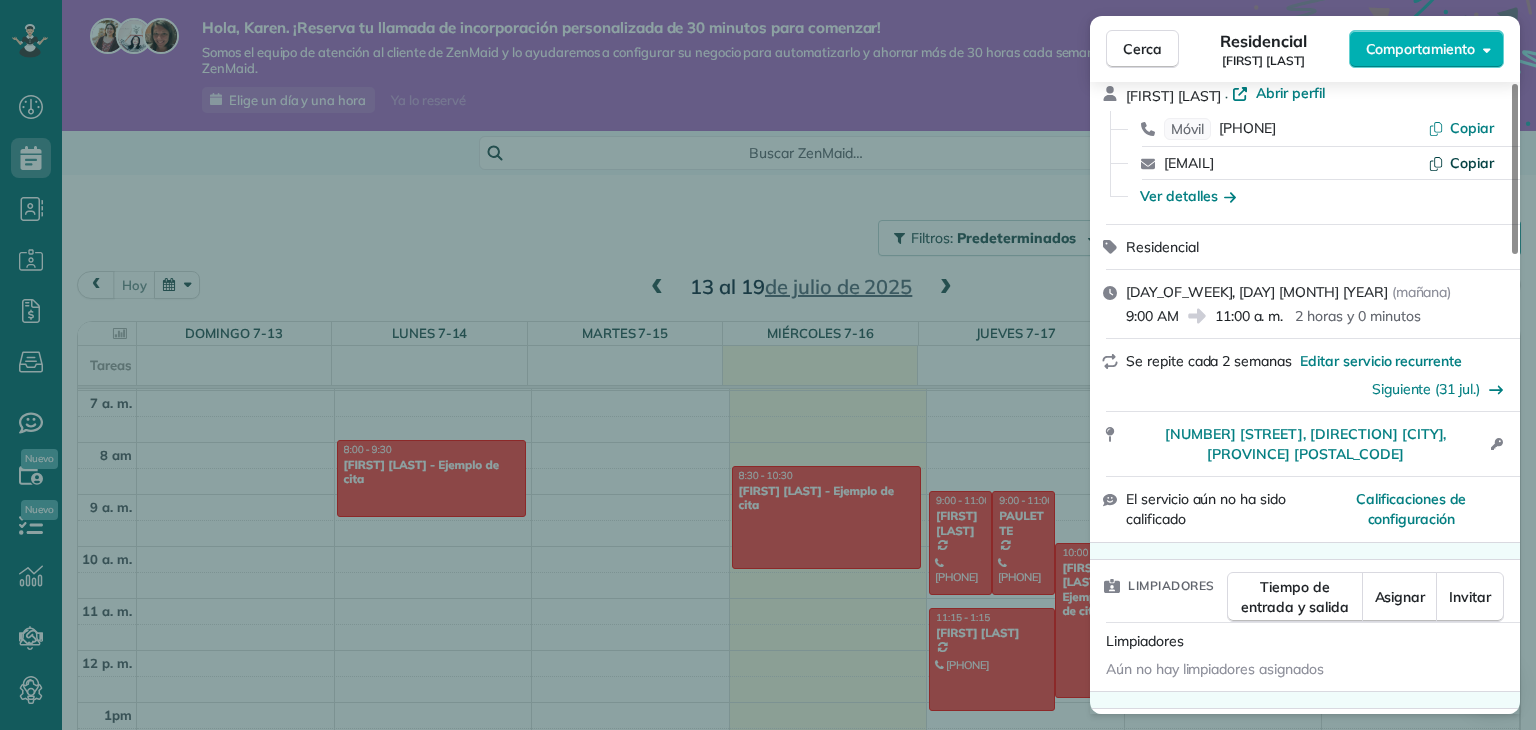 scroll, scrollTop: 92, scrollLeft: 0, axis: vertical 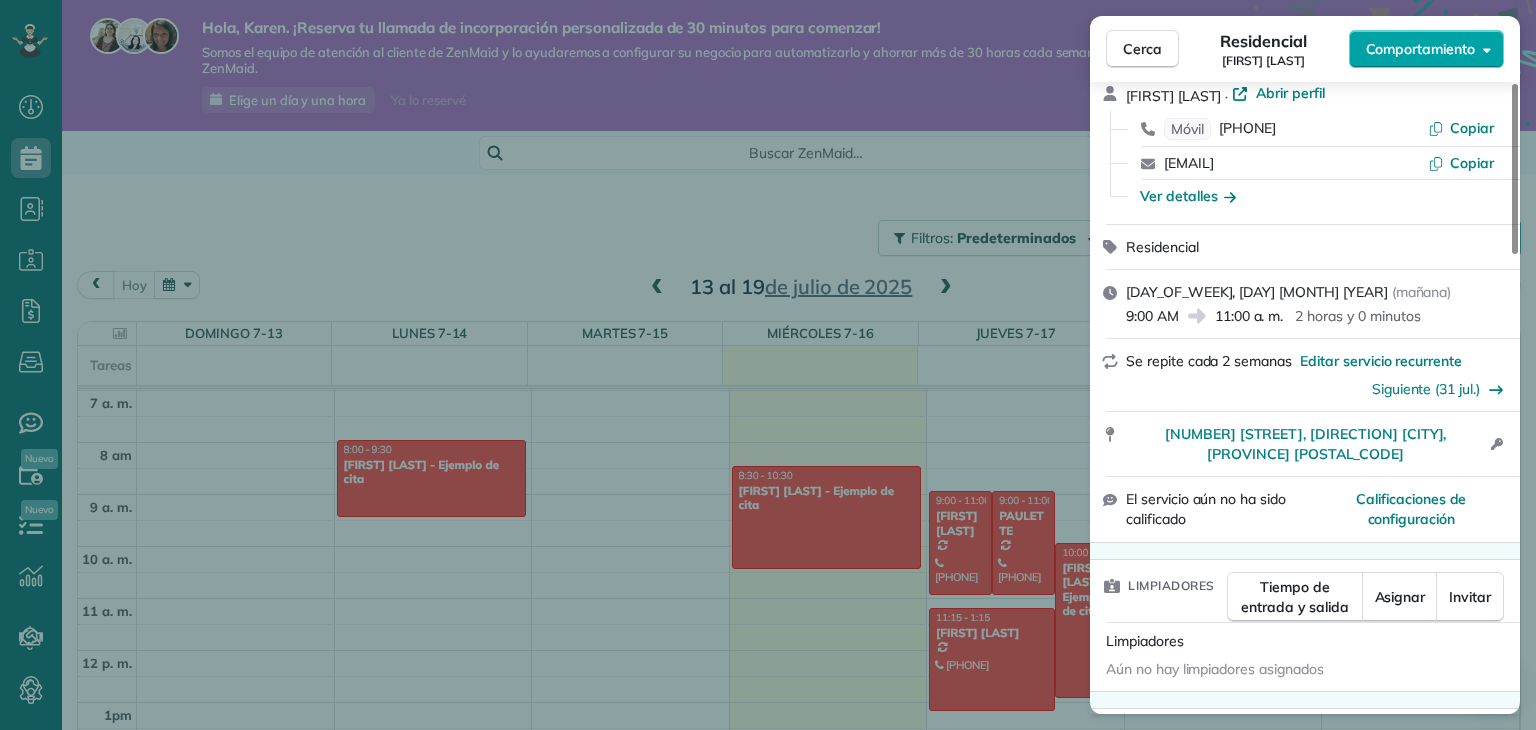 click on "Comportamiento" at bounding box center [1426, 49] 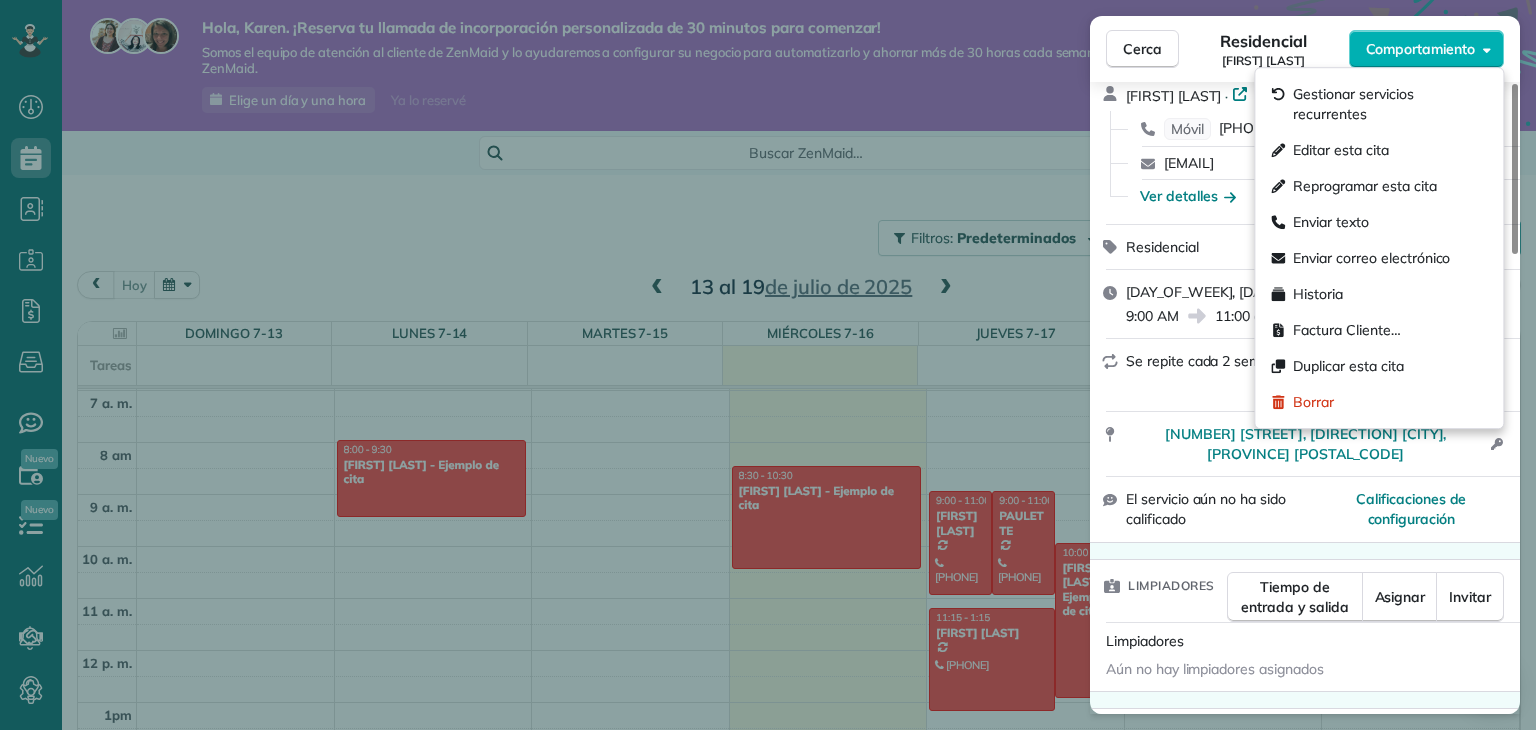 click on "Cerca Residencial Brianna Lavallee Comportamiento Estado Activo Brianna Lavallee  · Abrir perfil Móvil (587) 998-1631 Copiar briannadurbeniuk@me.com Copiar Ver detalles Residencial jueves, 17 de julio de 2025  (  mañana  ) 9:00 AM 11:00 a. m. 2 horas y 0 minutos Se repite cada 2 semanas Editar servicio recurrente Siguiente (31 jul.) 49 Chaparral Way, sureste de Calgary, AB T2X 3J7 Información de acceso abierto El servicio aún no ha sido calificado Calificaciones de configuración Limpiadores Tiempo de entrada y salida Asignar Invitar Limpiadores Aún no hay limpiadores asignados Lista de verificación Pruébalo ahora Mantenga esta cita a la altura de sus expectativas. Esté al tanto de cada detalle, mantenga a su personal de limpieza organizado y a su cliente satisfecho. Asignar una lista de verificación Vea una demostración de 5 minutos Facturación Acciones de facturación Precio $0.00 Sobrecargar $0.00 Descuento $0.00 Cupón de descuento - Impuesto primario - Impuesto secundario - $0.00 $0.00 $0.00" at bounding box center [768, 365] 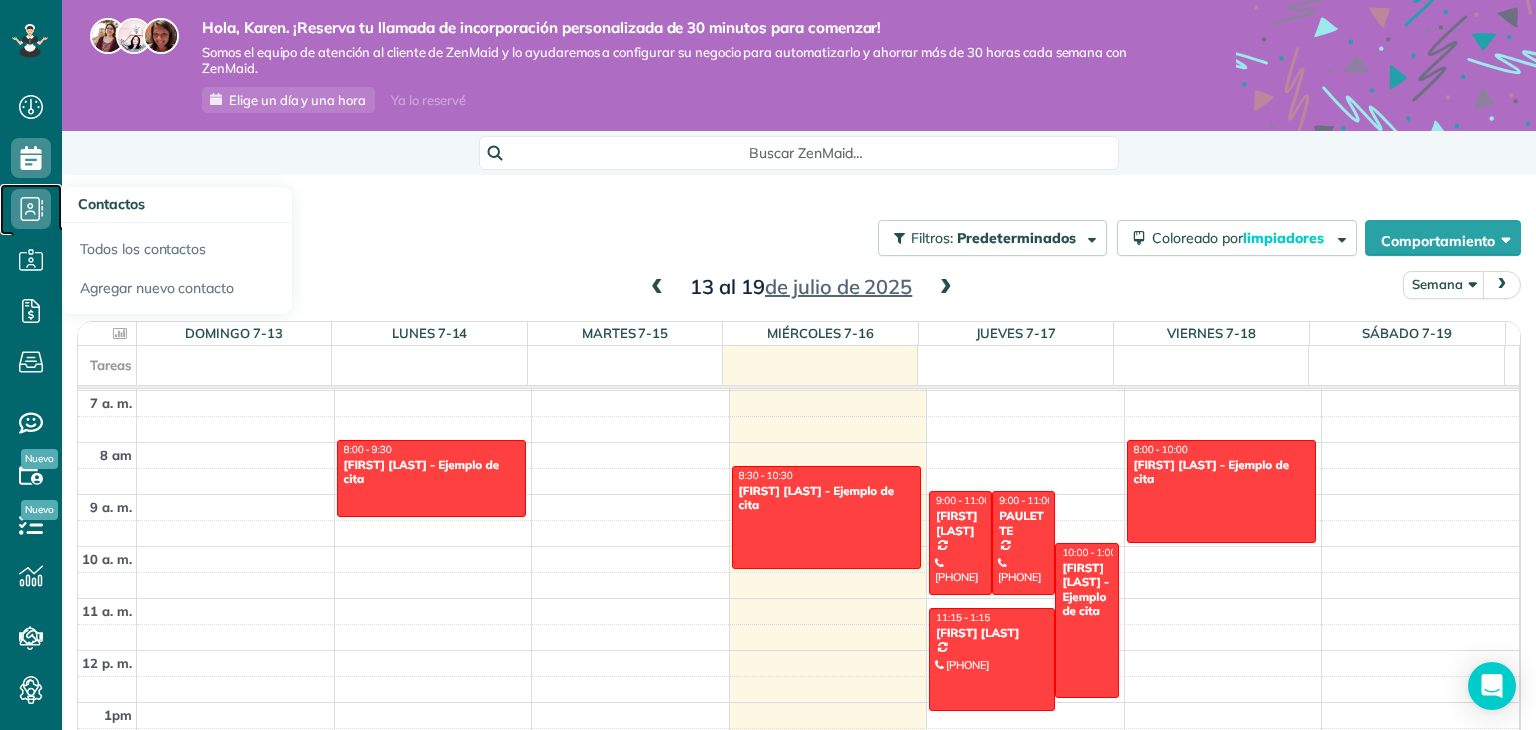 click 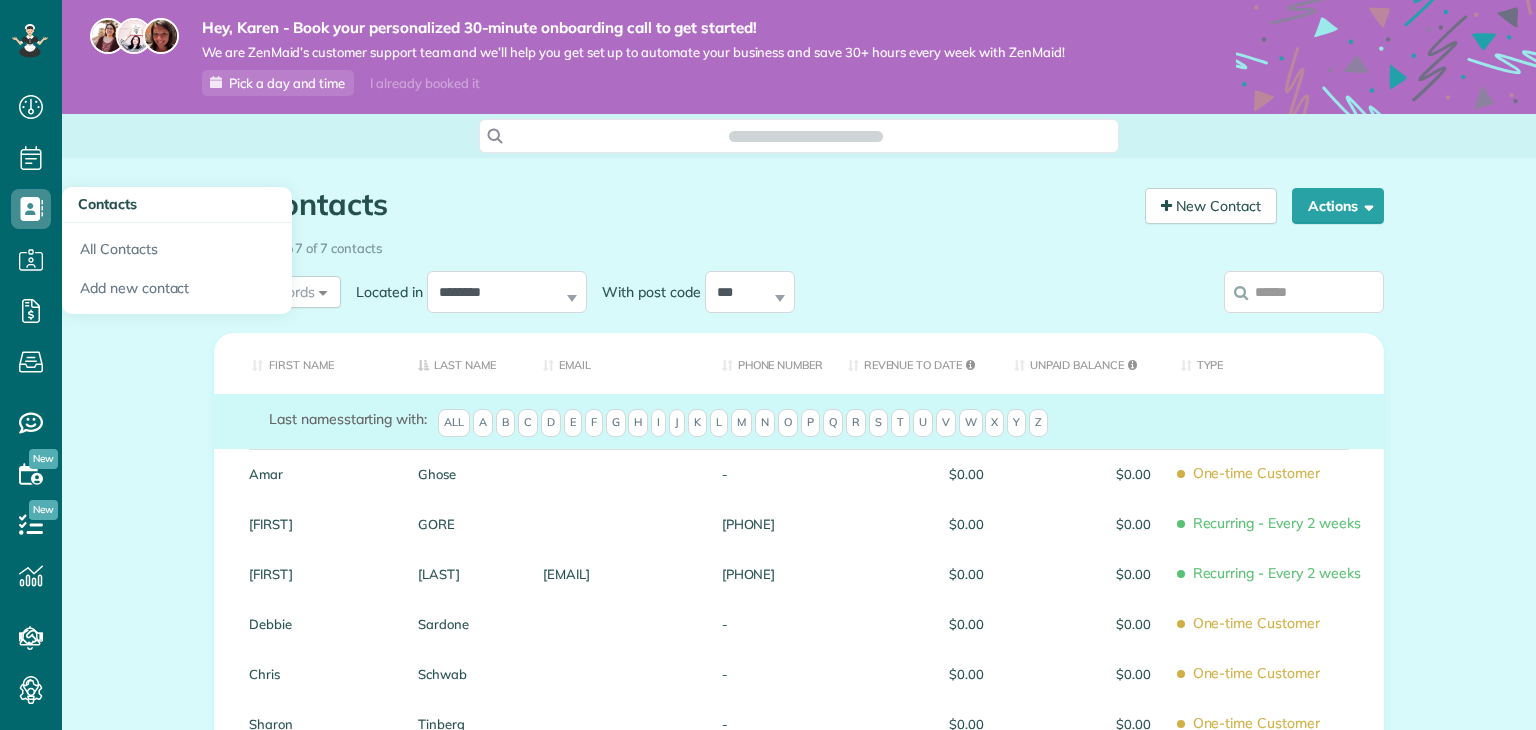 scroll, scrollTop: 0, scrollLeft: 0, axis: both 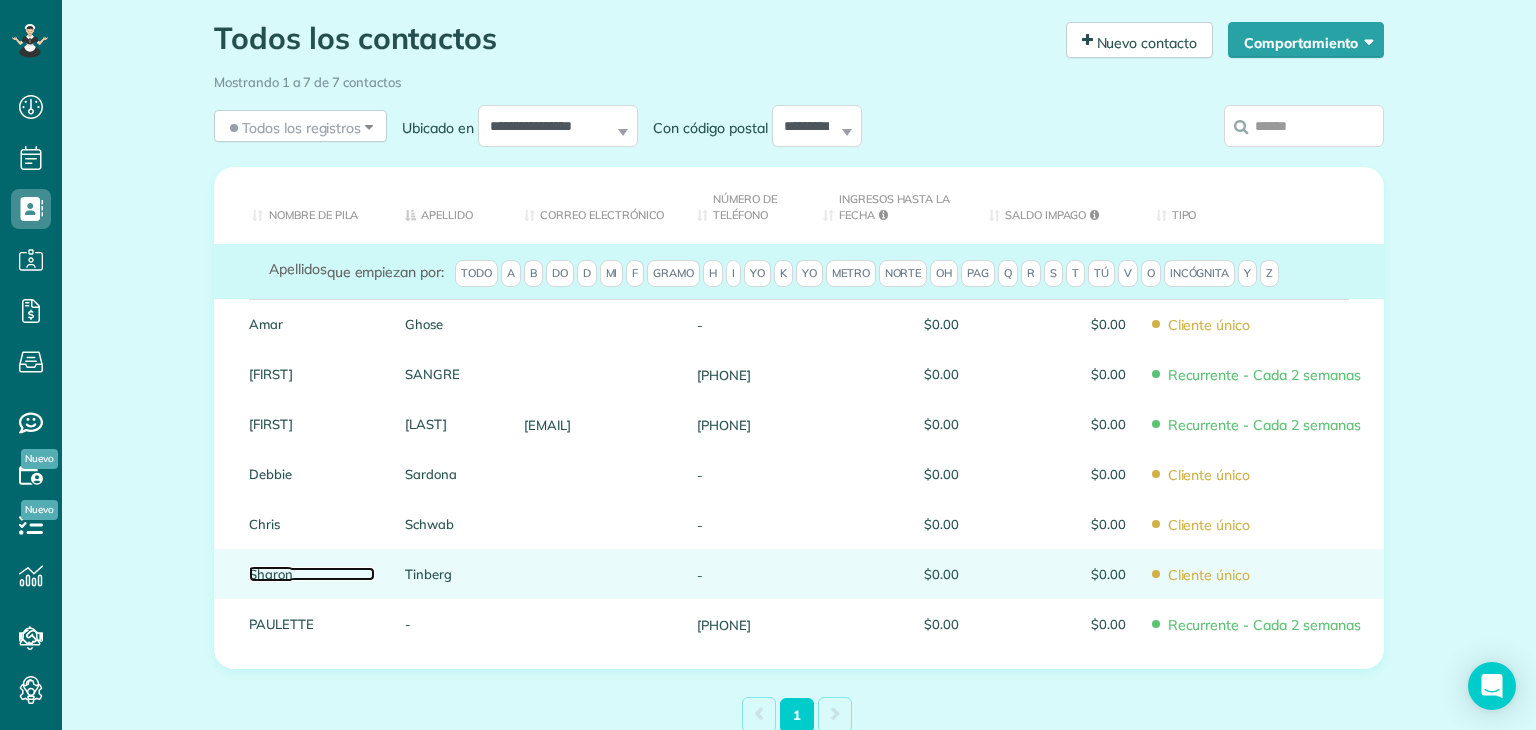 click on "Sharon" at bounding box center (312, 574) 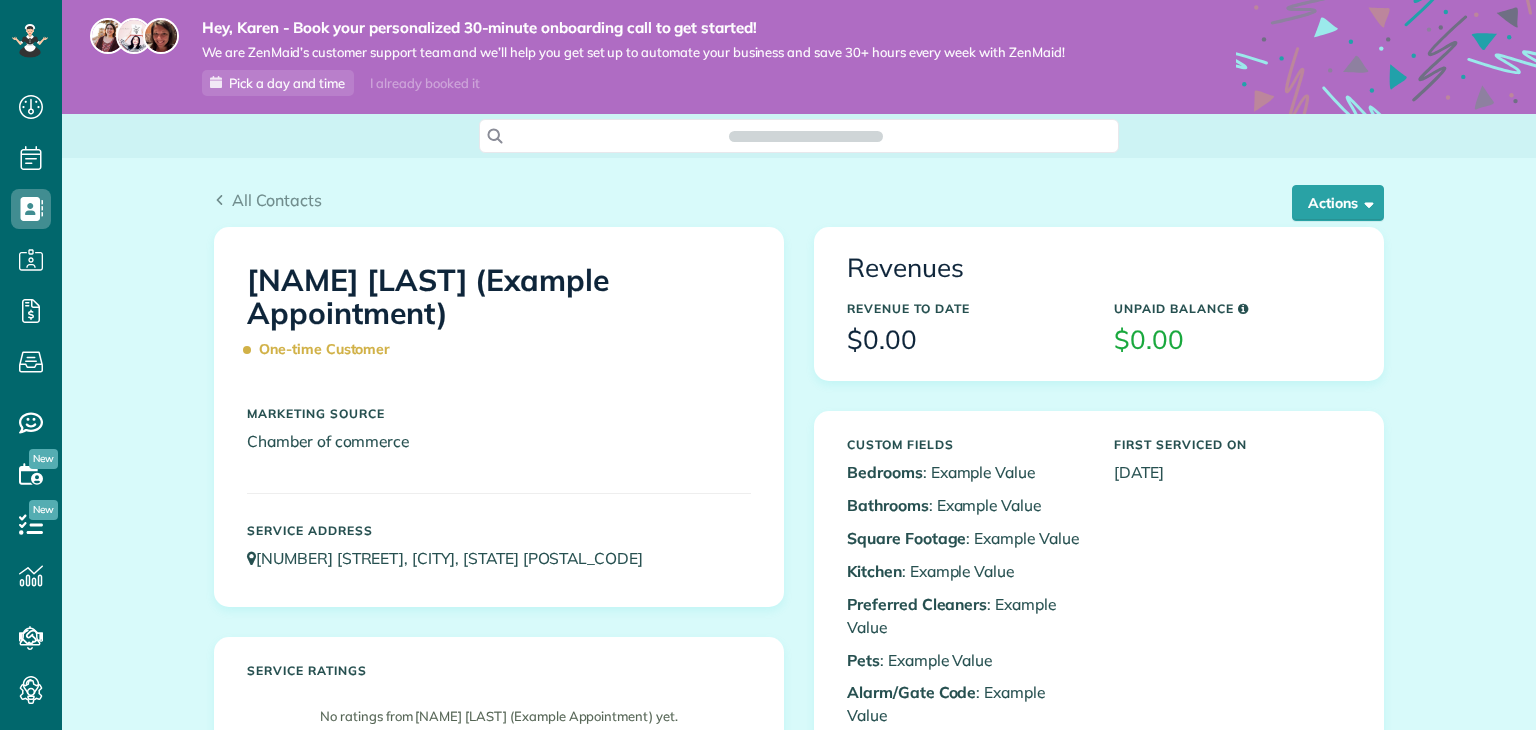 scroll, scrollTop: 0, scrollLeft: 0, axis: both 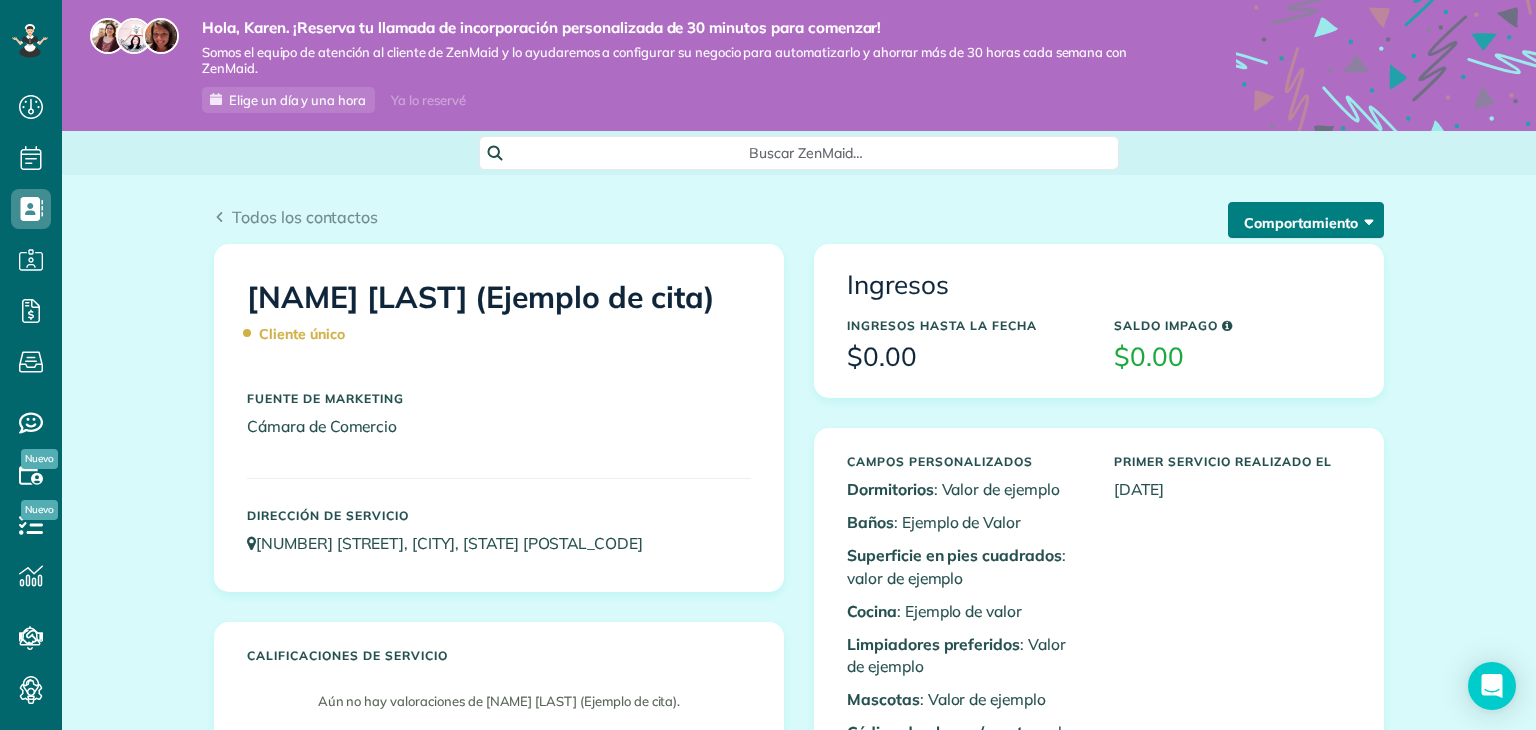 click on "Comportamiento" at bounding box center [1306, 220] 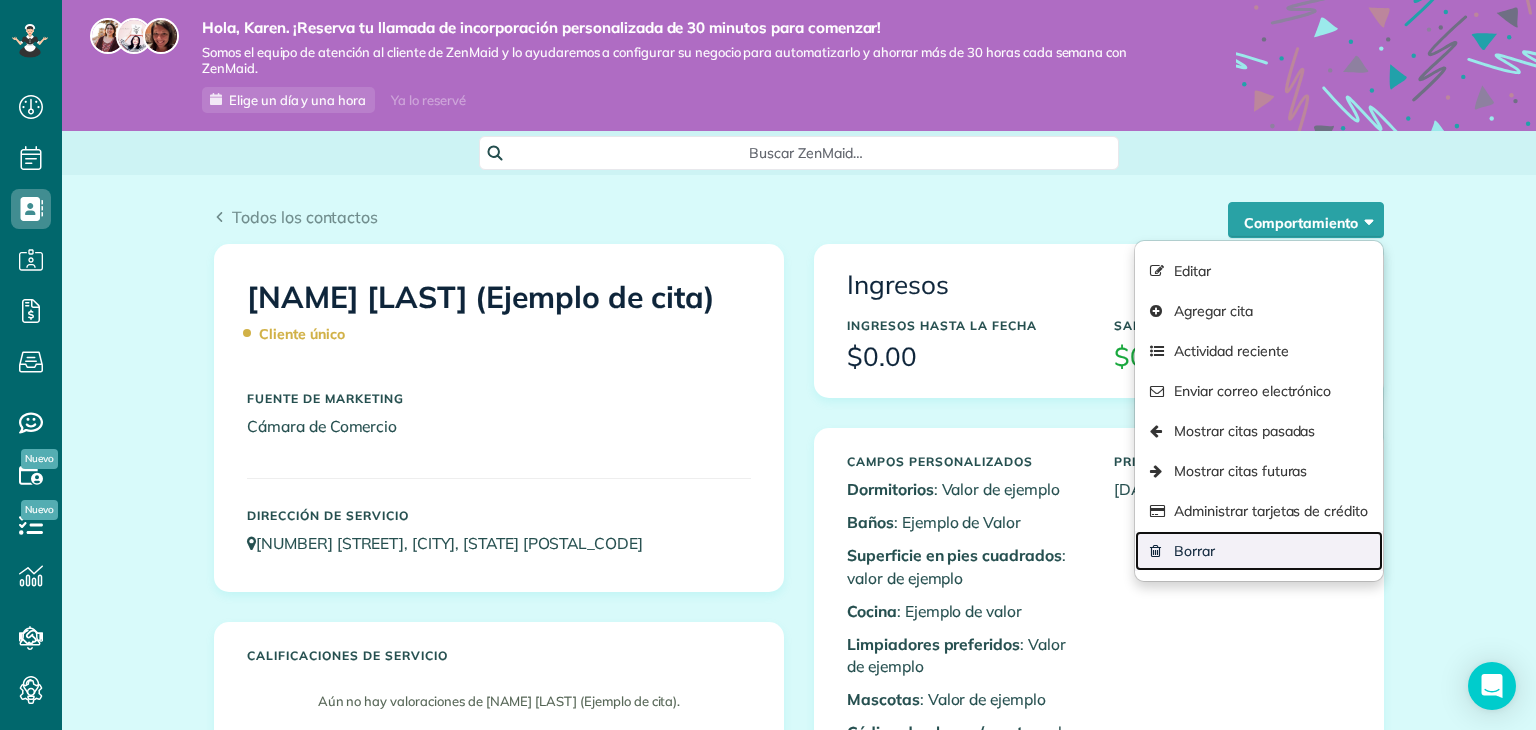 click on "Borrar" at bounding box center [1259, 551] 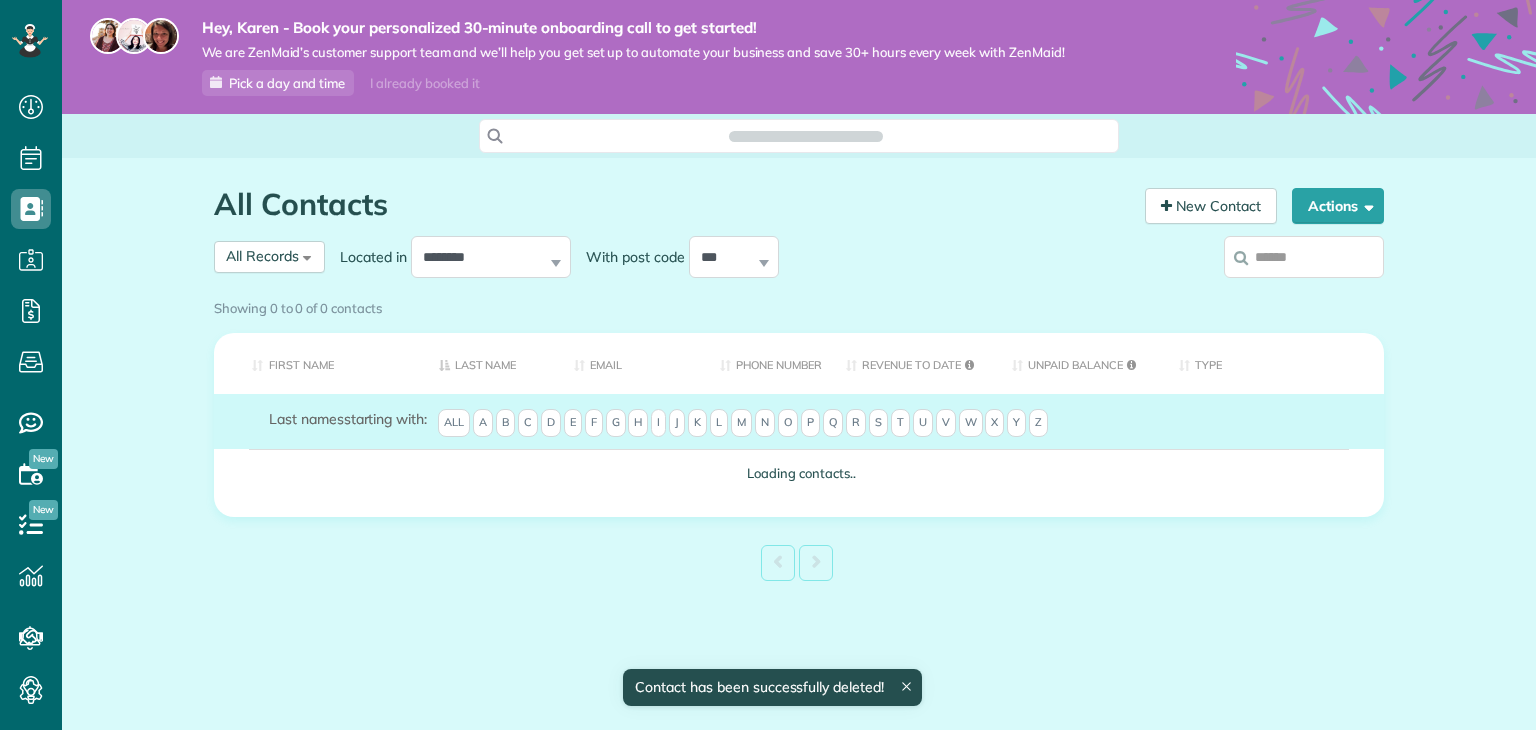 scroll, scrollTop: 0, scrollLeft: 0, axis: both 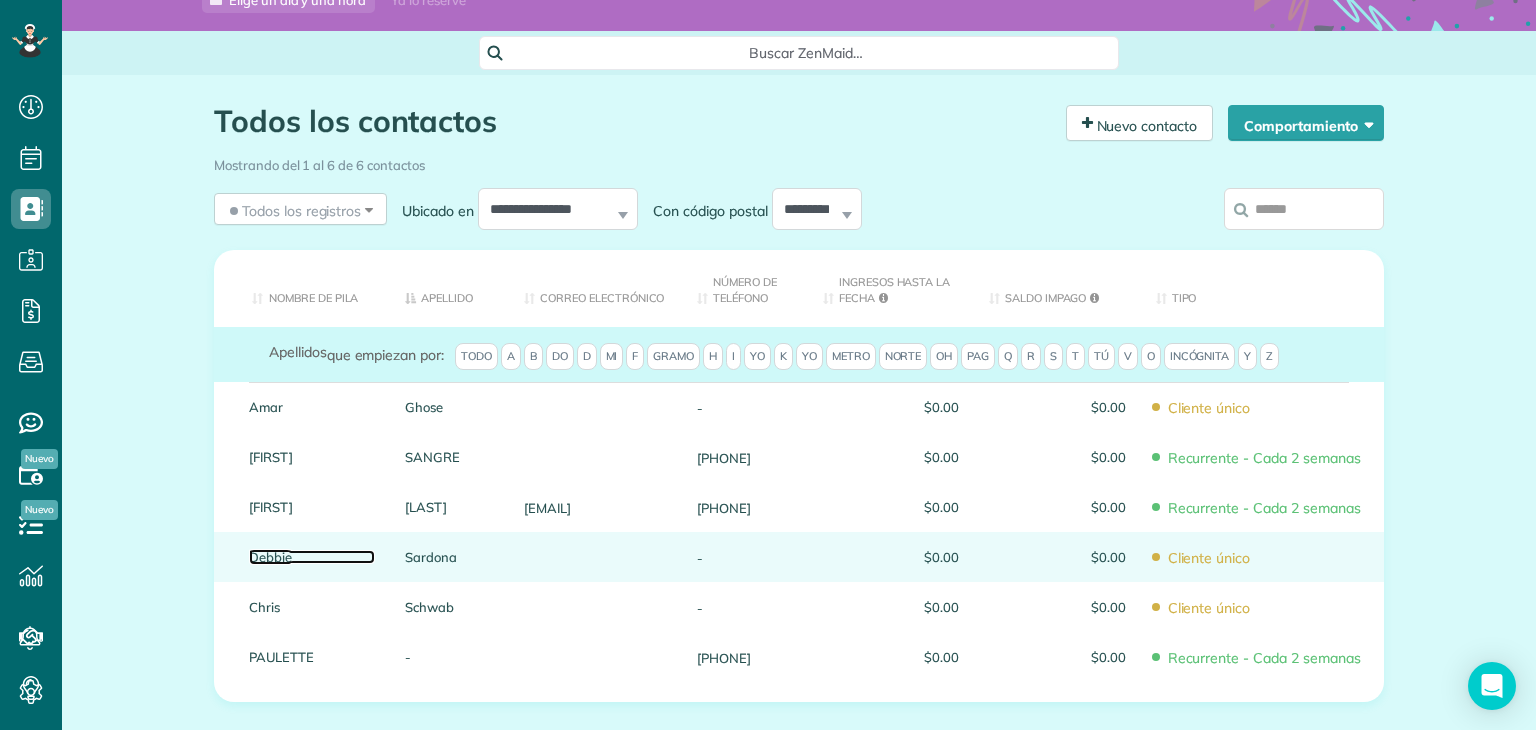 click on "Debbie" at bounding box center [312, 557] 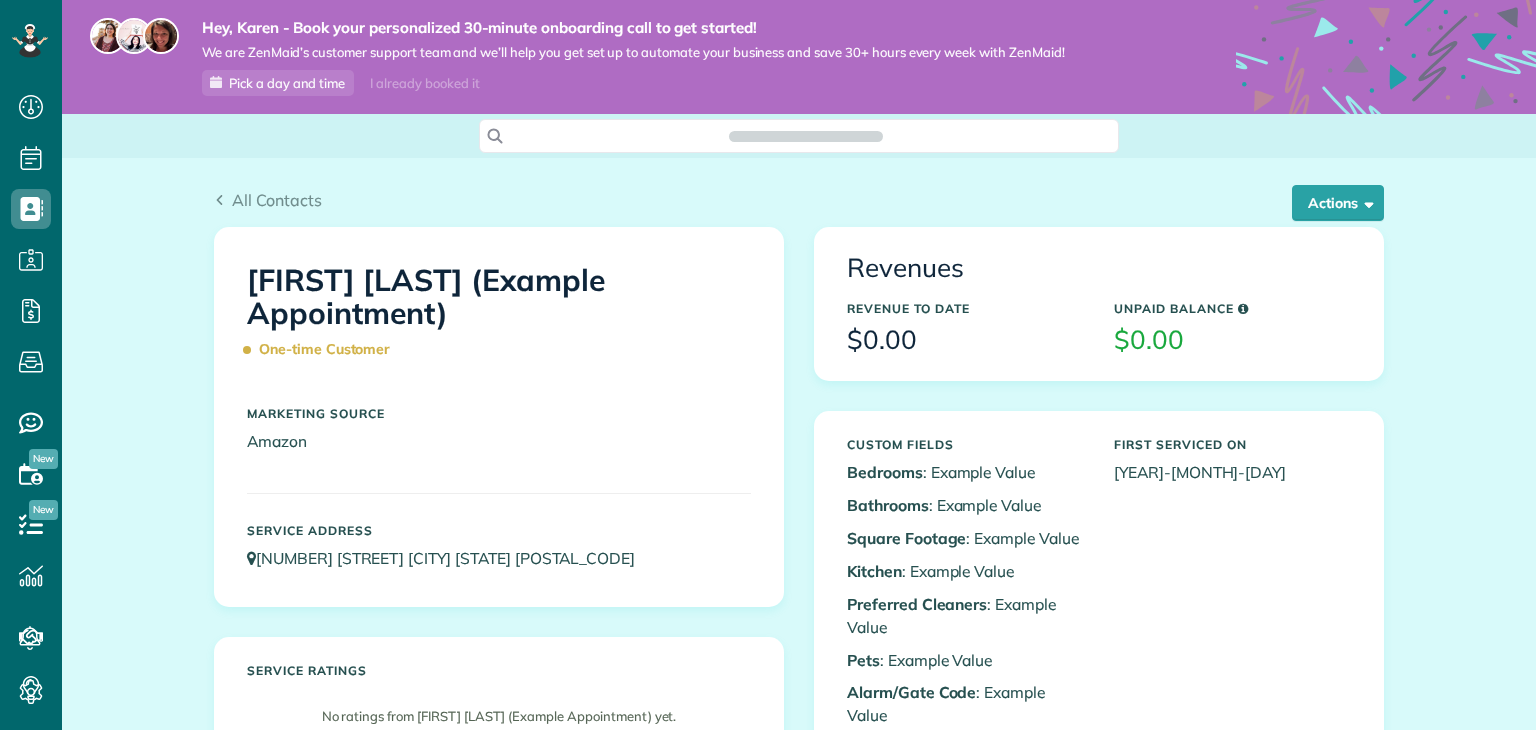 scroll, scrollTop: 0, scrollLeft: 0, axis: both 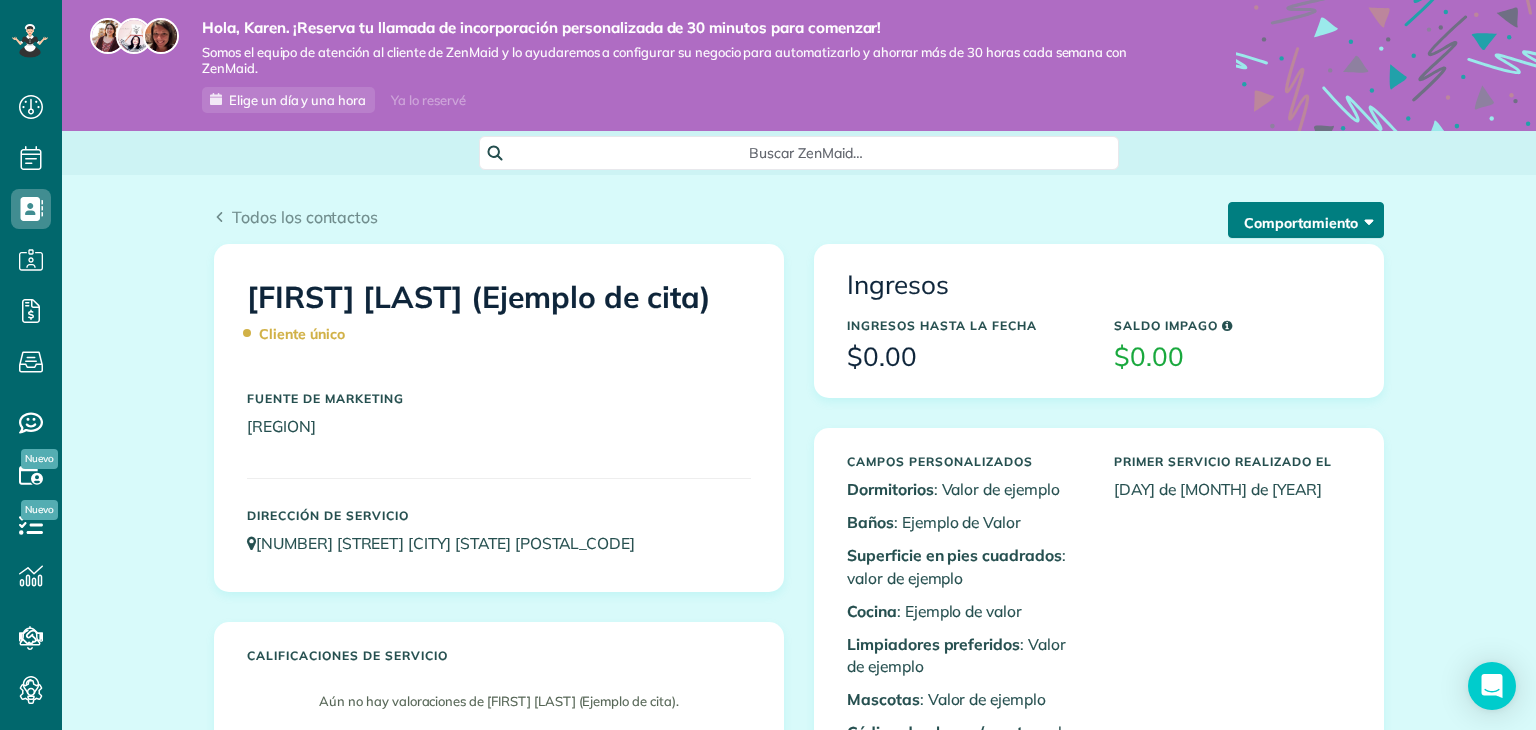 click on "Comportamiento" at bounding box center (1301, 223) 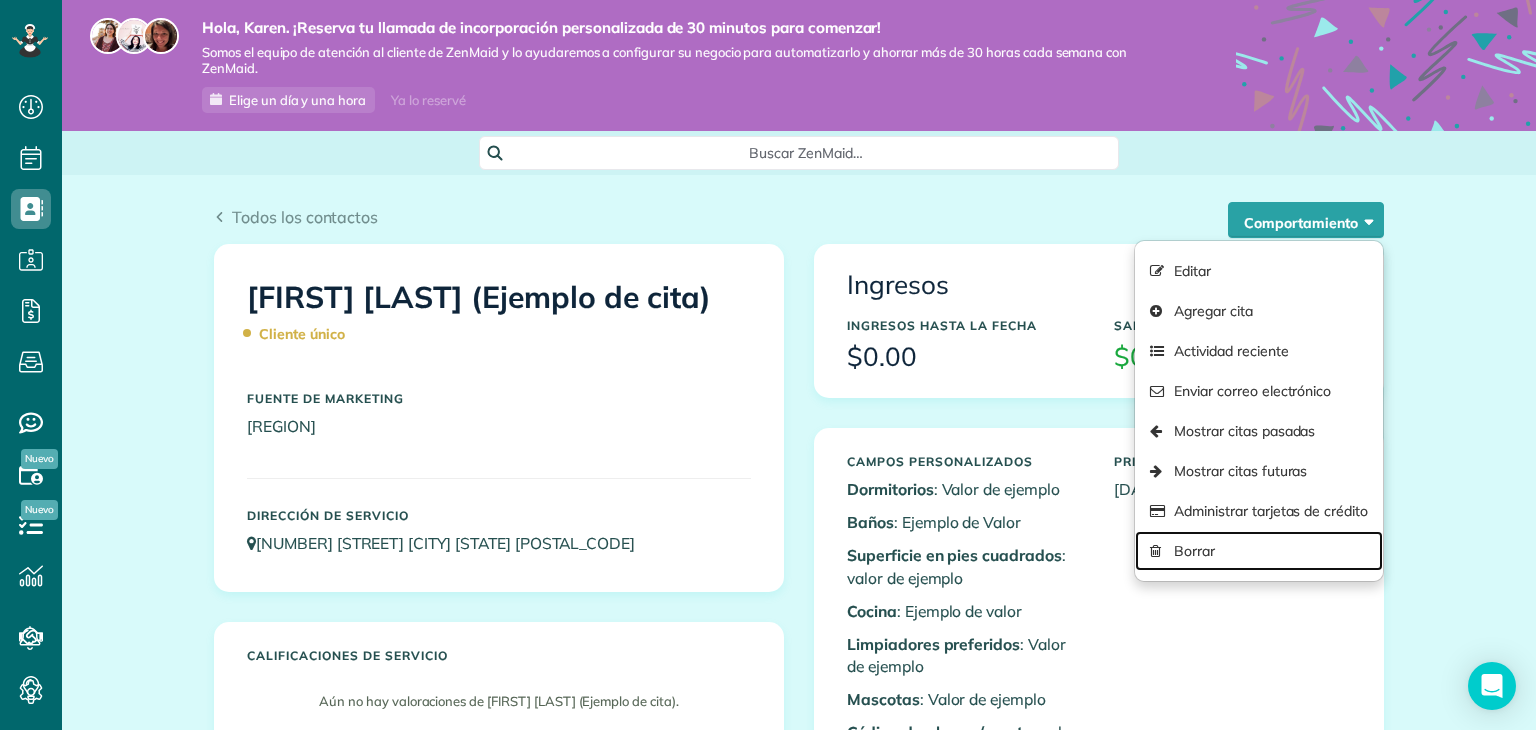 click on "Borrar" at bounding box center [1259, 551] 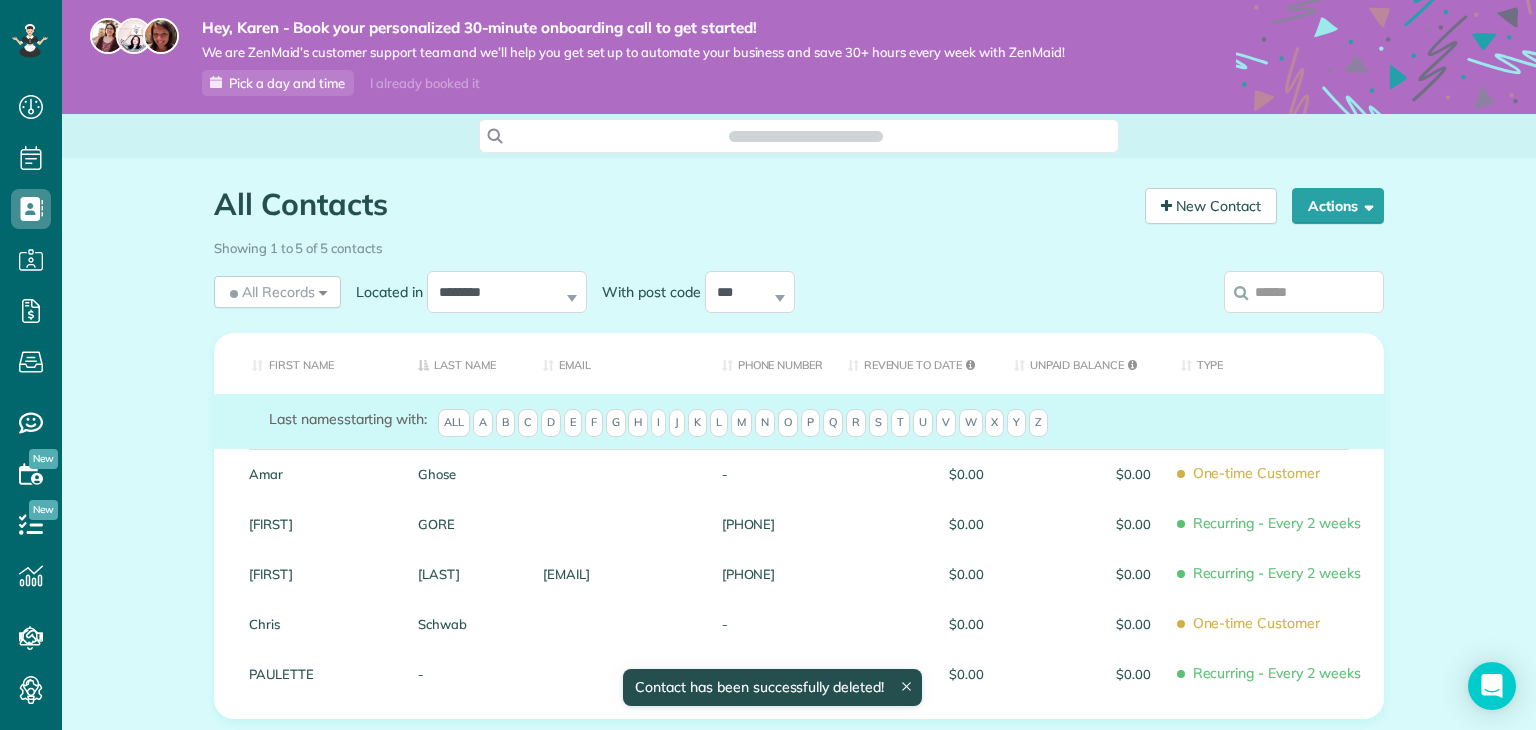 scroll, scrollTop: 0, scrollLeft: 0, axis: both 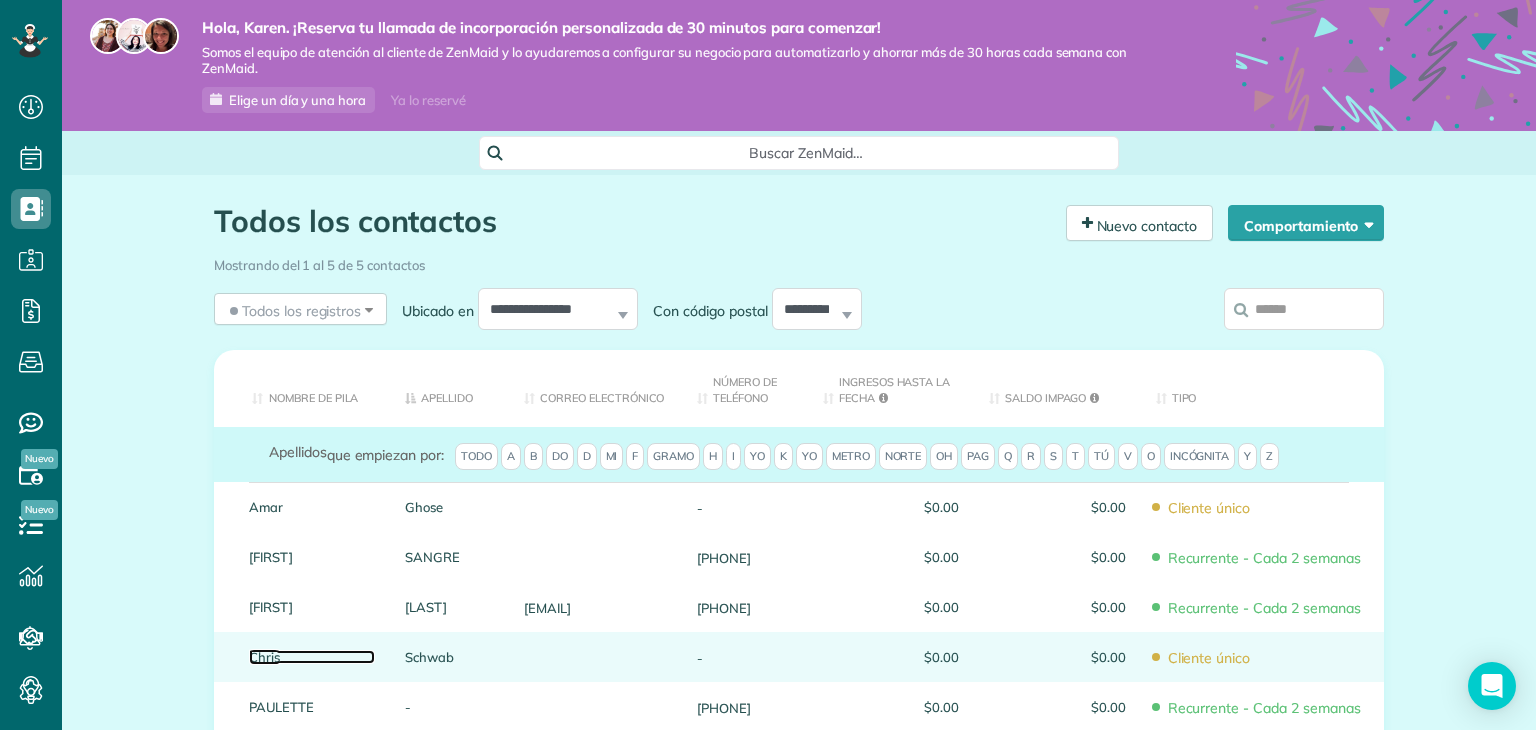 click on "Chris" at bounding box center (312, 657) 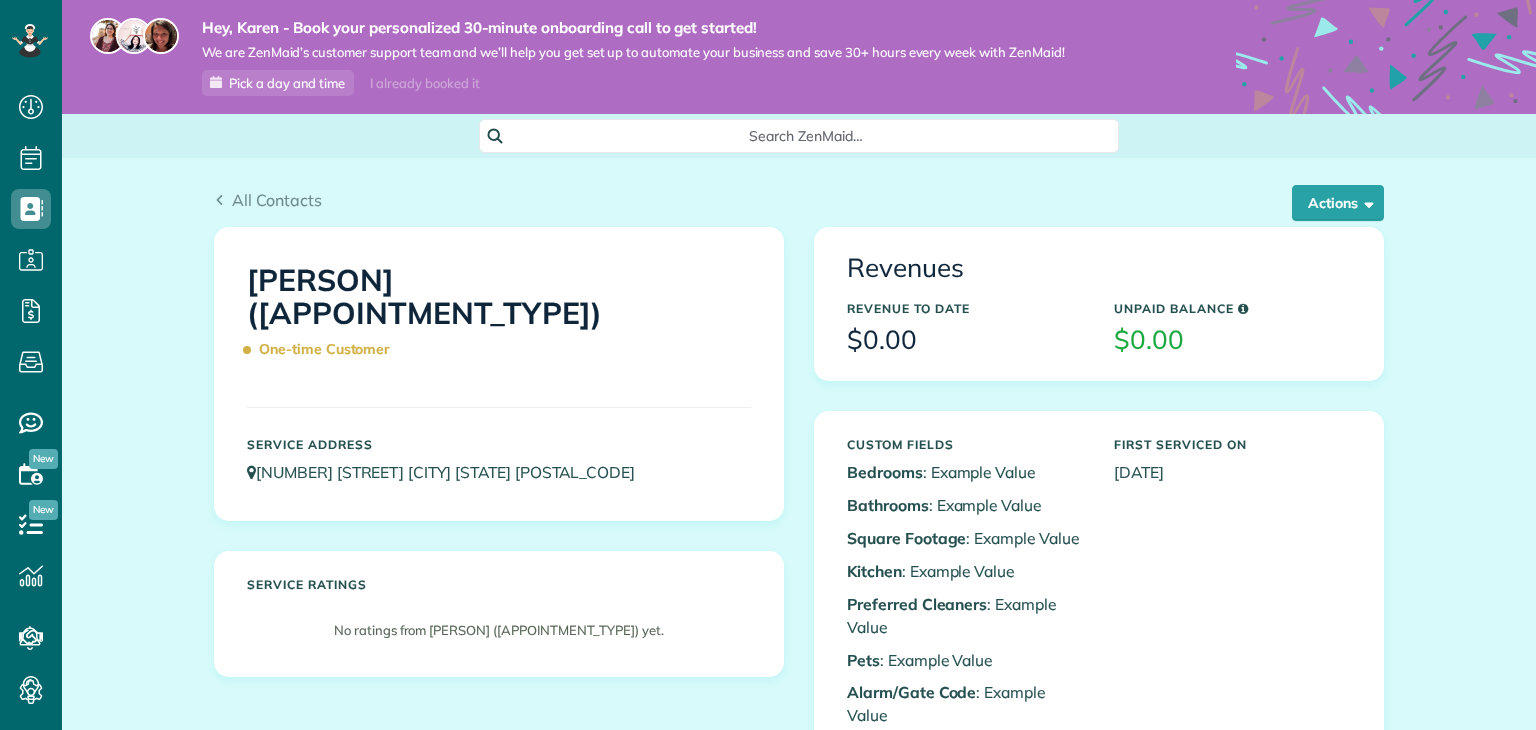 scroll, scrollTop: 0, scrollLeft: 0, axis: both 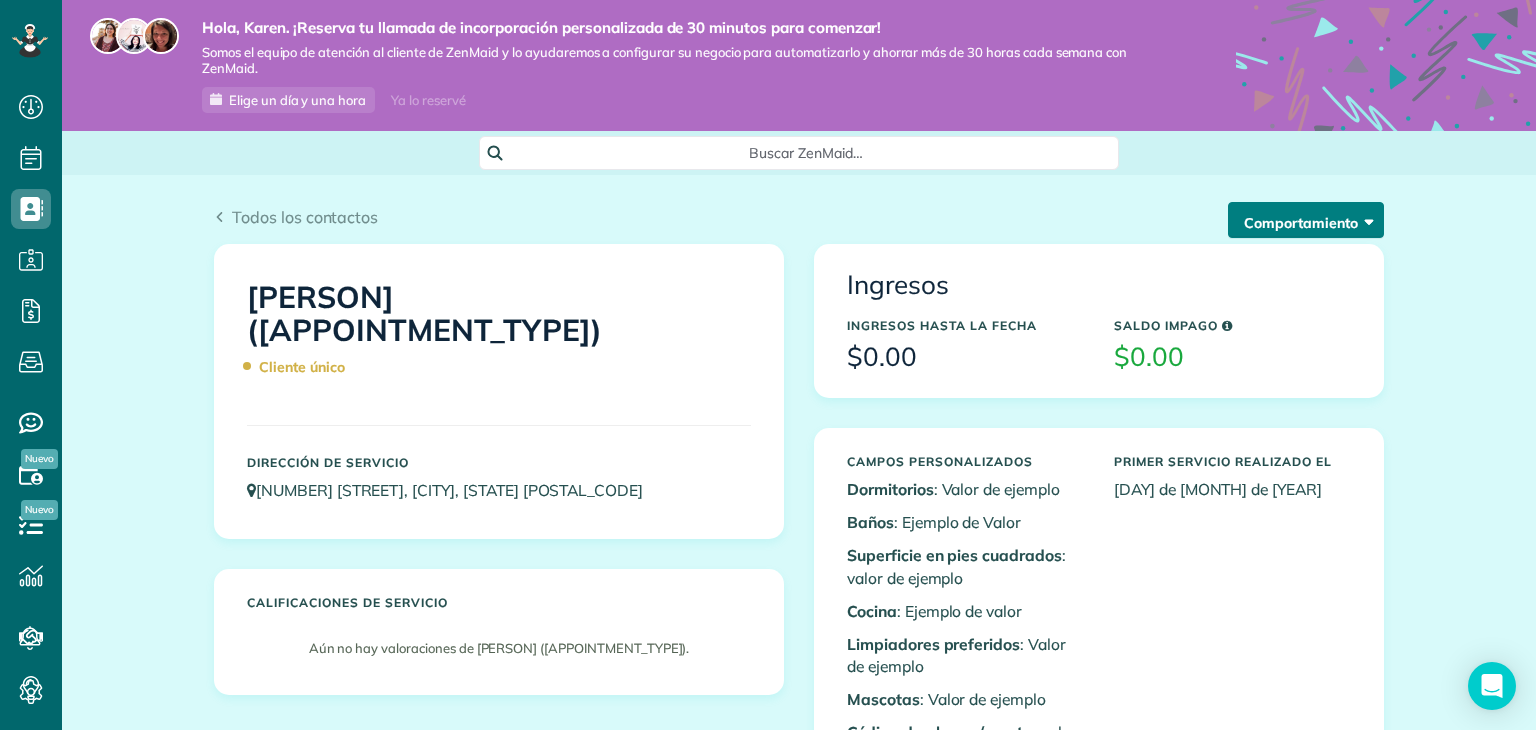 click on "Comportamiento" at bounding box center (1301, 221) 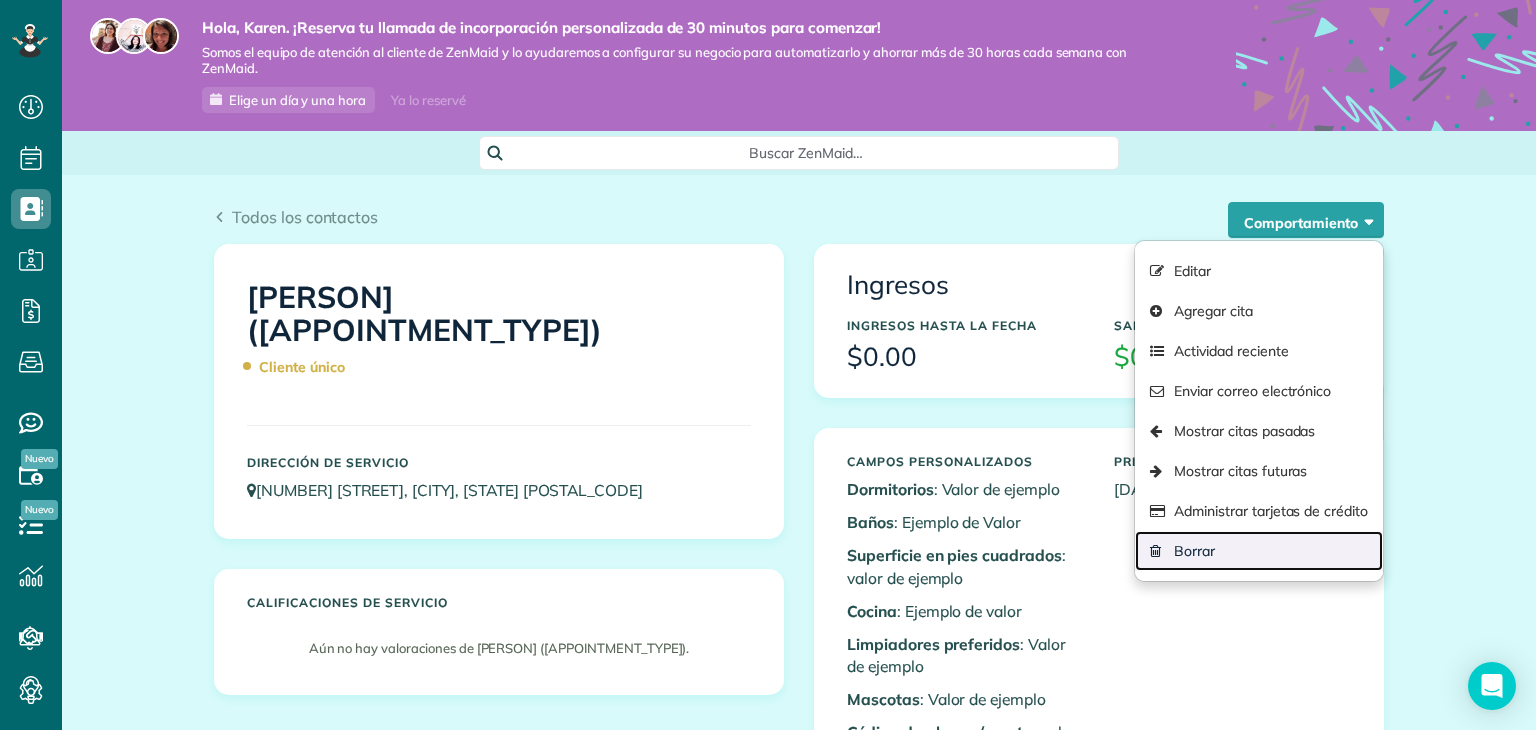 click on "Borrar" at bounding box center [1194, 551] 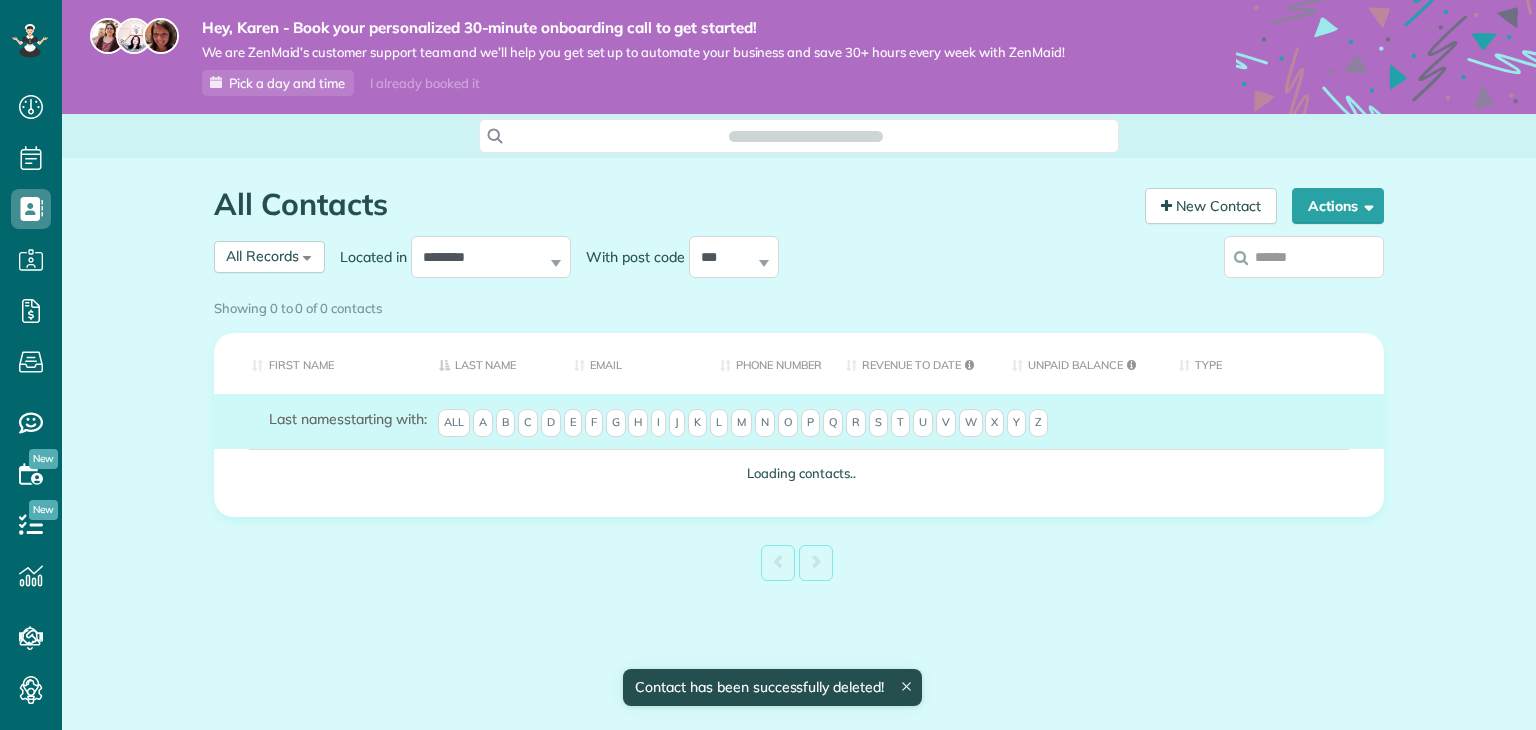 scroll, scrollTop: 0, scrollLeft: 0, axis: both 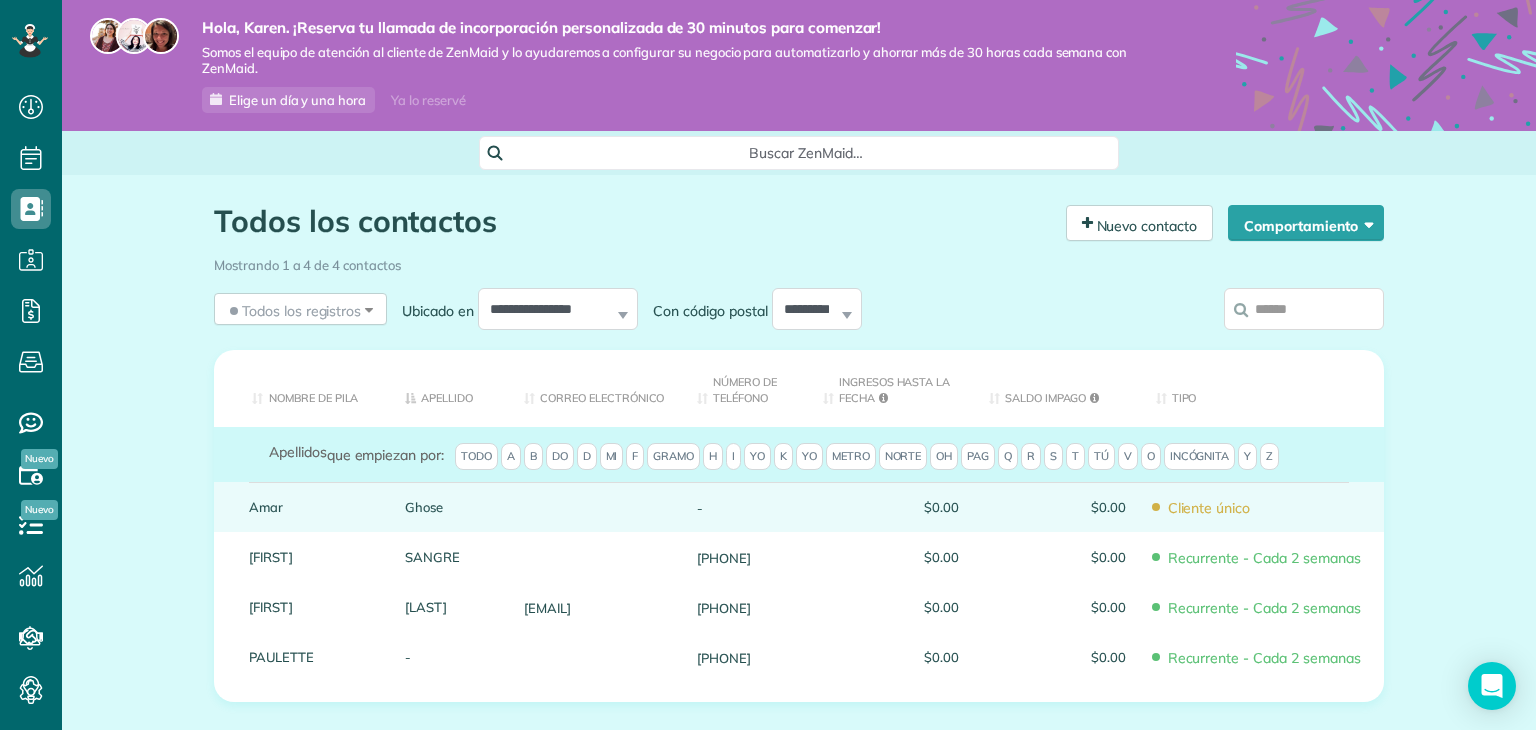 click on "Amar" at bounding box center (312, 507) 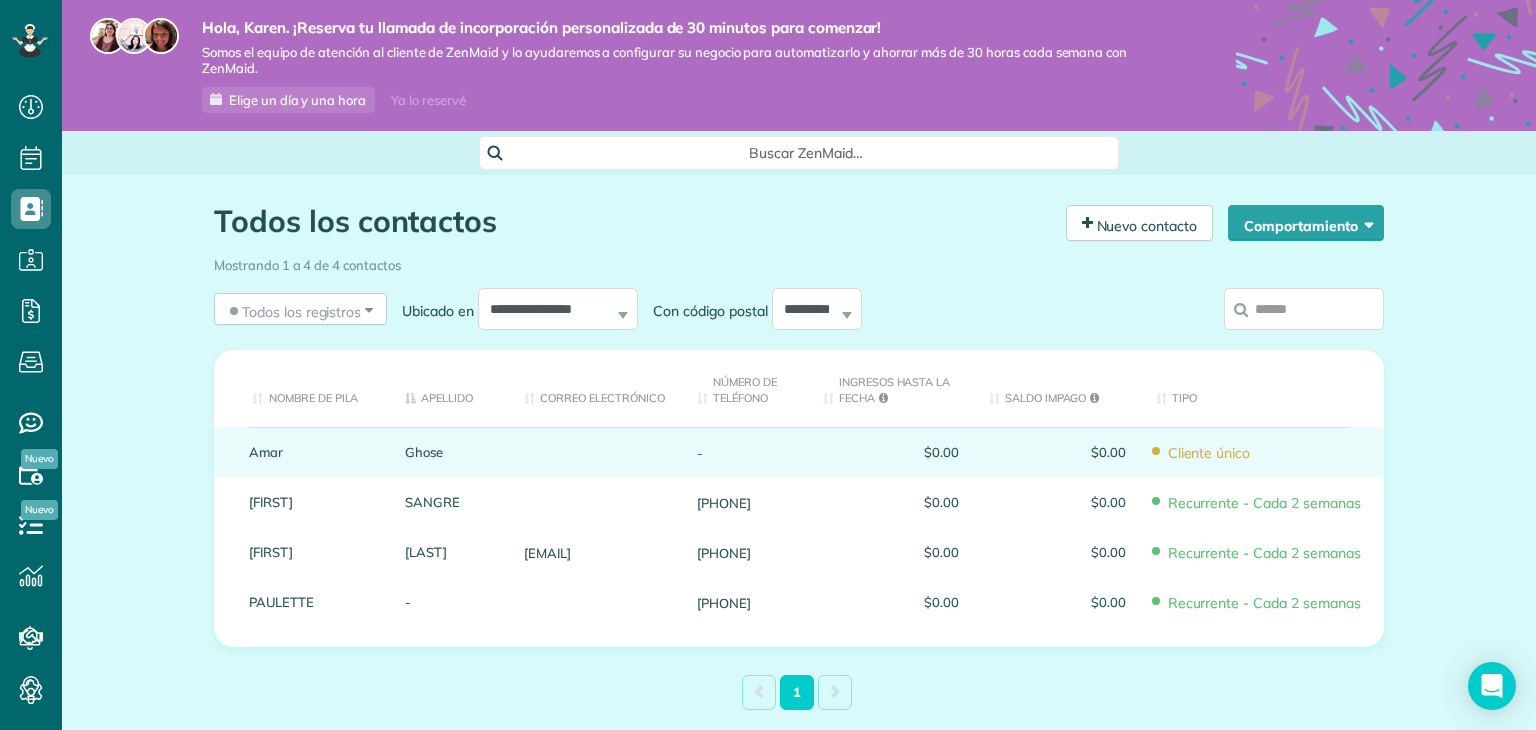 click on "Amar" at bounding box center [312, 452] 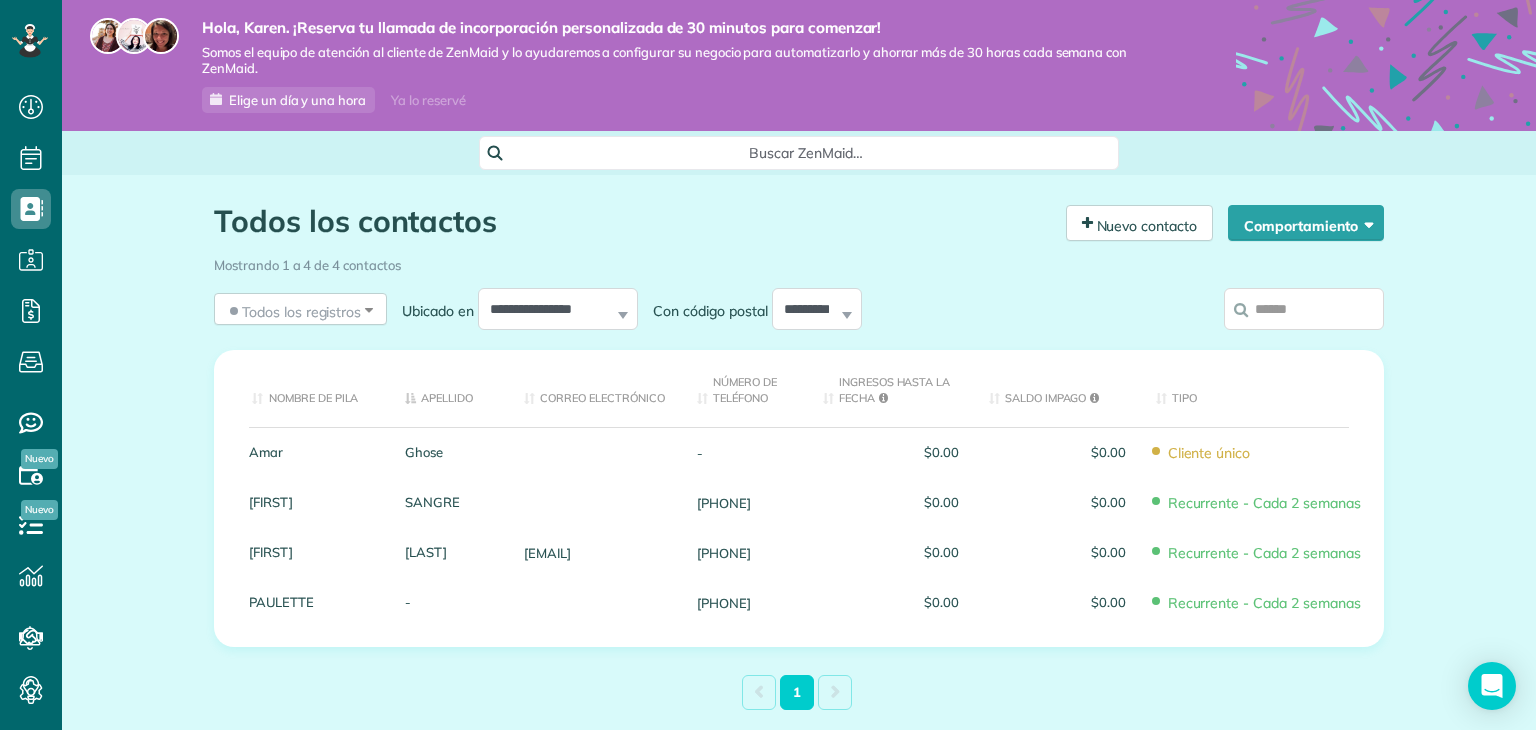 click on "Amar" at bounding box center (312, 452) 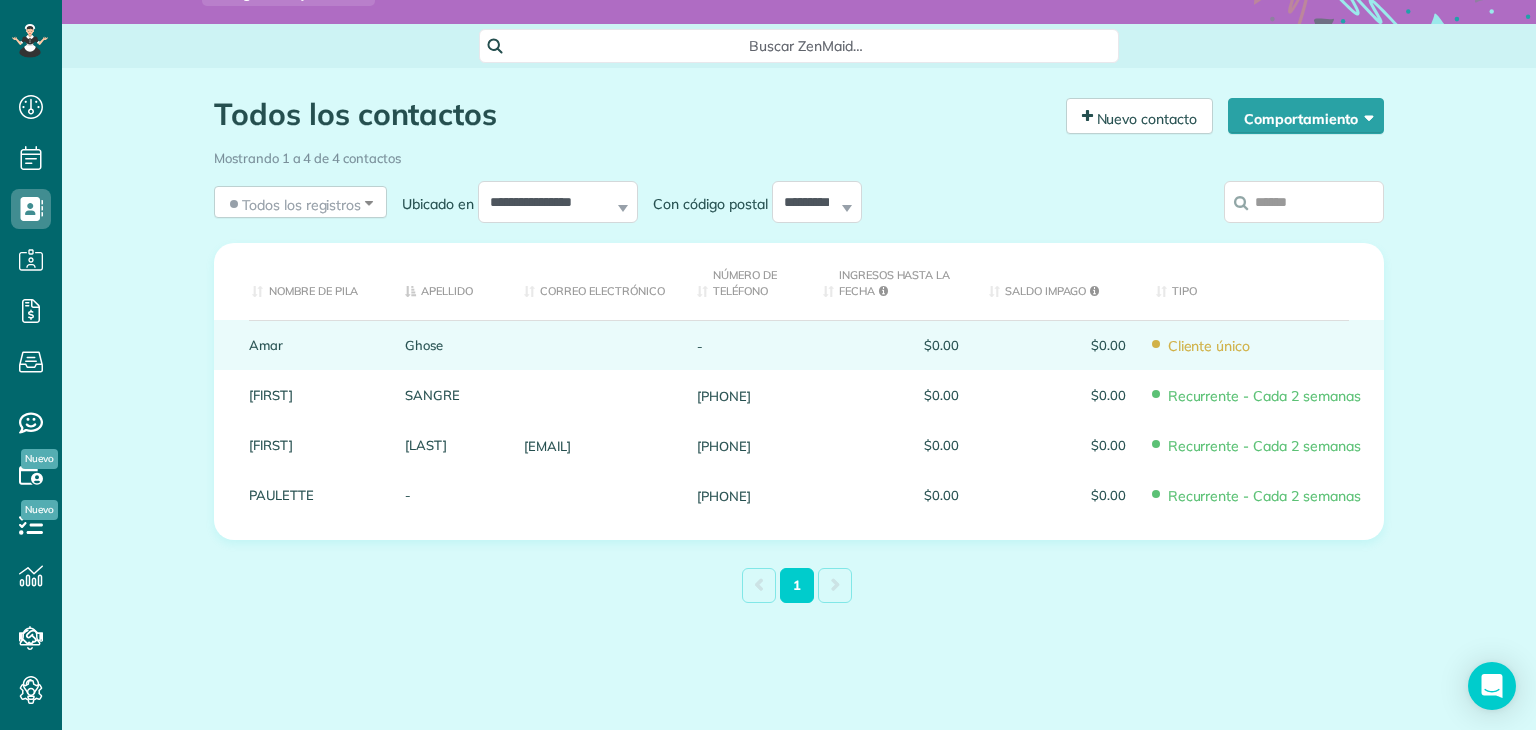 scroll, scrollTop: 0, scrollLeft: 0, axis: both 